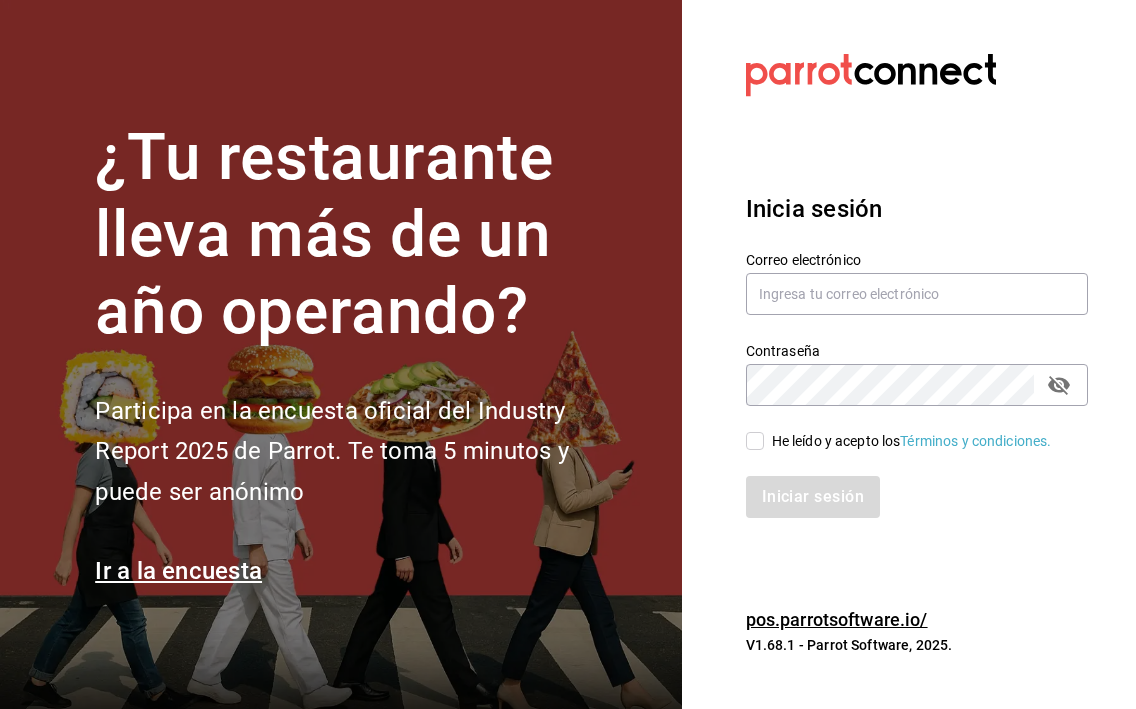scroll, scrollTop: 0, scrollLeft: 0, axis: both 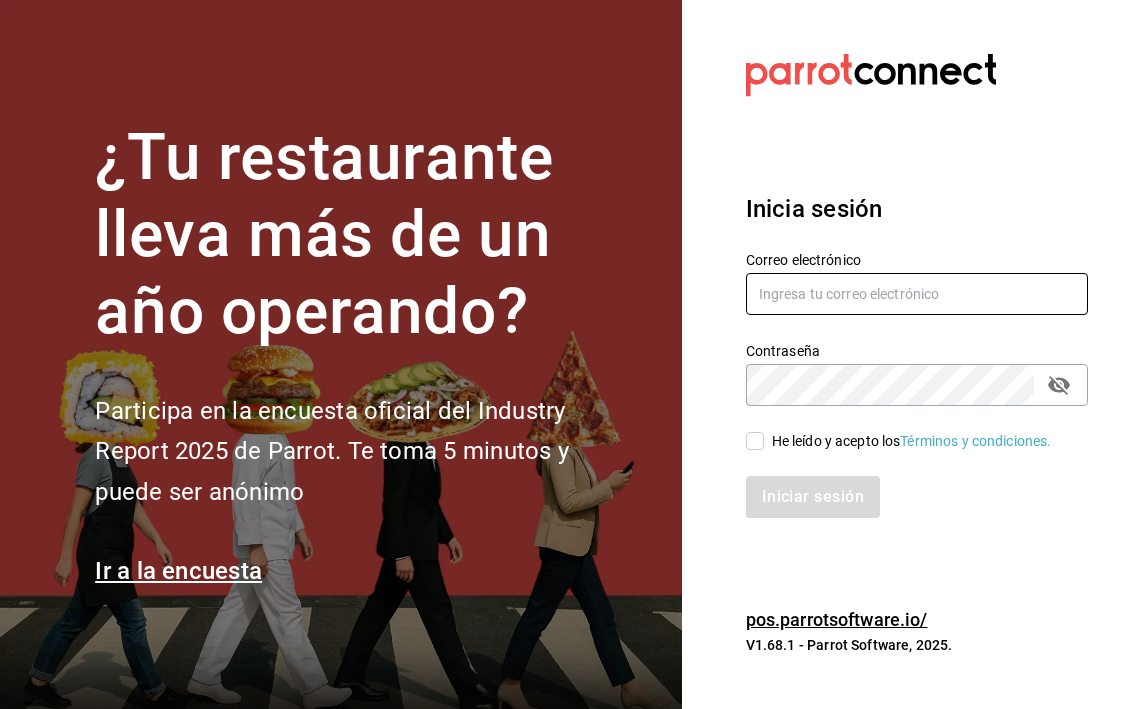 type on "rovie08@hotmail.com" 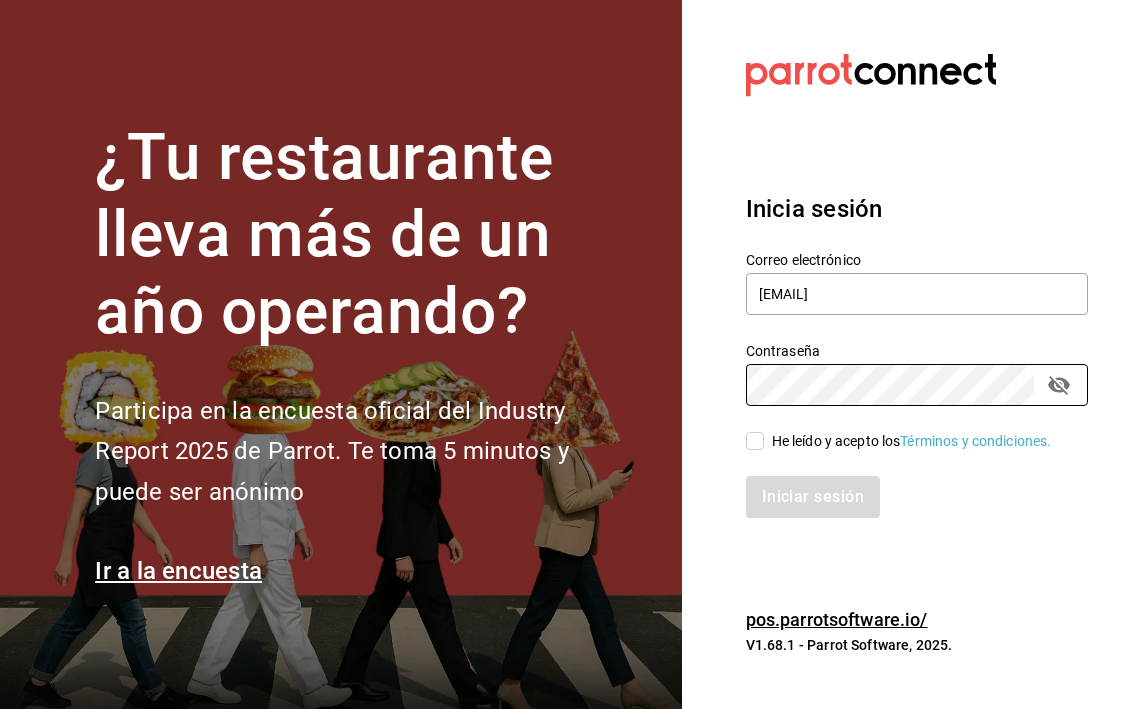 click on "He leído y acepto los  Términos y condiciones." at bounding box center [755, 441] 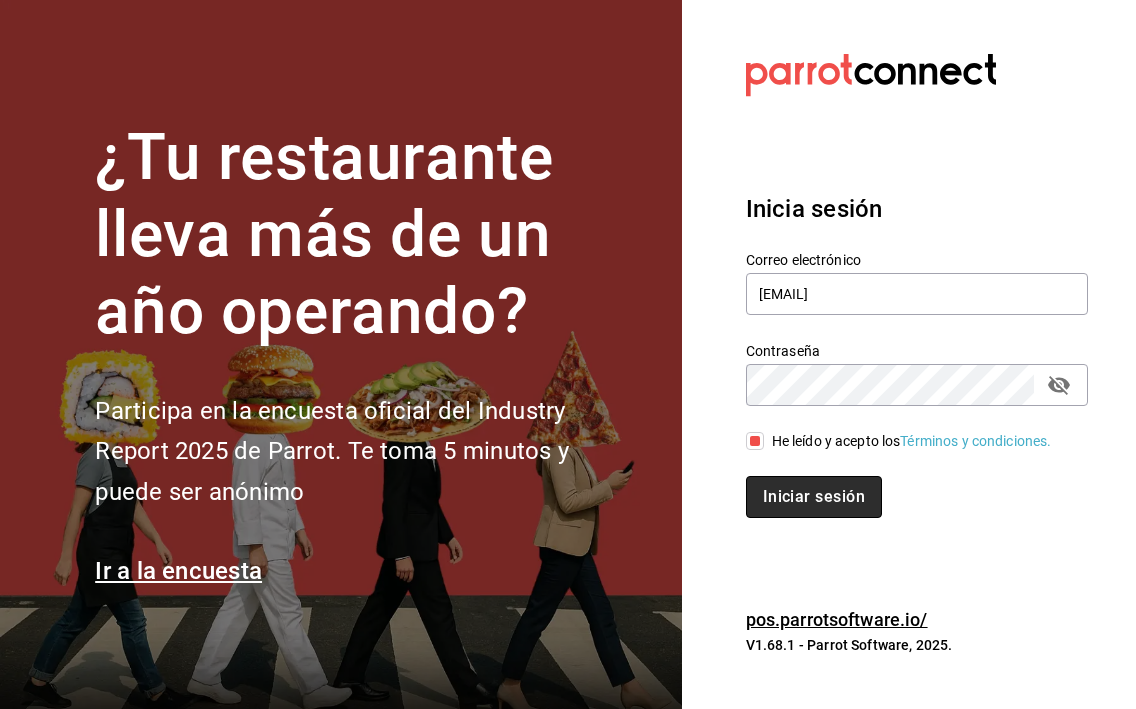 click on "Iniciar sesión" at bounding box center (814, 497) 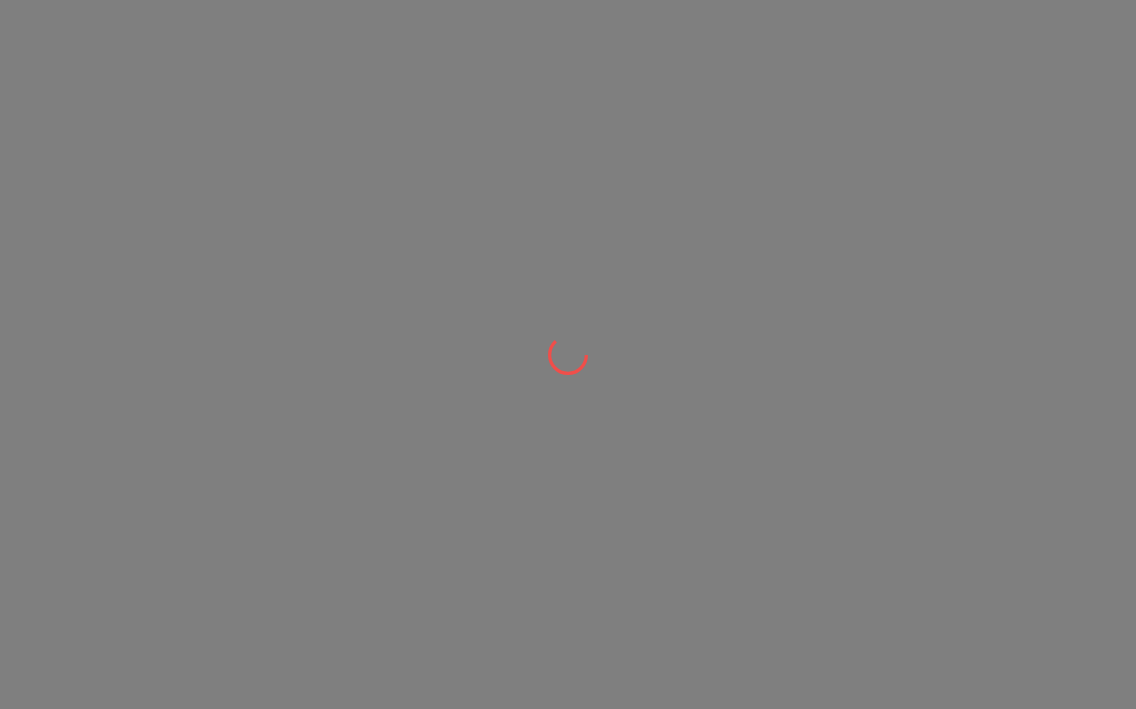 scroll, scrollTop: 0, scrollLeft: 0, axis: both 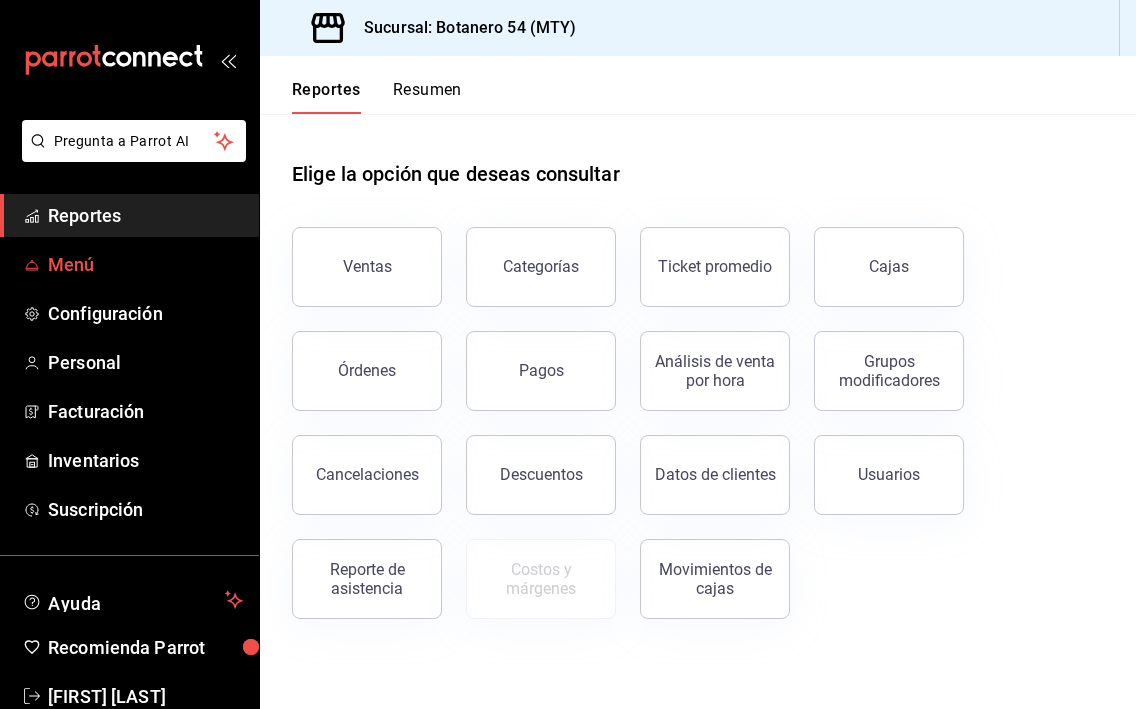 click on "Menú" at bounding box center (145, 264) 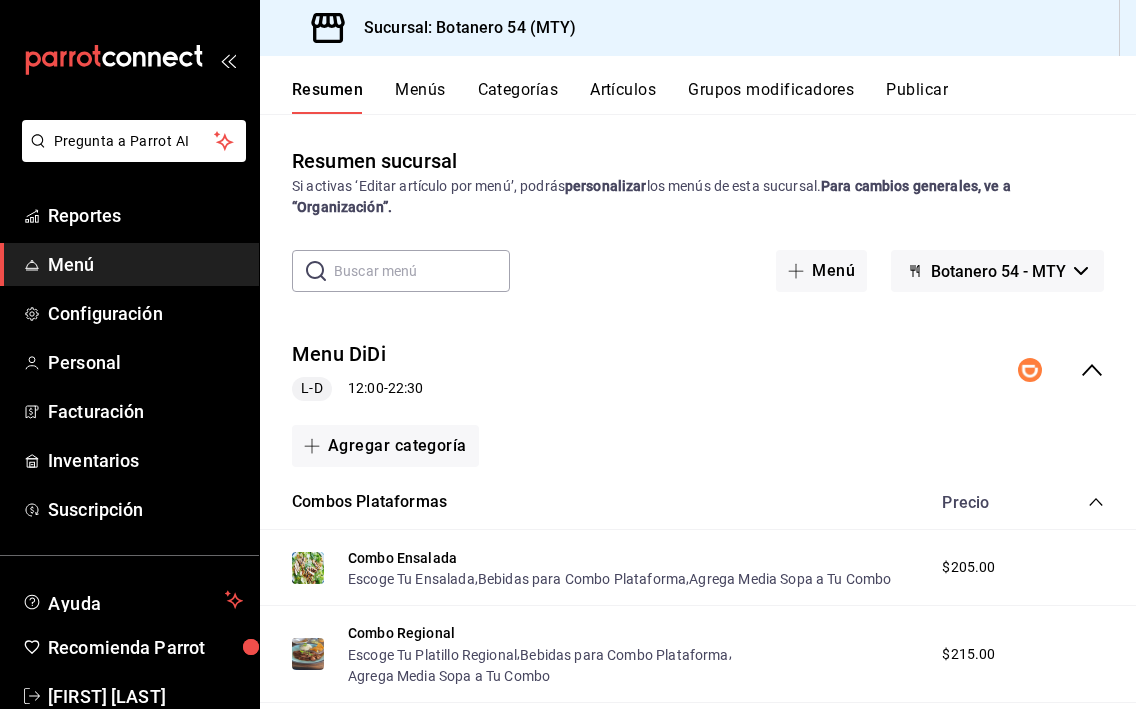 click on "Artículos" at bounding box center [623, 97] 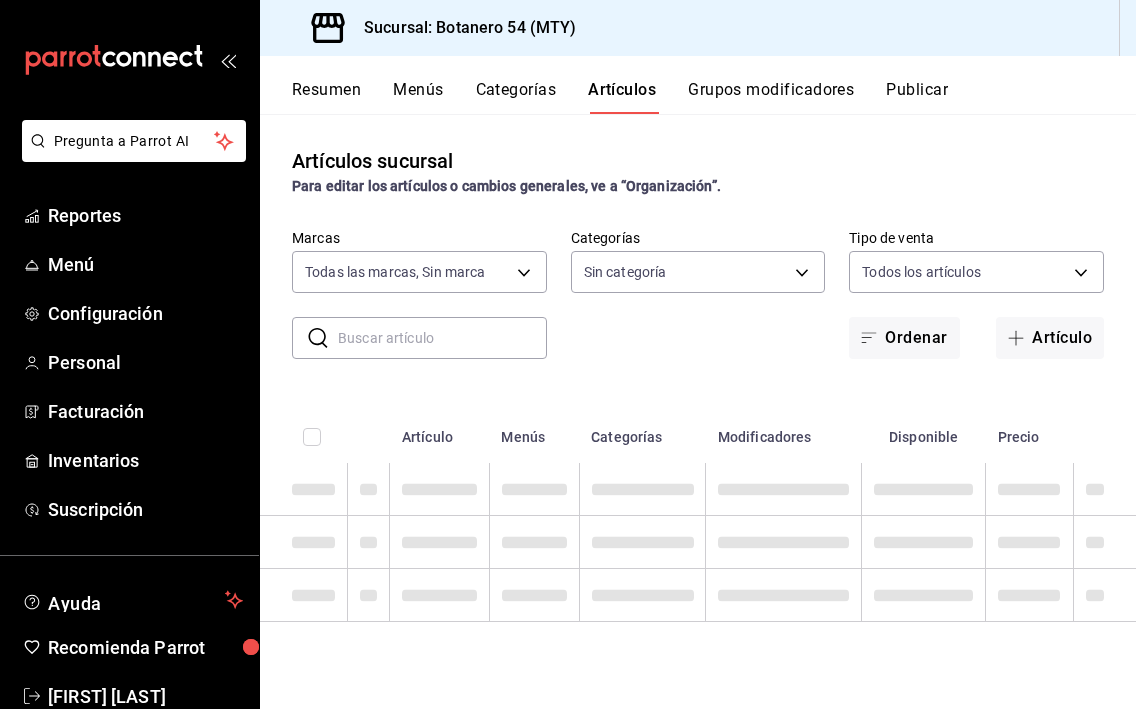 type on "d563b5a3-9402-4110-9b0e-9babda809fc2" 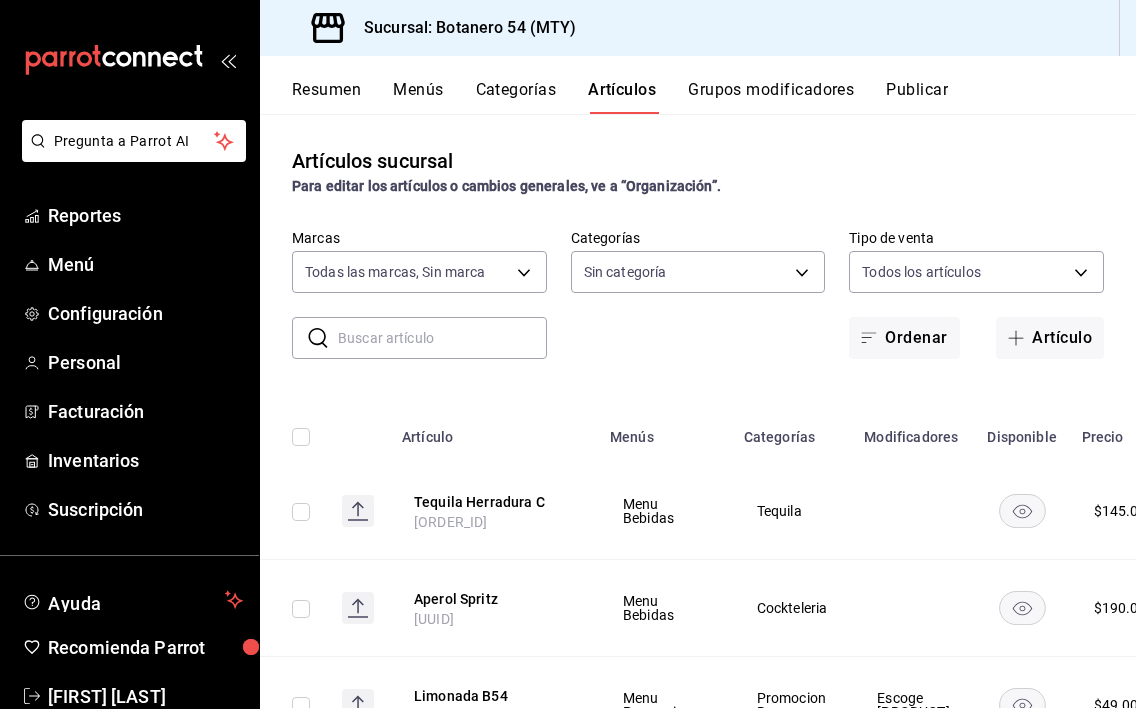 type on "[UUID],[UUID]" 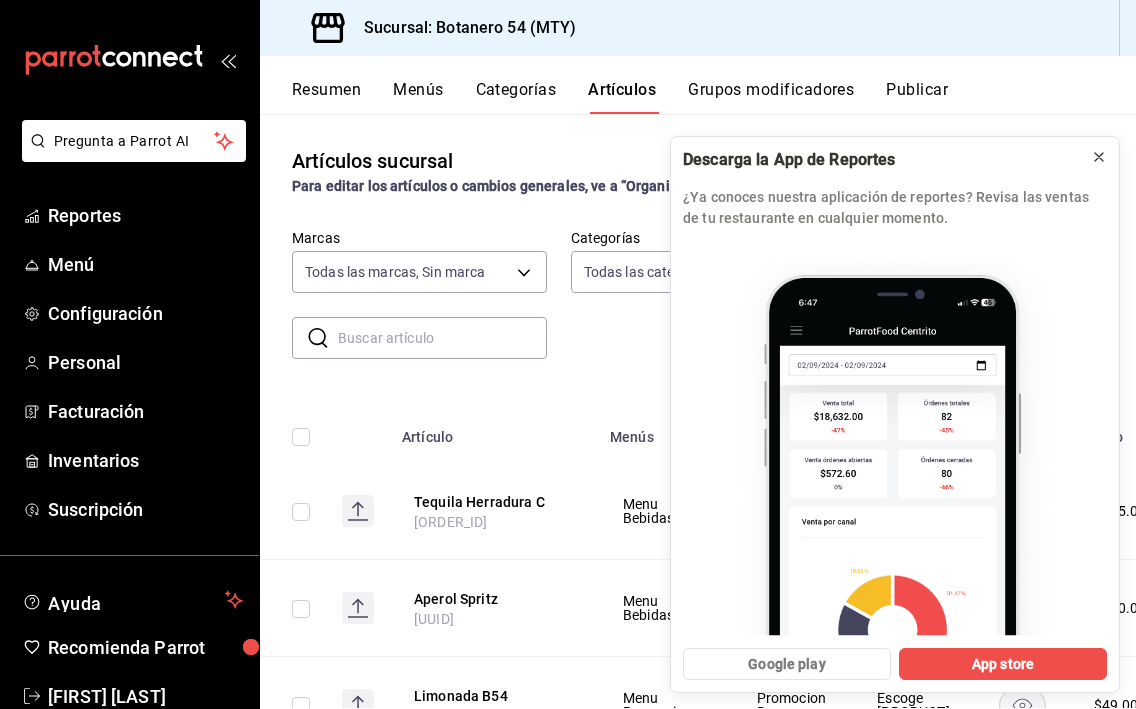 click 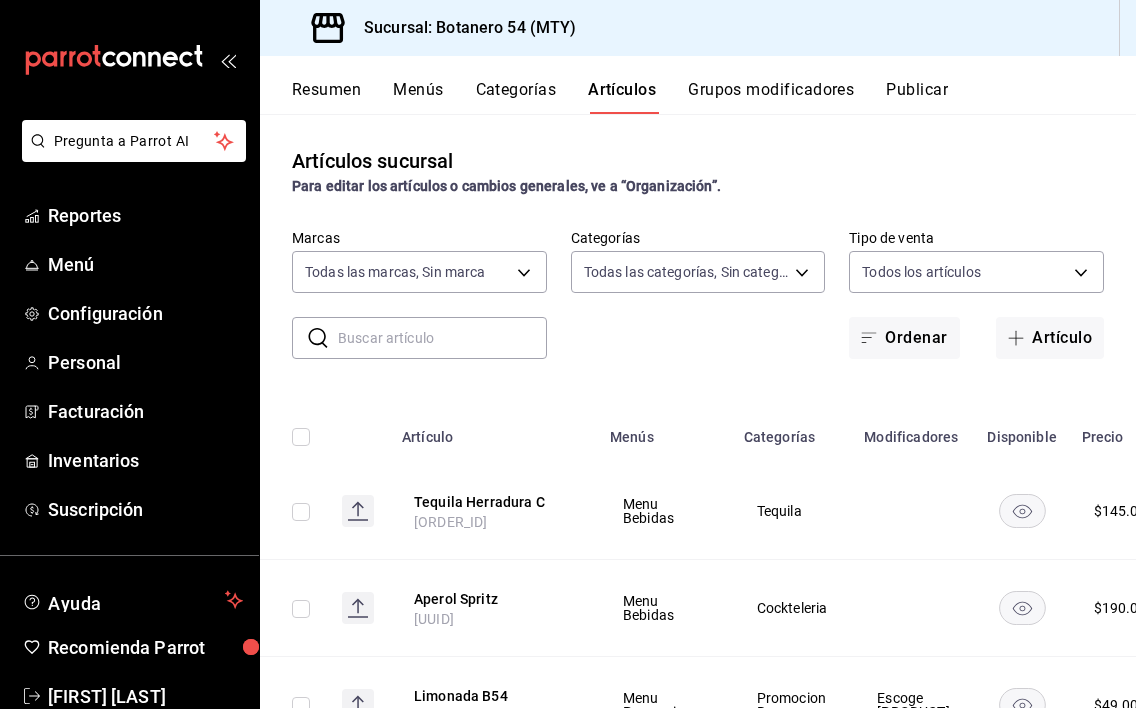 scroll, scrollTop: 0, scrollLeft: 0, axis: both 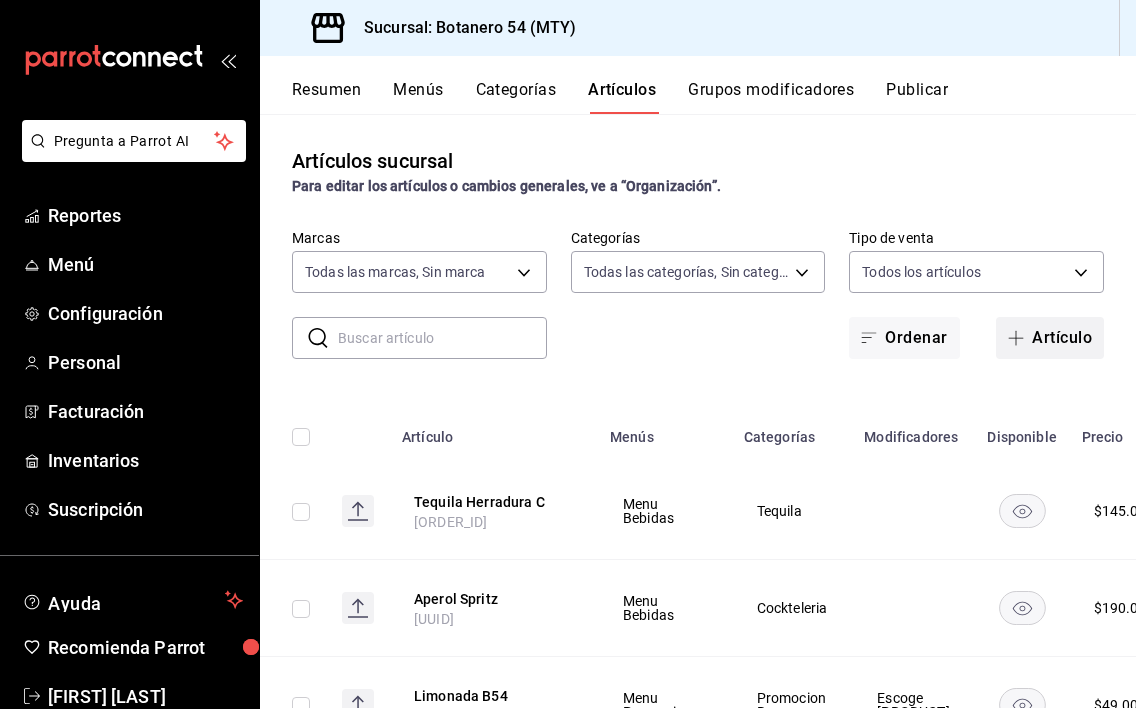 click on "Artículo" at bounding box center (1050, 338) 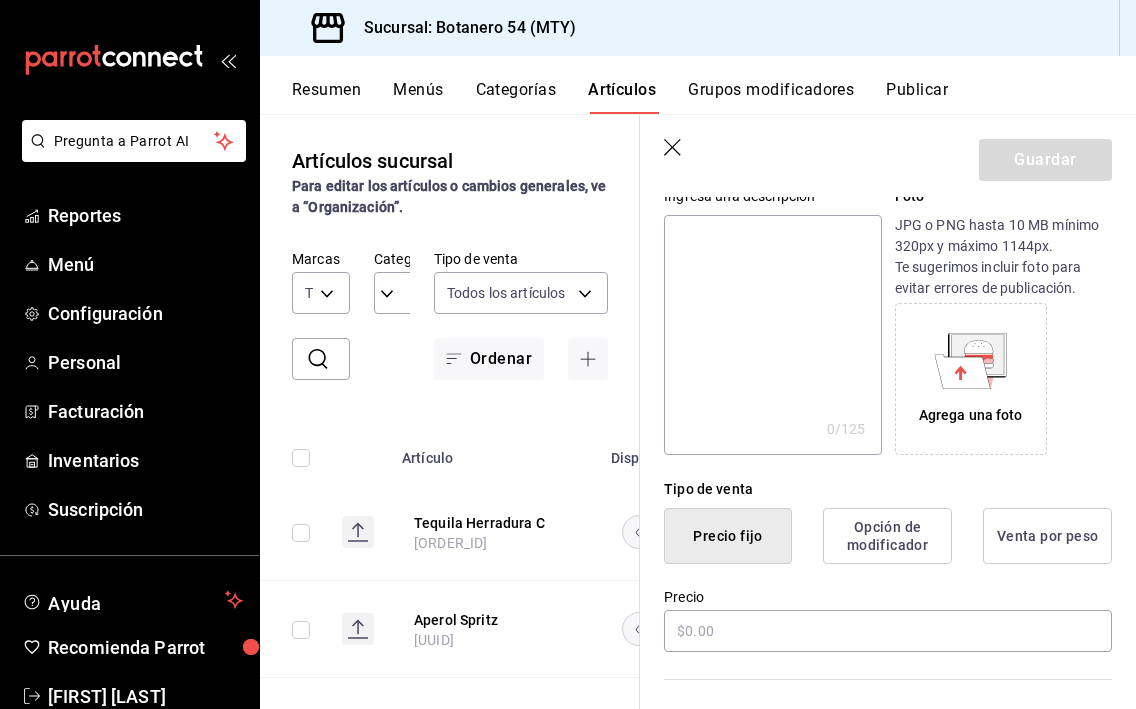 scroll, scrollTop: 225, scrollLeft: 0, axis: vertical 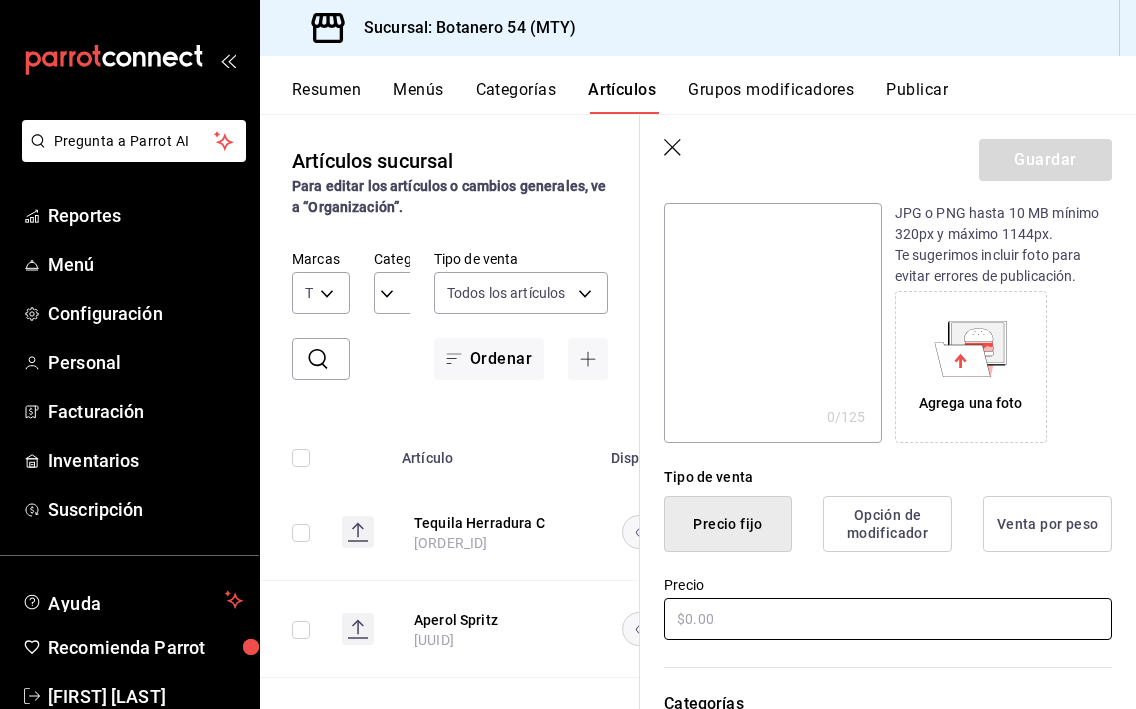 type on "Glenfidich Wiskey" 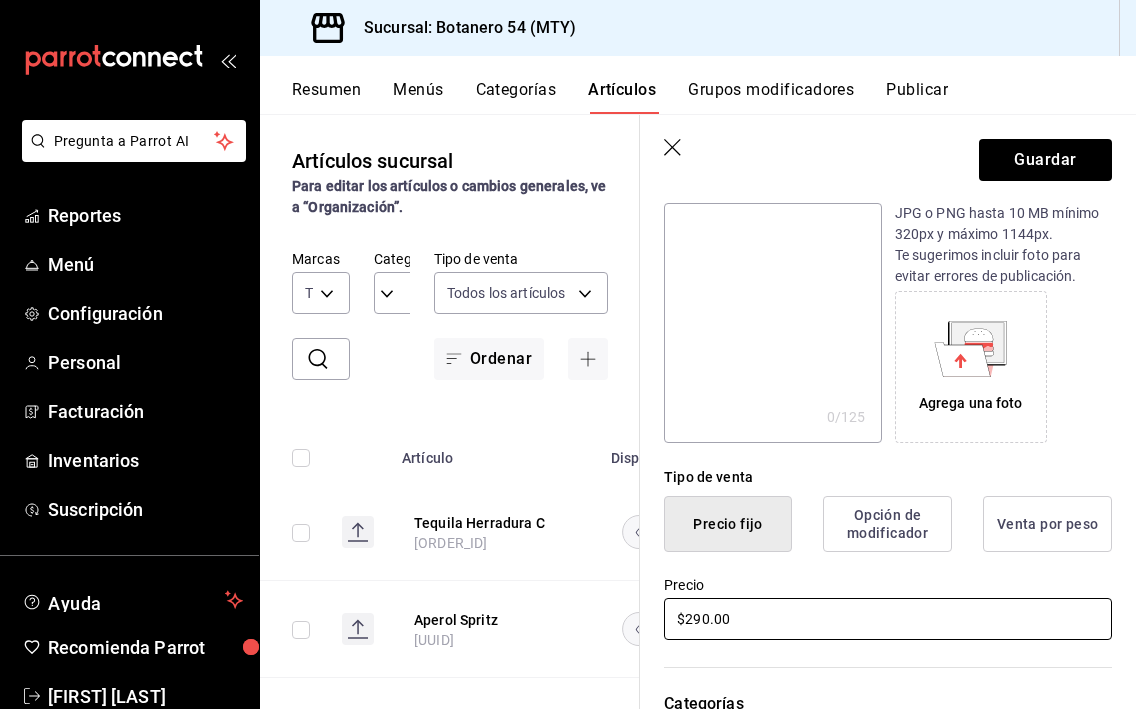 click on "$290.00" at bounding box center (888, 619) 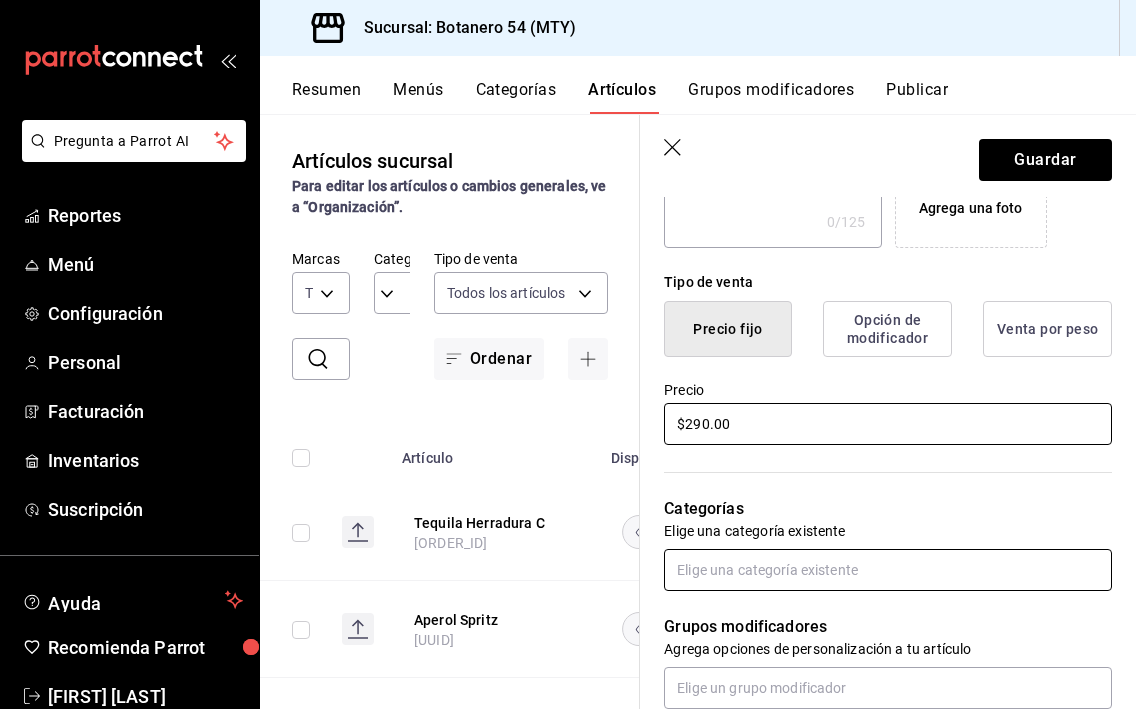 scroll, scrollTop: 421, scrollLeft: 0, axis: vertical 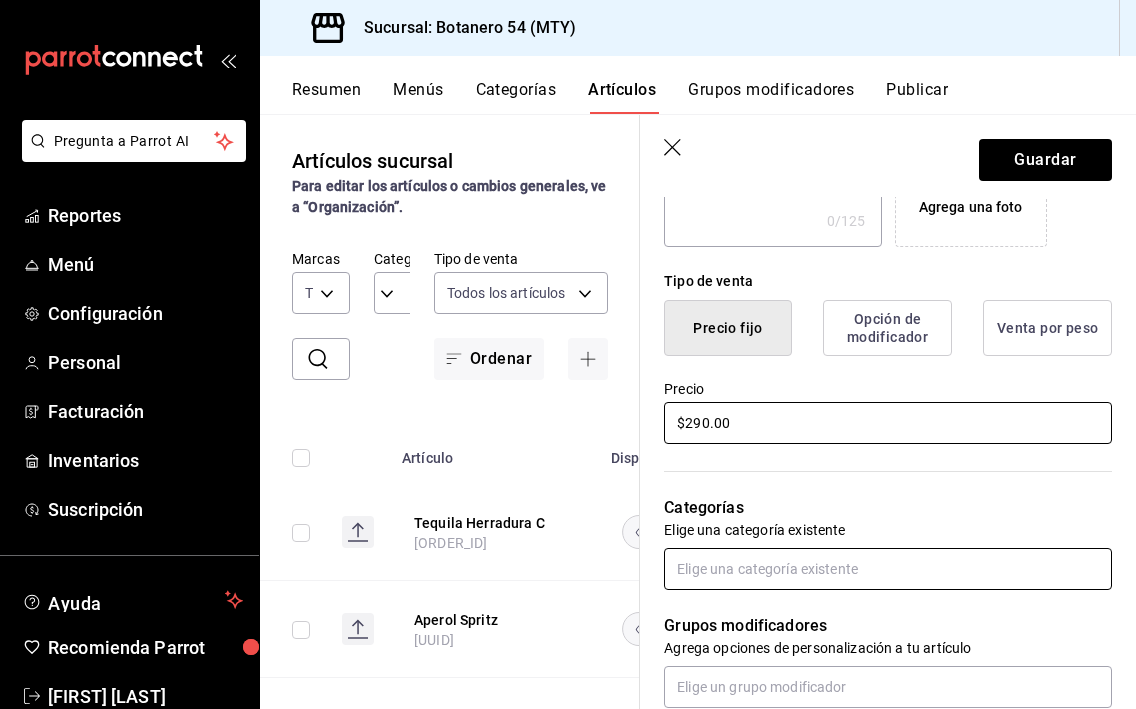 type on "$290.00" 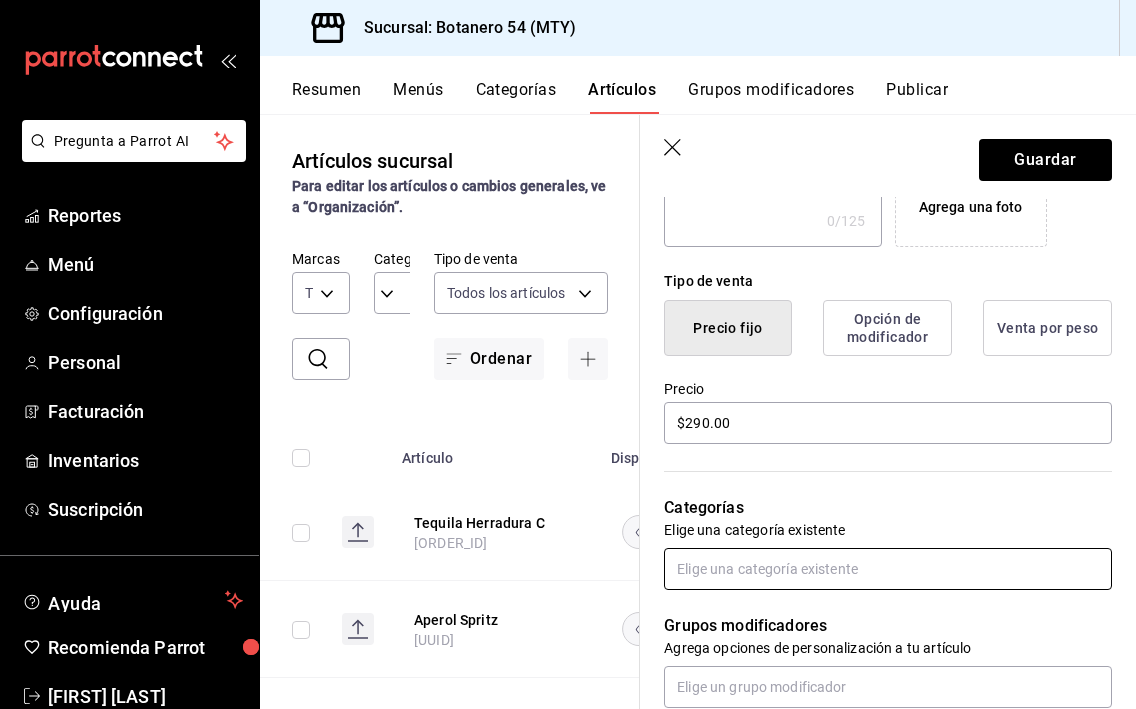 click at bounding box center [888, 569] 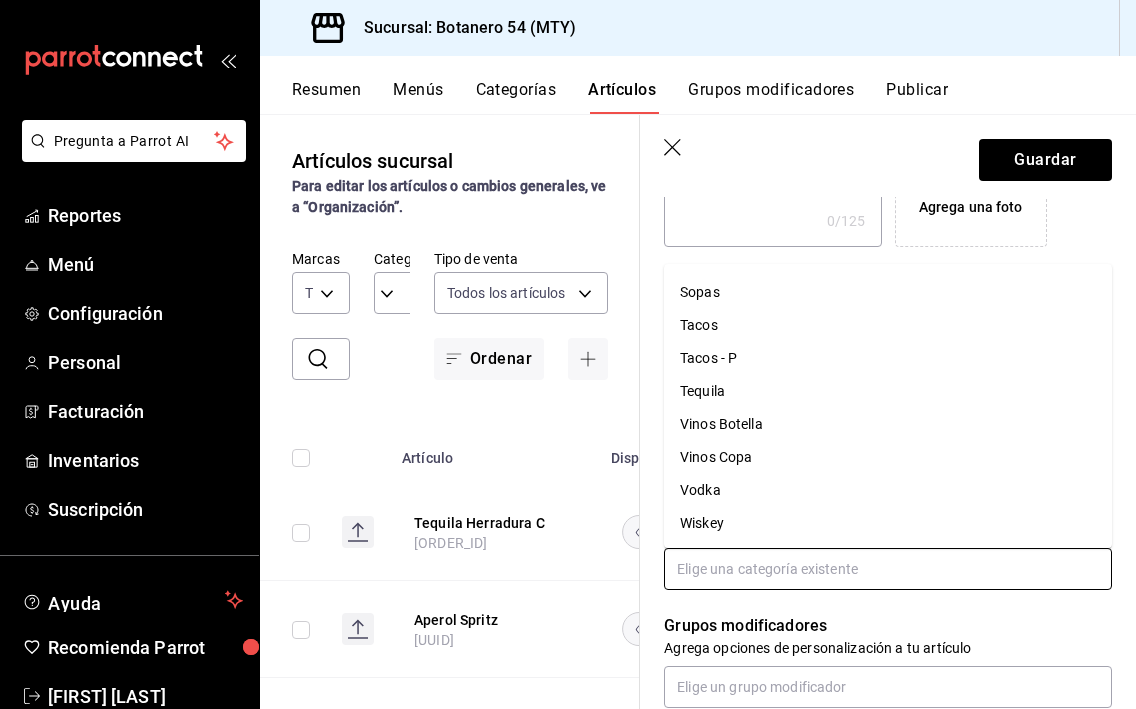 scroll, scrollTop: 887, scrollLeft: 0, axis: vertical 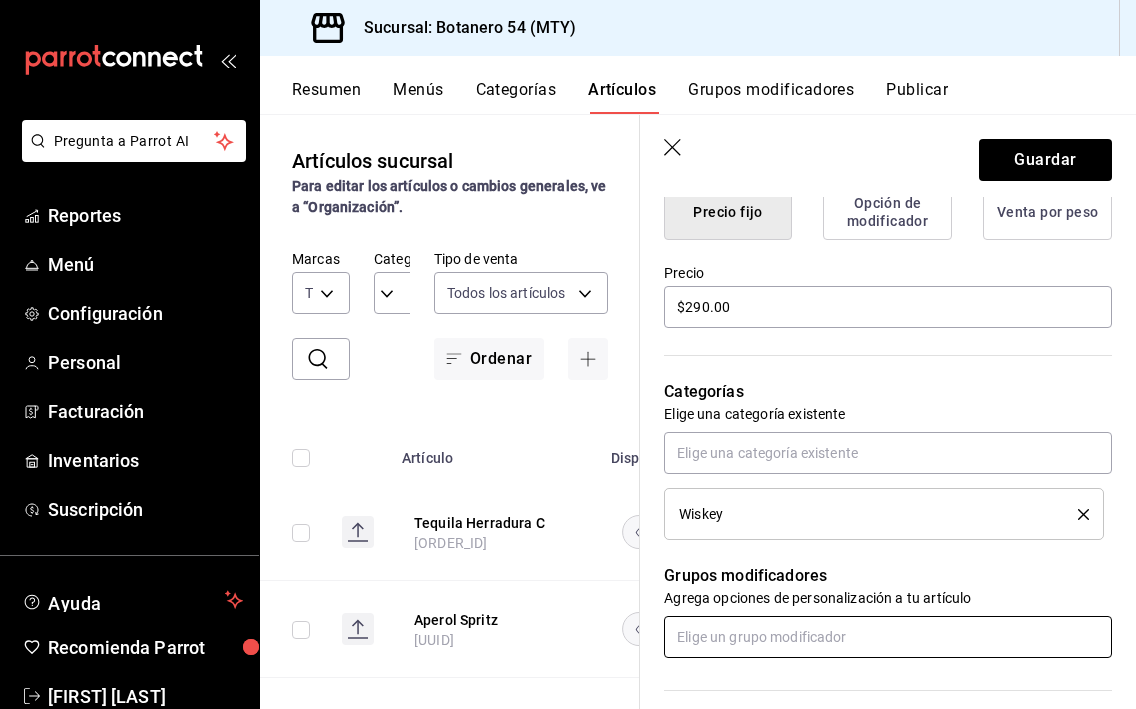 click at bounding box center (888, 637) 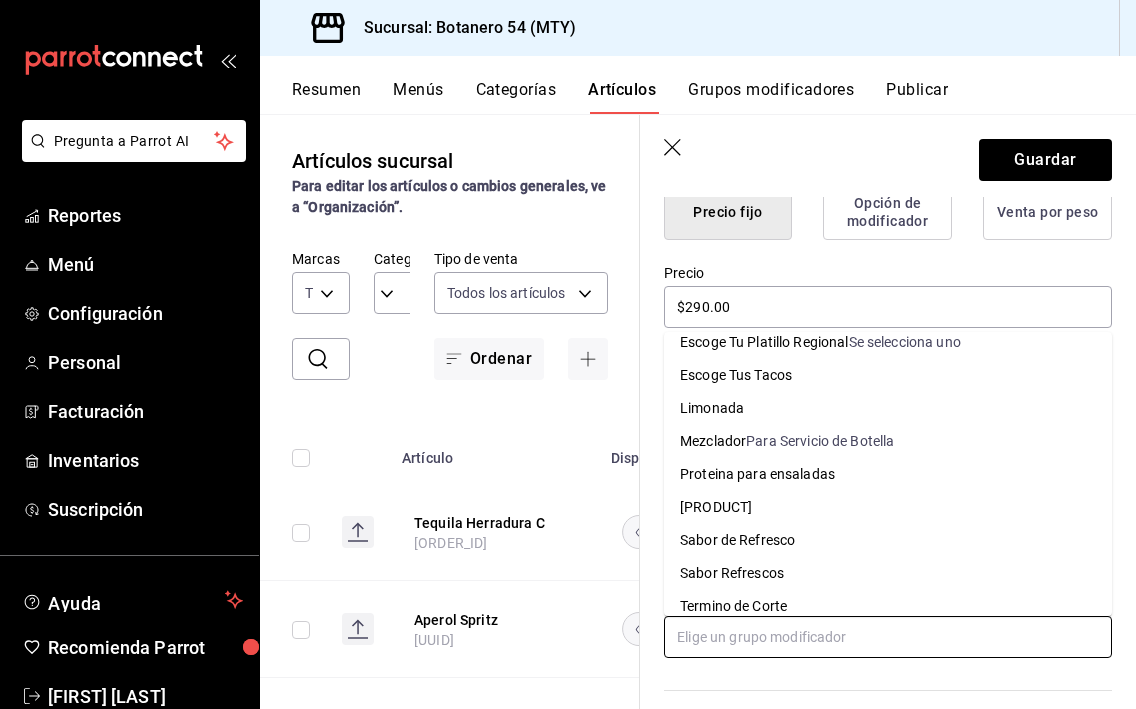 scroll, scrollTop: 380, scrollLeft: 0, axis: vertical 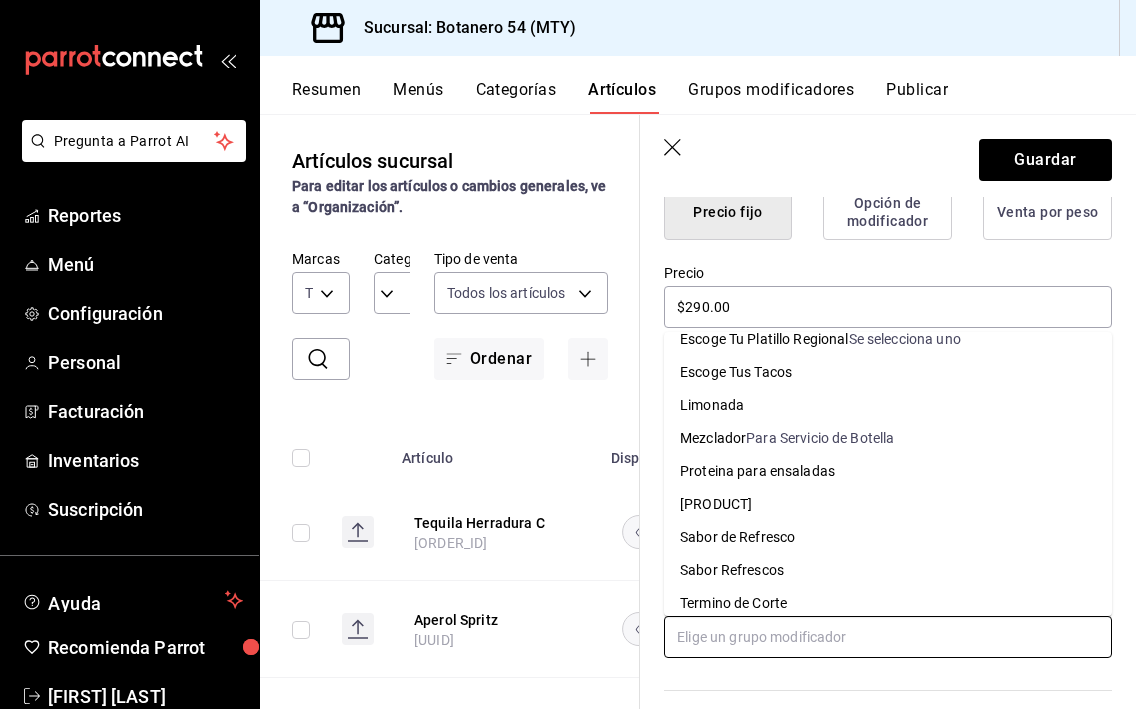 click on "[PRODUCT]" at bounding box center [888, 438] 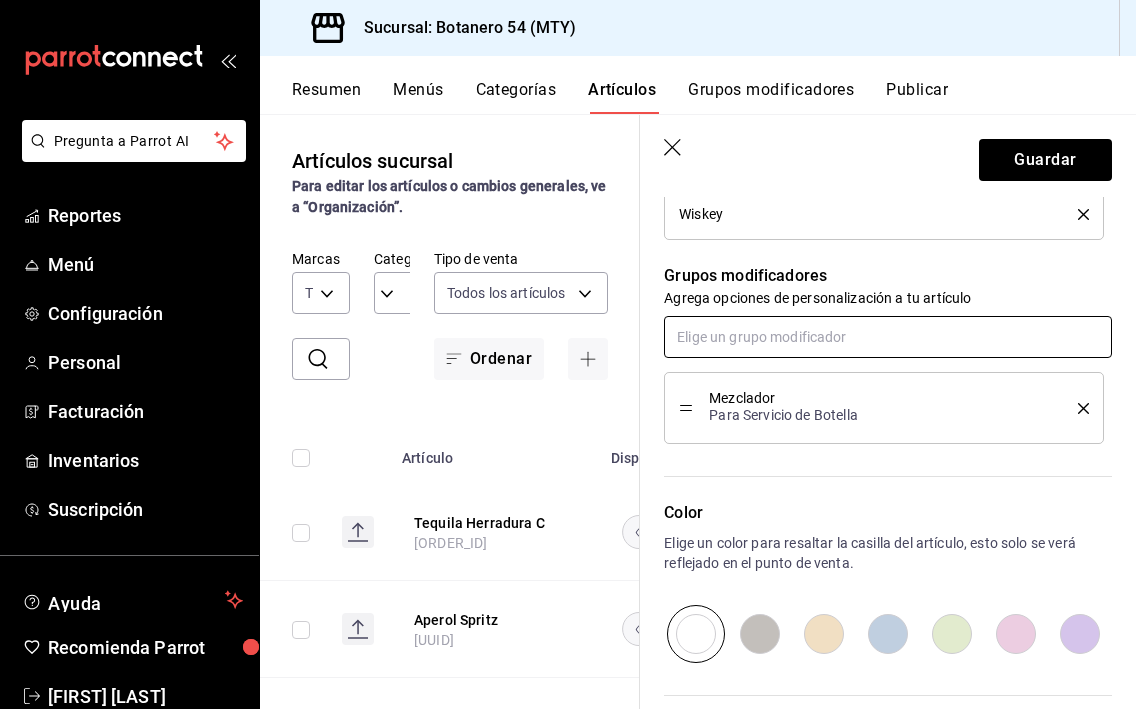 scroll, scrollTop: 838, scrollLeft: 0, axis: vertical 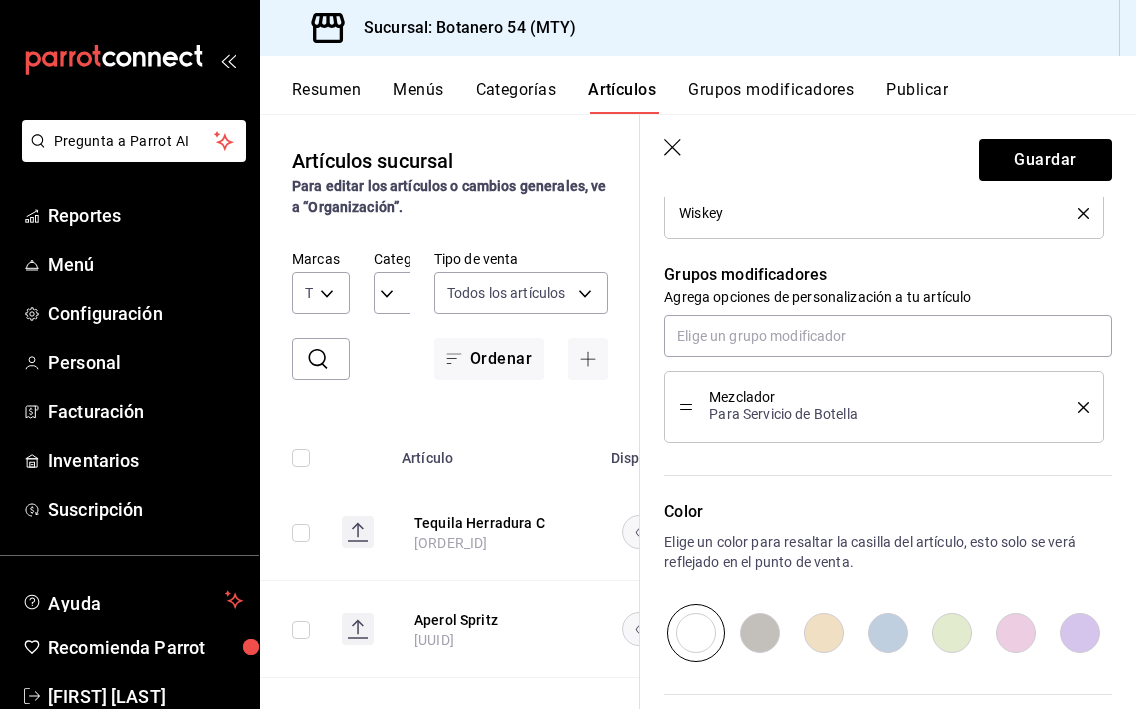 click at bounding box center (1016, 633) 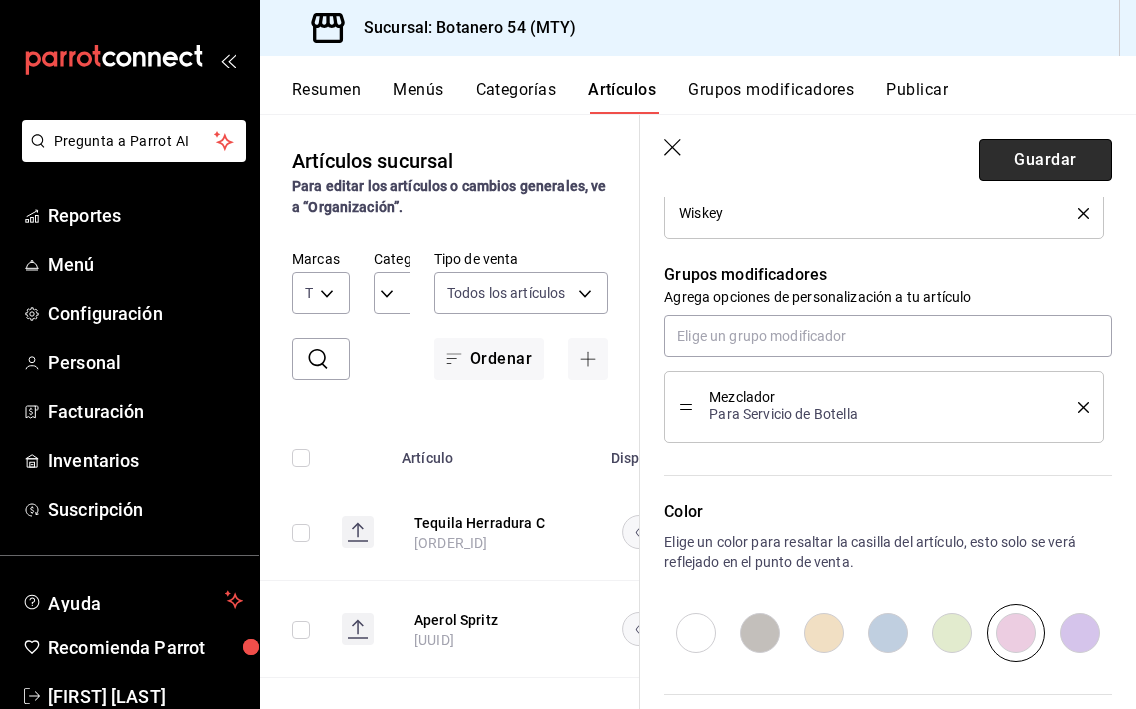 click on "Guardar" at bounding box center (1045, 160) 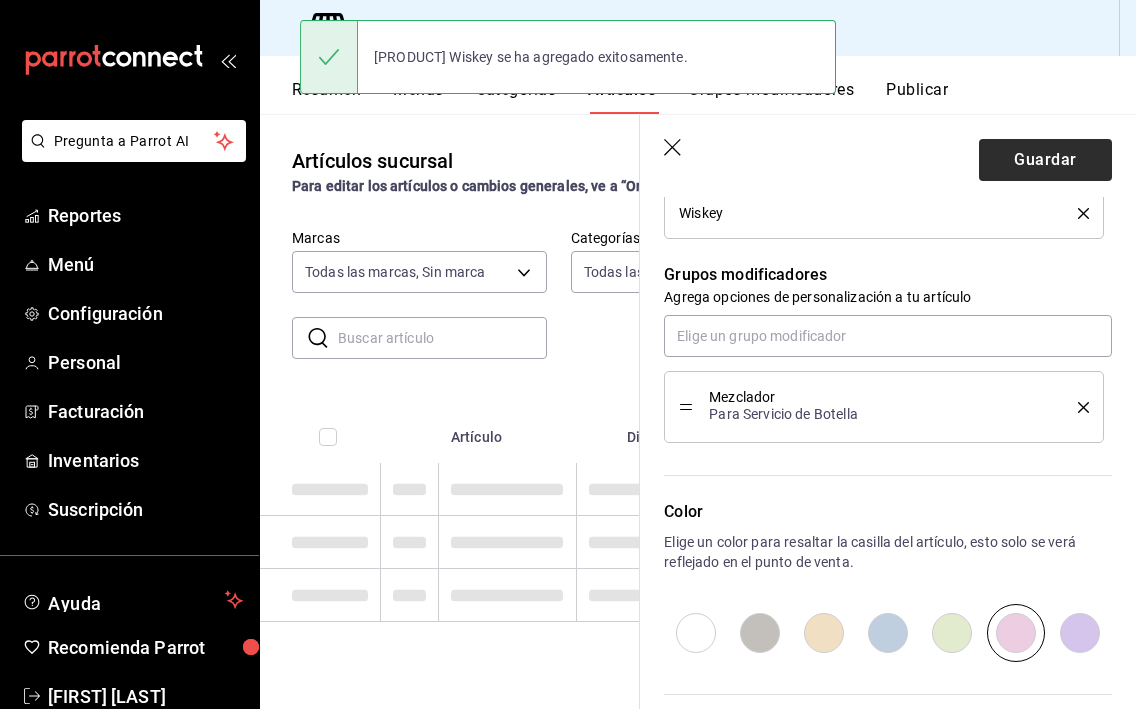 scroll, scrollTop: 0, scrollLeft: 0, axis: both 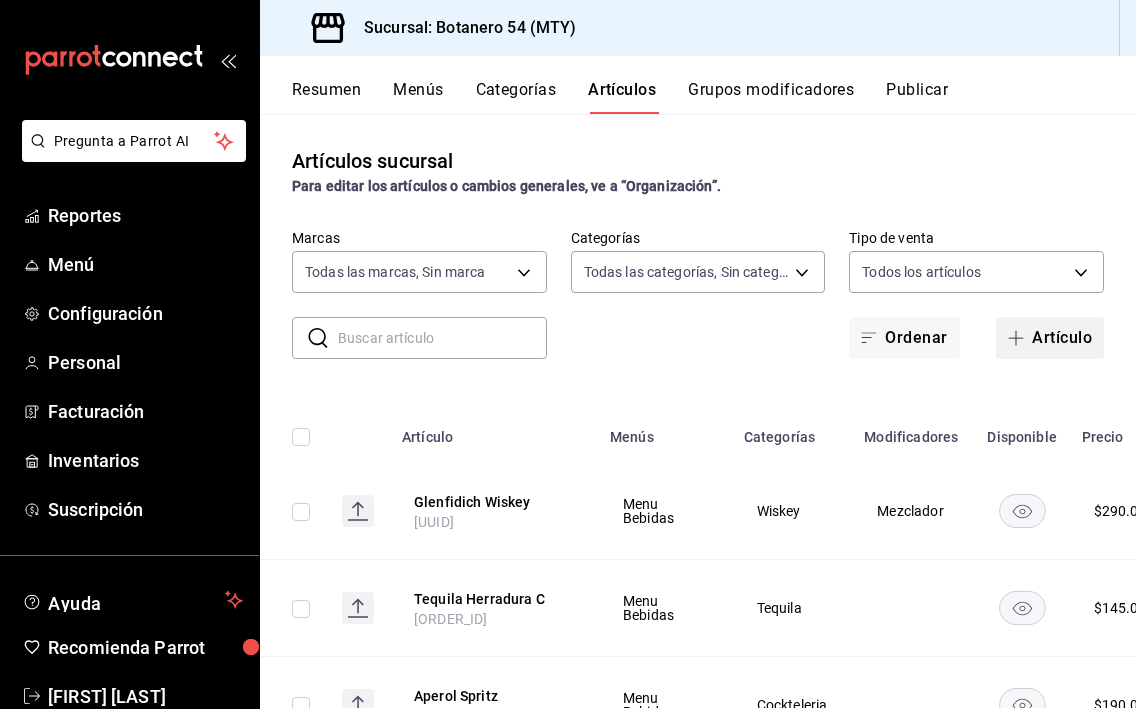 click at bounding box center [1020, 338] 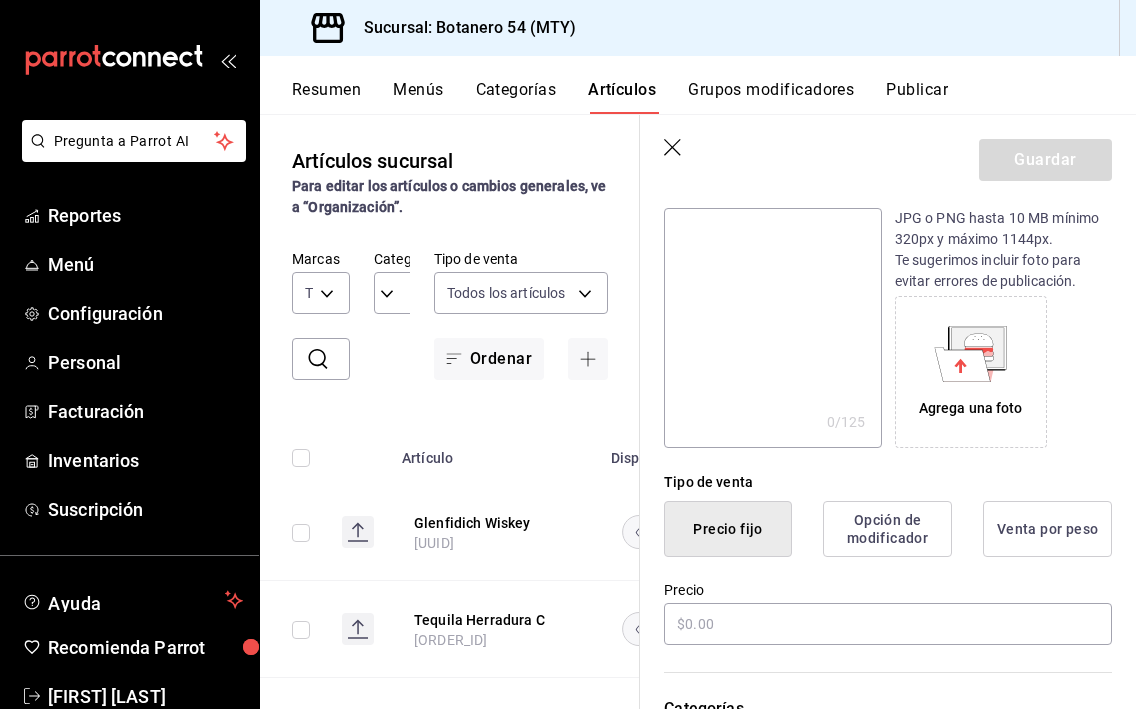 scroll, scrollTop: 232, scrollLeft: 0, axis: vertical 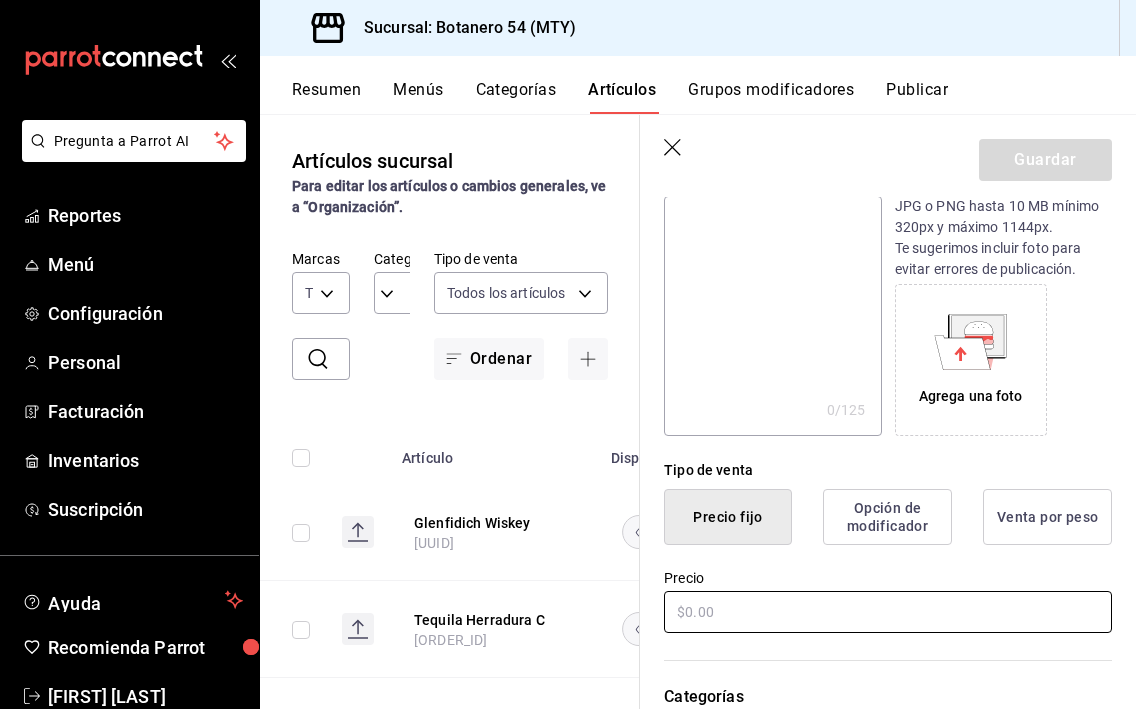 type on "1800 Reposado" 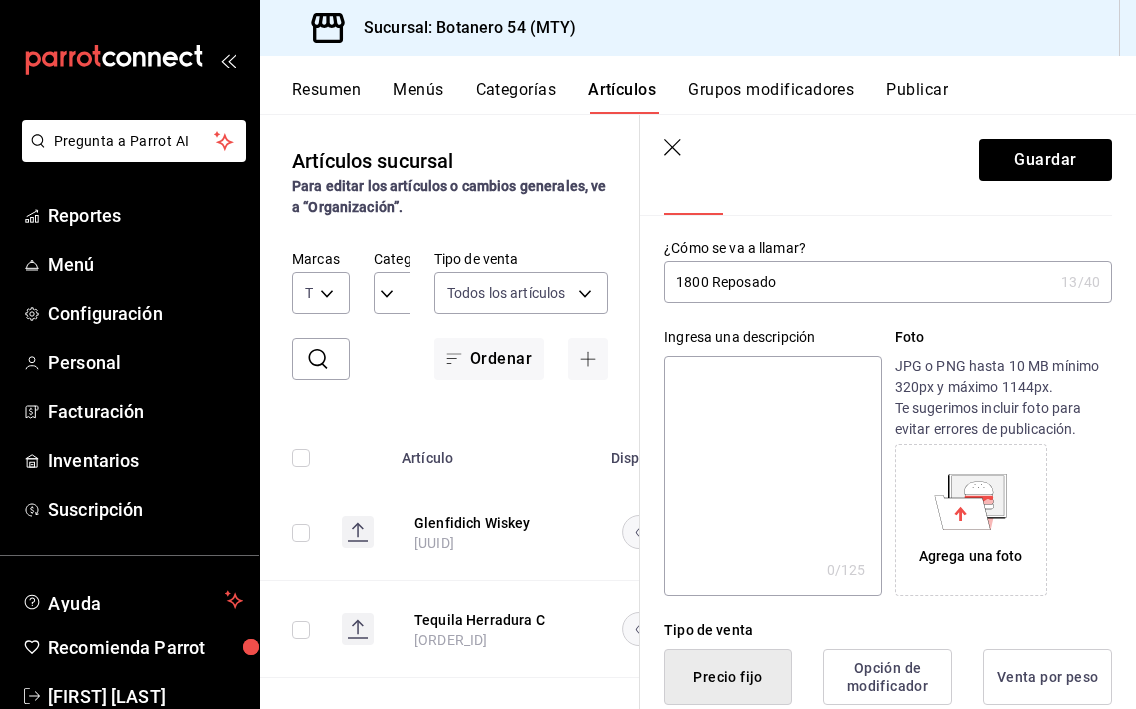 scroll, scrollTop: 79, scrollLeft: 0, axis: vertical 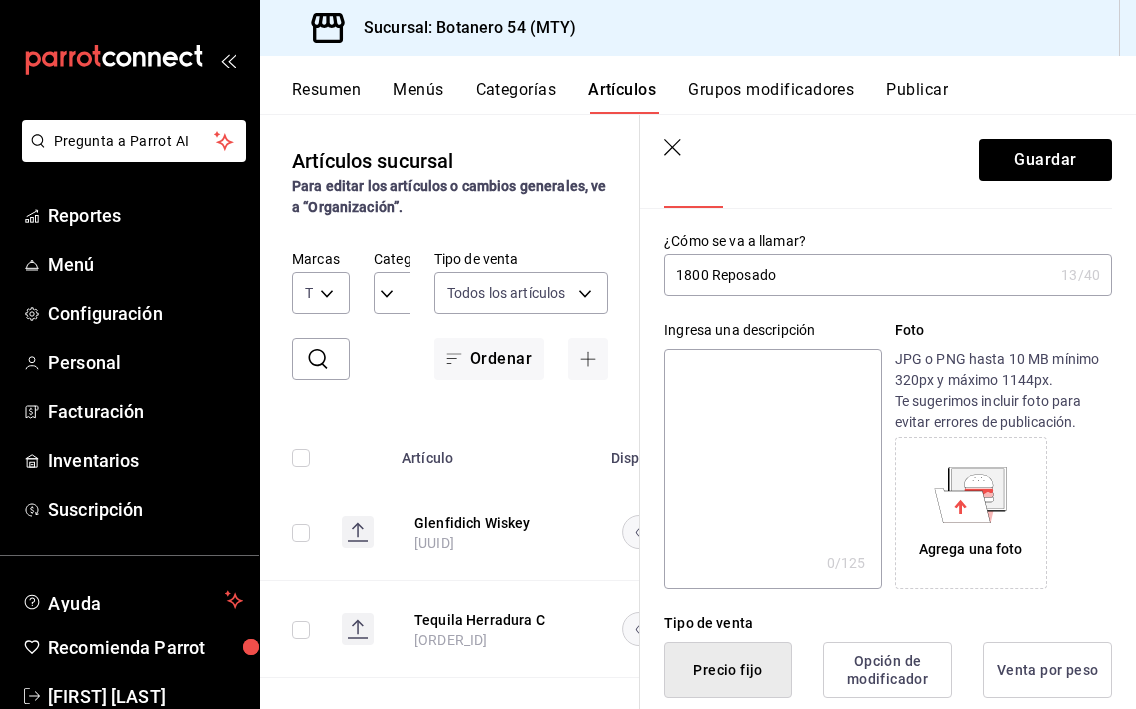 type on "$150.00" 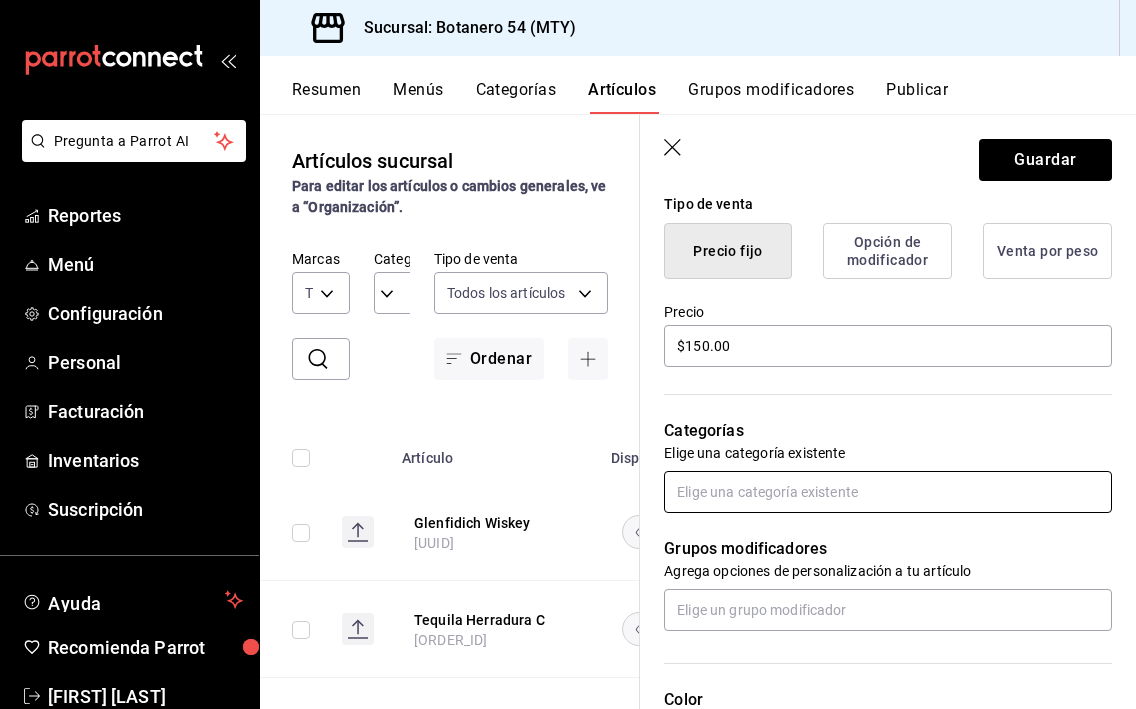 scroll, scrollTop: 513, scrollLeft: 0, axis: vertical 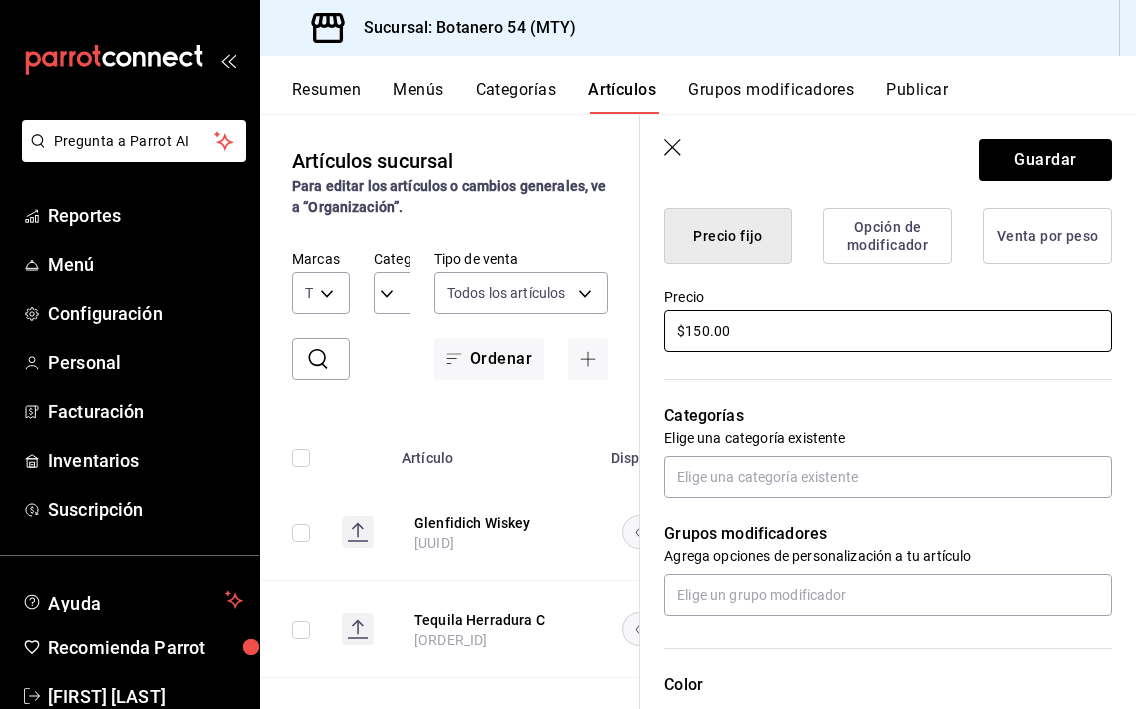 type on "1800 Añejo" 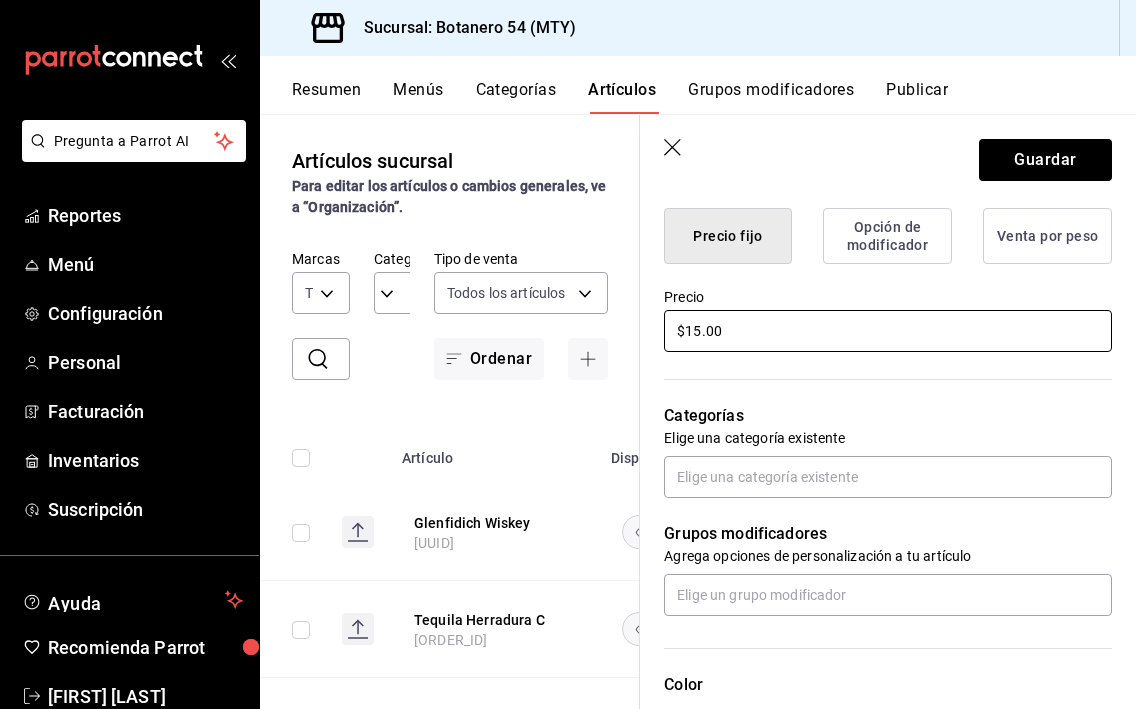 type on "$1.00" 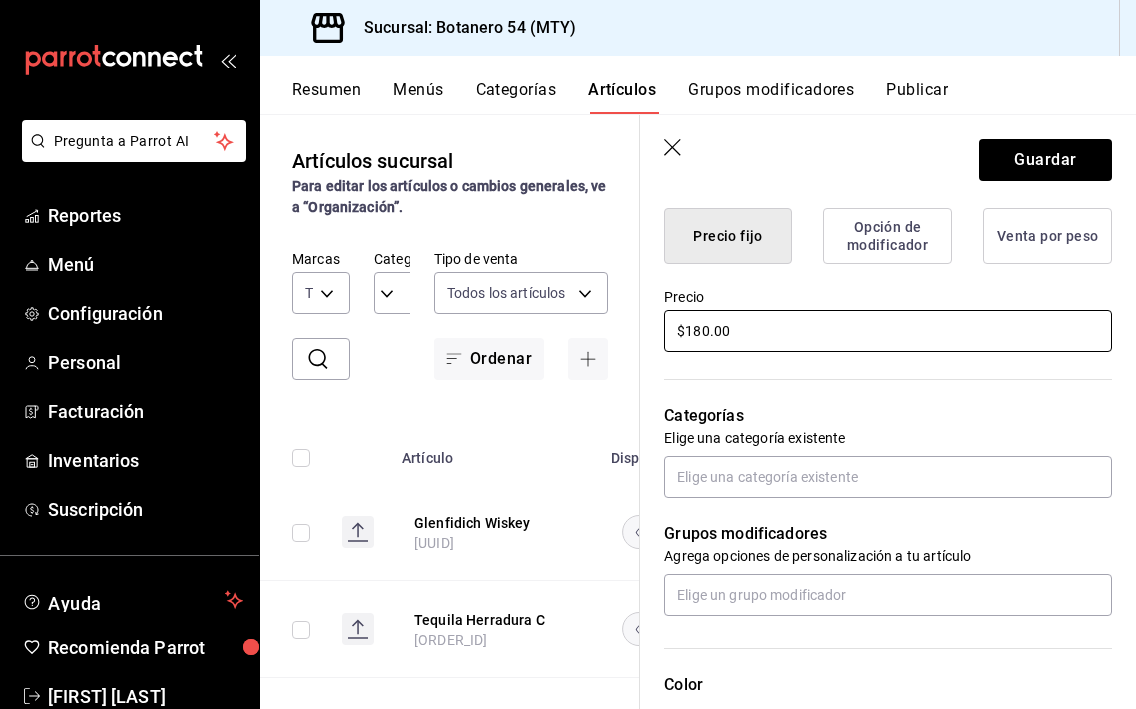 type on "$180.00" 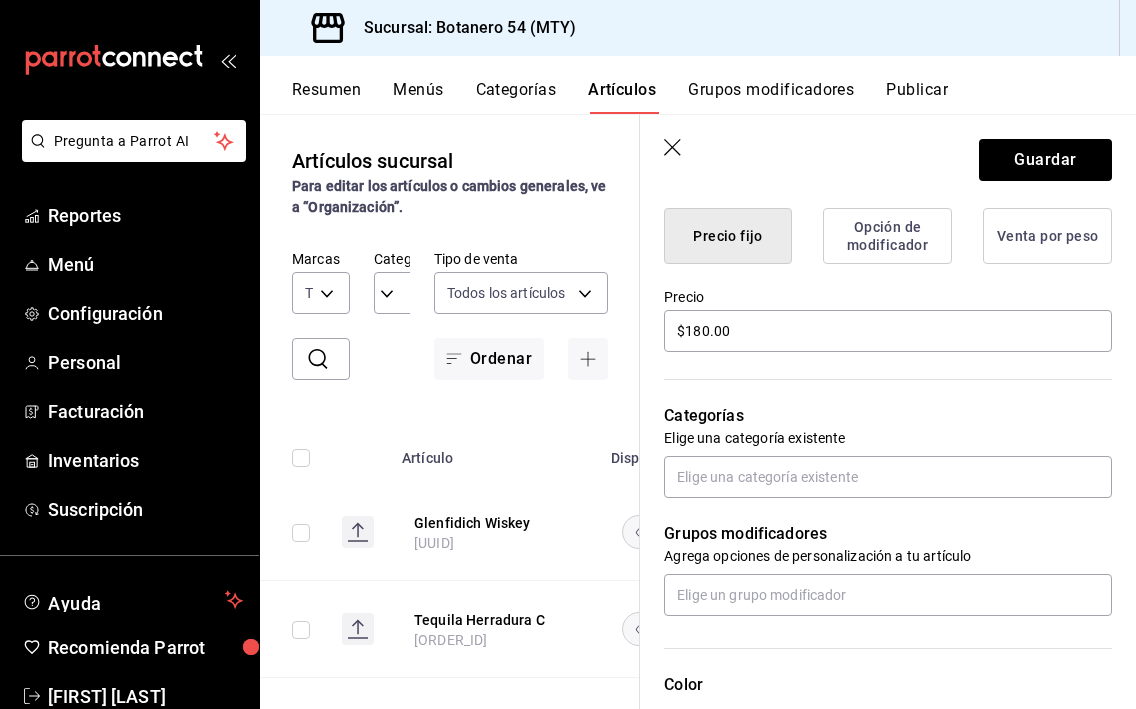 click on "Categorías Elige una categoría existente" at bounding box center (876, 426) 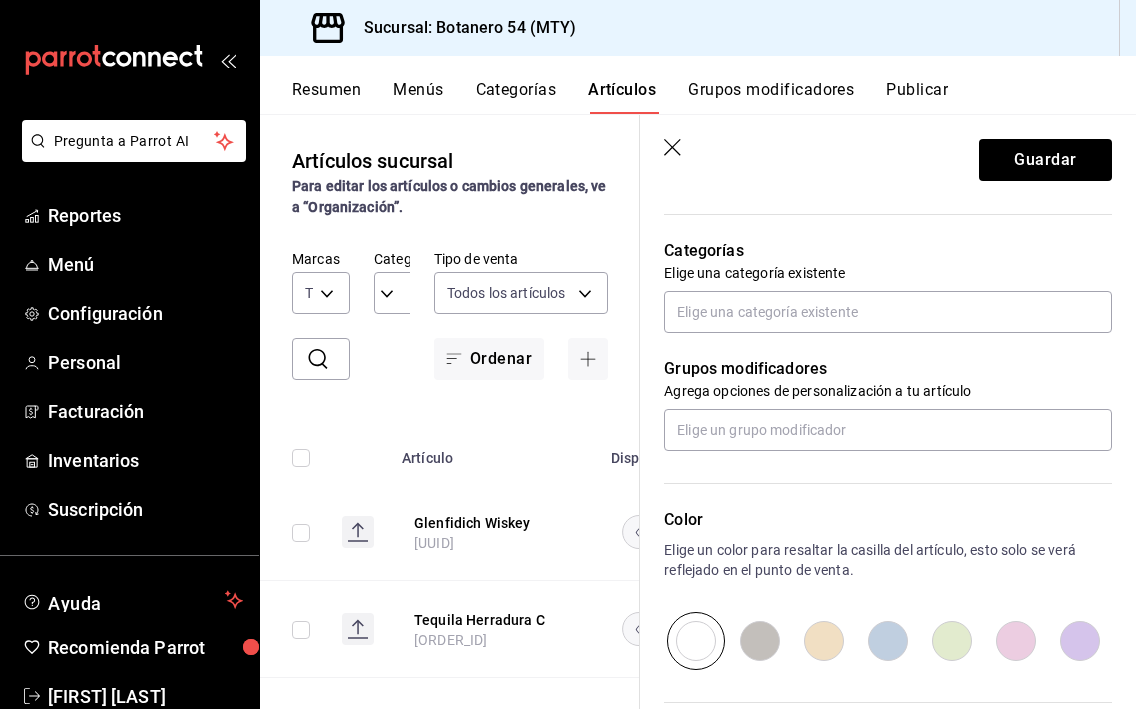 scroll, scrollTop: 700, scrollLeft: 0, axis: vertical 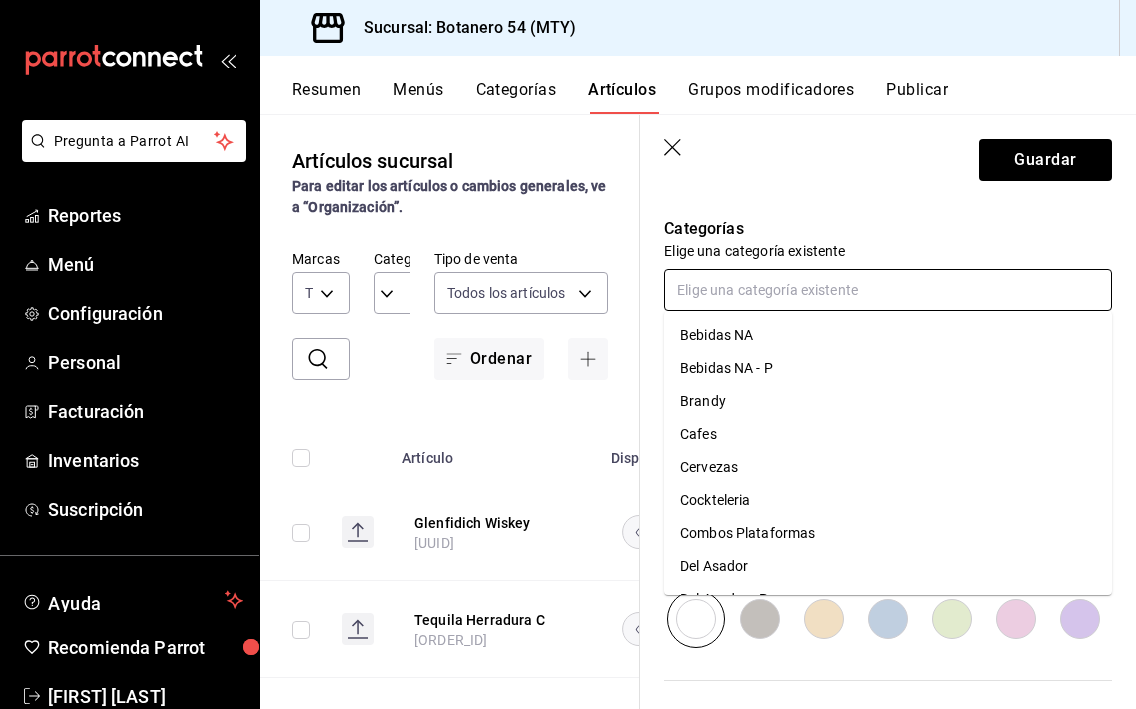 click at bounding box center [888, 290] 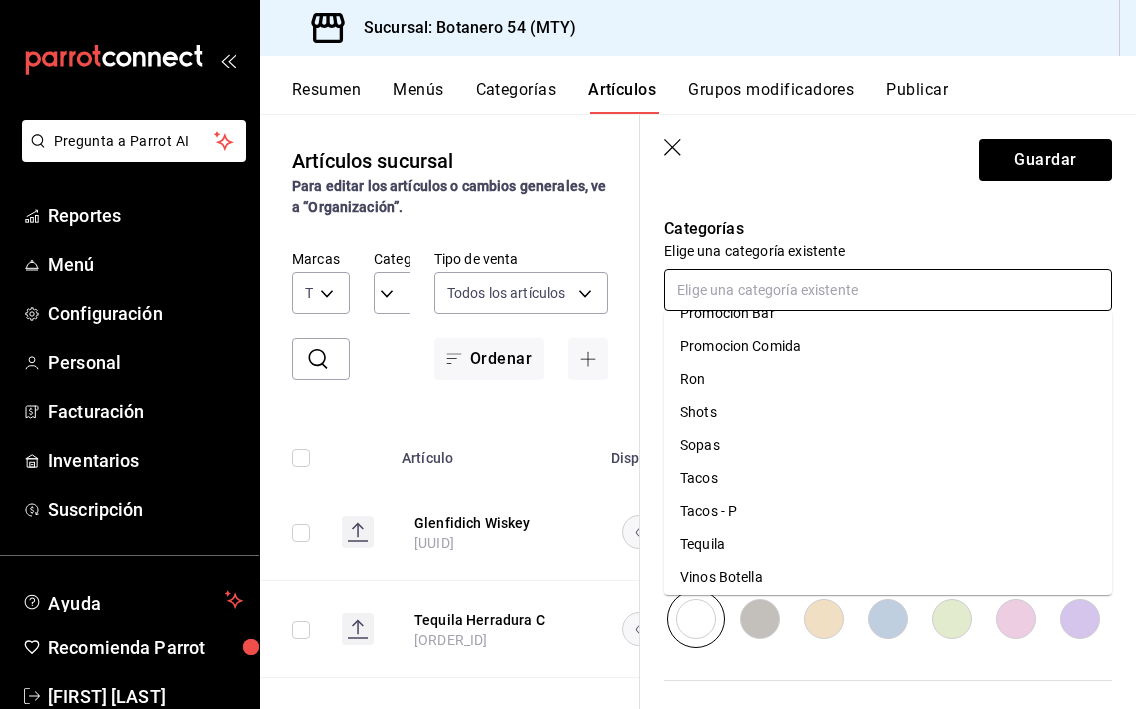 scroll, scrollTop: 810, scrollLeft: 0, axis: vertical 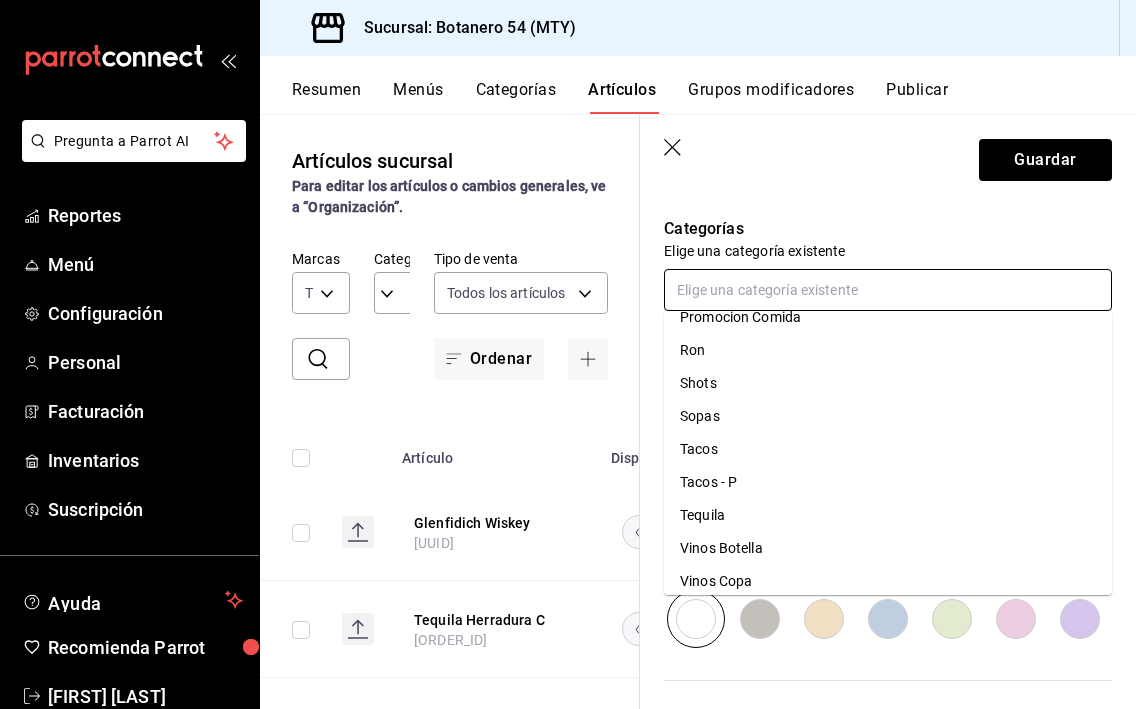 click on "Tequila" at bounding box center [888, 515] 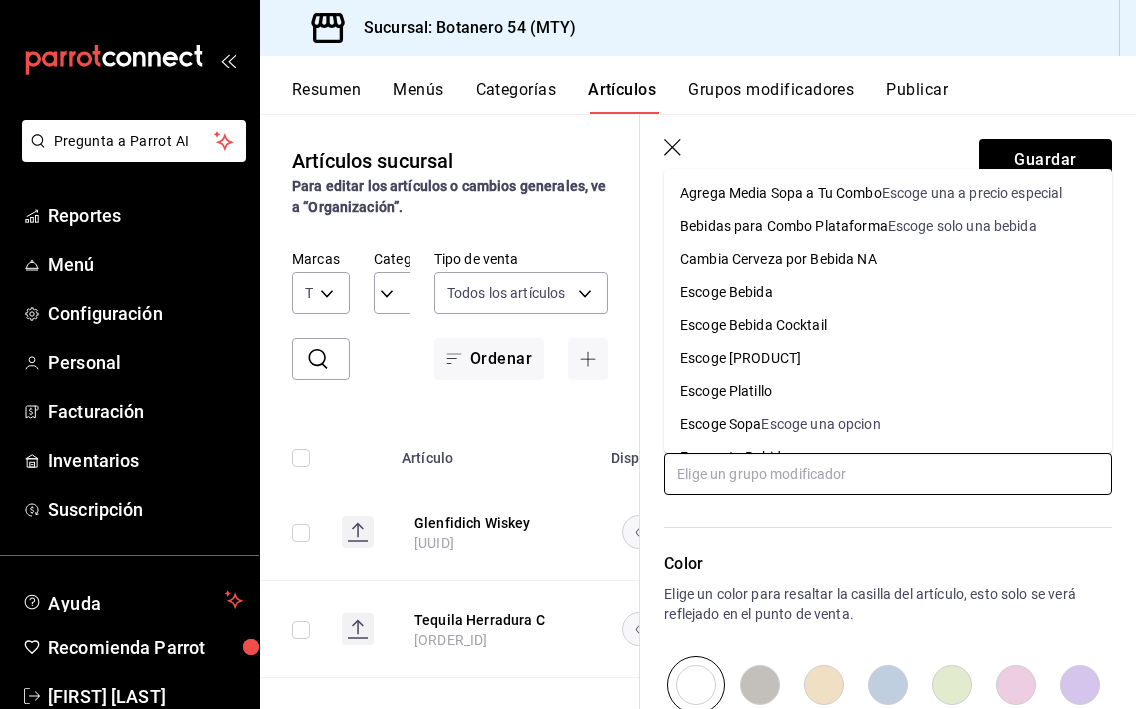 click at bounding box center (888, 474) 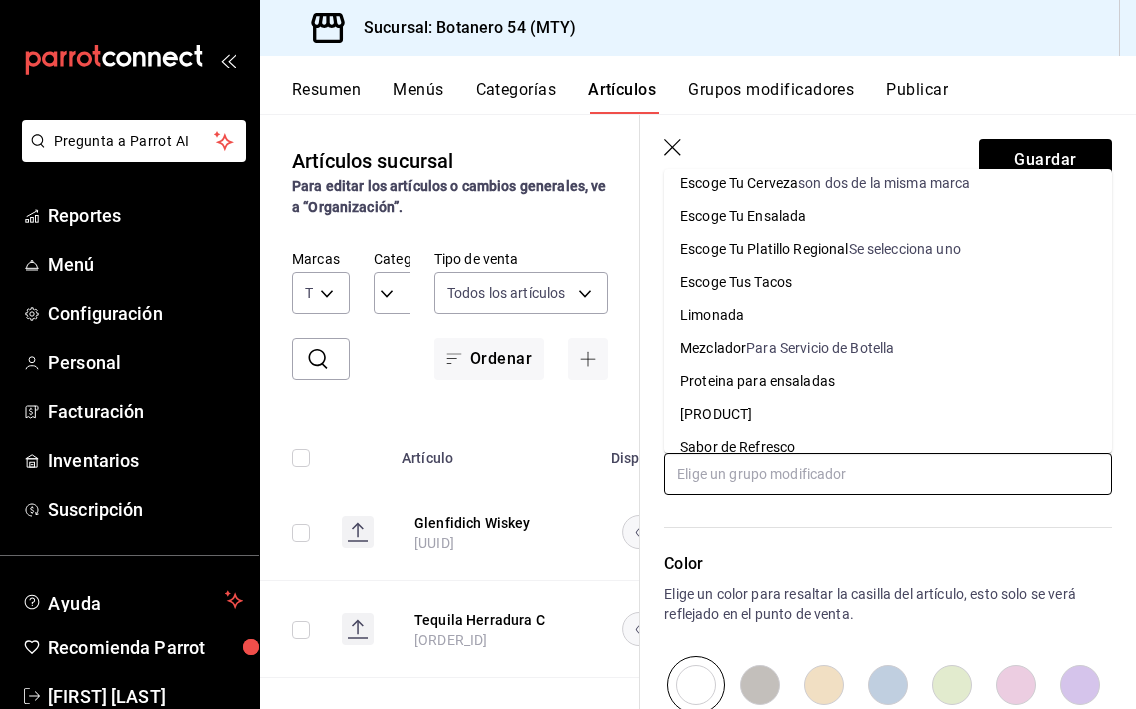 scroll, scrollTop: 313, scrollLeft: 0, axis: vertical 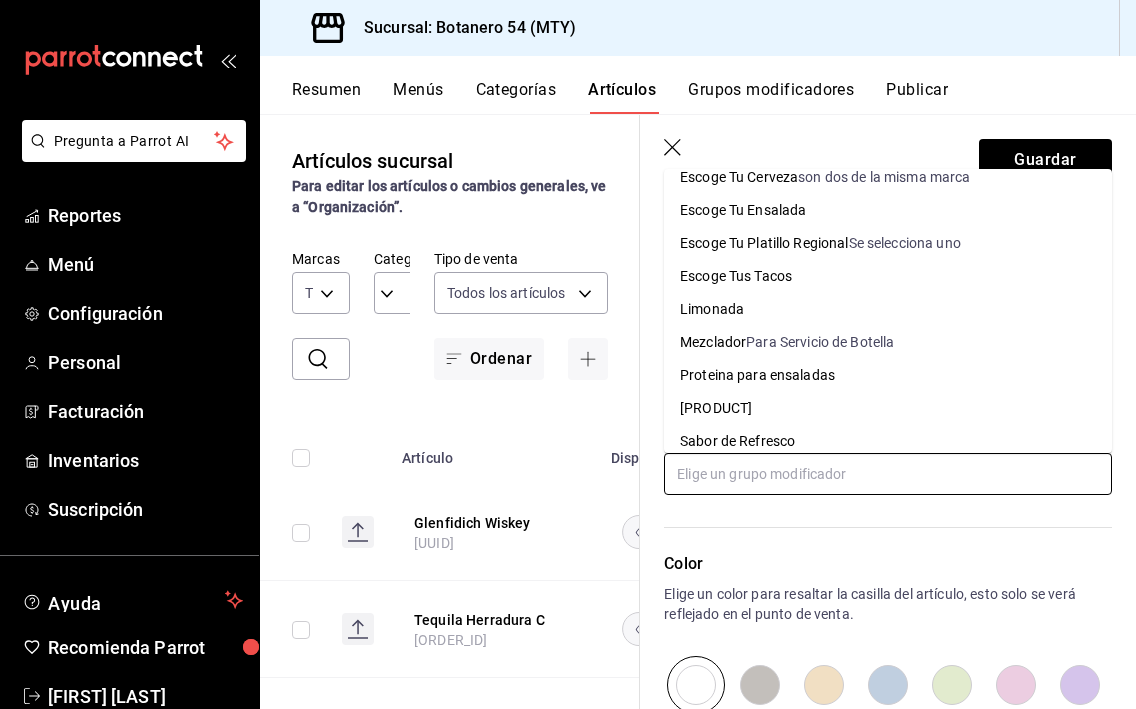click on "Para Servicio de Botella" at bounding box center [820, 342] 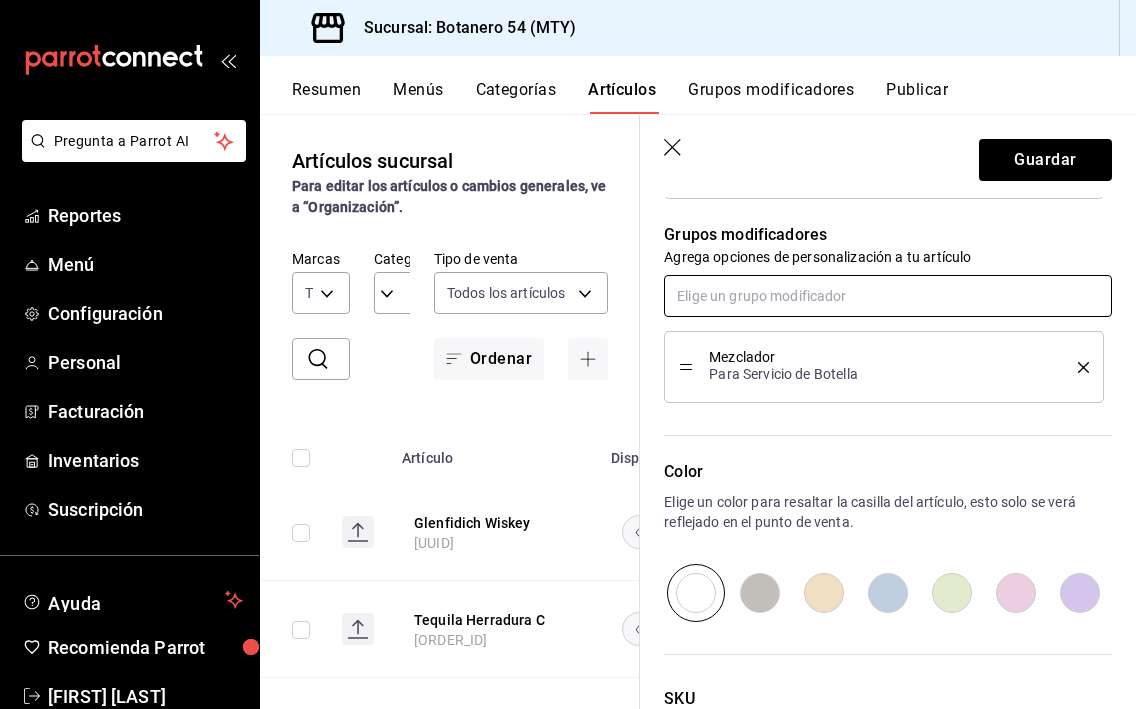 scroll, scrollTop: 880, scrollLeft: 0, axis: vertical 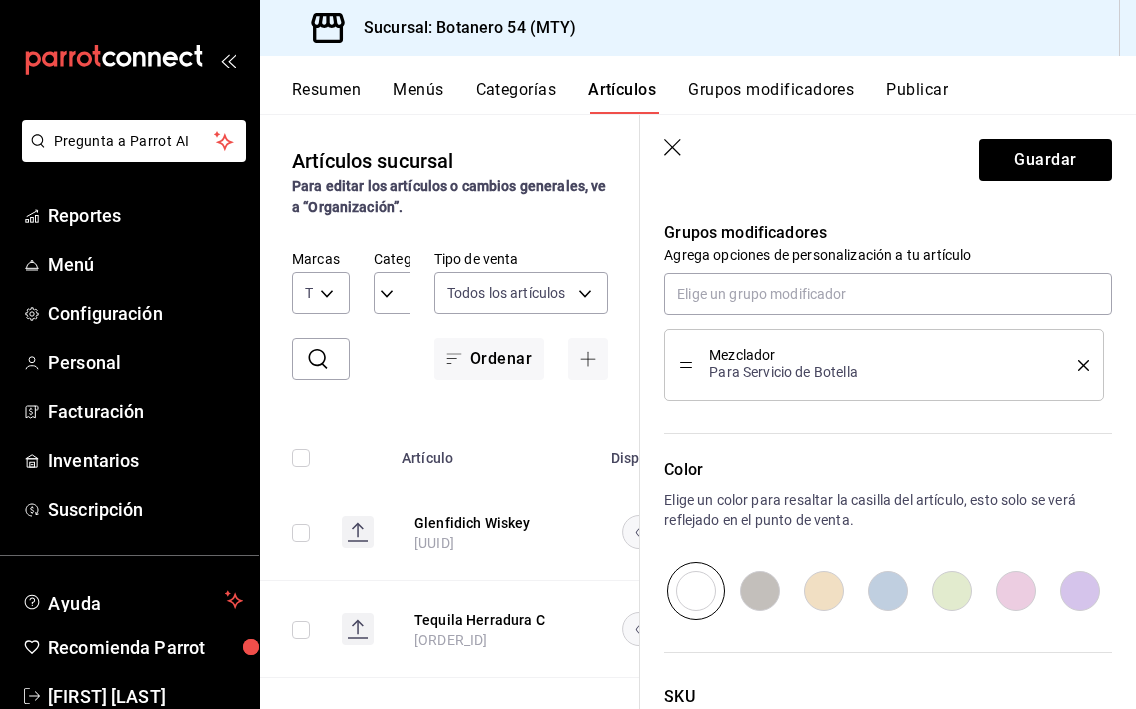 click at bounding box center (1016, 591) 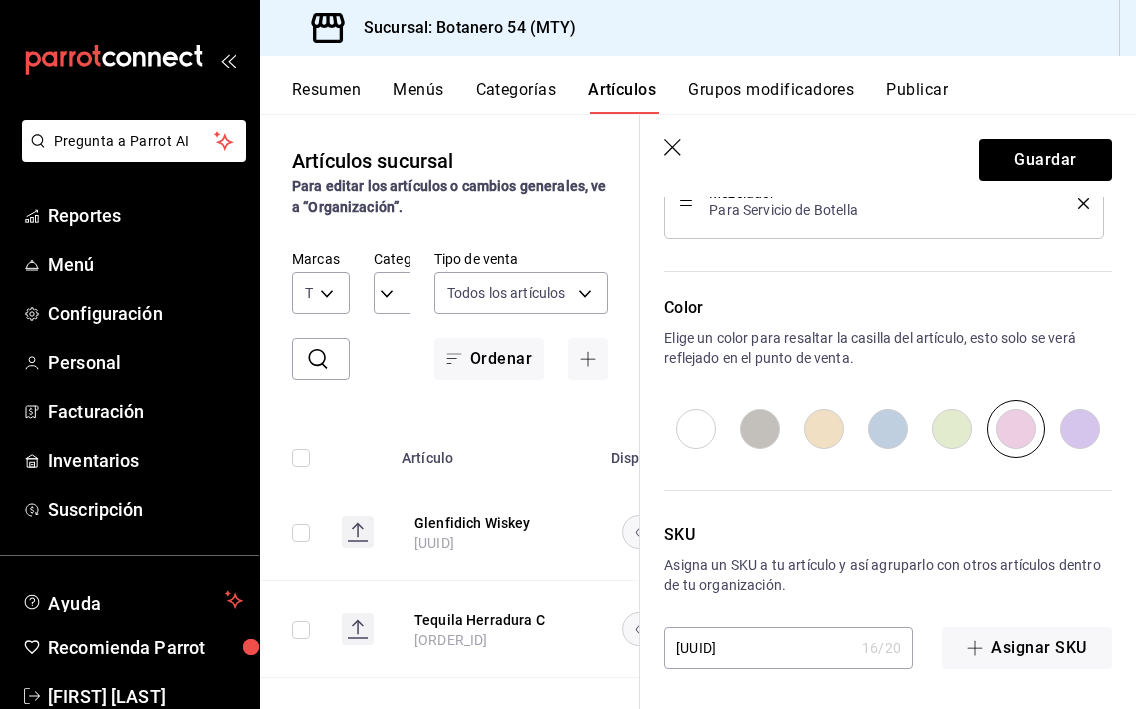 scroll, scrollTop: 1042, scrollLeft: 0, axis: vertical 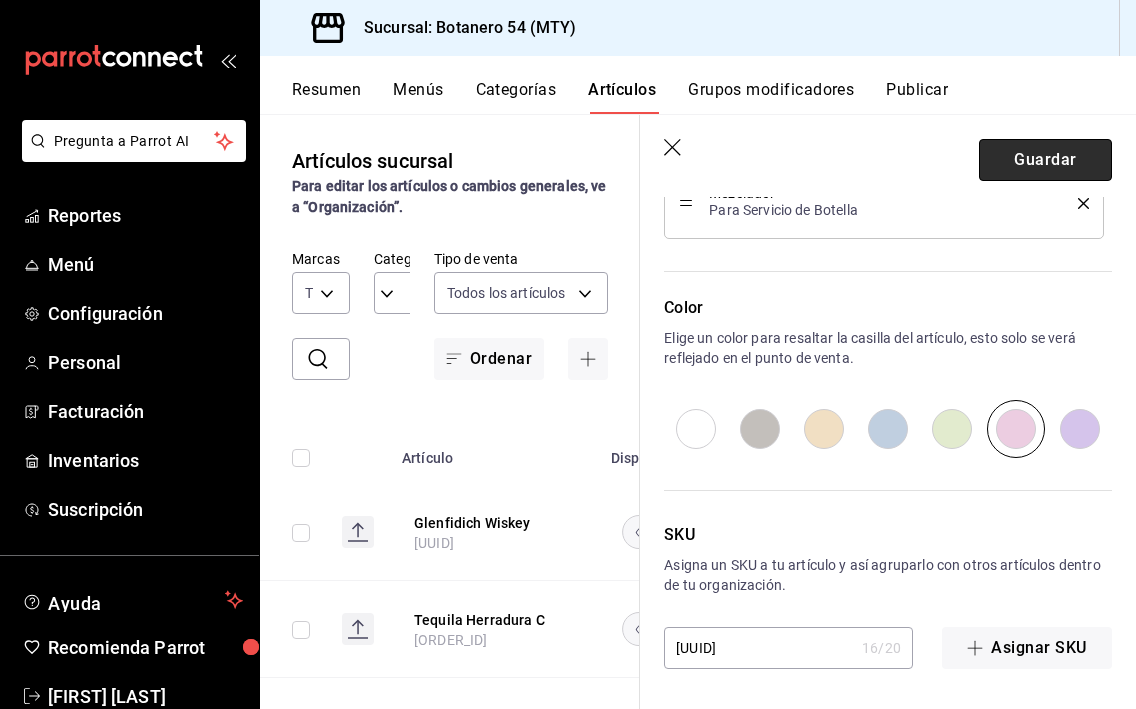 click on "Guardar" at bounding box center [1045, 160] 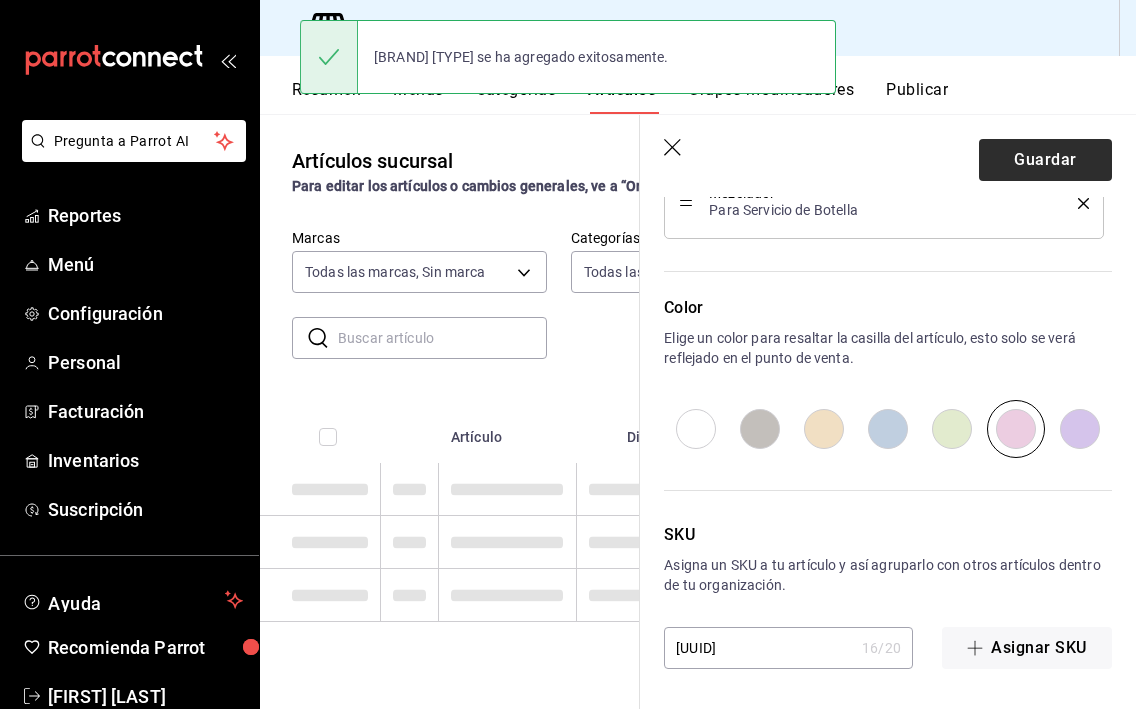 scroll, scrollTop: 0, scrollLeft: 0, axis: both 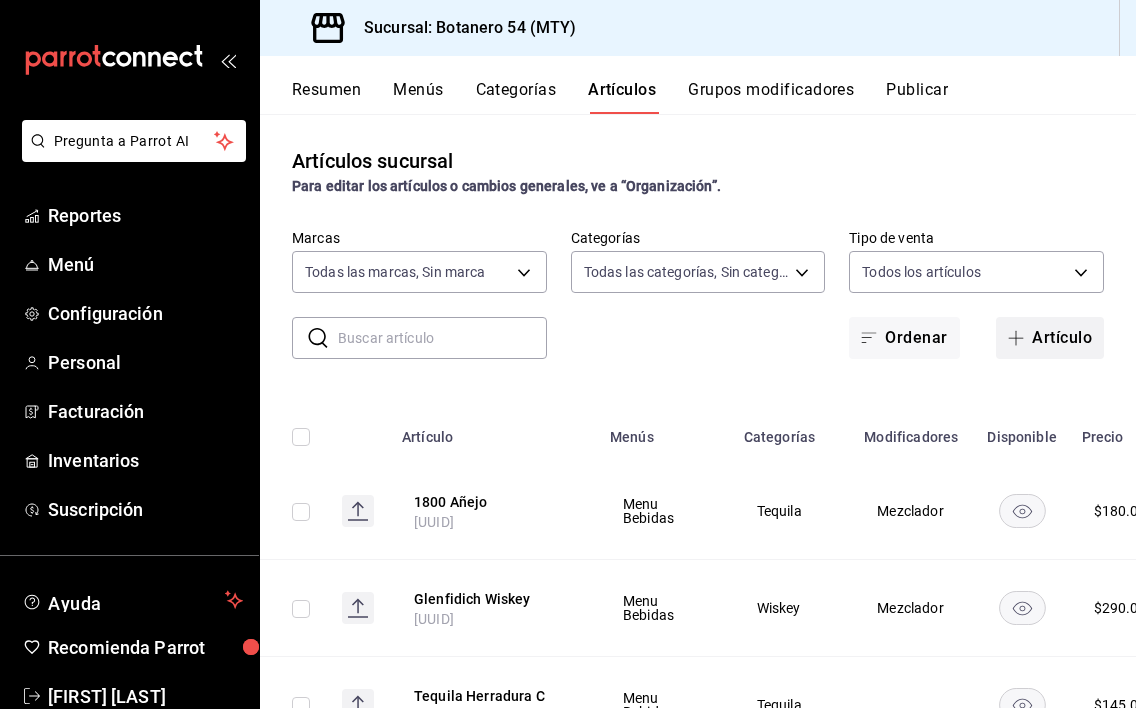 click on "Artículo" at bounding box center (1050, 338) 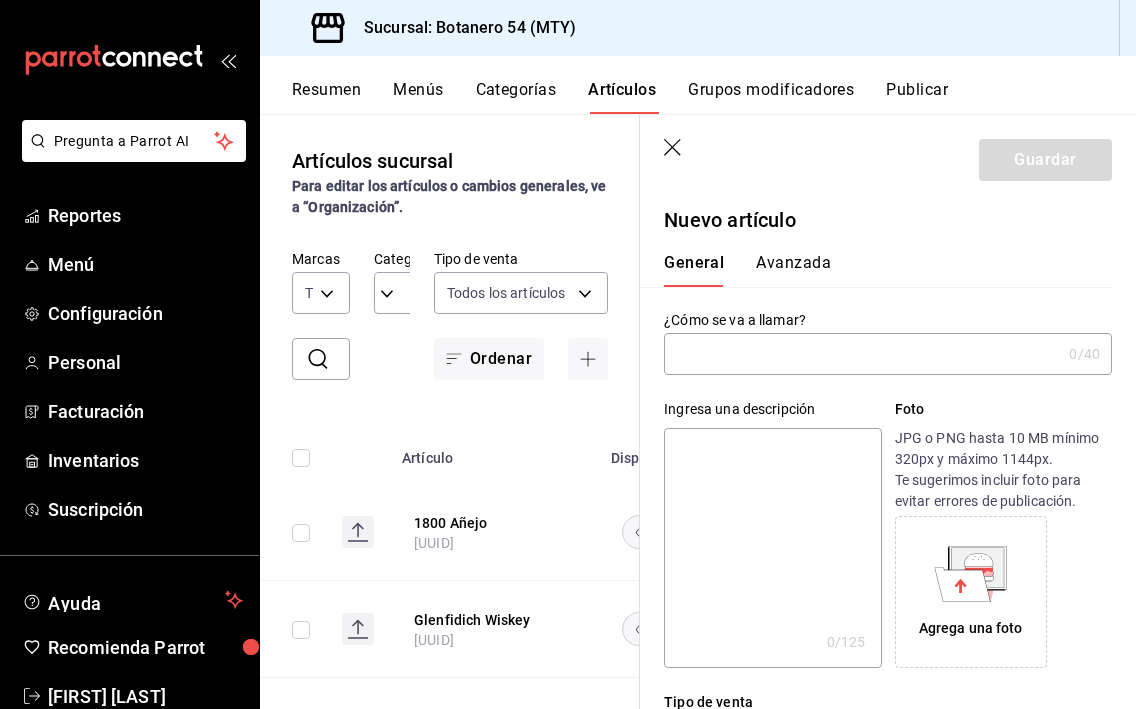 type on "B" 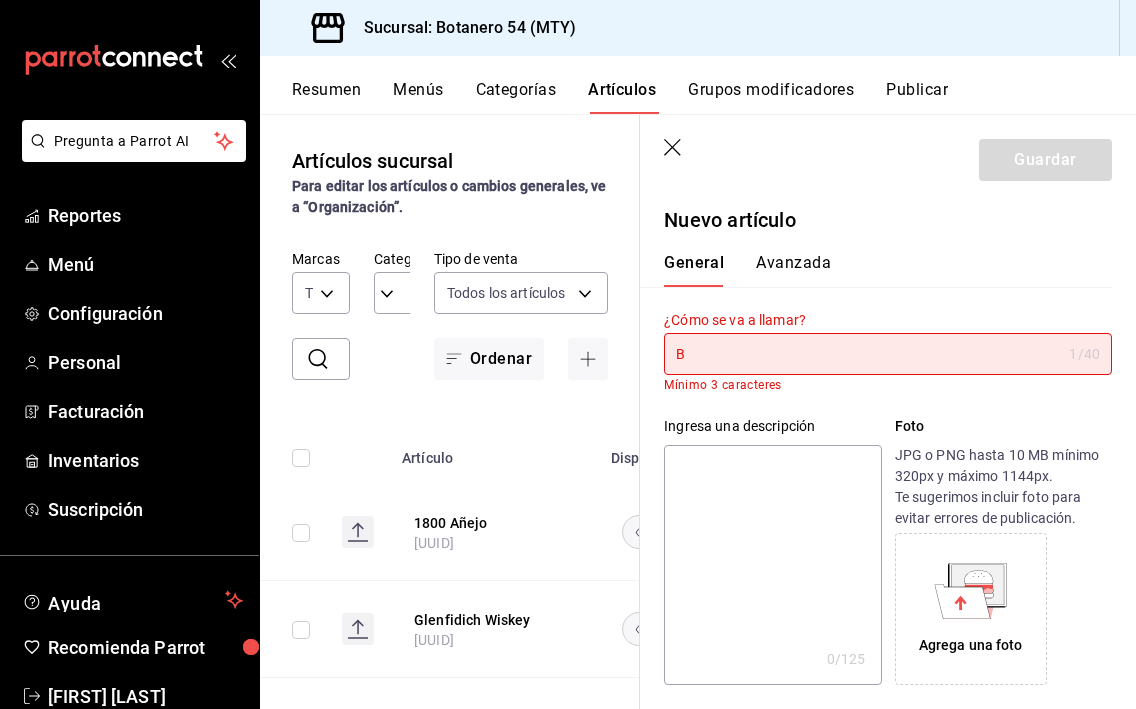 type 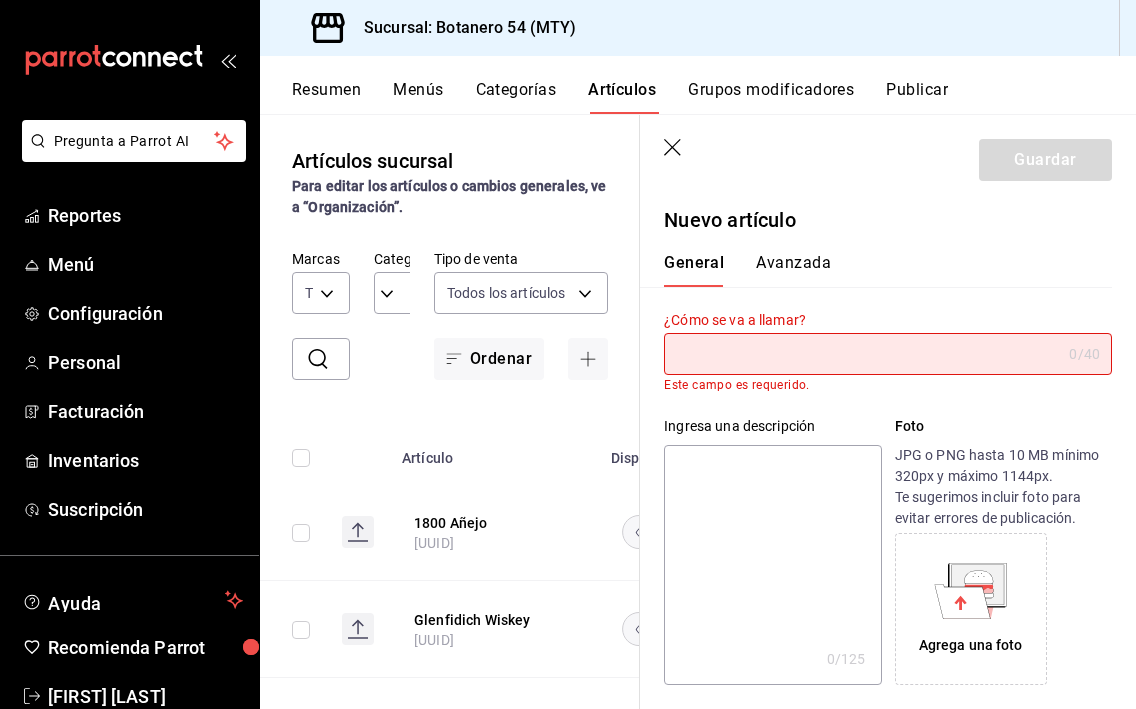 click 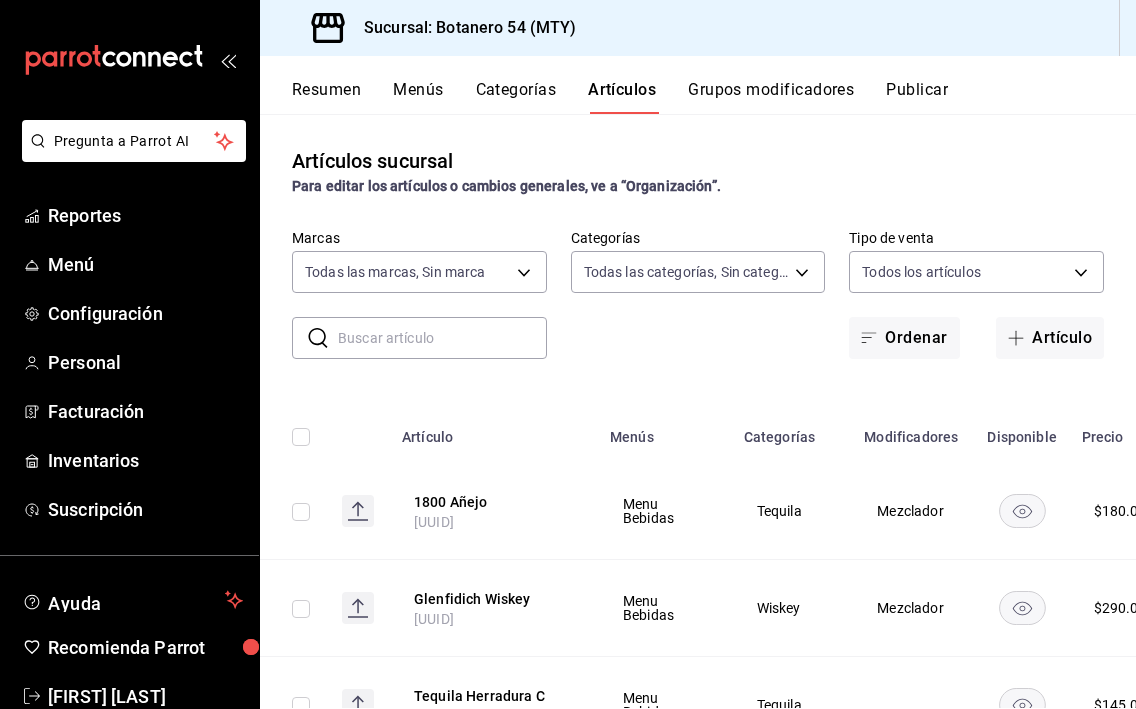 click at bounding box center [442, 338] 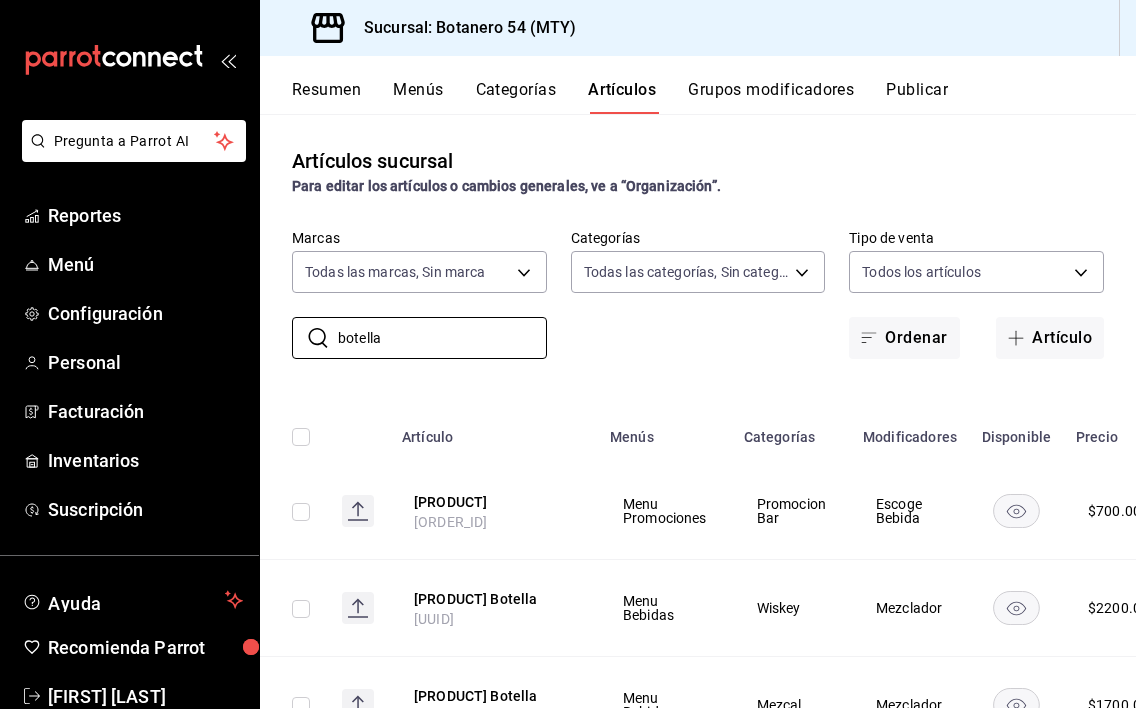 scroll, scrollTop: 0, scrollLeft: 0, axis: both 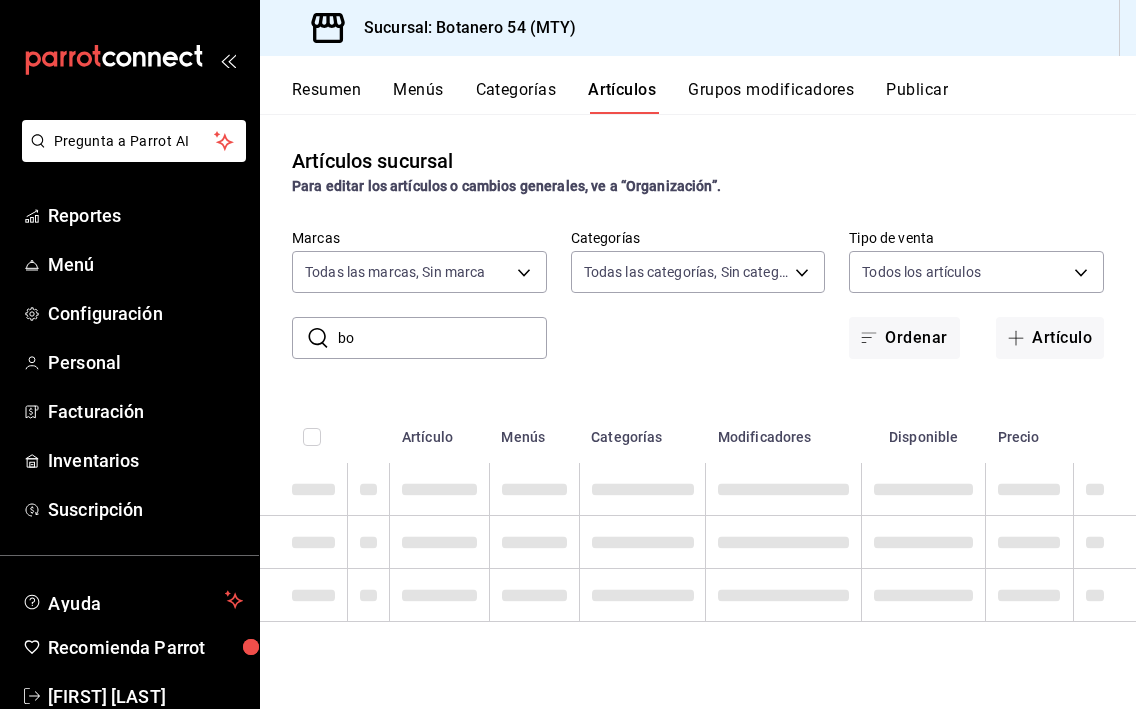 type on "b" 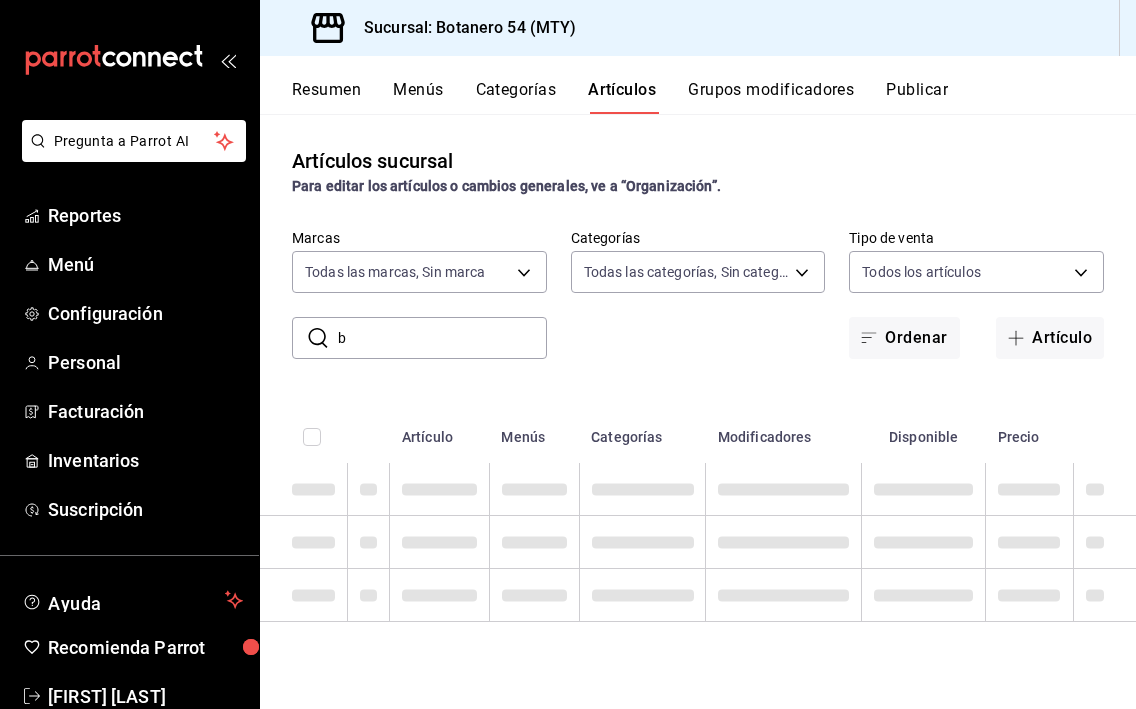 type 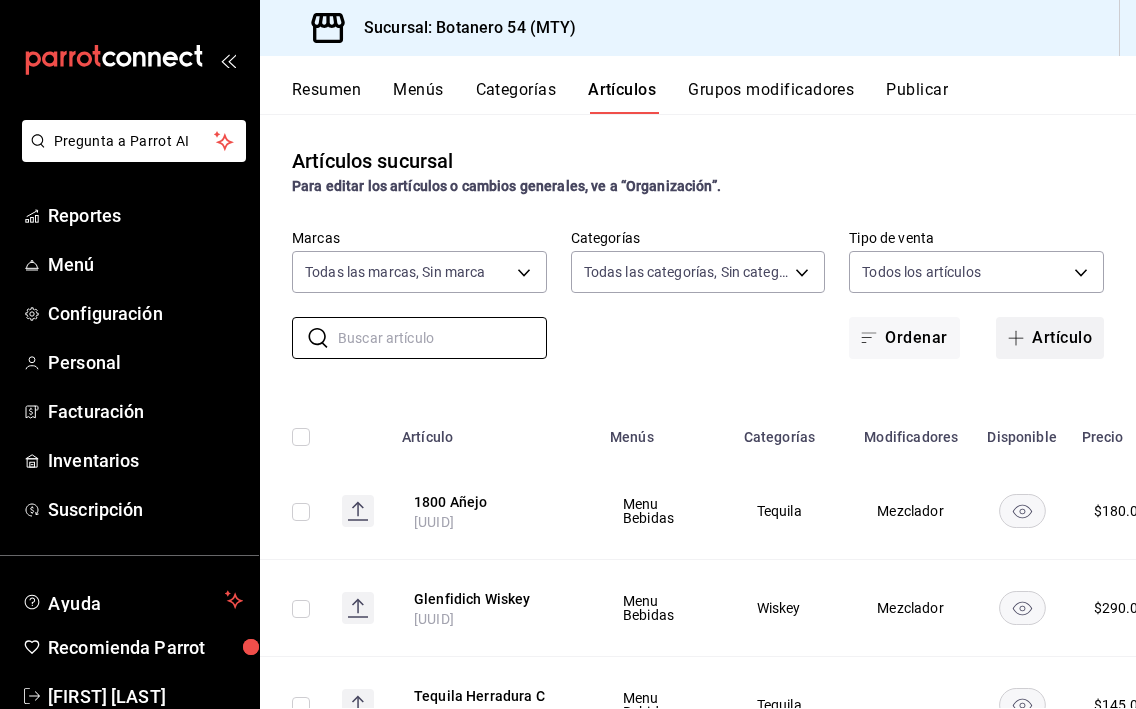 click on "Artículo" at bounding box center [1050, 338] 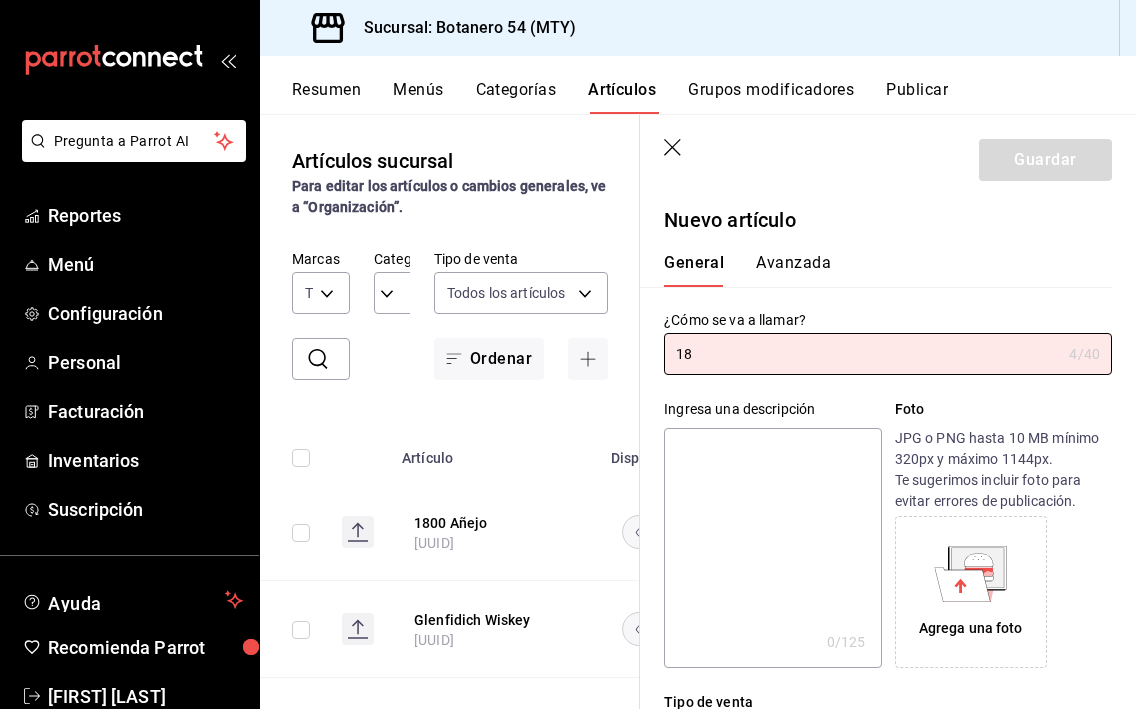 type on "1" 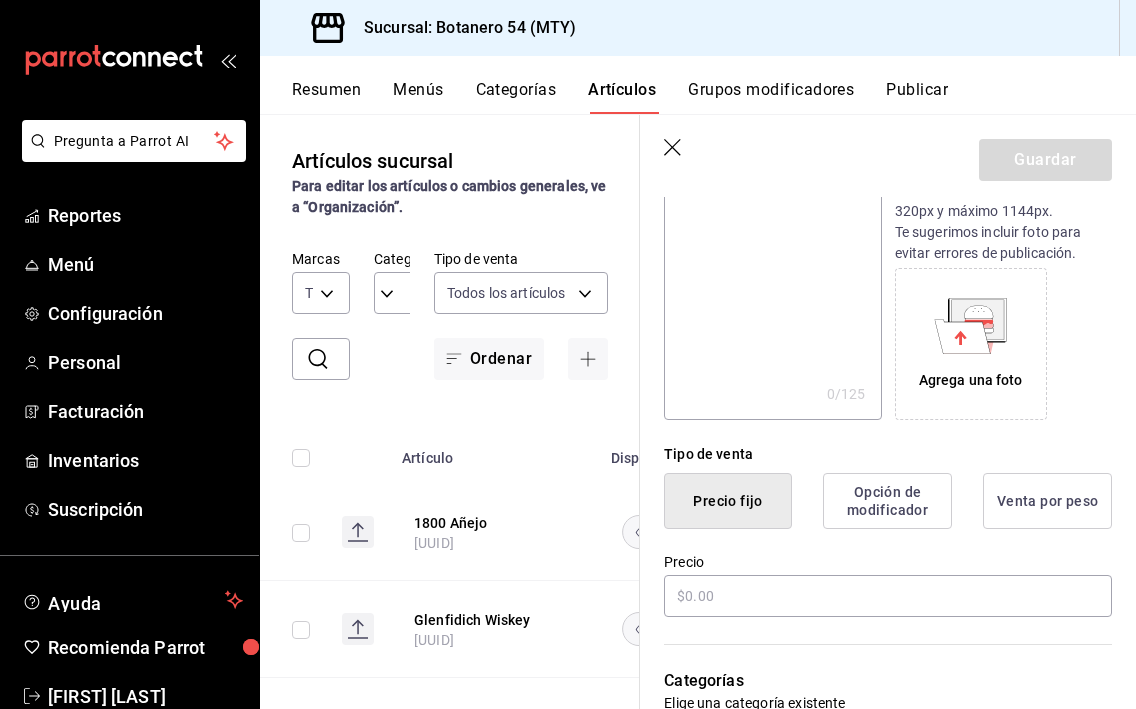 scroll, scrollTop: 260, scrollLeft: 0, axis: vertical 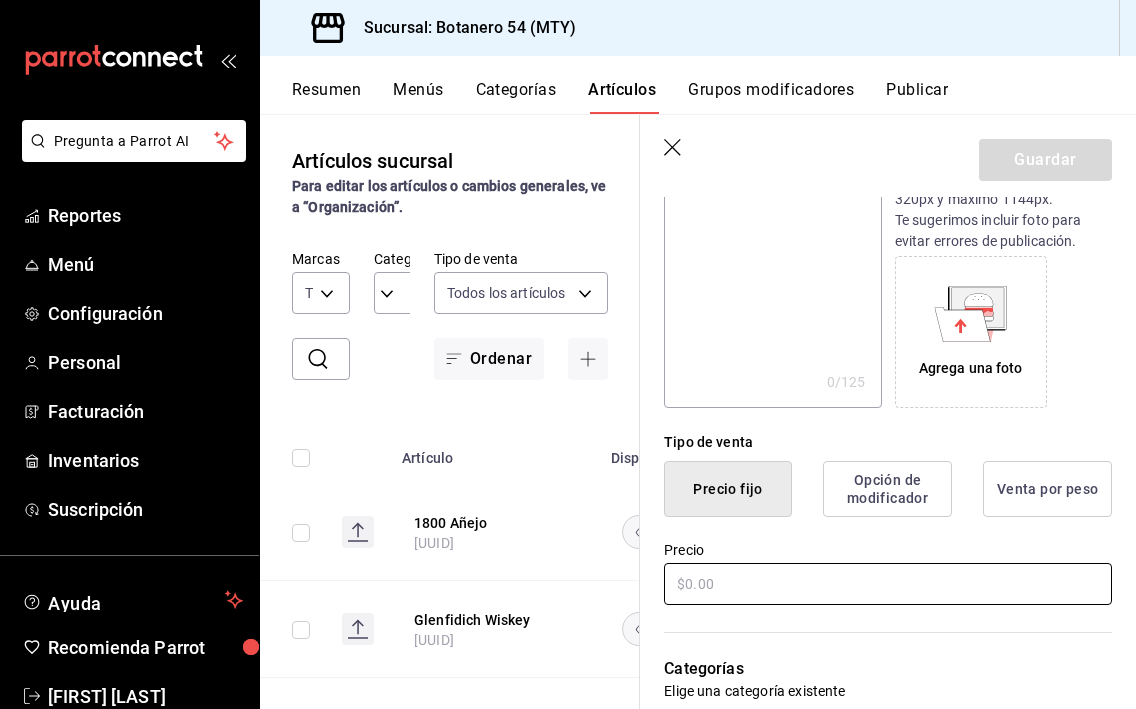 type on "[PRODUCT]" 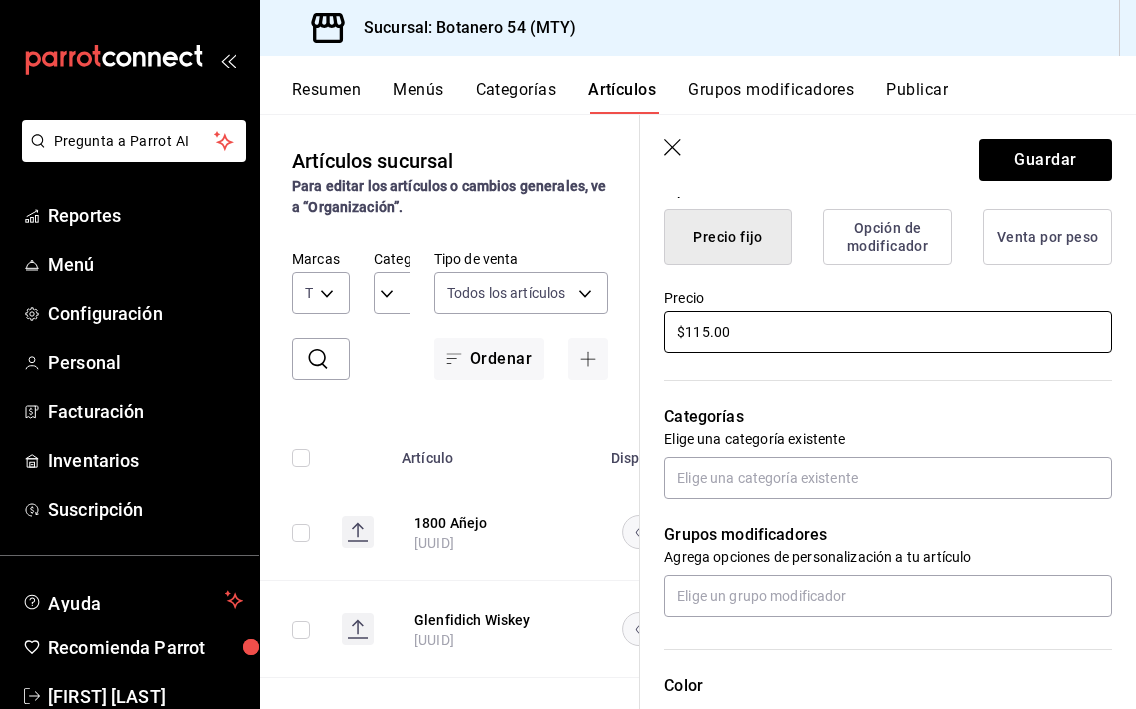 scroll, scrollTop: 557, scrollLeft: 0, axis: vertical 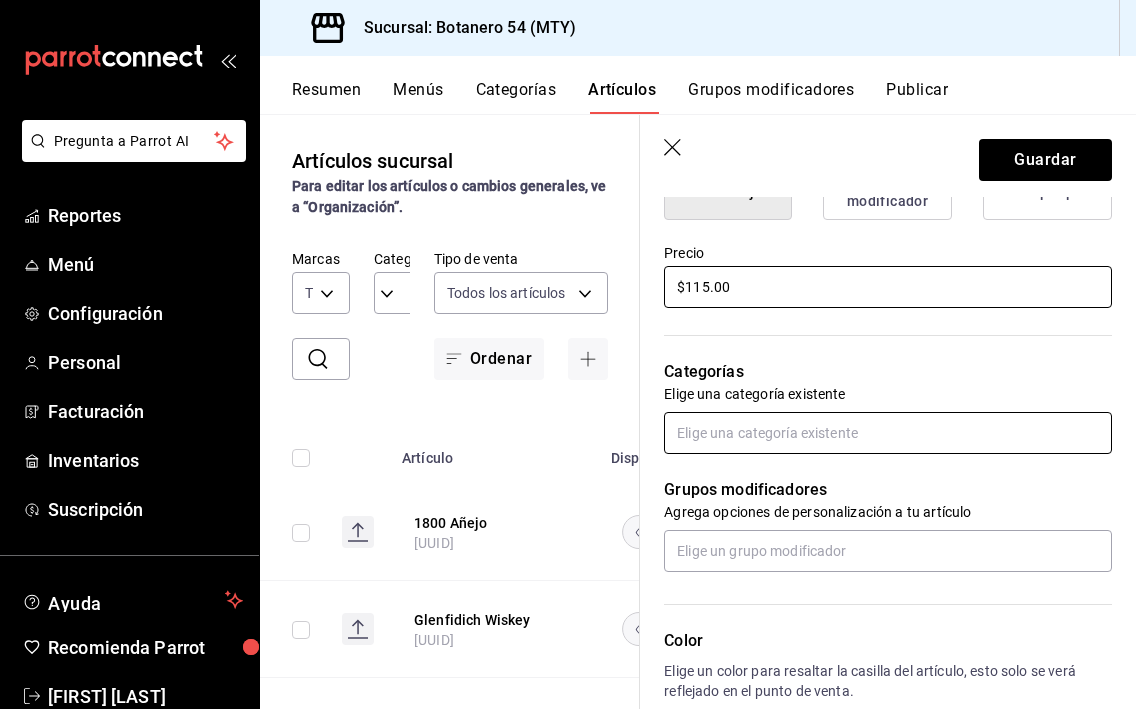 type on "$115.00" 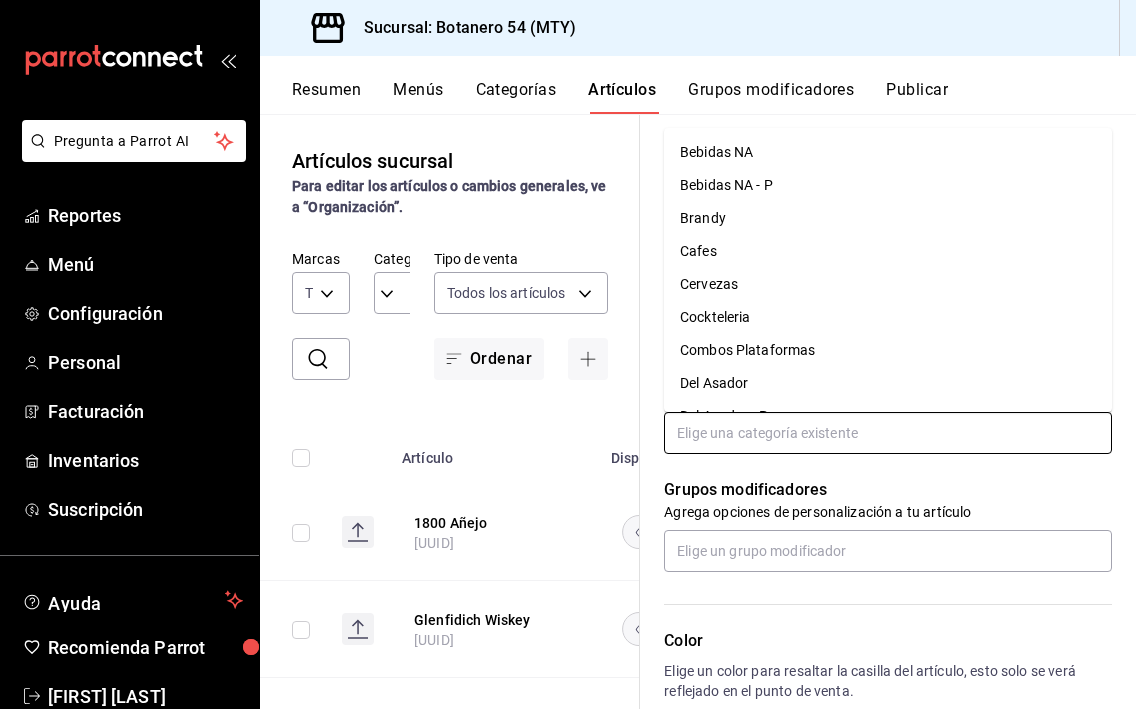 click at bounding box center (888, 433) 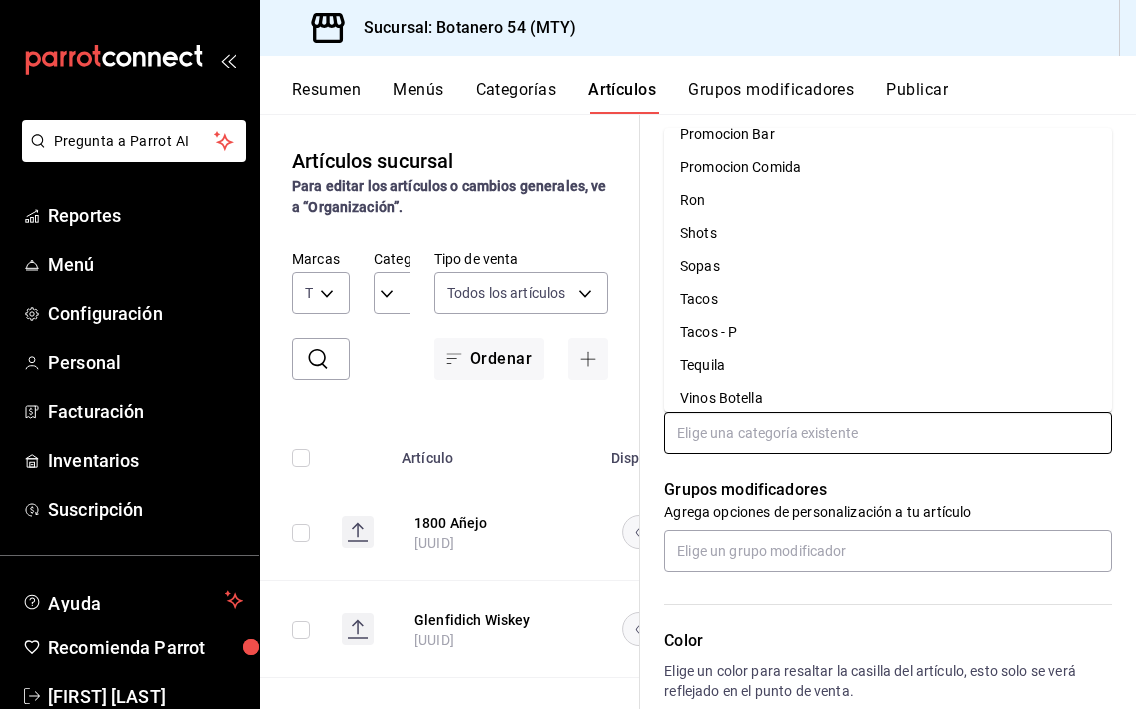 scroll, scrollTop: 779, scrollLeft: 0, axis: vertical 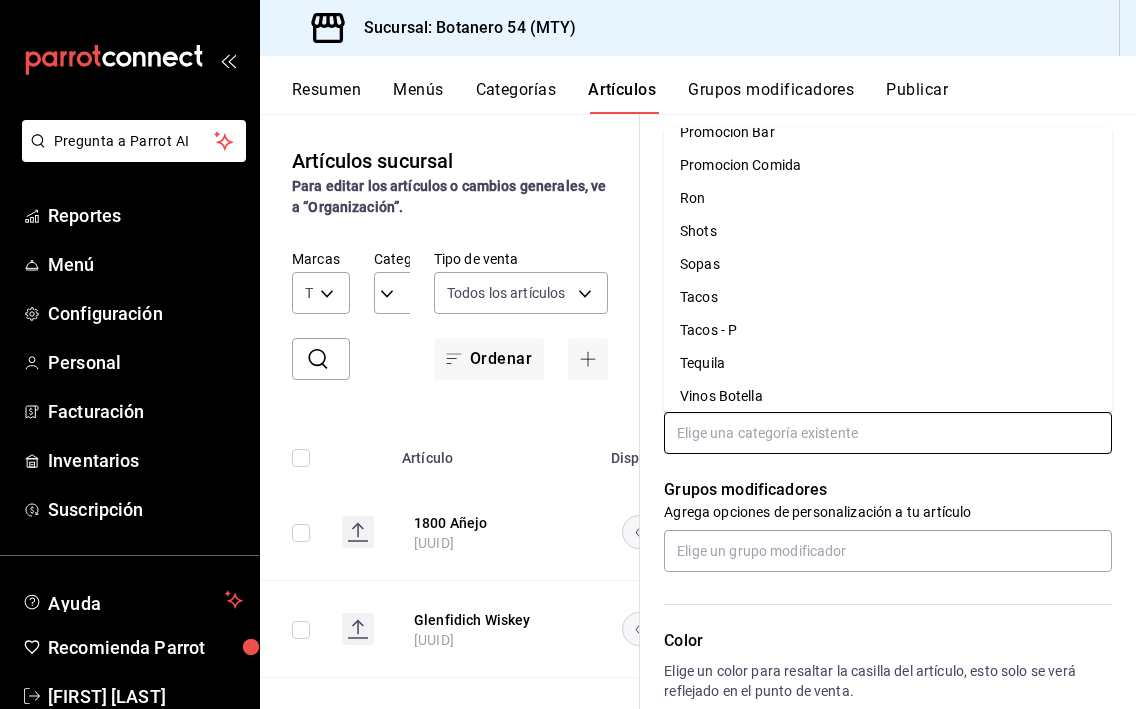 click on "Tequila" at bounding box center (888, 363) 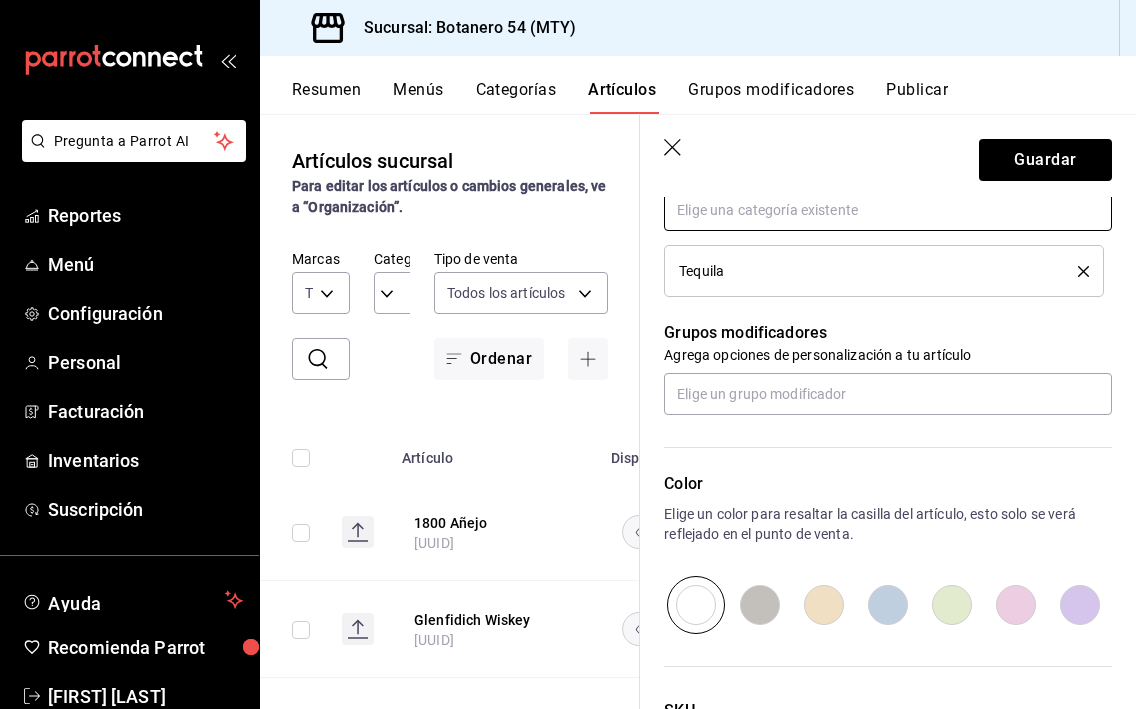 scroll, scrollTop: 787, scrollLeft: 0, axis: vertical 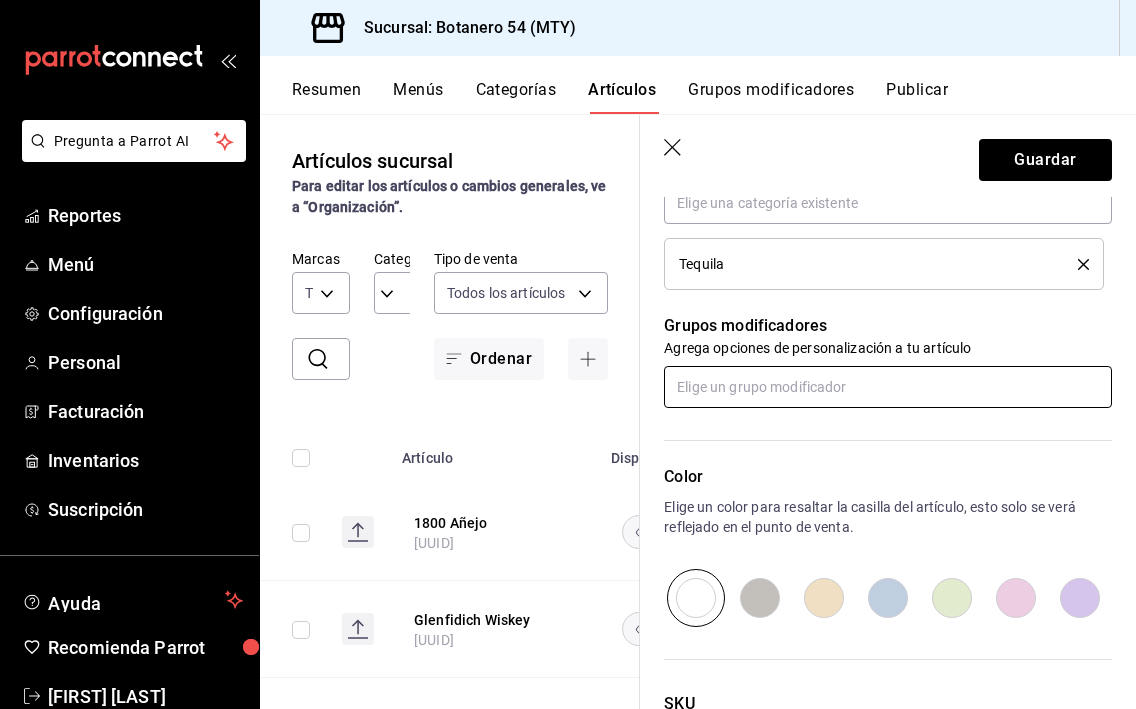 click at bounding box center (888, 387) 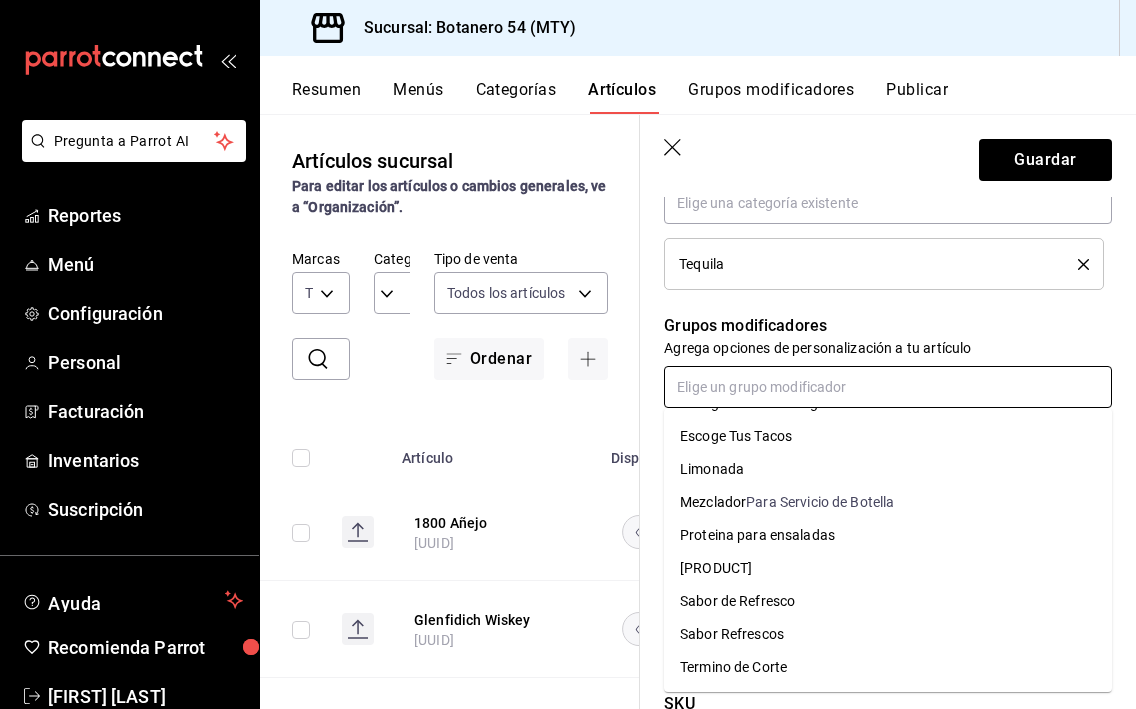 scroll, scrollTop: 371, scrollLeft: 0, axis: vertical 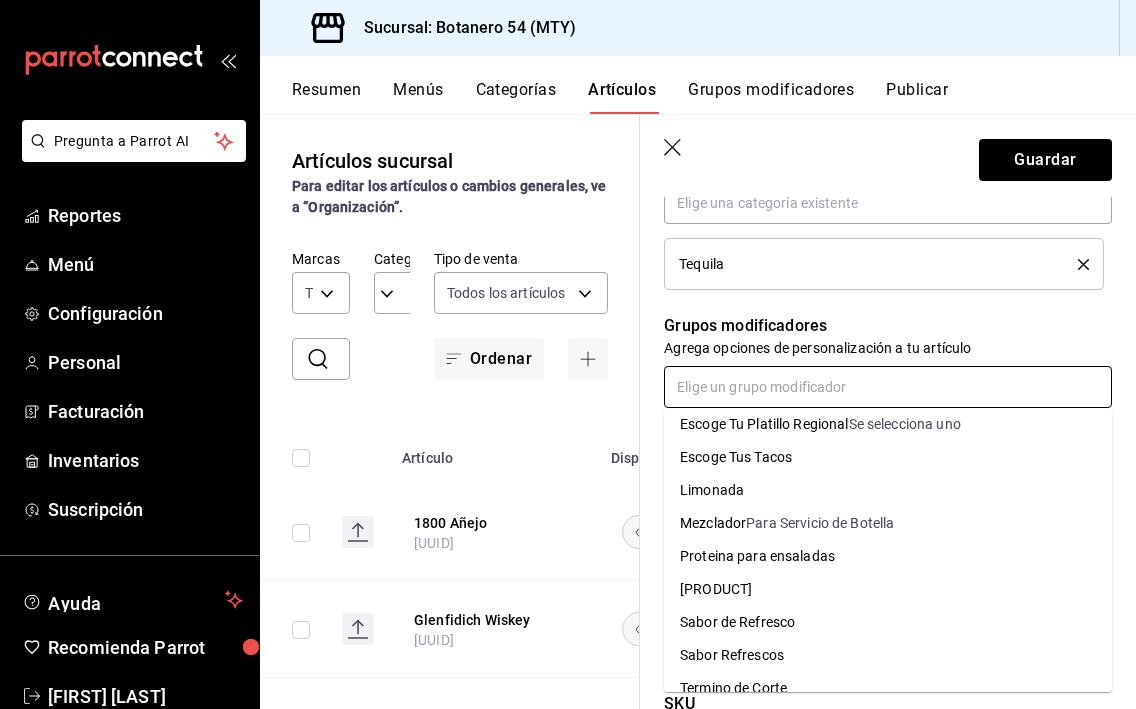 click on "Para Servicio de Botella" at bounding box center [820, 523] 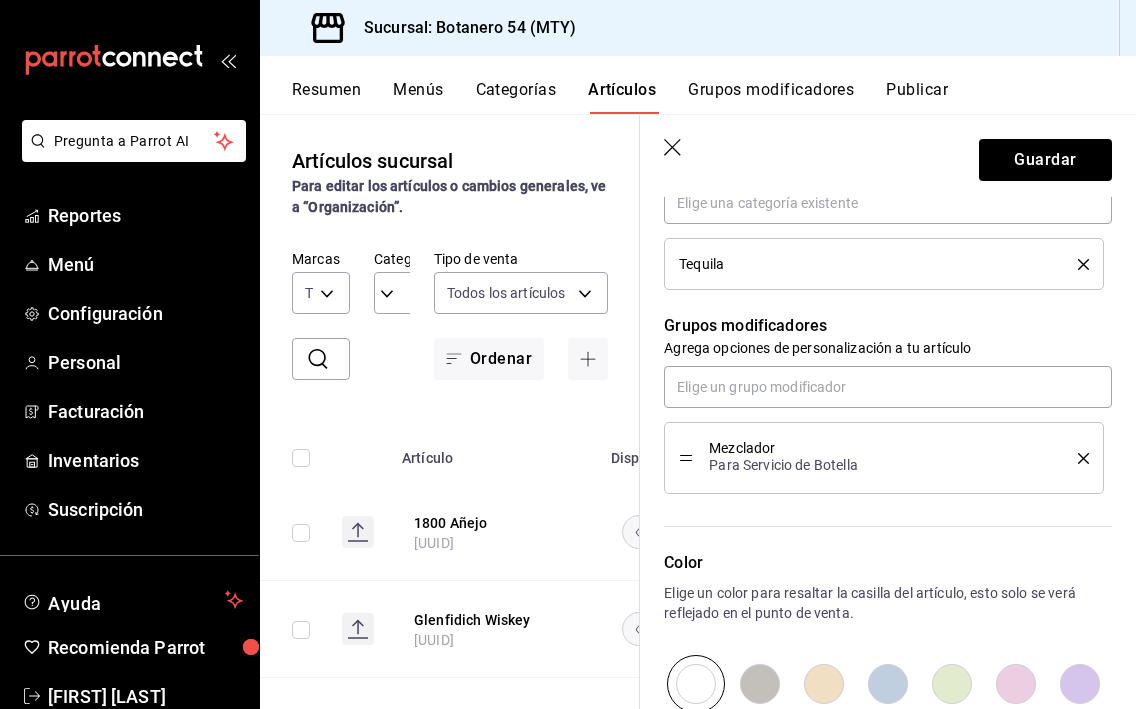 click at bounding box center (824, 684) 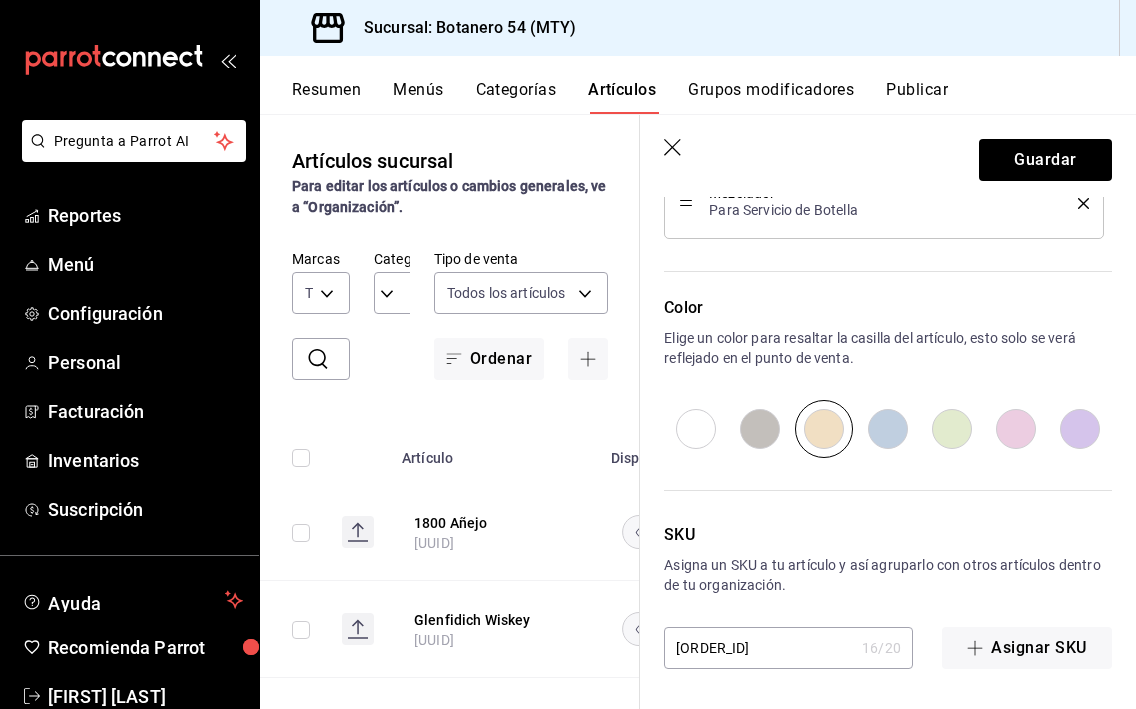 scroll, scrollTop: 1042, scrollLeft: 0, axis: vertical 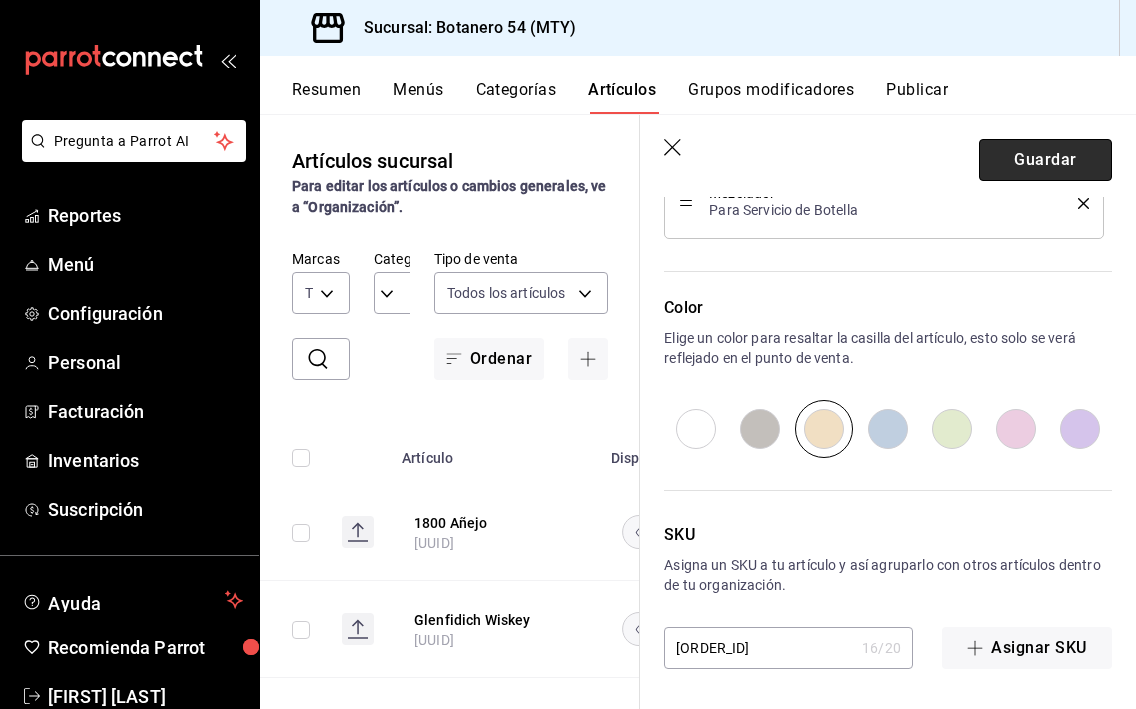 click on "Guardar" at bounding box center (1045, 160) 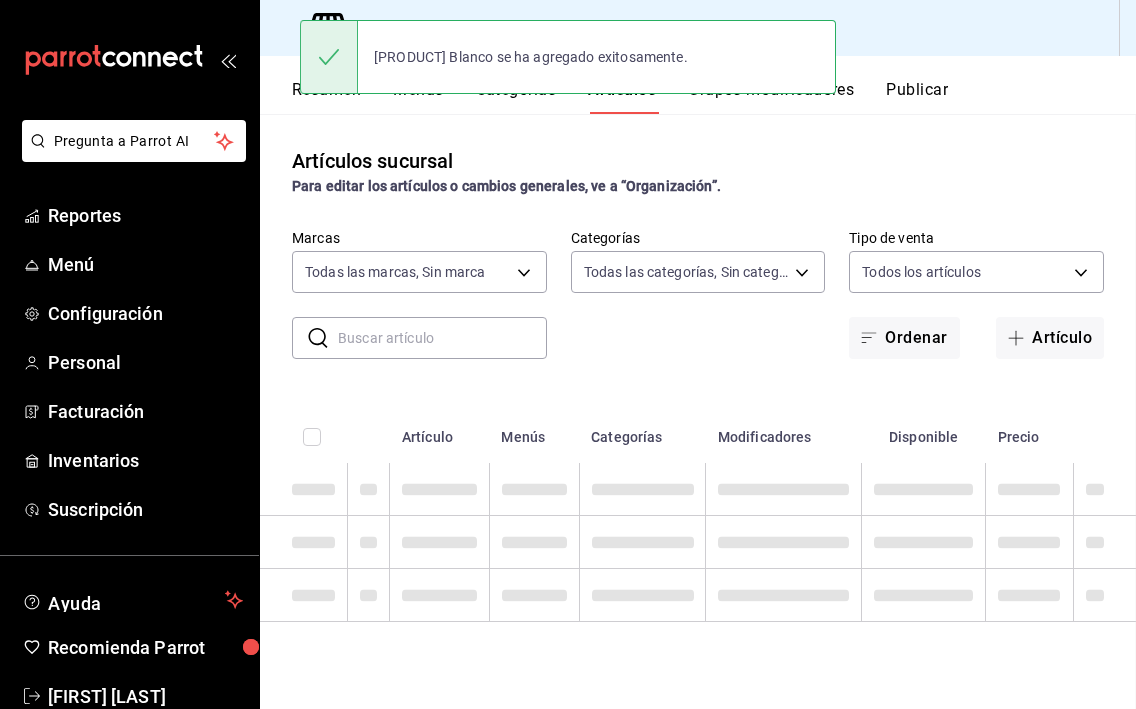 scroll, scrollTop: 0, scrollLeft: 0, axis: both 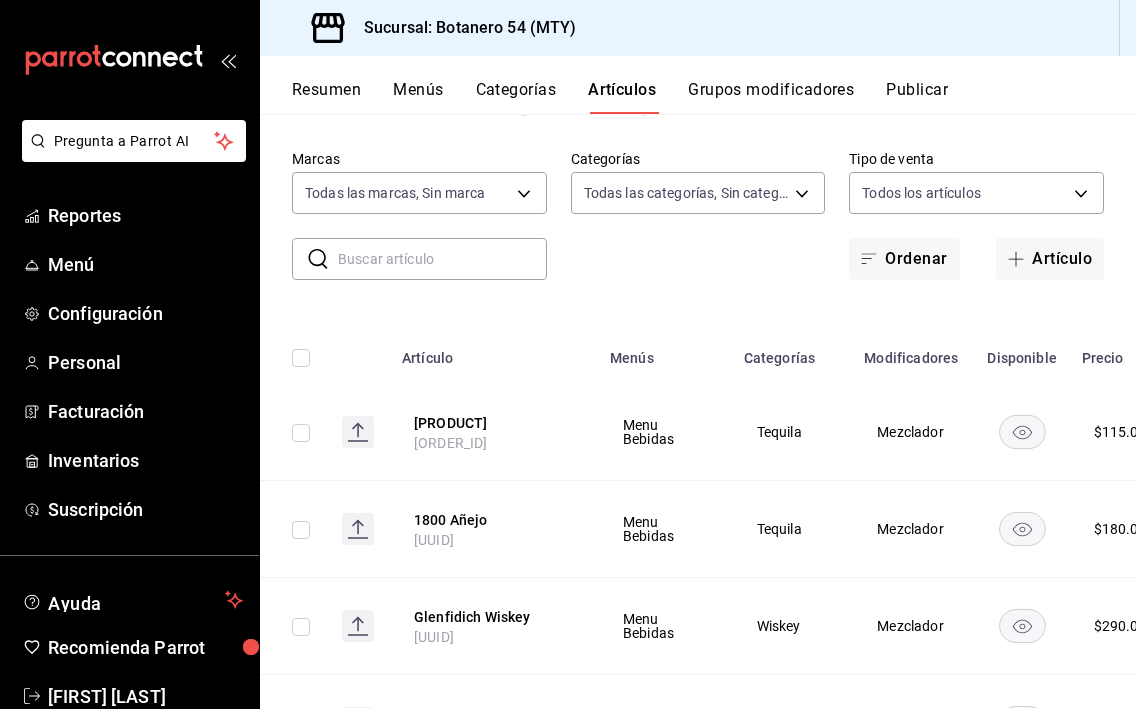 click on "Categorías" at bounding box center (516, 97) 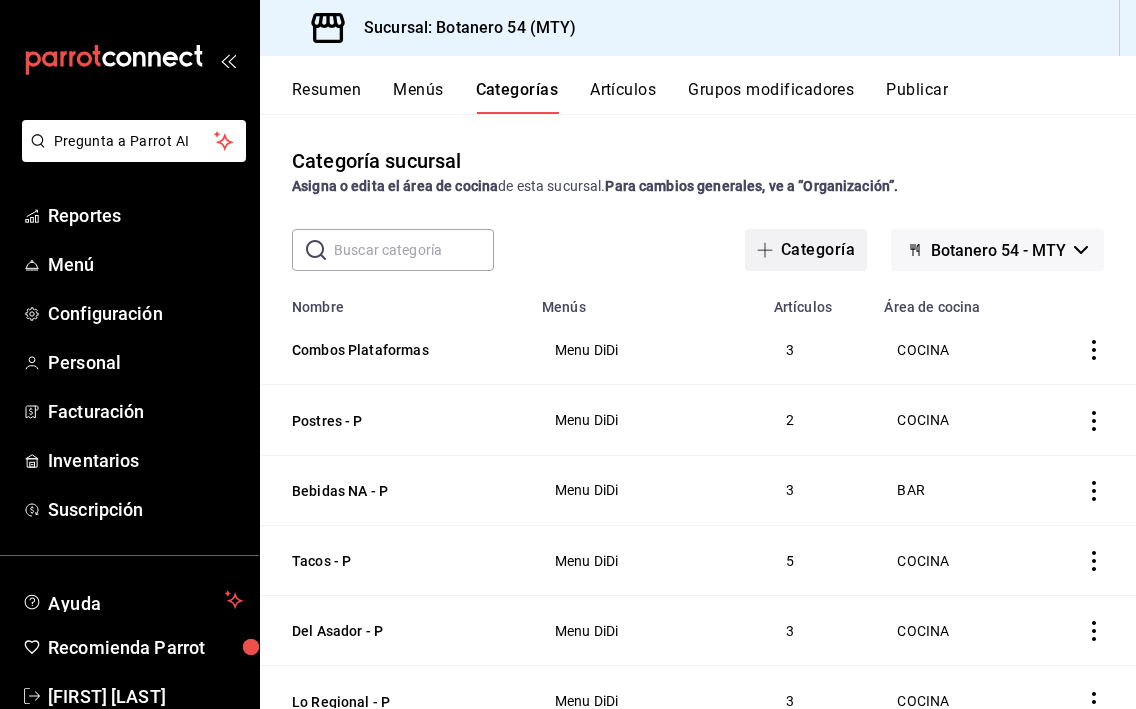 click on "Categoría" at bounding box center (806, 250) 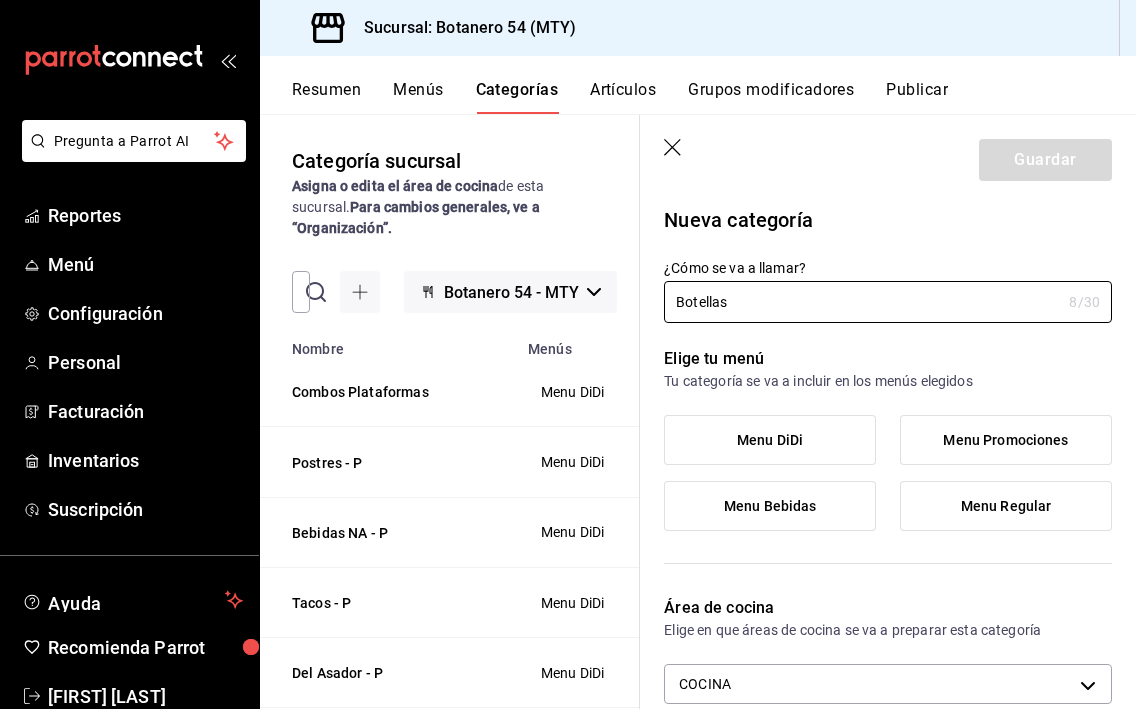 type on "Botellas" 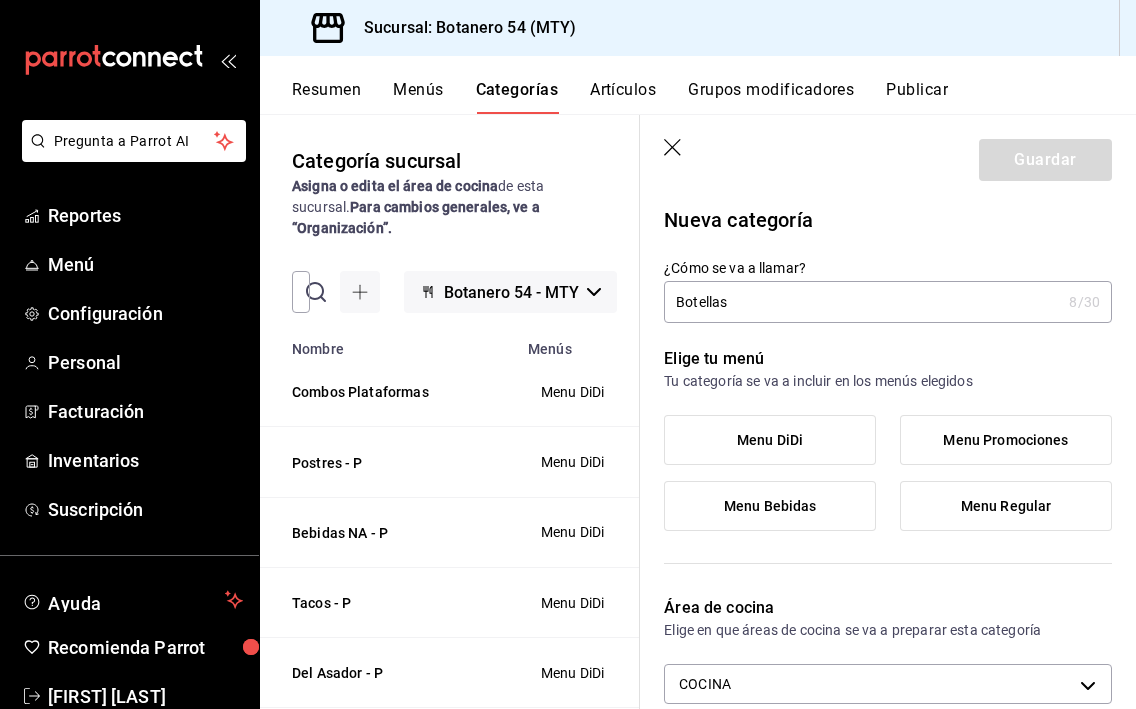 click on "Menu Bebidas" at bounding box center (770, 506) 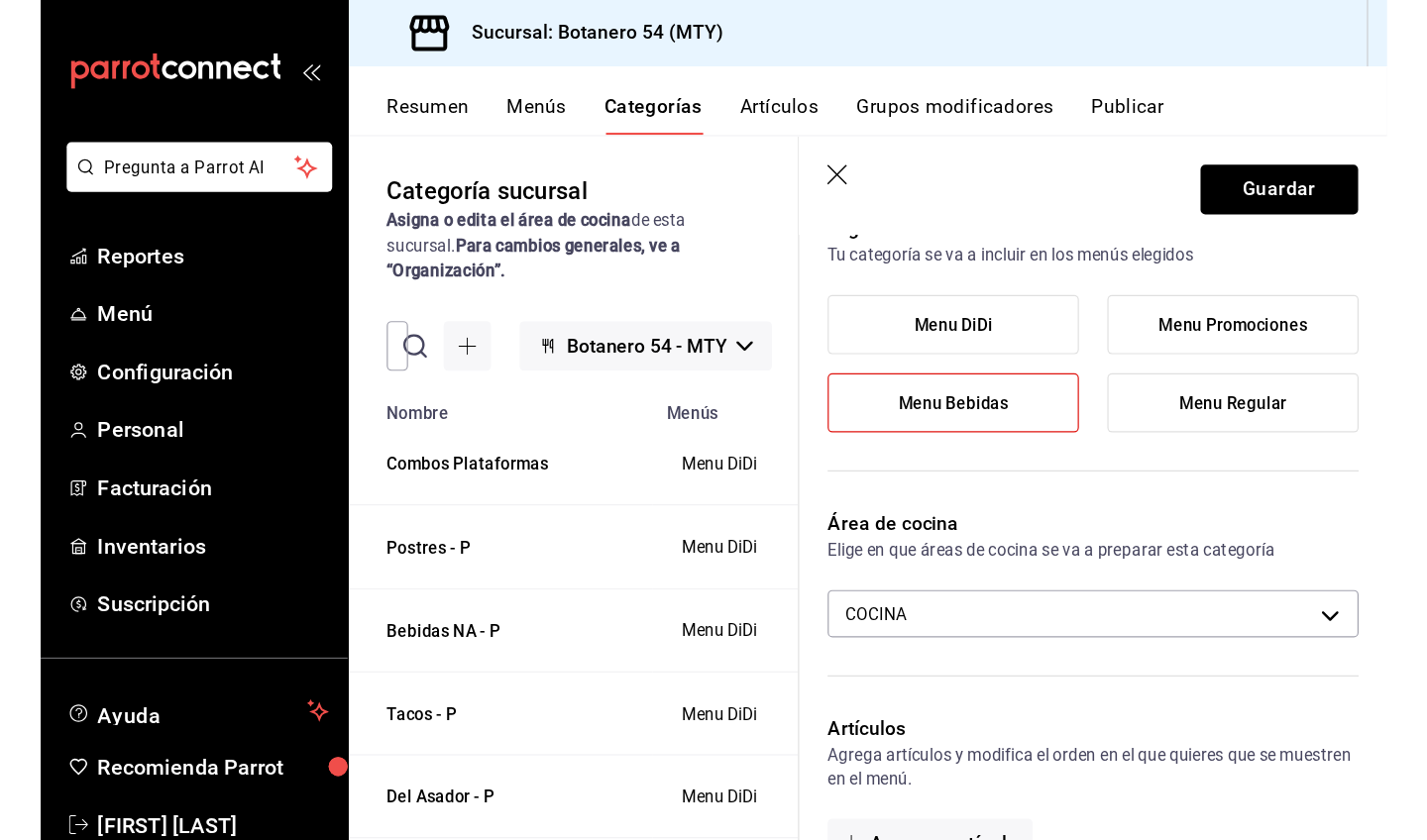 scroll, scrollTop: 166, scrollLeft: 0, axis: vertical 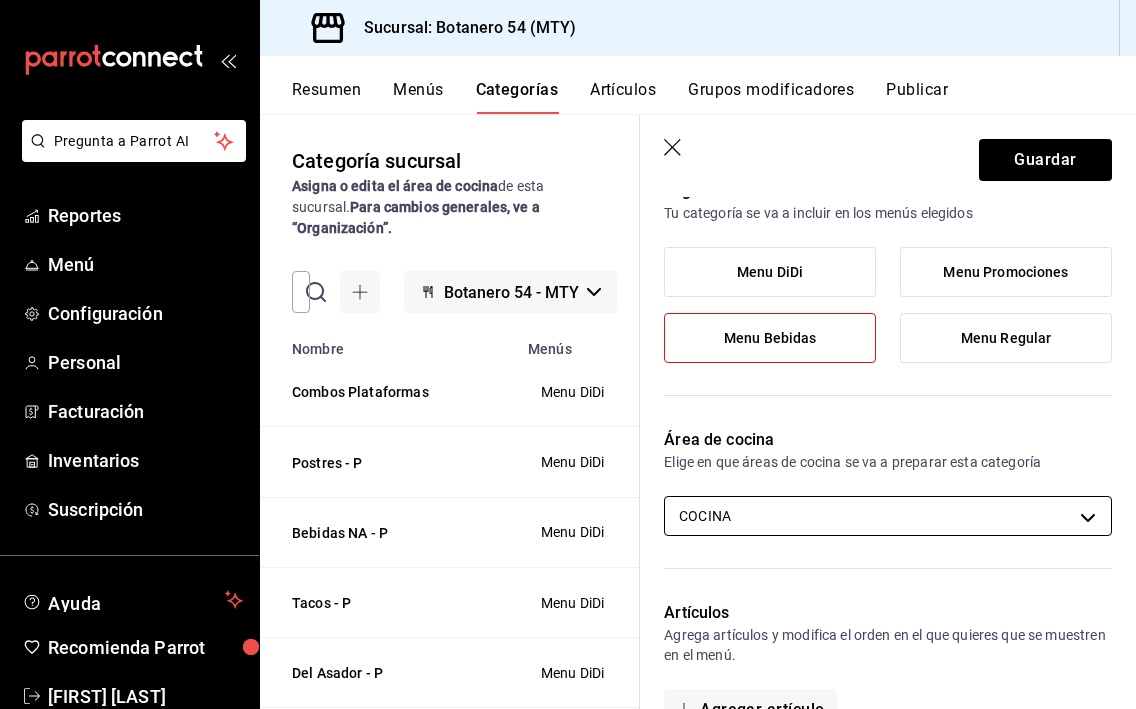 click on "Pregunta a Parrot AI Reportes   Menú   Configuración   Personal   Facturación   Inventarios   Suscripción   Ayuda Recomienda Parrot   [FIRST] [LAST]   Sugerir nueva función   Sucursal: Botanero 54 (MTY) Resumen Menús Categorías Artículos Grupos modificadores Publicar Categoría sucursal Asigna o edita el área de cocina  de esta sucursal.  Para cambios generales, ve a “Organización”. ​ ​ Botanero 54 - MTY Nombre Menús Artículos Combos Plataformas Menu DiDi 3 Postres - P Menu DiDi 2 Bebidas NA - P Menu DiDi 3 Tacos - P Menu DiDi 5 Del  Asador - P Menu DiDi 3 Lo Regional - P Menu DiDi 3 Entradas - Didi Menu DiDi 10 Ensaladas - P Menu DiDi 3 Promo Comida Menu Promociones 10 Shots Menu Bebidas 4 Cafes Menu Bebidas 4 Promocion Bar Menu Promociones 10 Licores Menu Bebidas 6 Ginebra Menu Bebidas 2 Vodka Menu Bebidas 4 Brandy Menu Bebidas 2 Mezcal Menu Bebidas 6 Tequila Menu Bebidas 9 Wiskey Menu Bebidas 7 Ron Menu Bebidas 6 Guardar Nueva categoría ¿Cómo se va a llamar? Botellas 8 /30 Menu DiDi /" at bounding box center [568, 354] 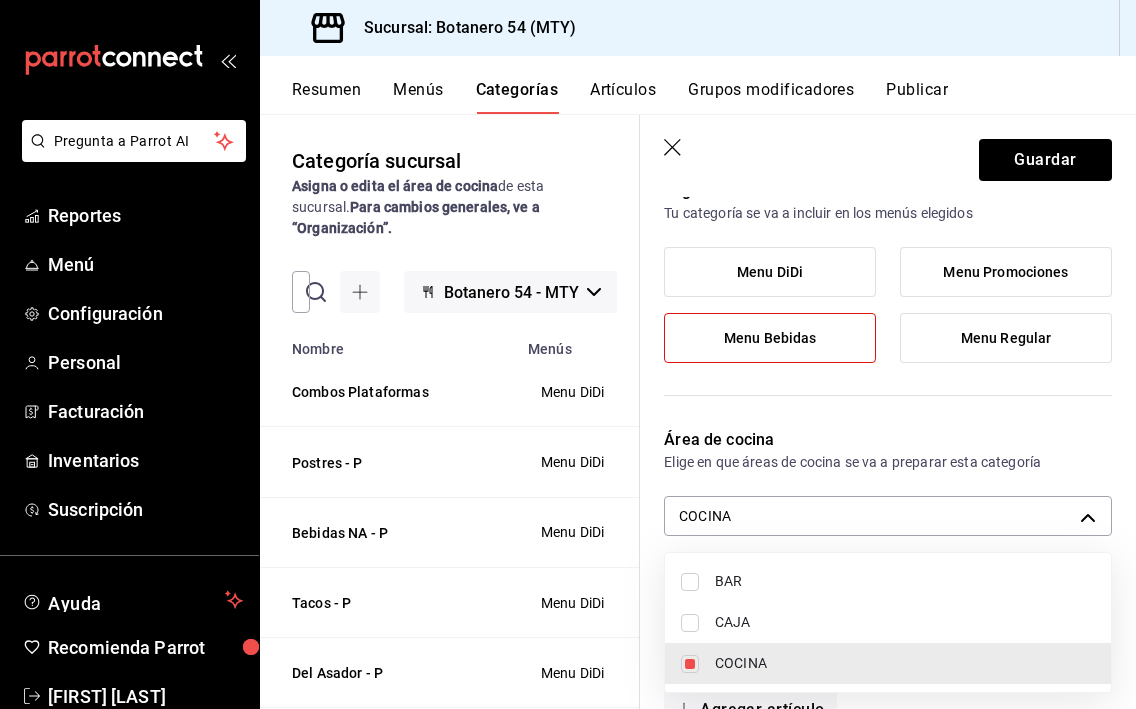 click on "BAR" at bounding box center (905, 581) 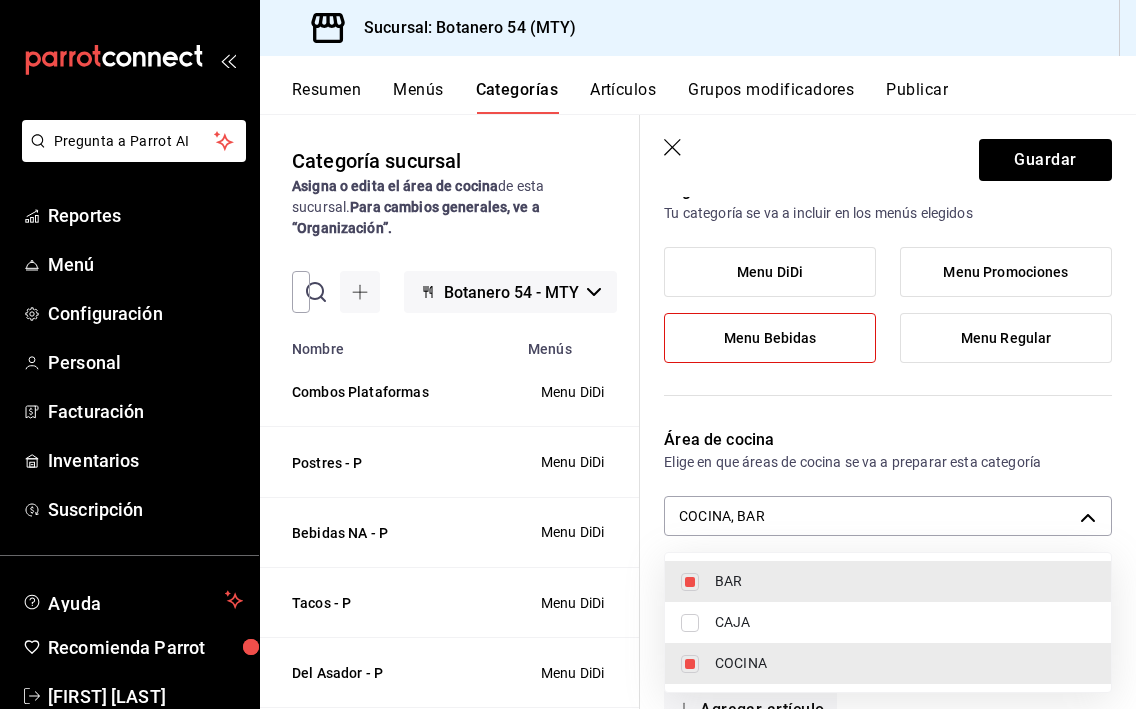click on "COCINA" at bounding box center (905, 663) 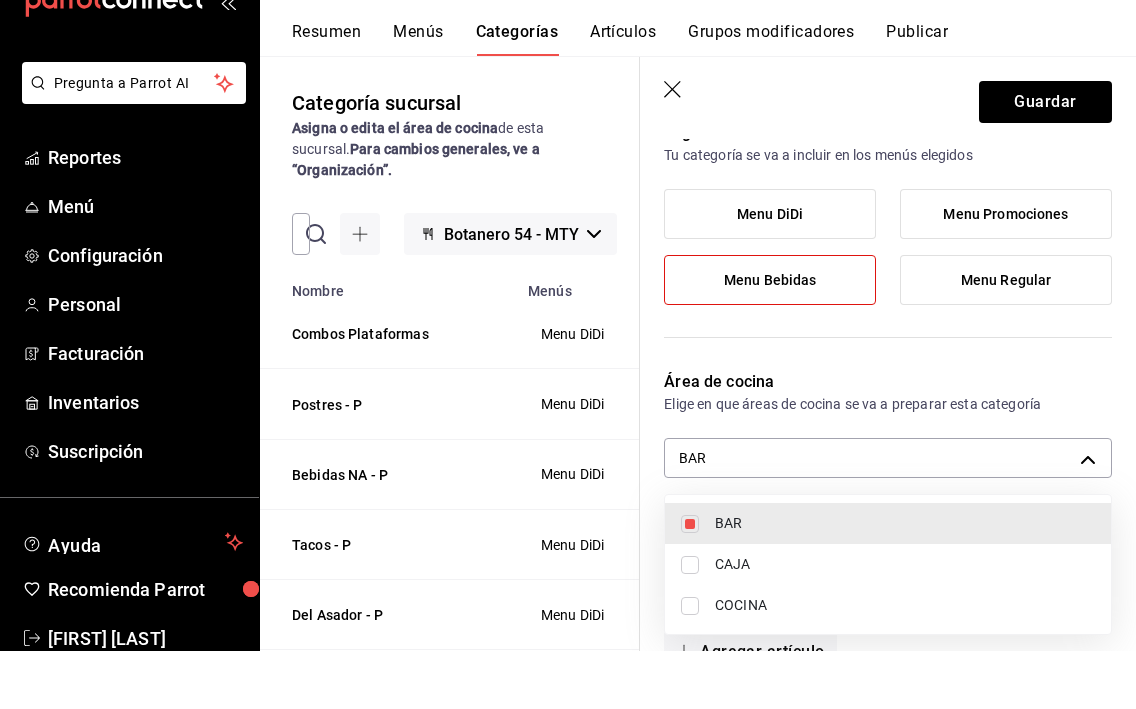 click at bounding box center (568, 354) 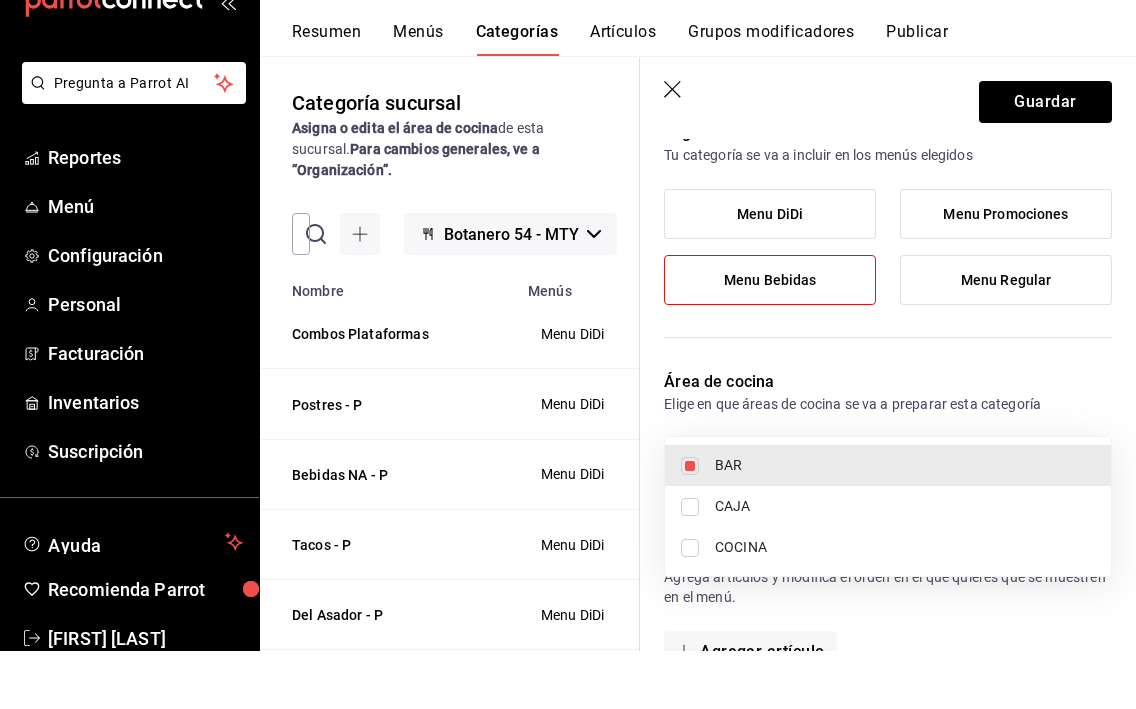 type 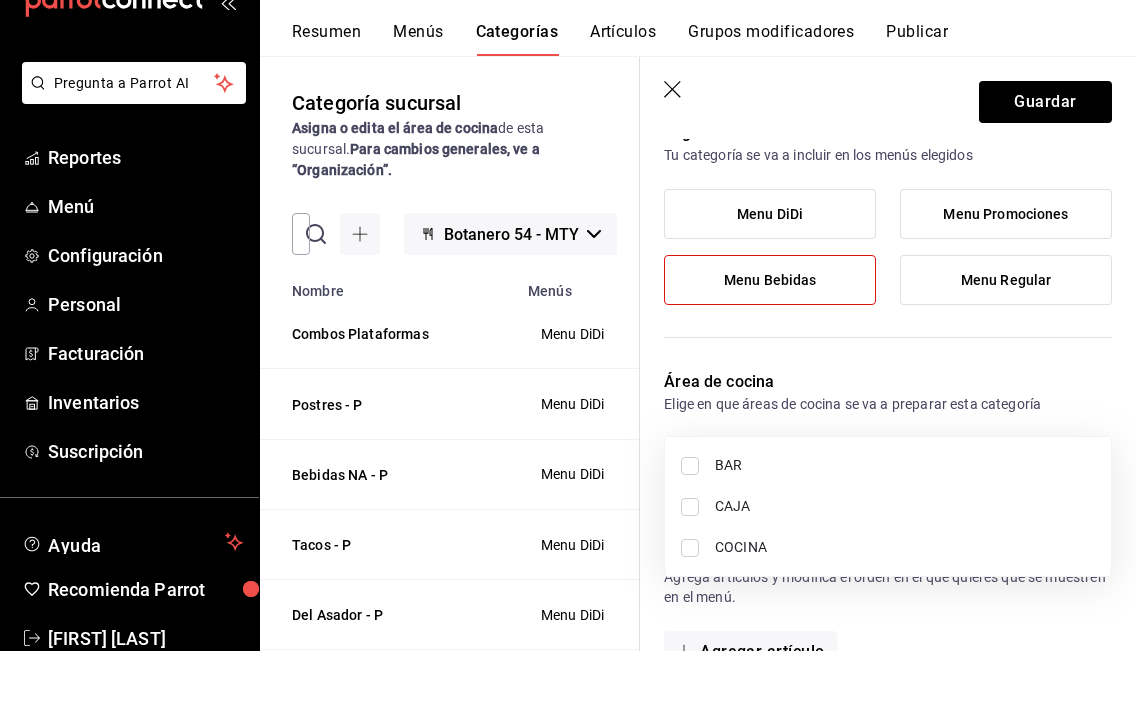 click on "BAR" at bounding box center (888, 523) 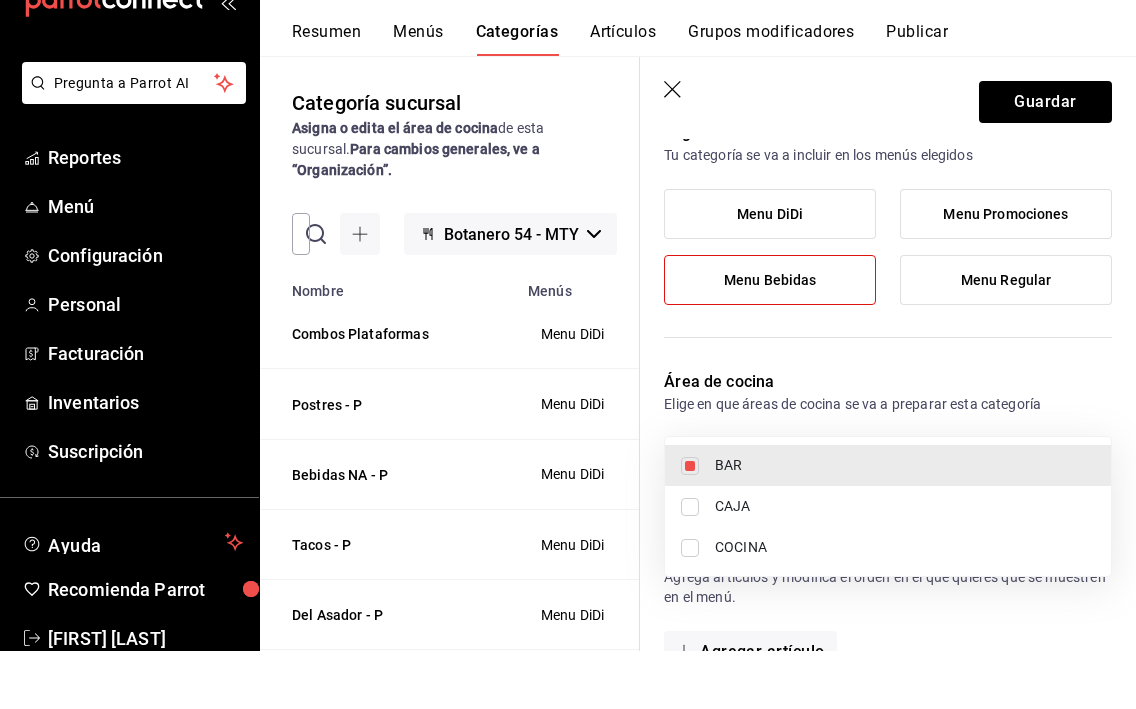 click at bounding box center [568, 354] 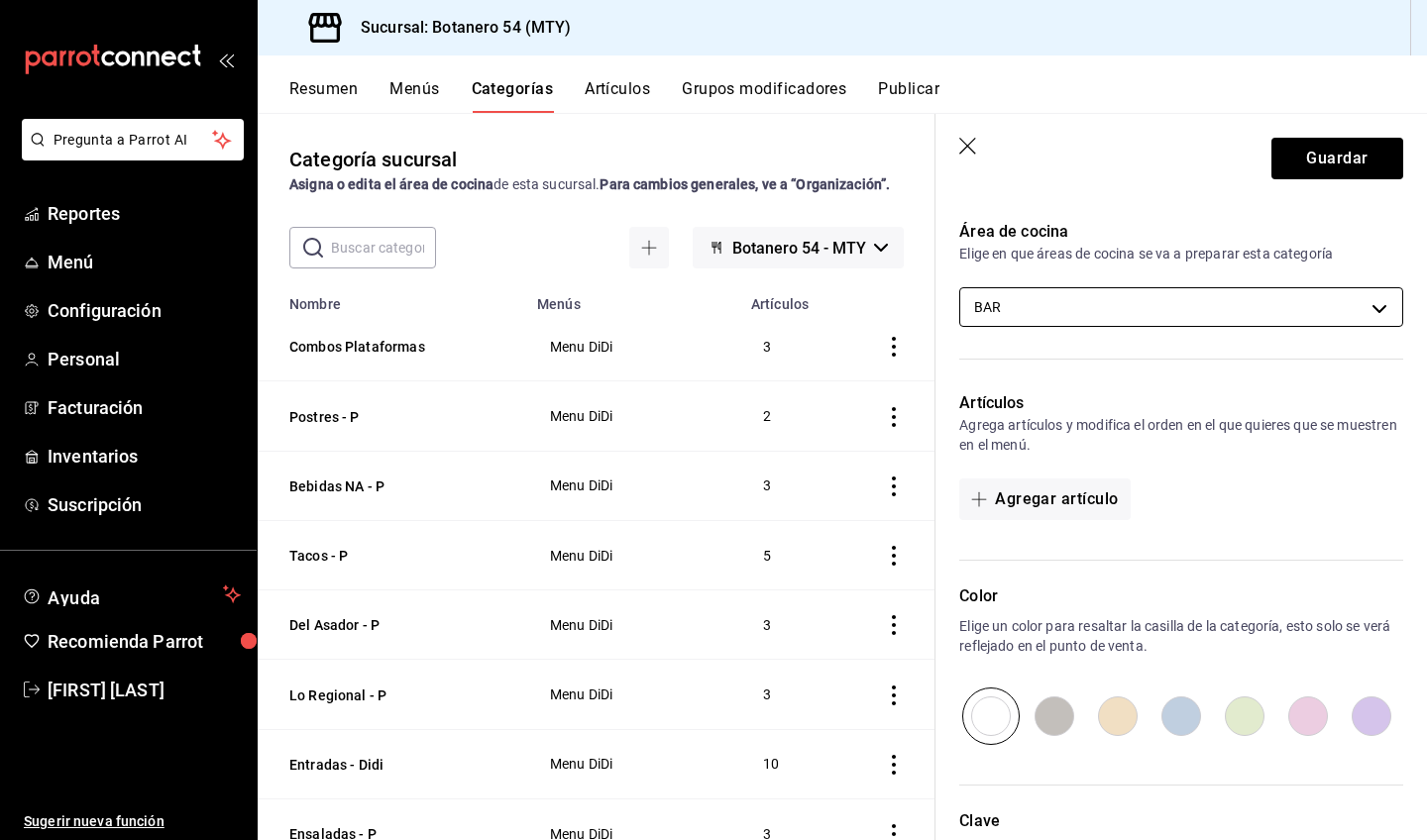 scroll, scrollTop: 377, scrollLeft: 0, axis: vertical 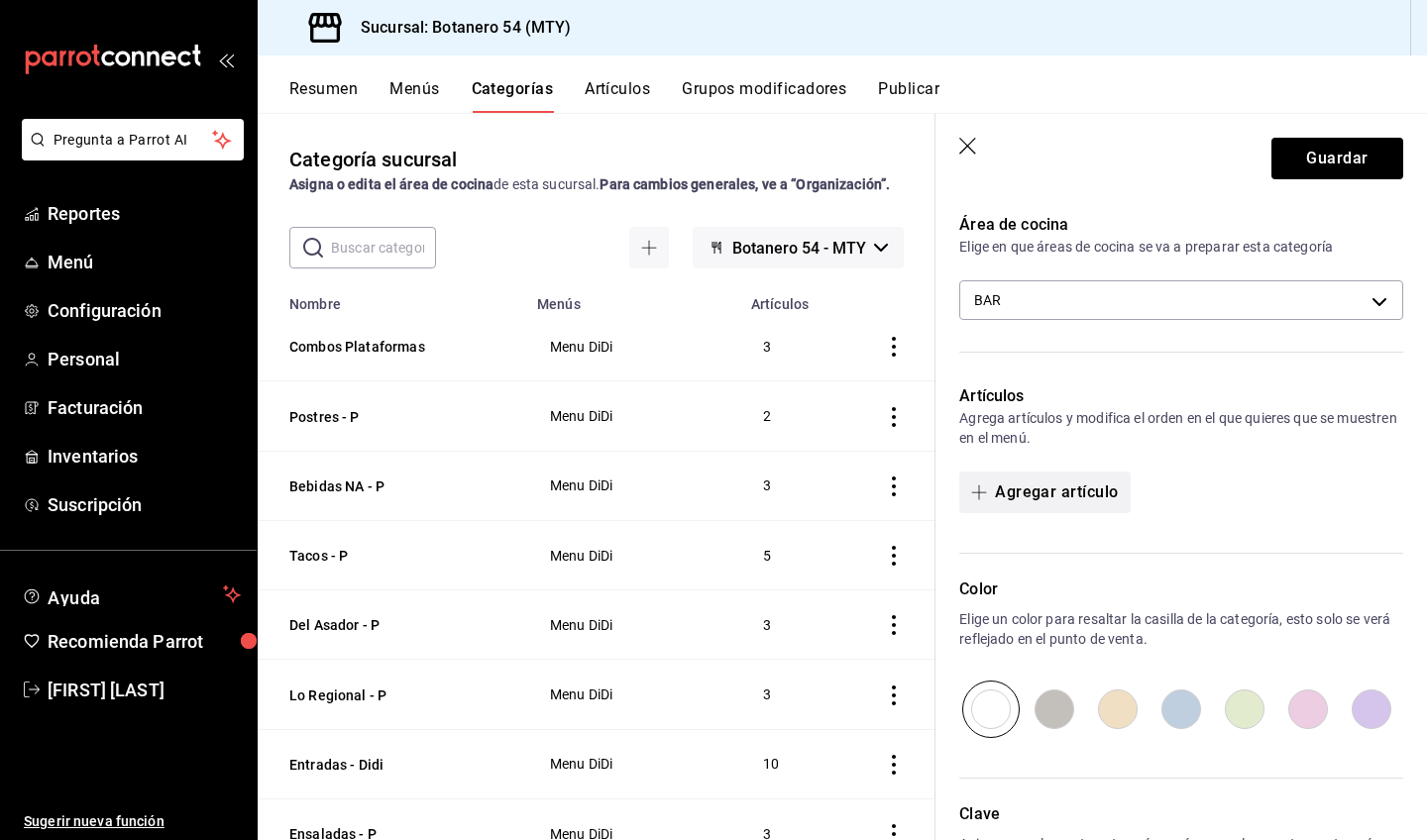 click on "Agregar artículo" at bounding box center (1044, 492) 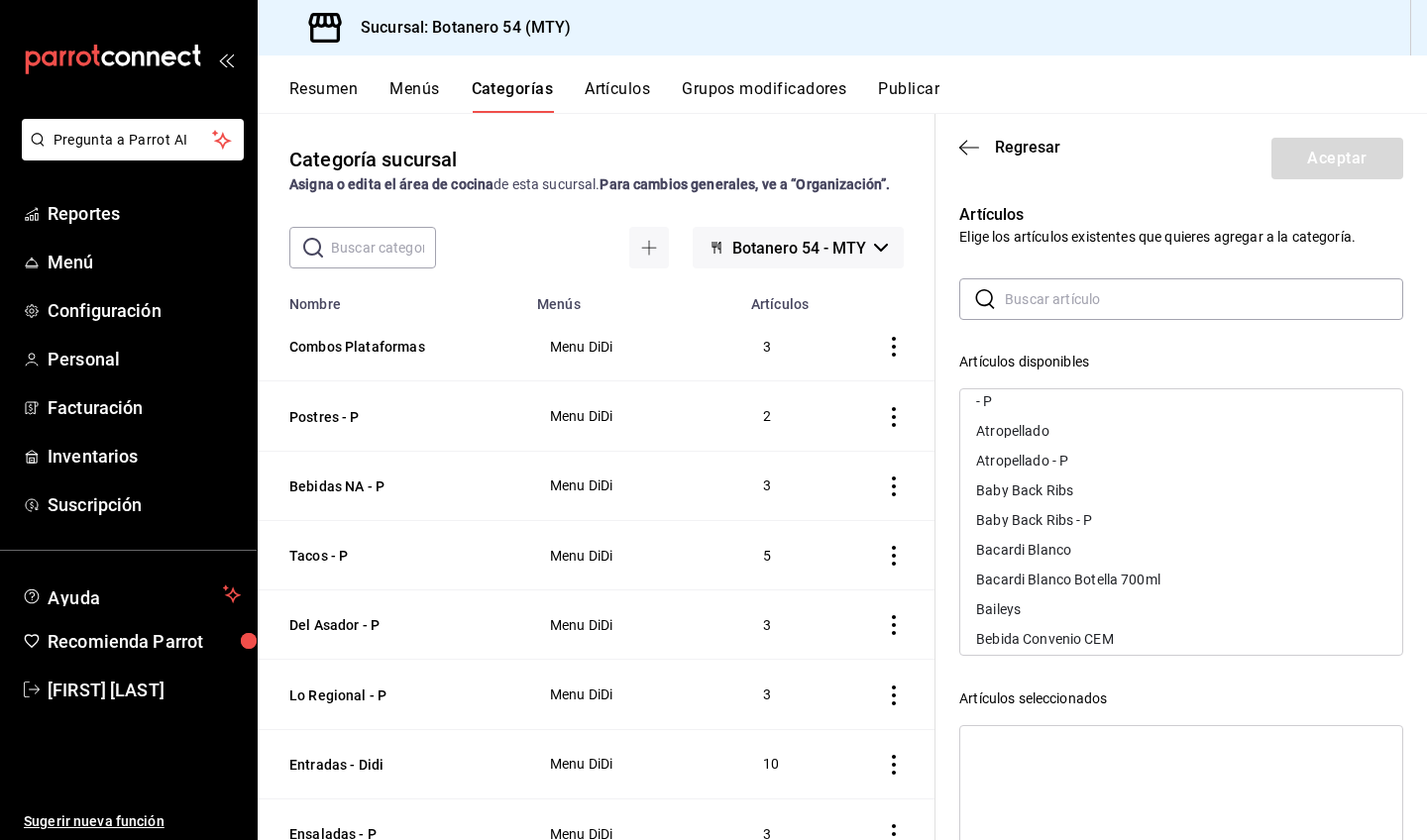 scroll, scrollTop: 697, scrollLeft: 0, axis: vertical 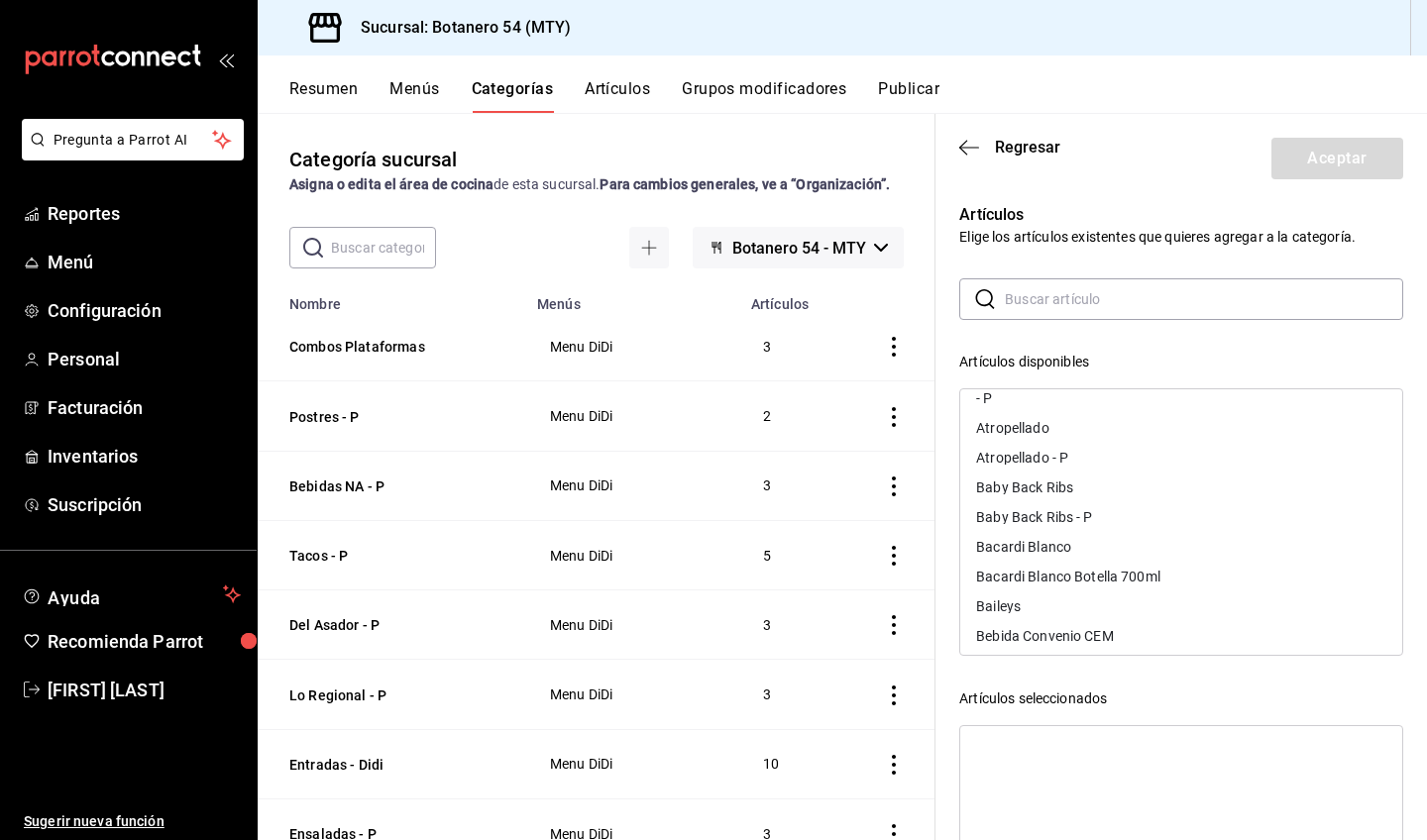 click on "Bacardi Blanco Botella 700ml" at bounding box center [1068, 577] 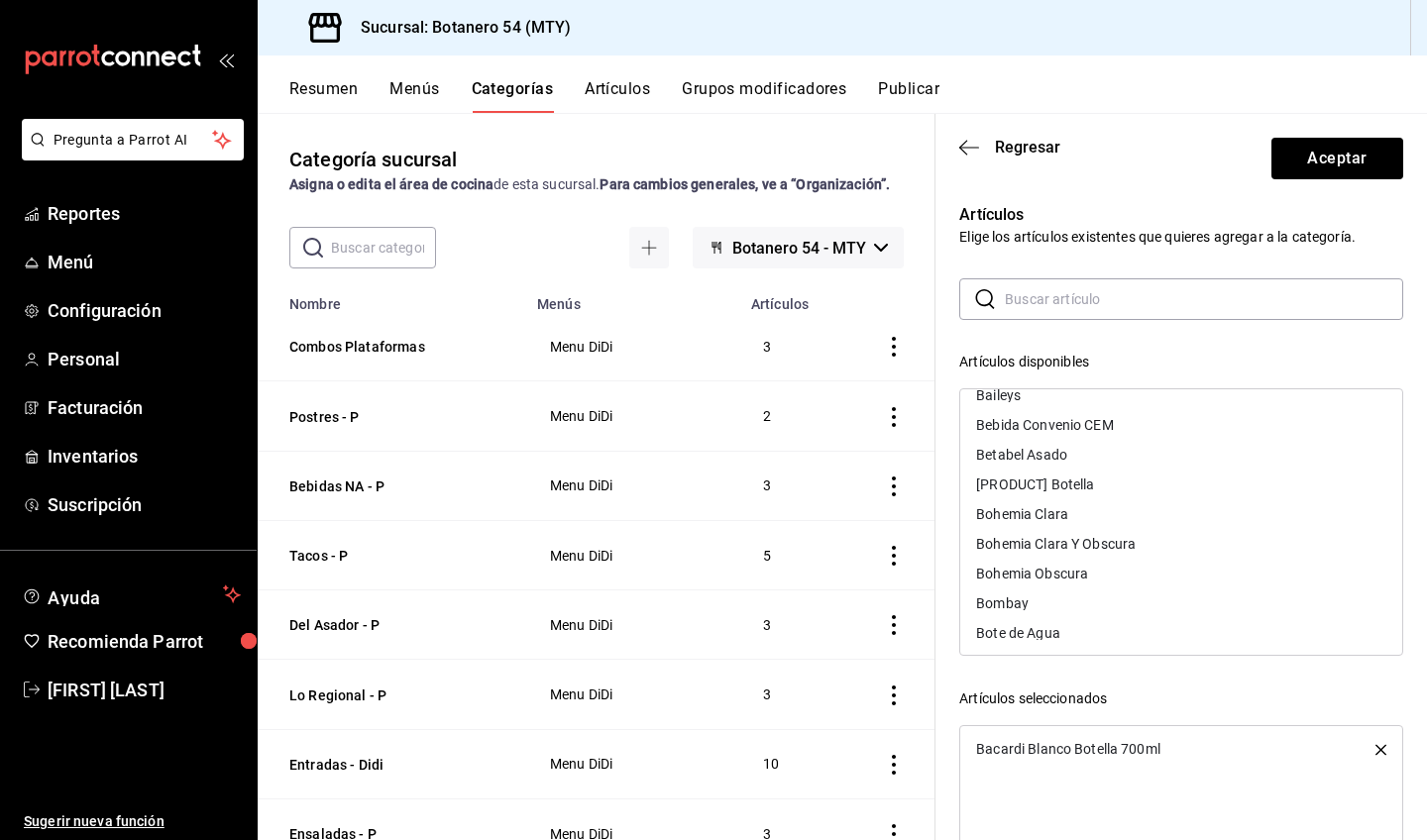 scroll, scrollTop: 882, scrollLeft: 0, axis: vertical 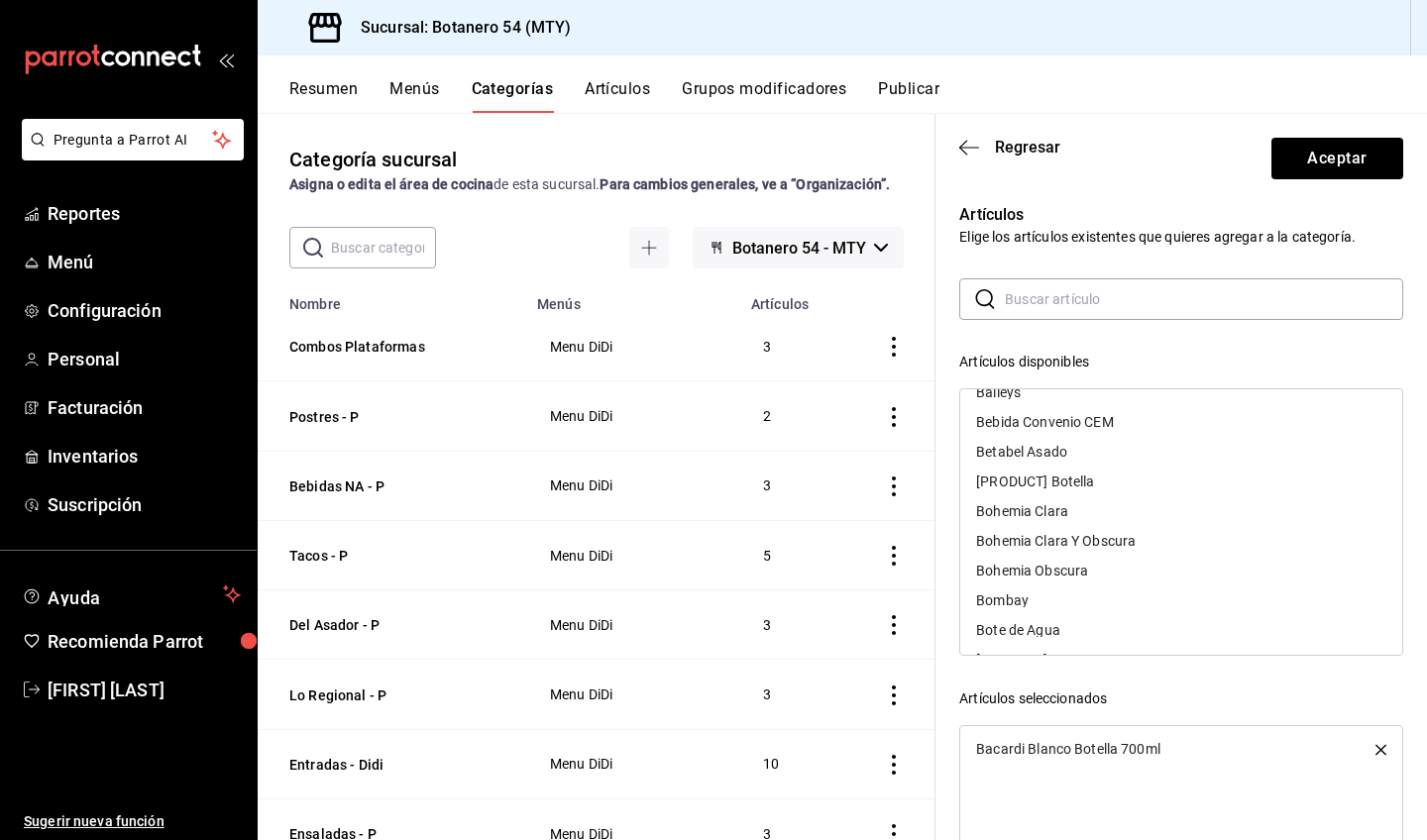 click on "[PRODUCT] Botella" at bounding box center [1181, 481] 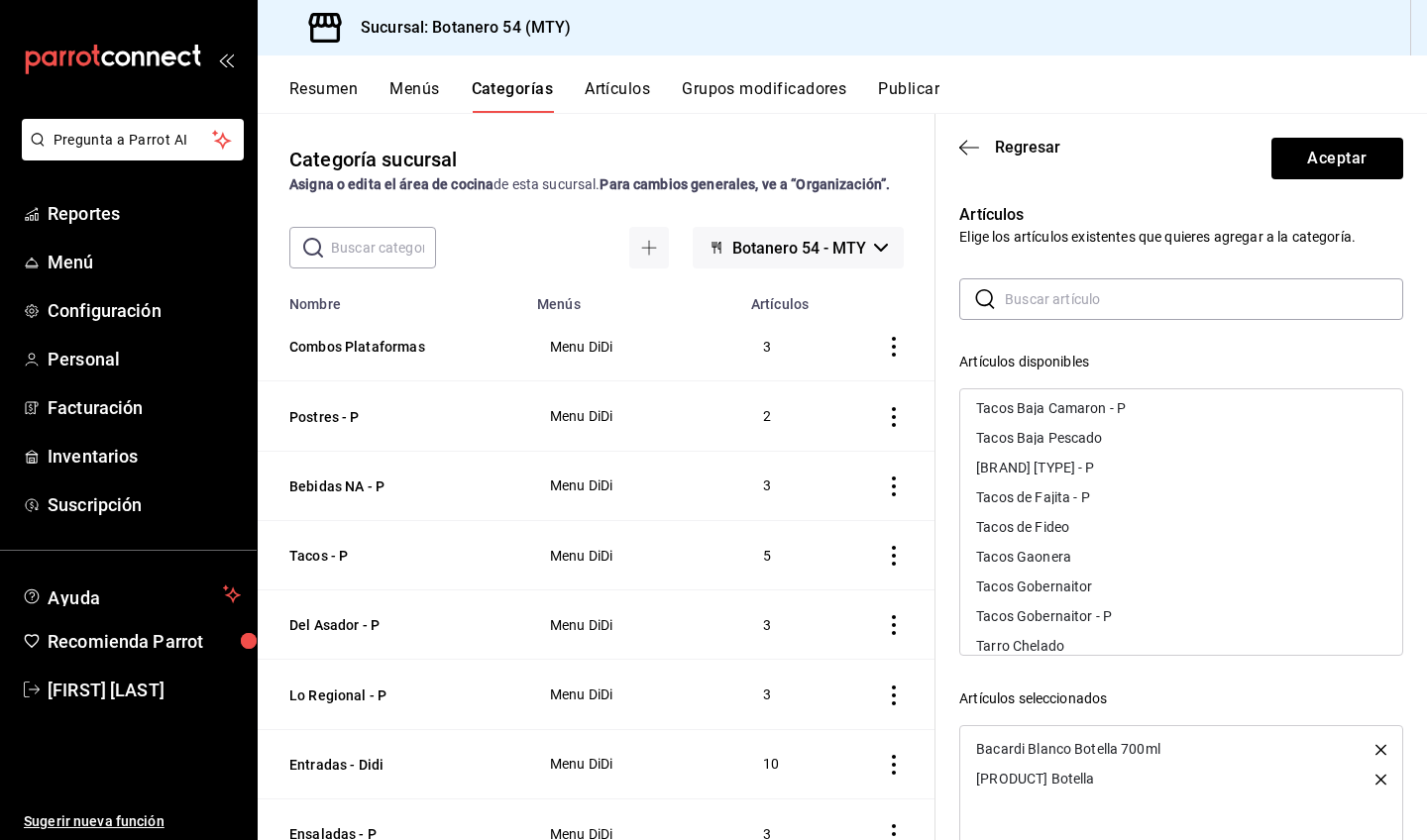 scroll, scrollTop: 5411, scrollLeft: 0, axis: vertical 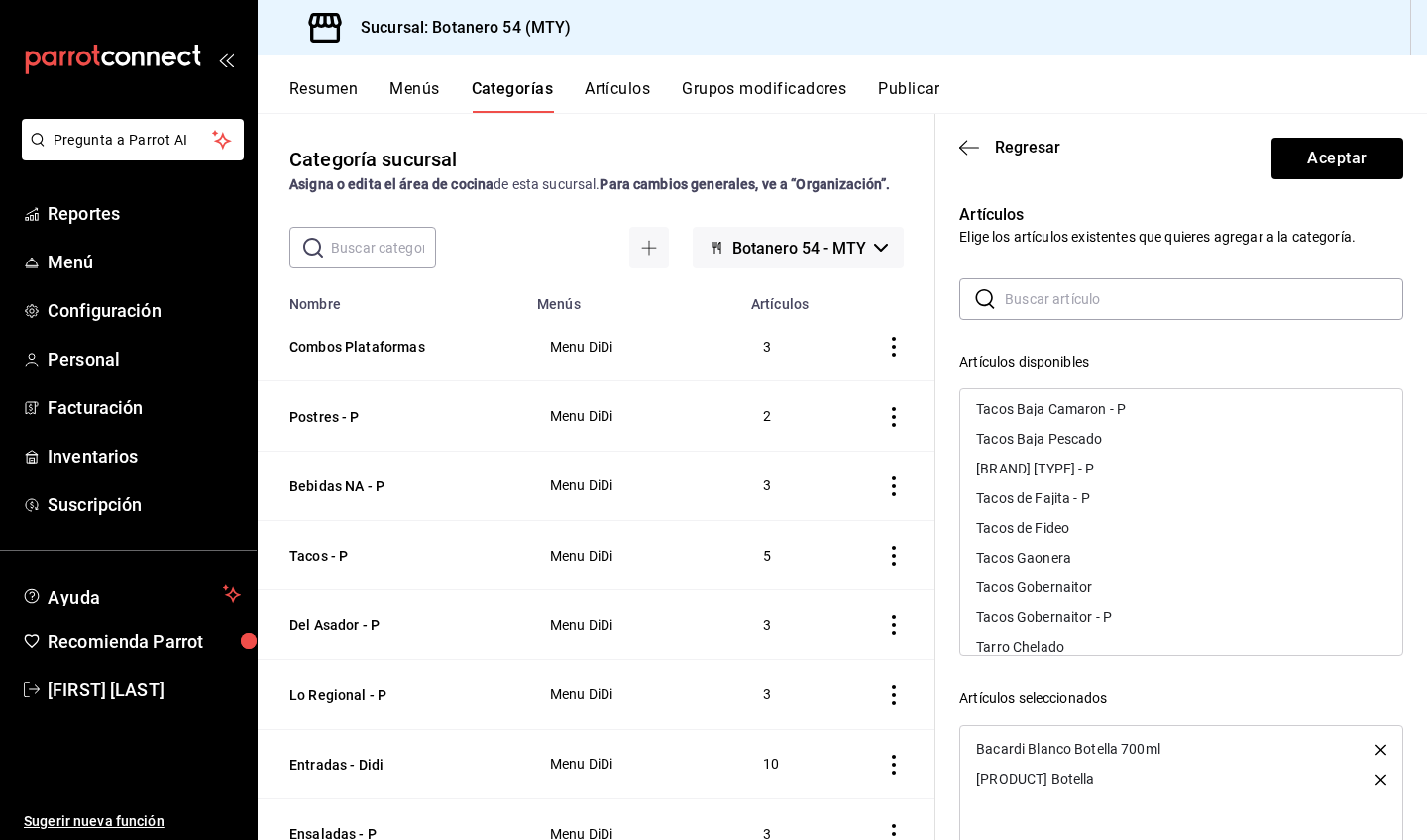 click at bounding box center [1204, 299] 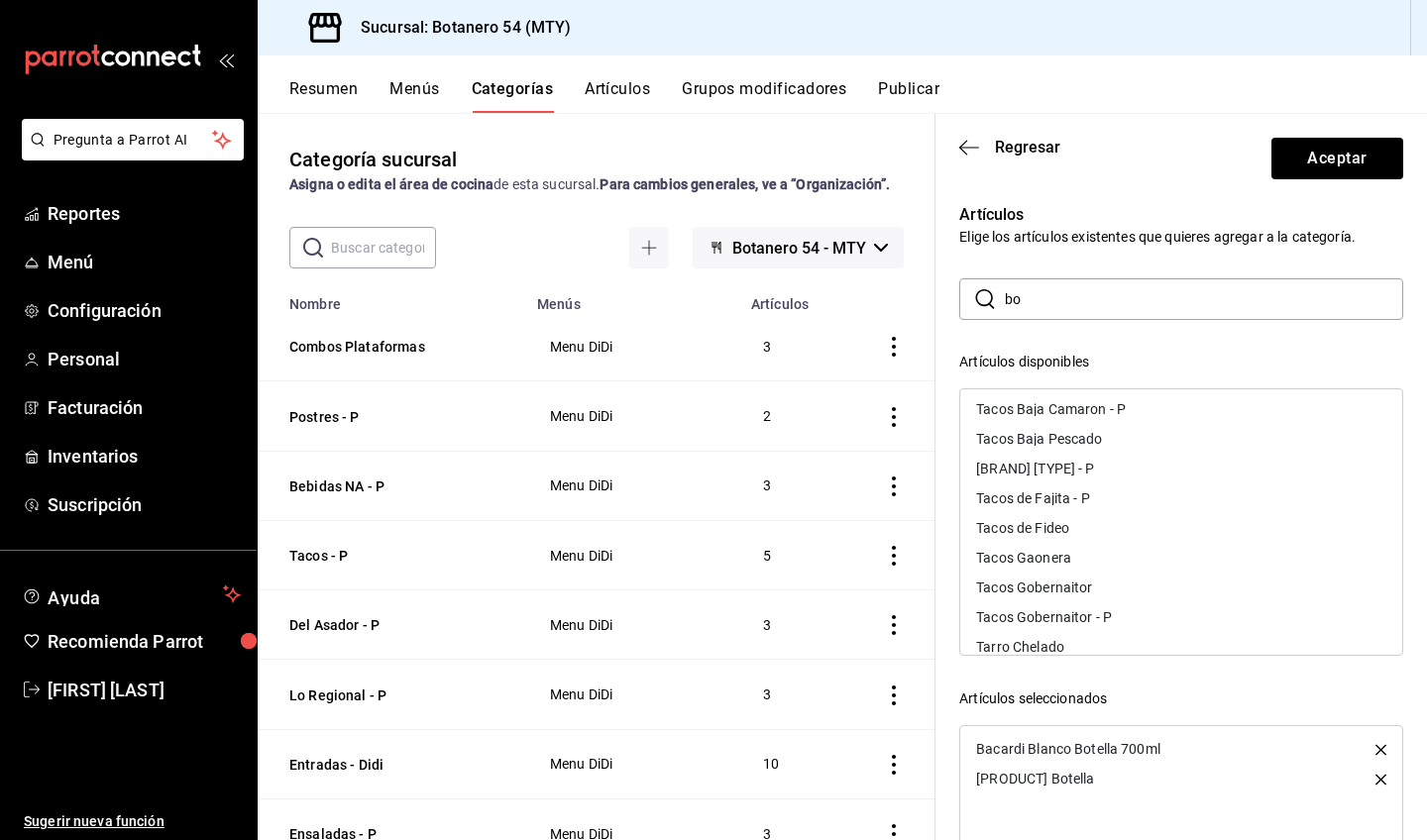 scroll, scrollTop: 0, scrollLeft: 0, axis: both 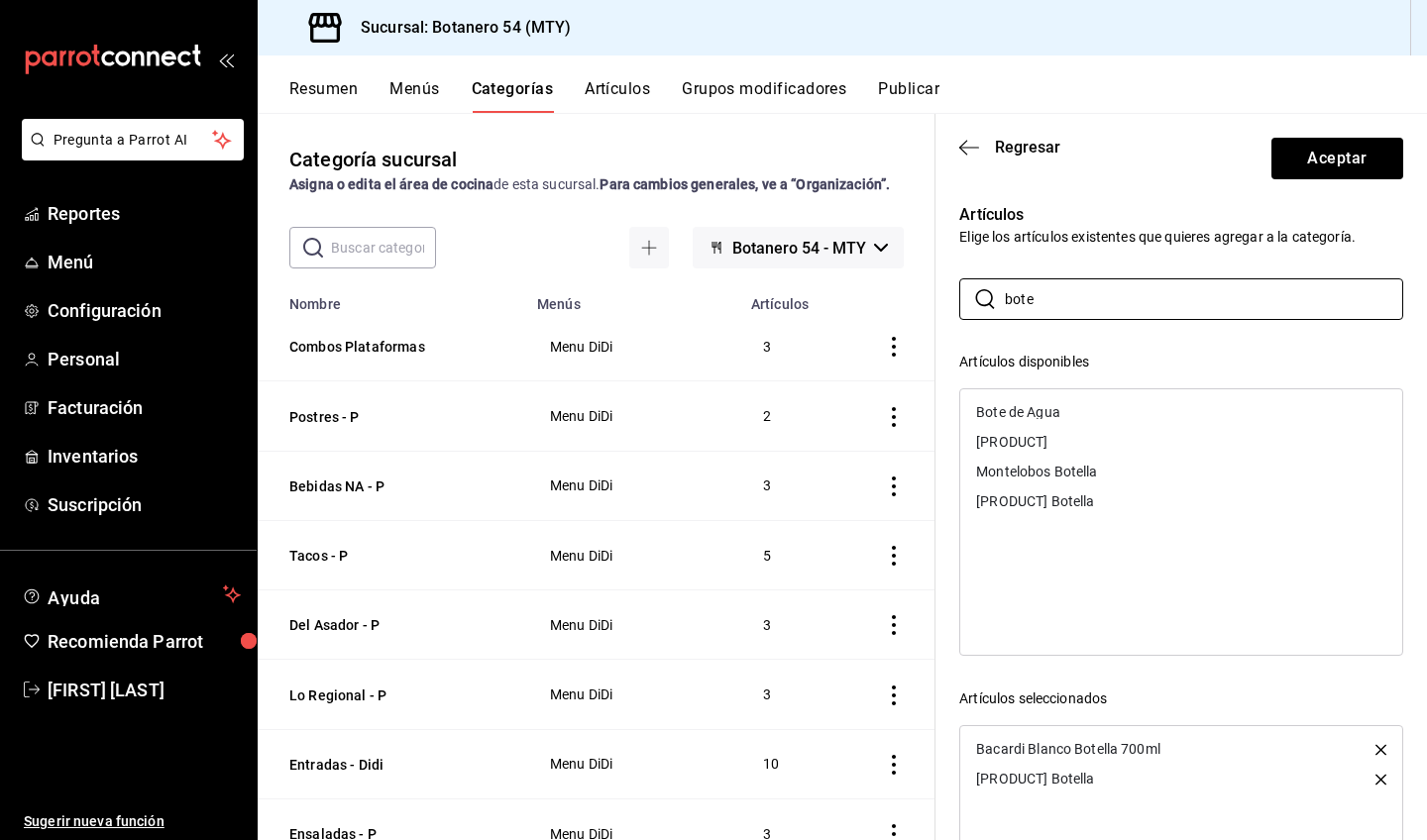 type on "bote" 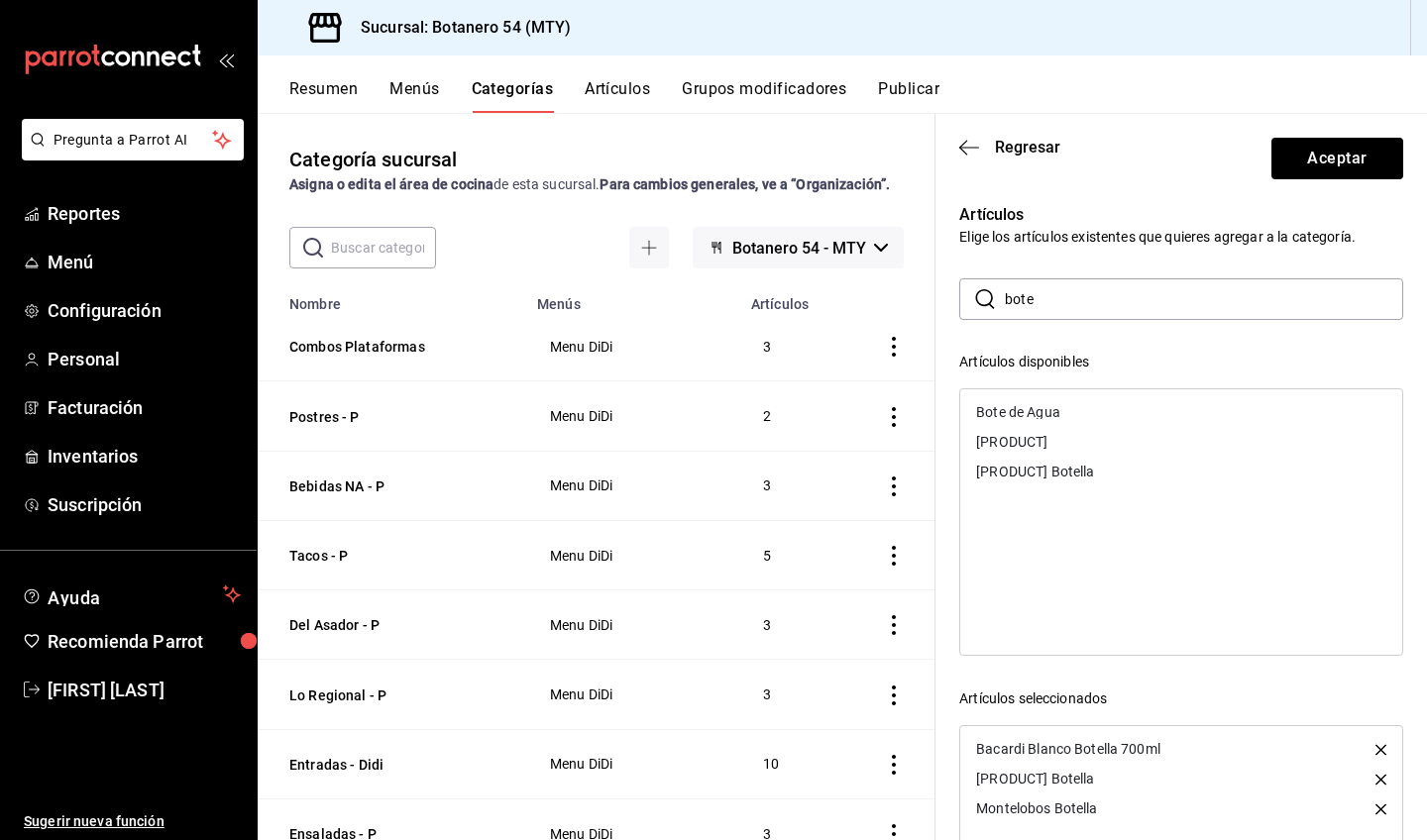 click on "[PRODUCT] Botella" at bounding box center [1035, 472] 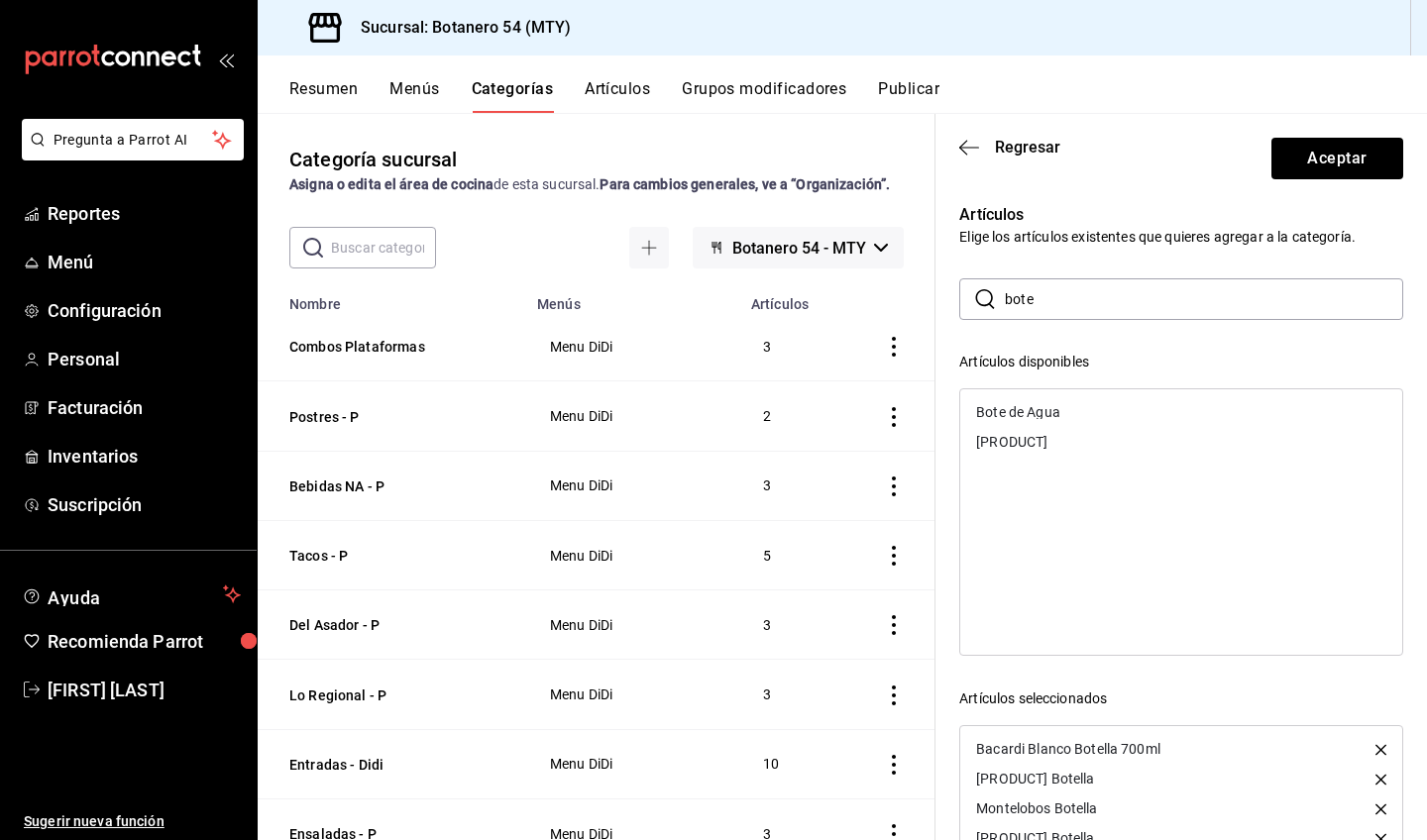 click on "[PRODUCT]" at bounding box center (1181, 442) 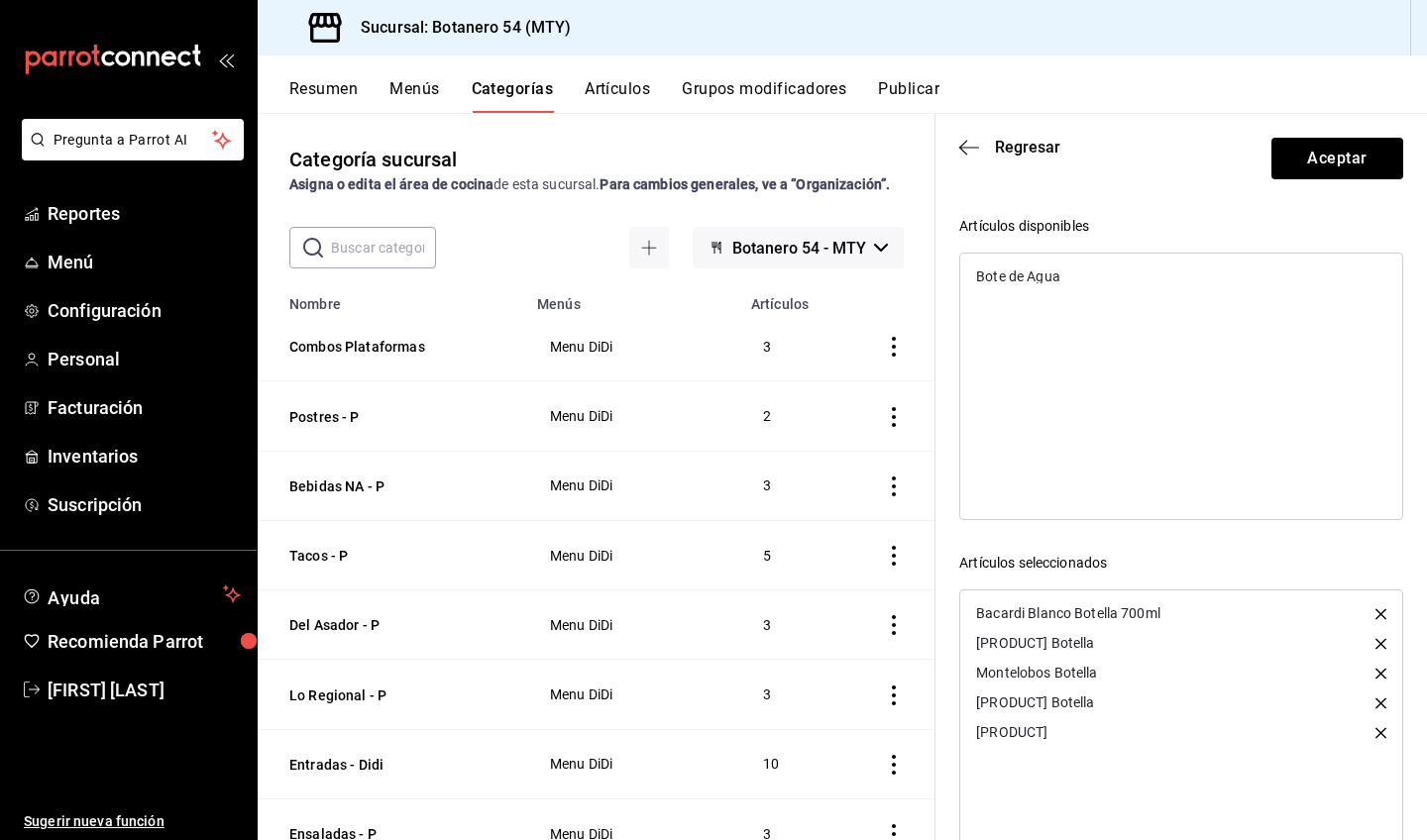 scroll, scrollTop: 139, scrollLeft: 0, axis: vertical 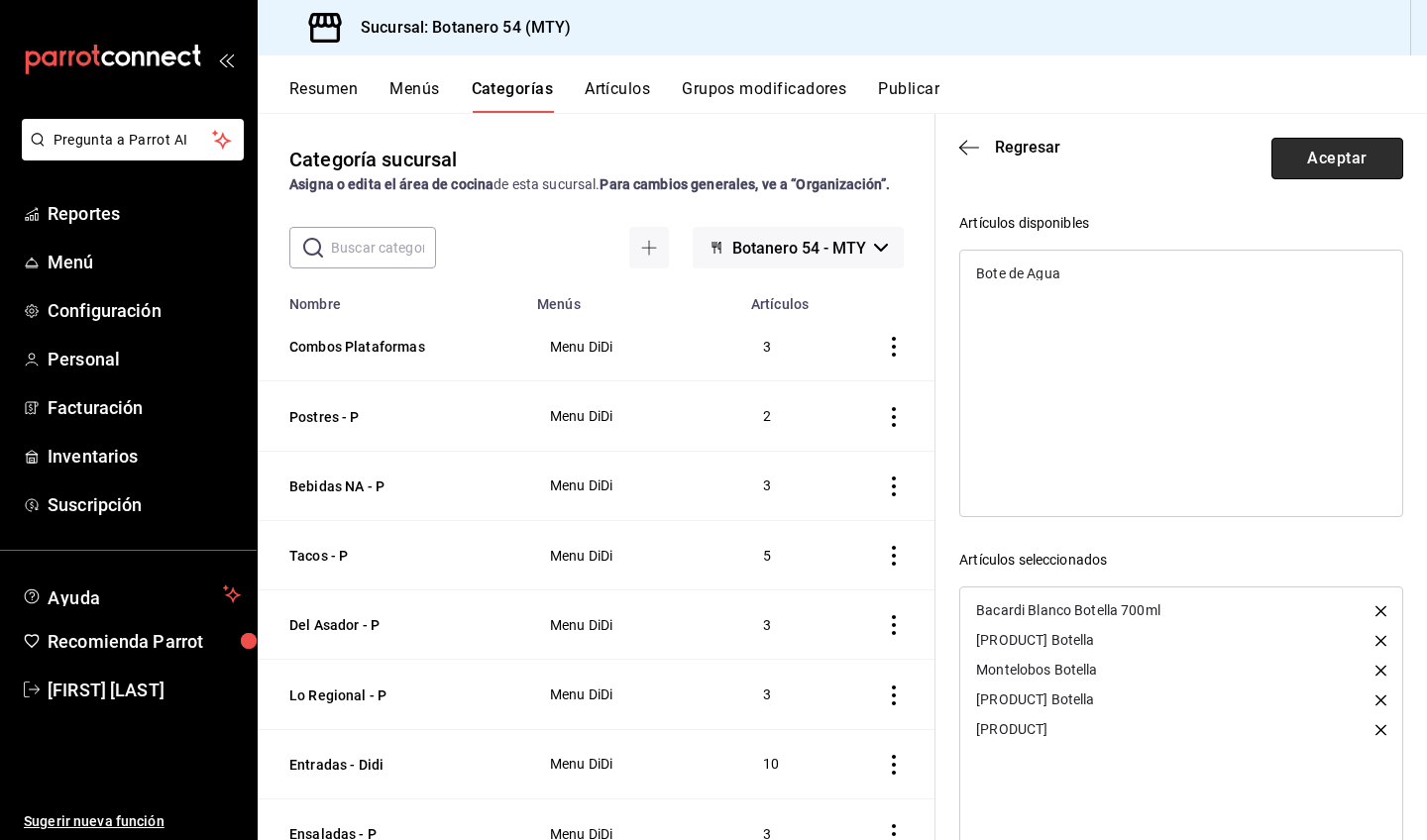 click on "Aceptar" at bounding box center (1337, 158) 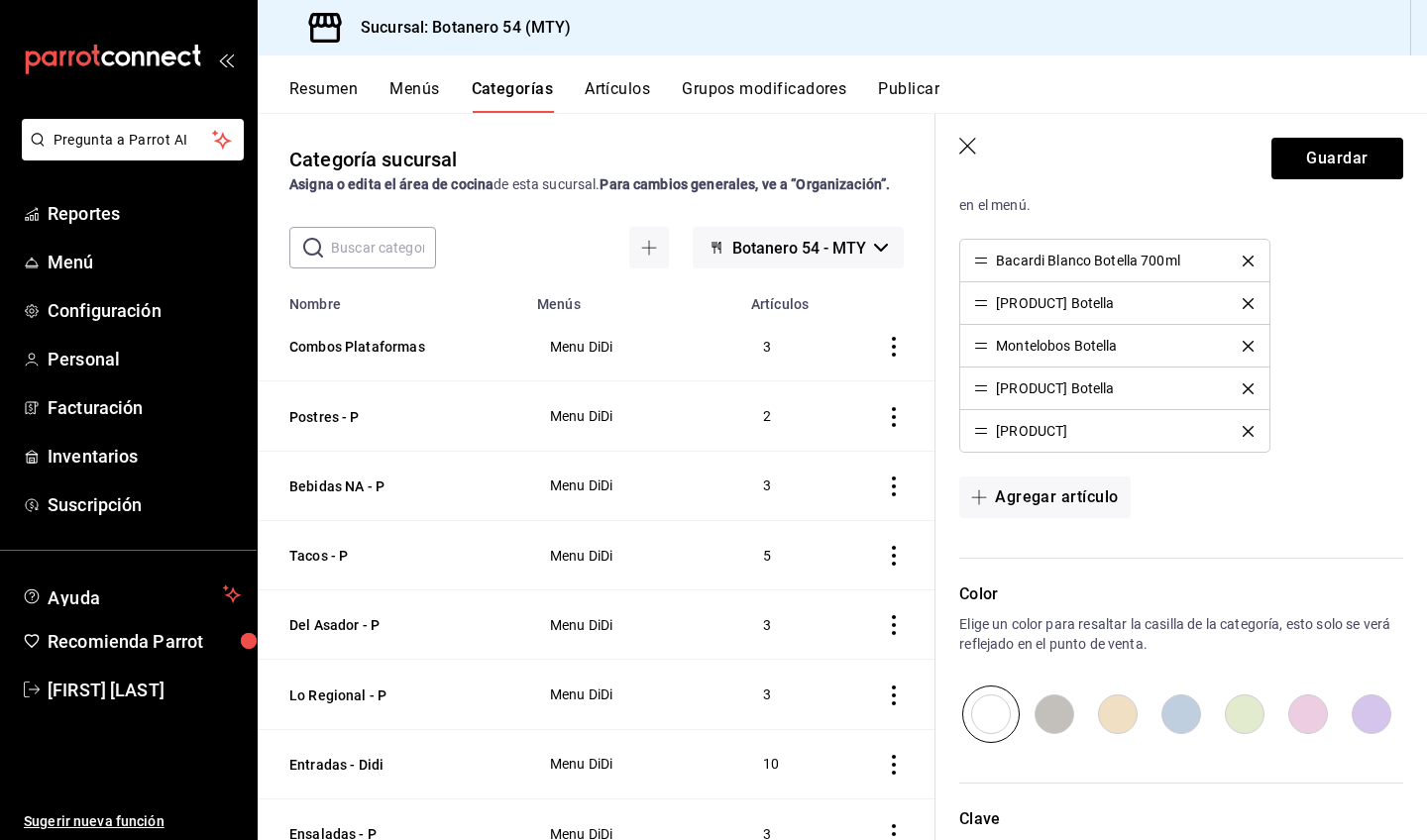 scroll, scrollTop: 611, scrollLeft: 0, axis: vertical 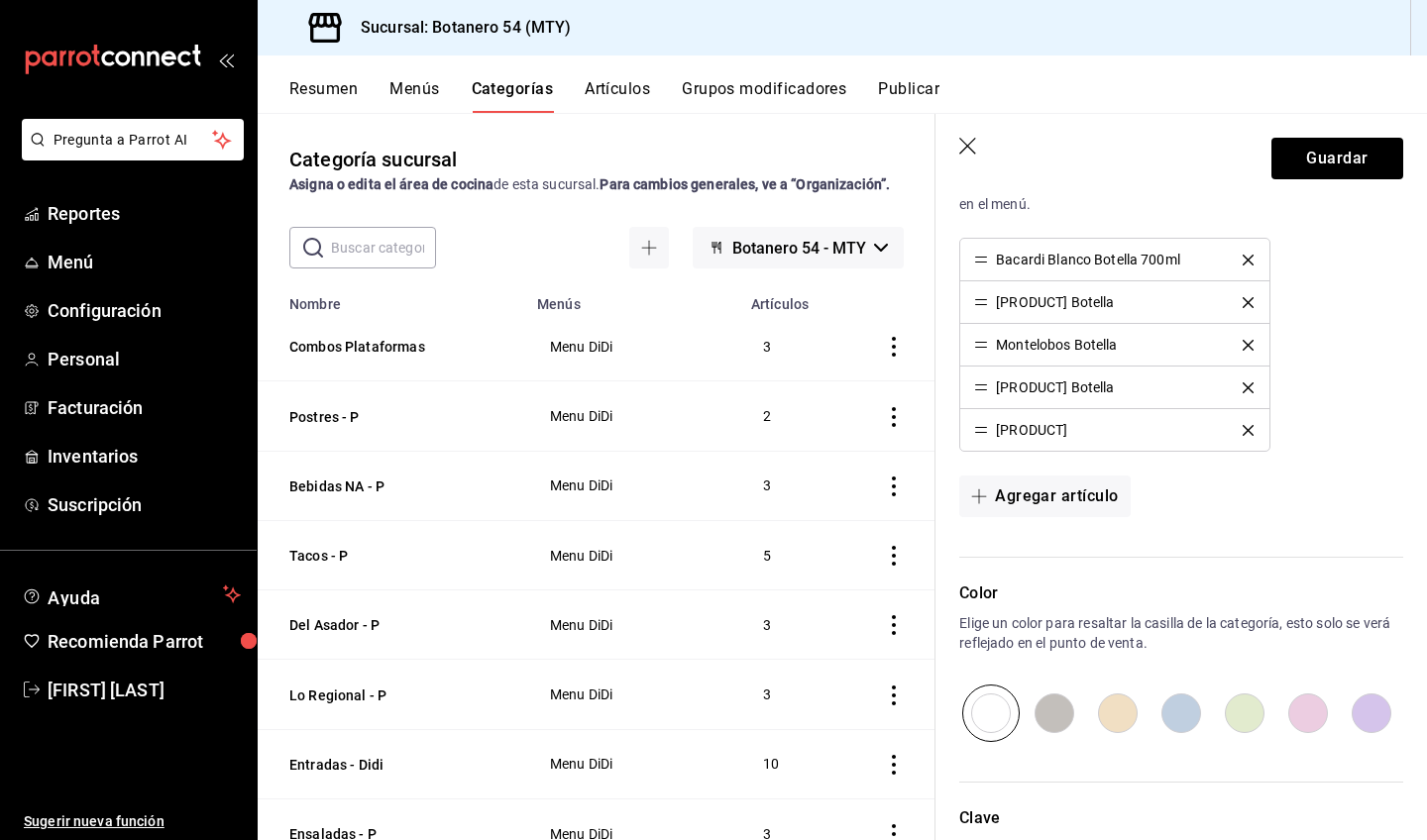 click at bounding box center (1308, 713) 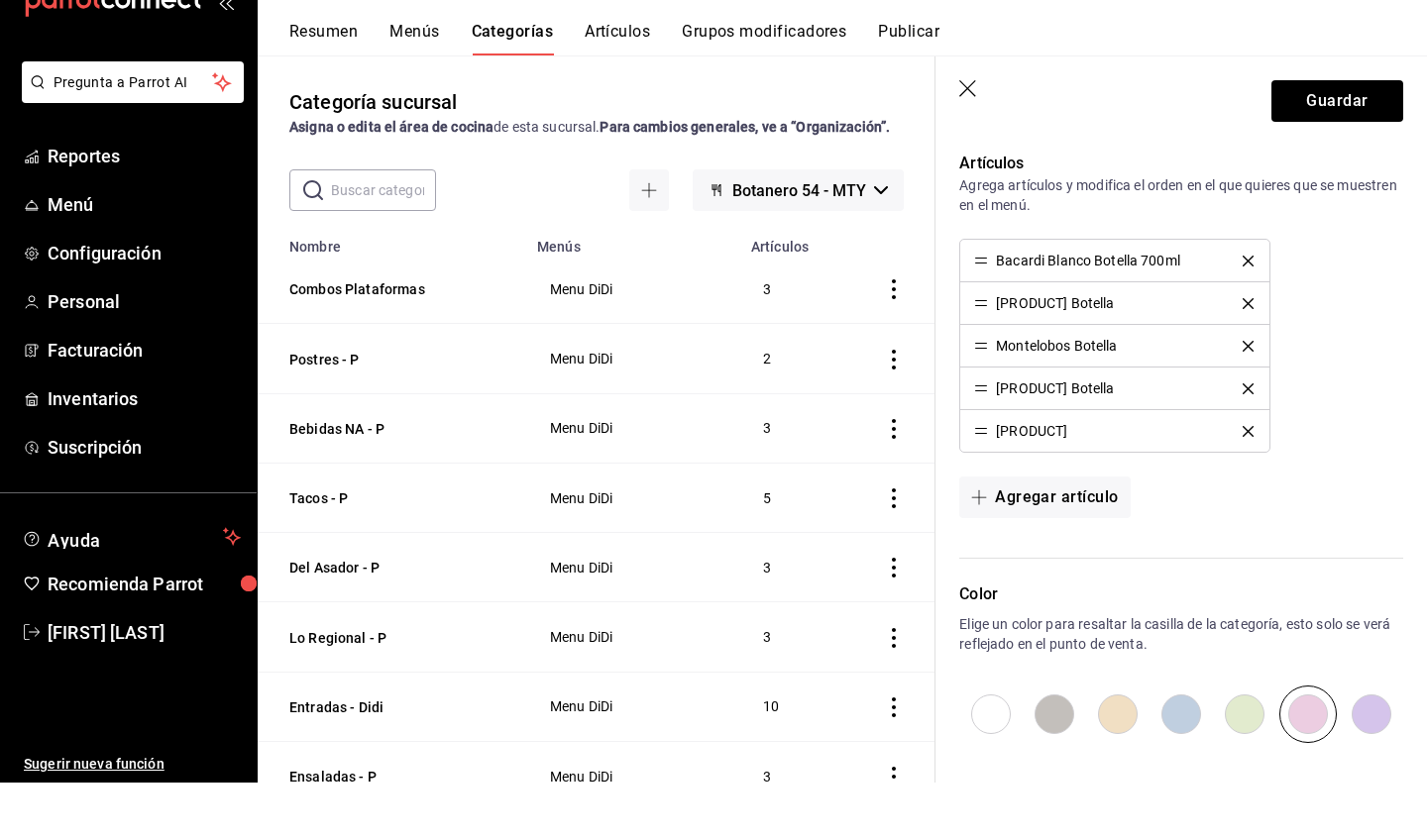 scroll, scrollTop: 477, scrollLeft: 0, axis: vertical 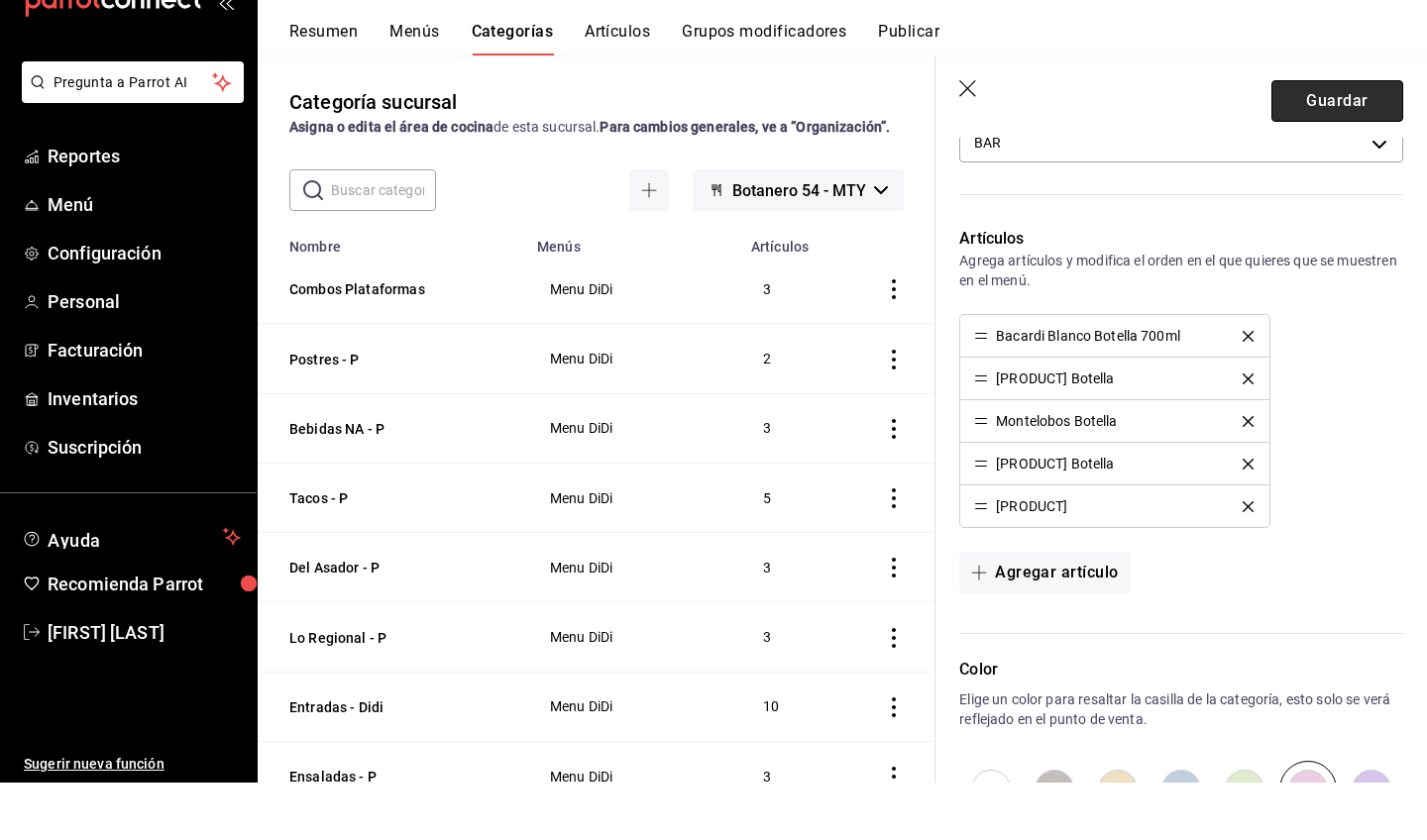 click on "Guardar" at bounding box center (1337, 158) 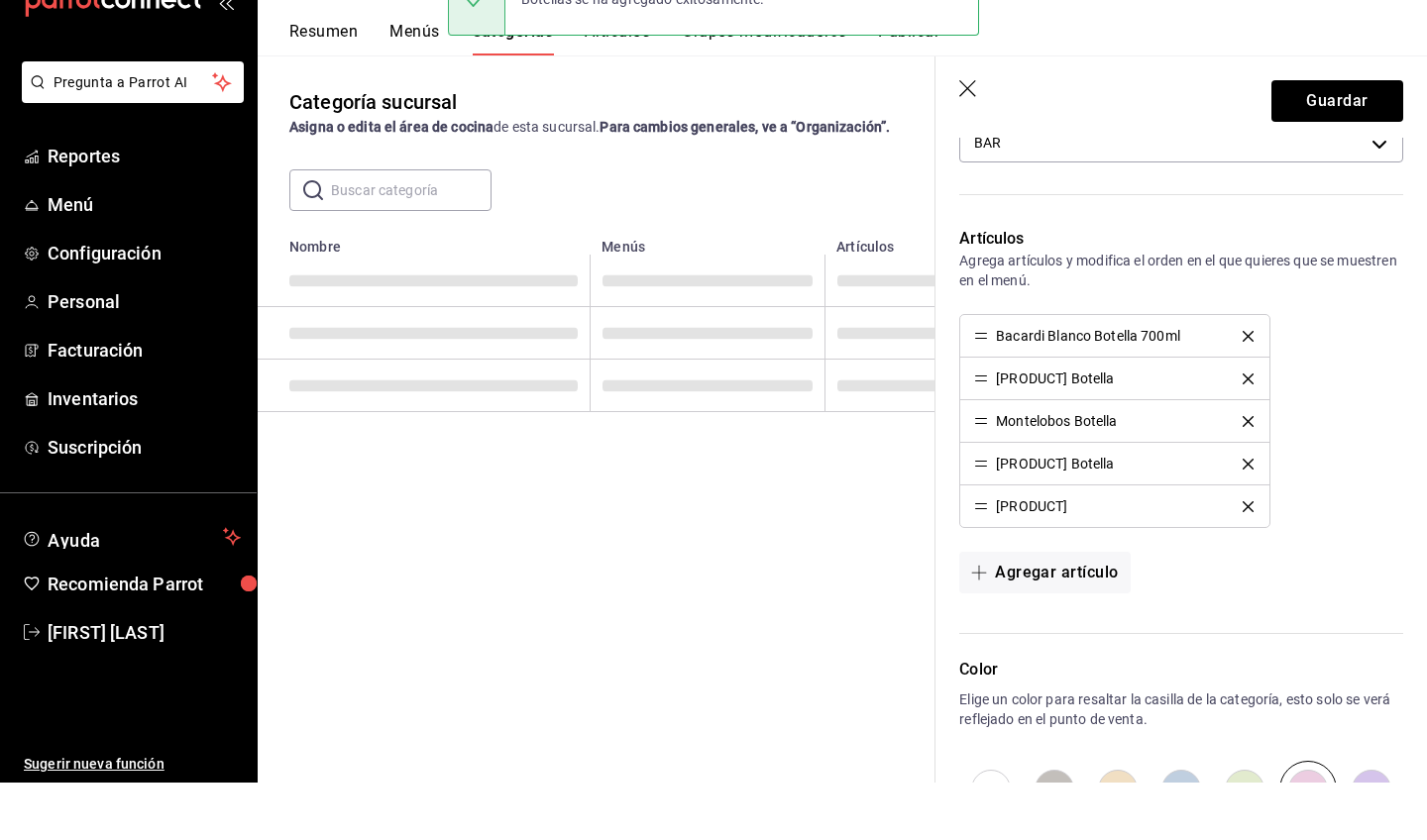 scroll, scrollTop: 0, scrollLeft: 0, axis: both 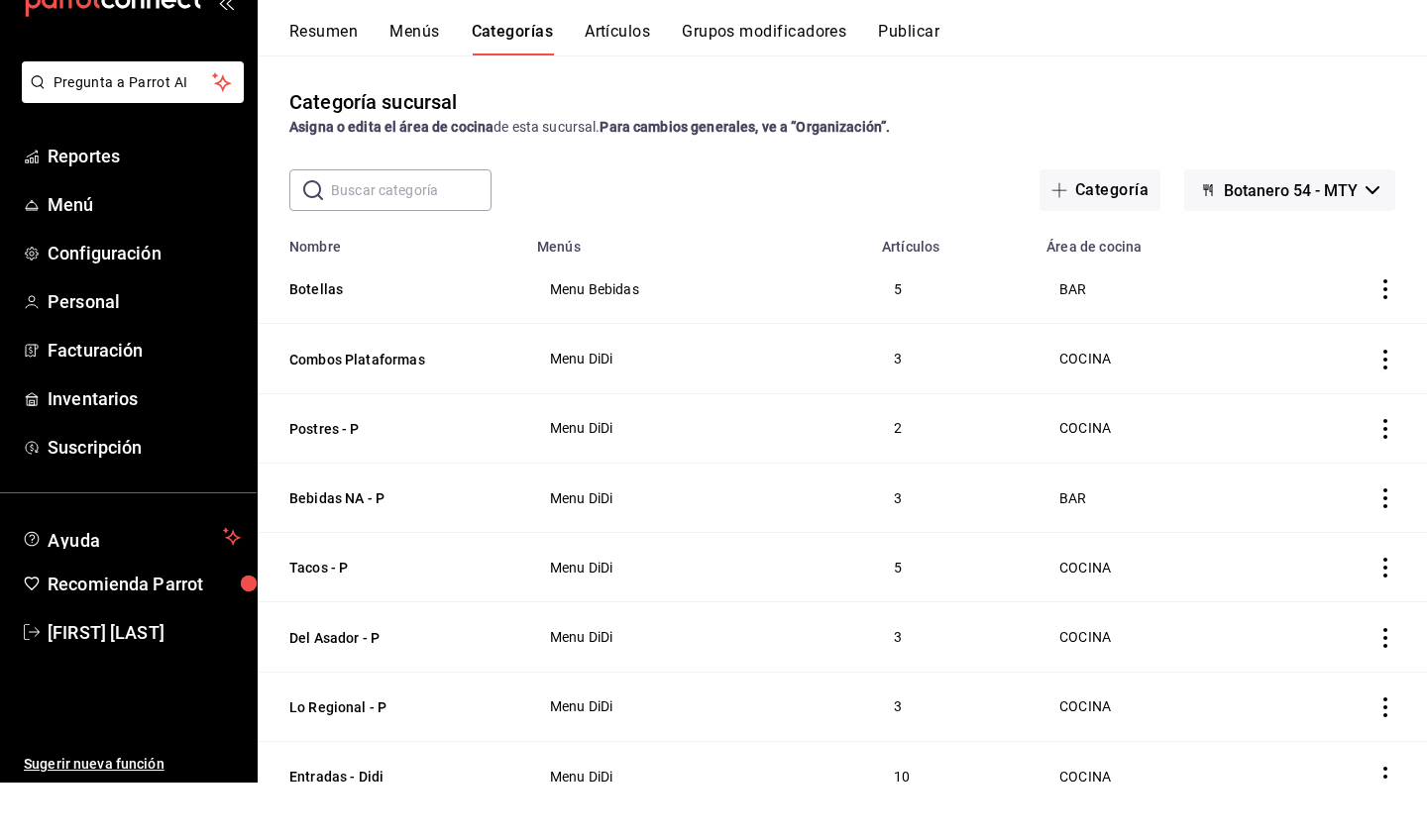 click on "Artículos" at bounding box center [617, 96] 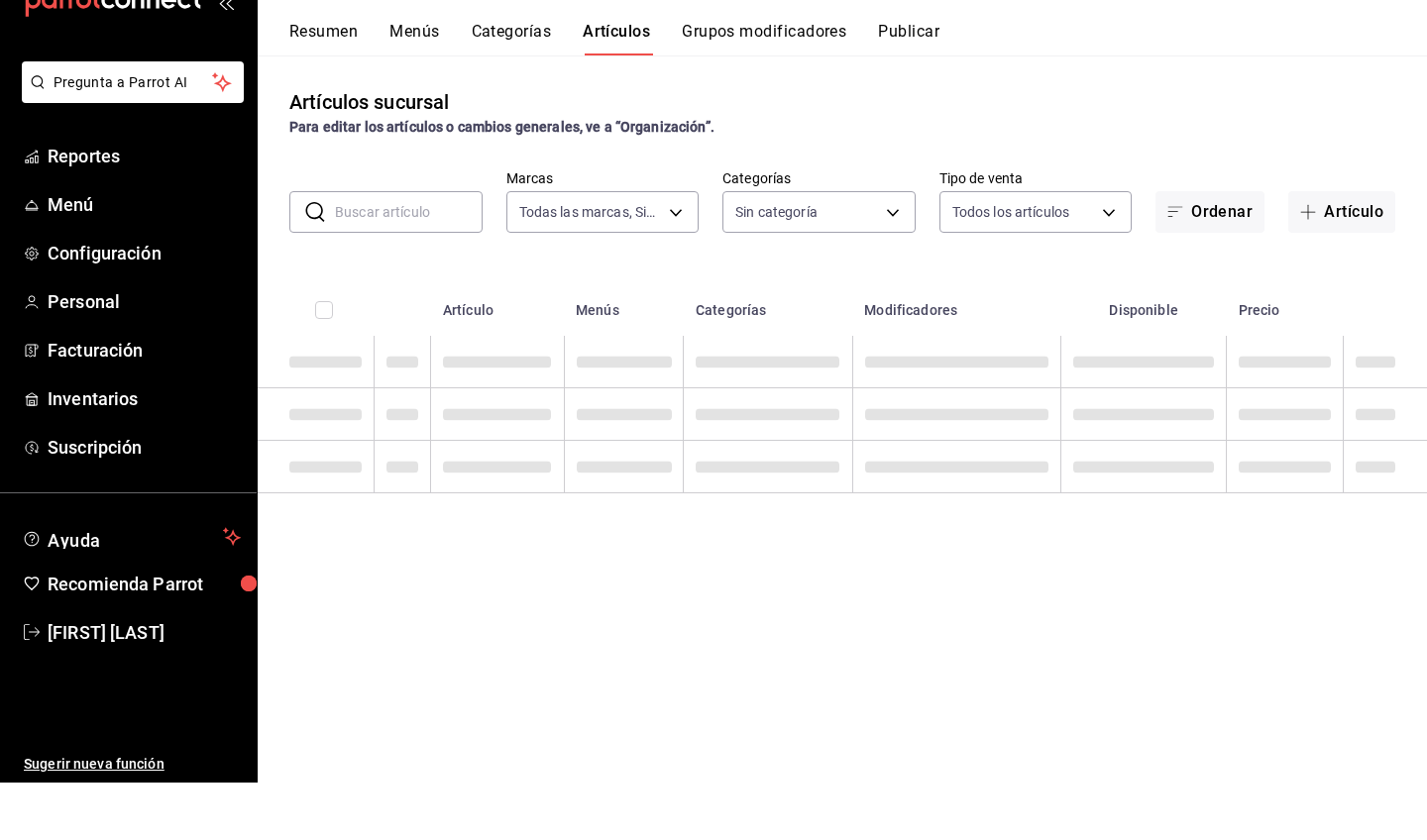 type on "d563b5a3-9402-4110-9b0e-9babda809fc2" 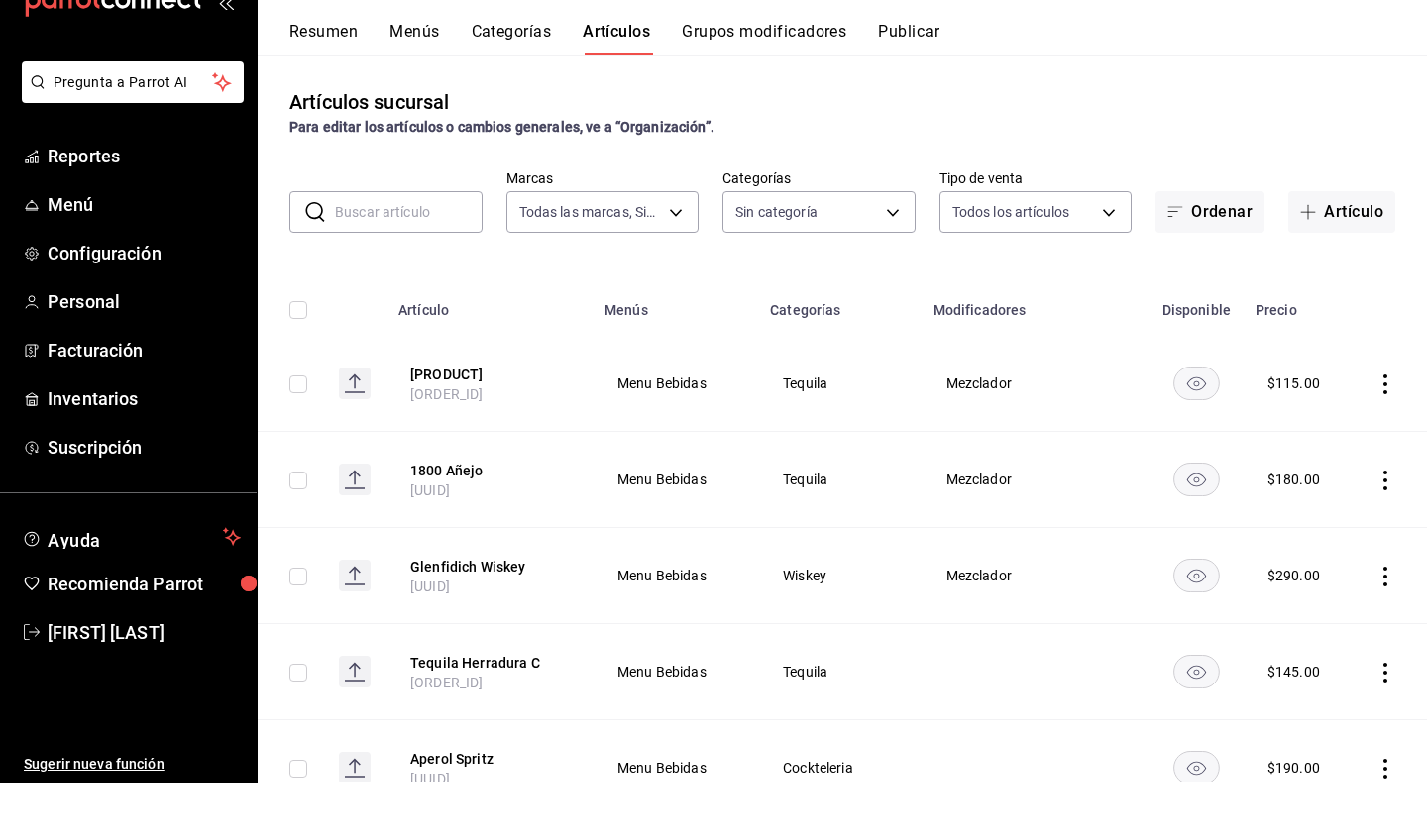 type on "[UUID],[UUID],[UUID],[UUID],[UUID],[UUID],[UUID],[UUID],[UUID],[UUID],[UUID],[UUID],[UUID],[UUID],[UUID],[UUID],[UUID],[UUID],[UUID],[UUID],[UUID],[UUID],[UUID],[UUID],[UUID],[UUID],[UUID]" 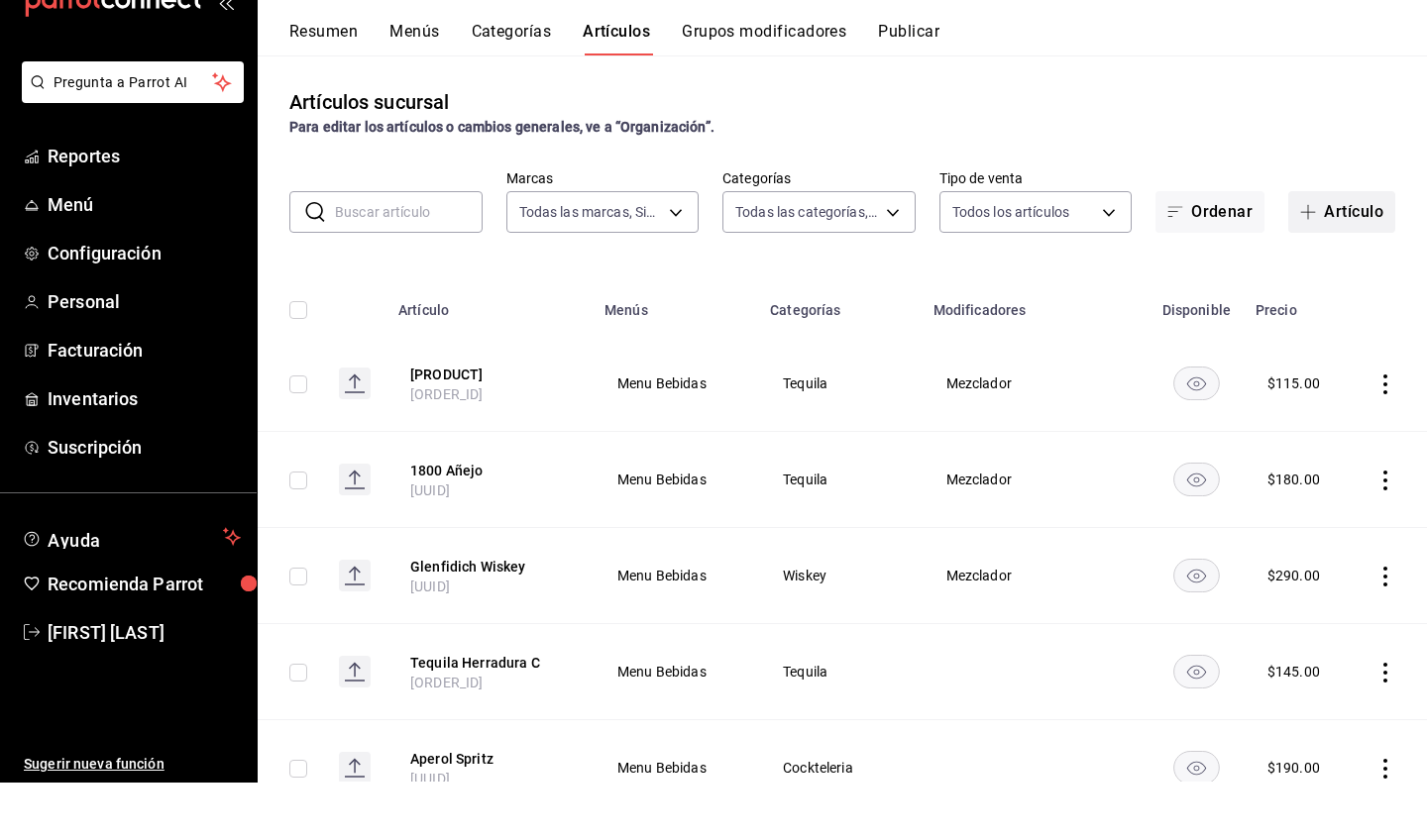 click on "Artículo" at bounding box center [1342, 269] 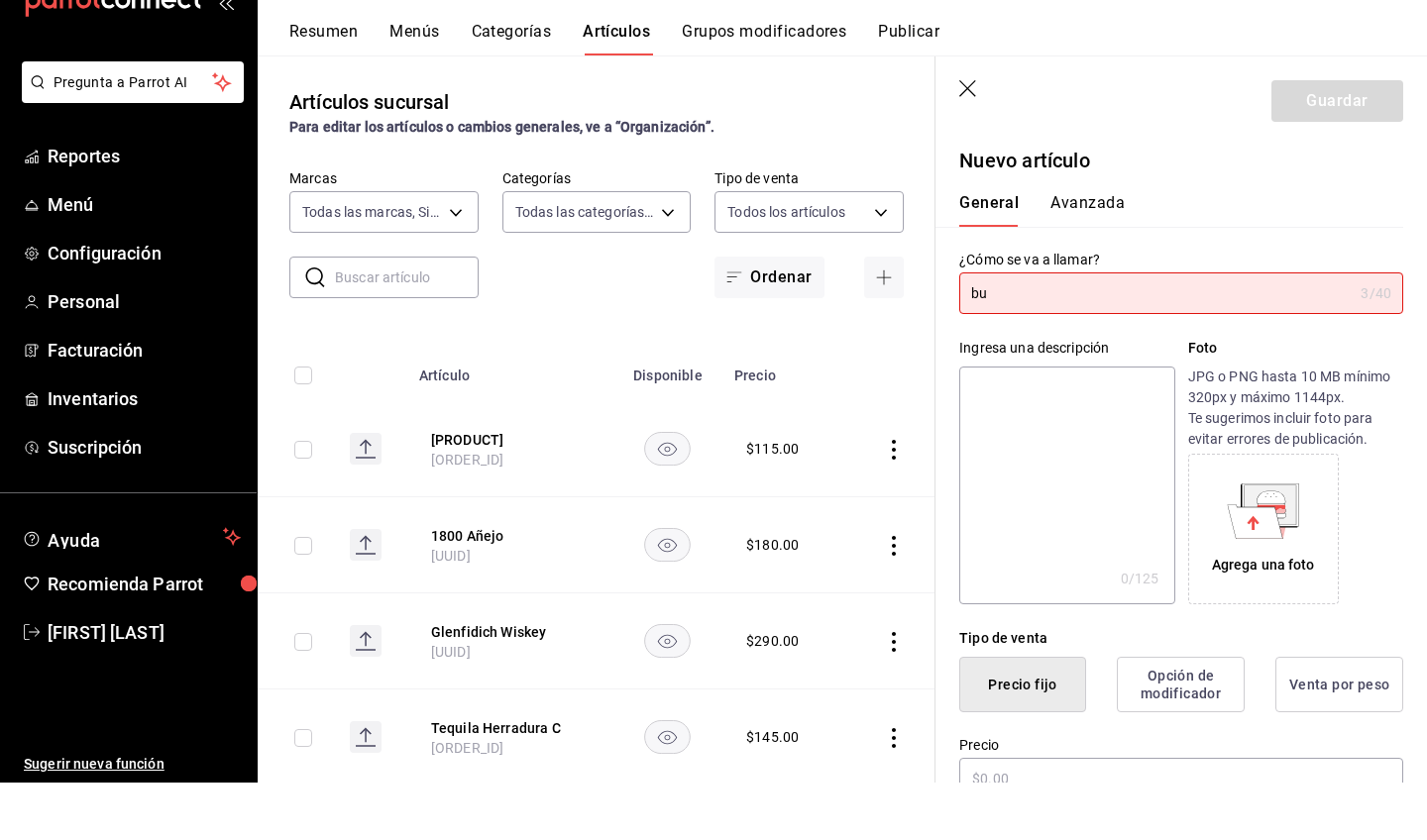 type on "b" 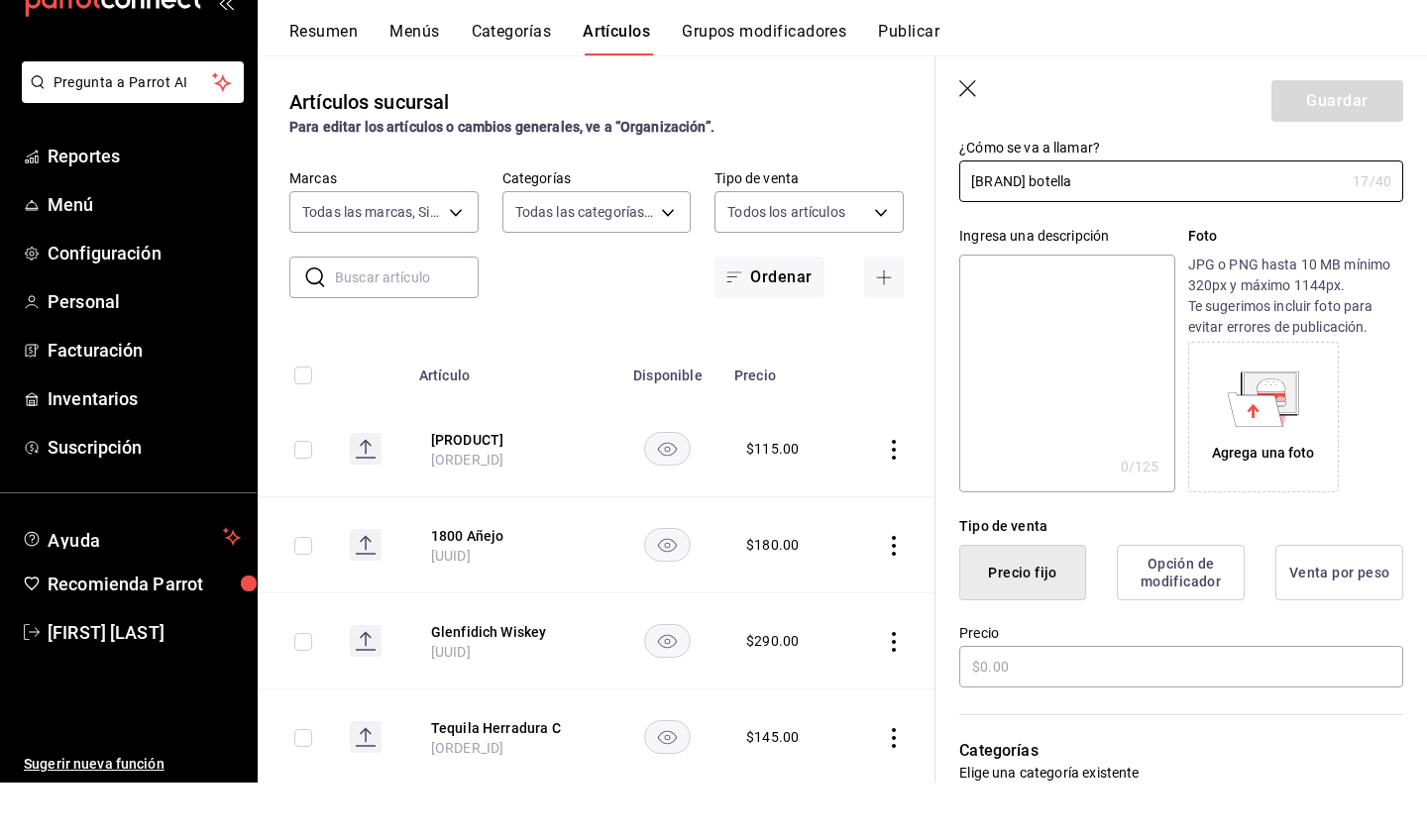 scroll, scrollTop: 118, scrollLeft: 0, axis: vertical 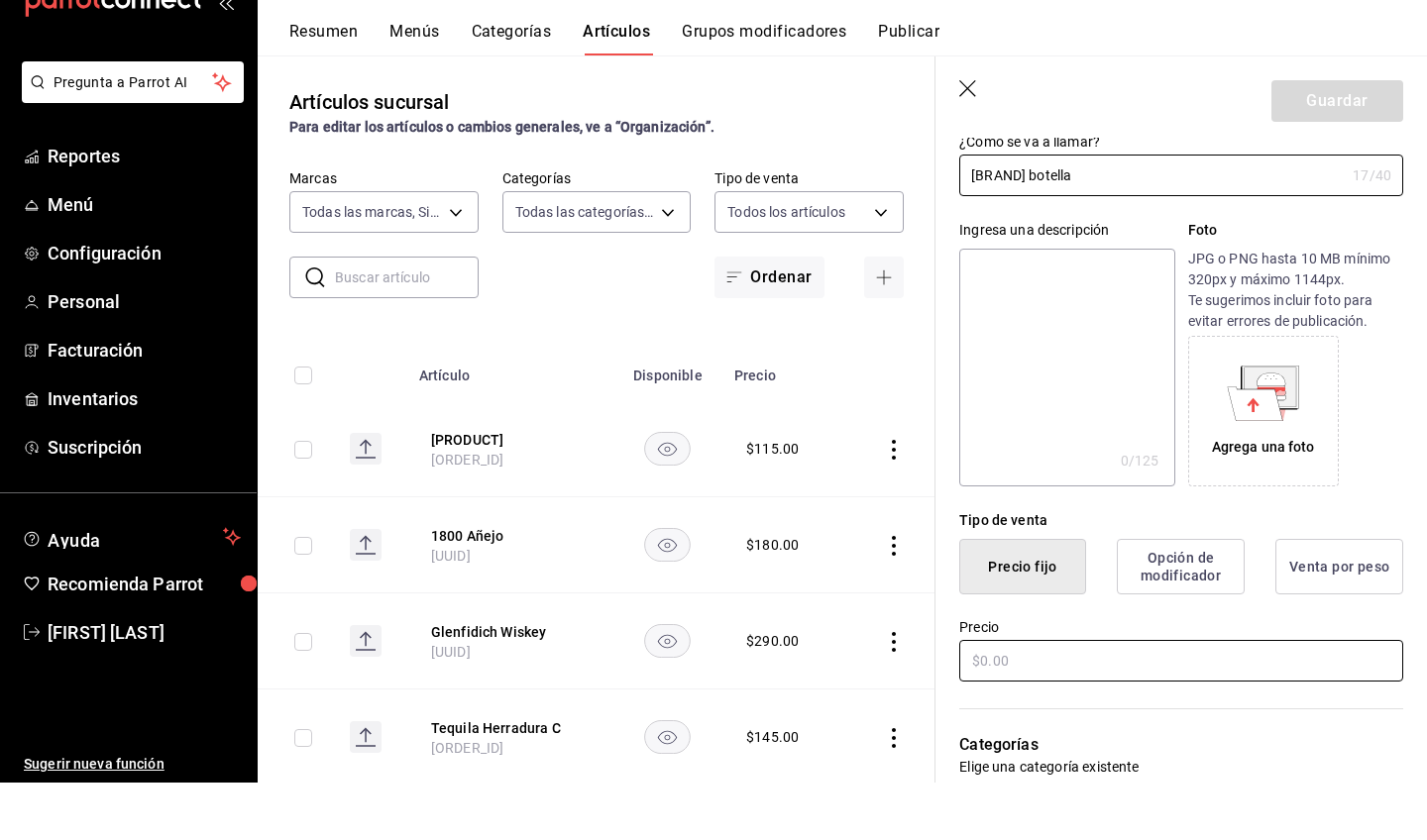 type on "[BRAND] botella" 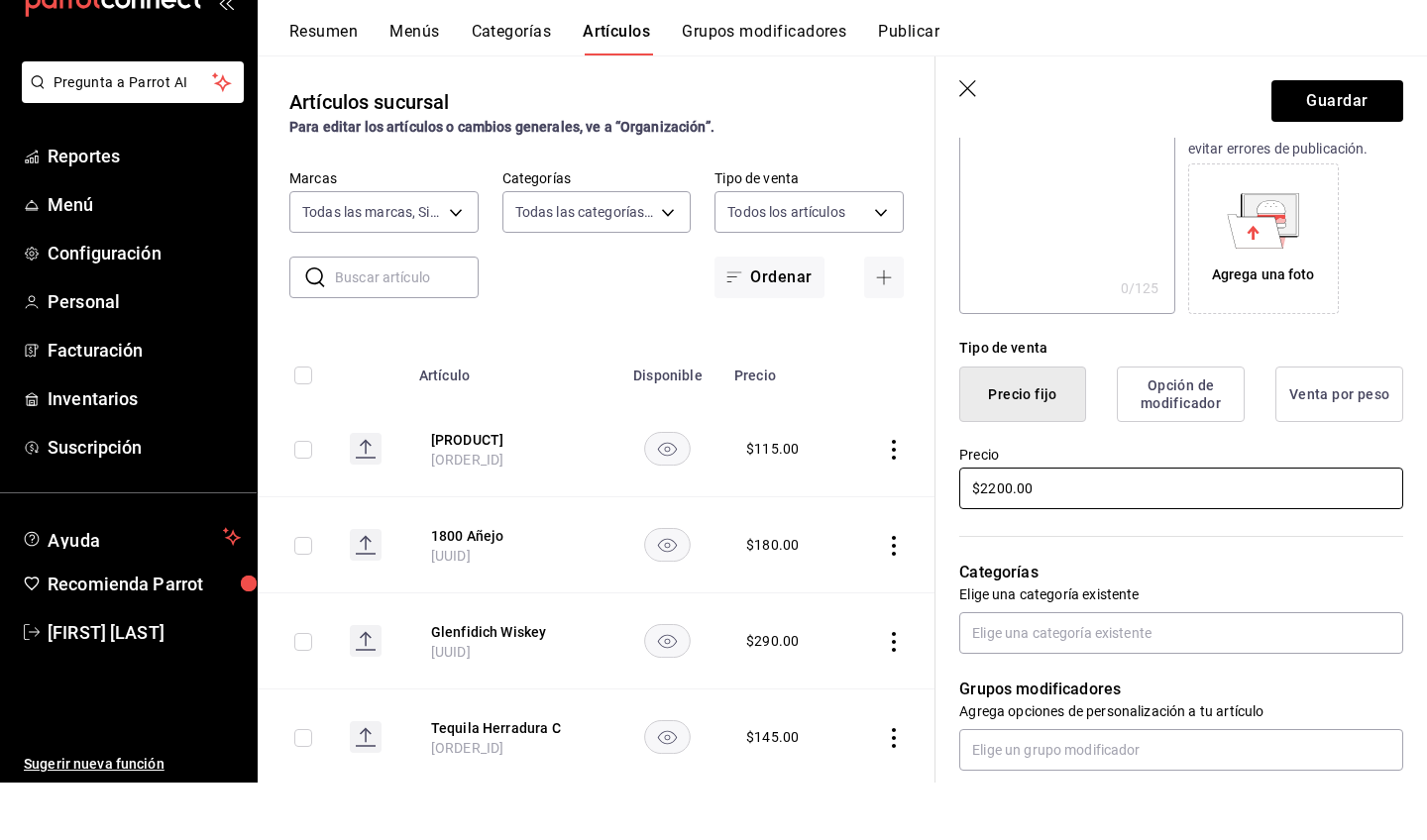 scroll, scrollTop: 295, scrollLeft: 0, axis: vertical 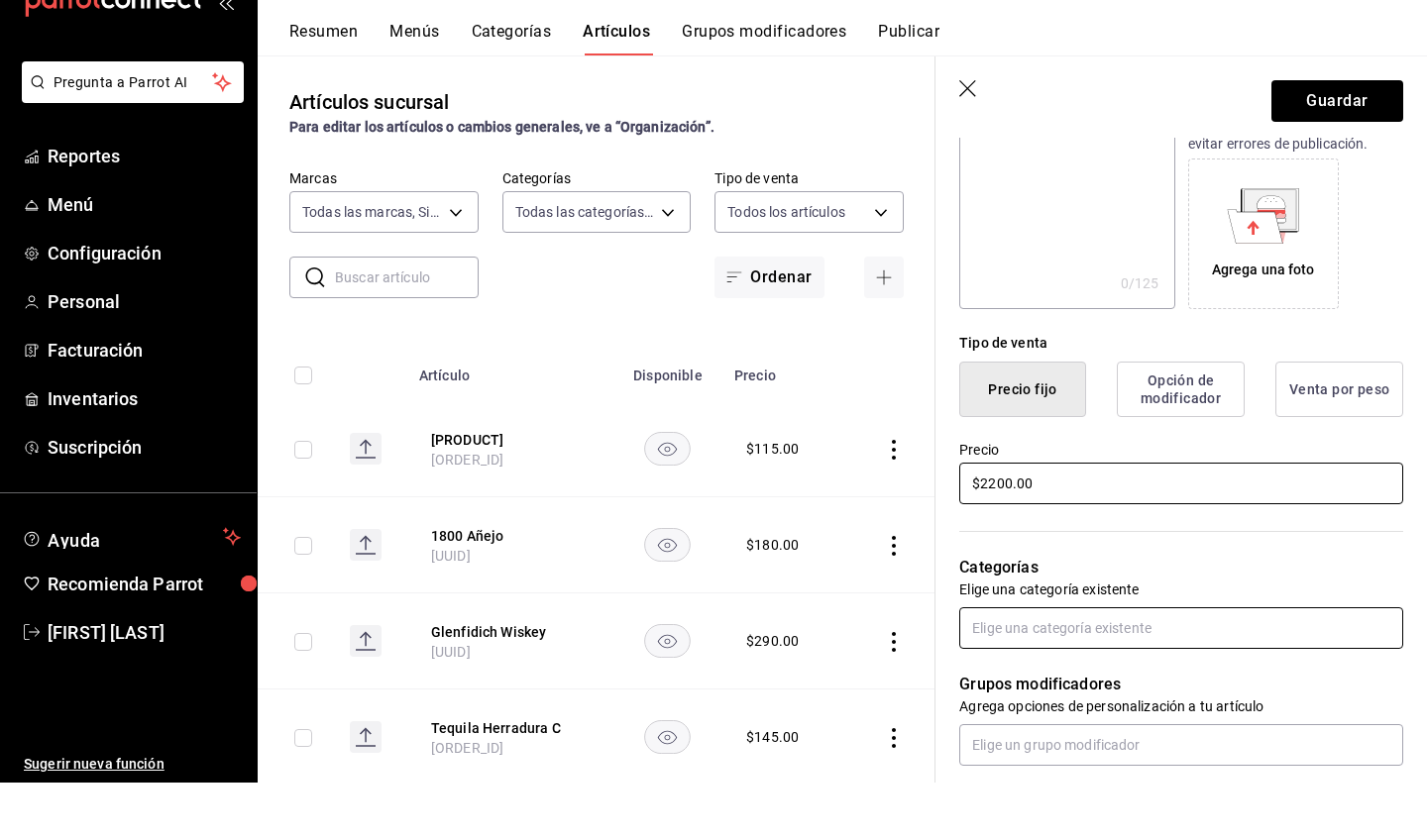 type on "$2200.00" 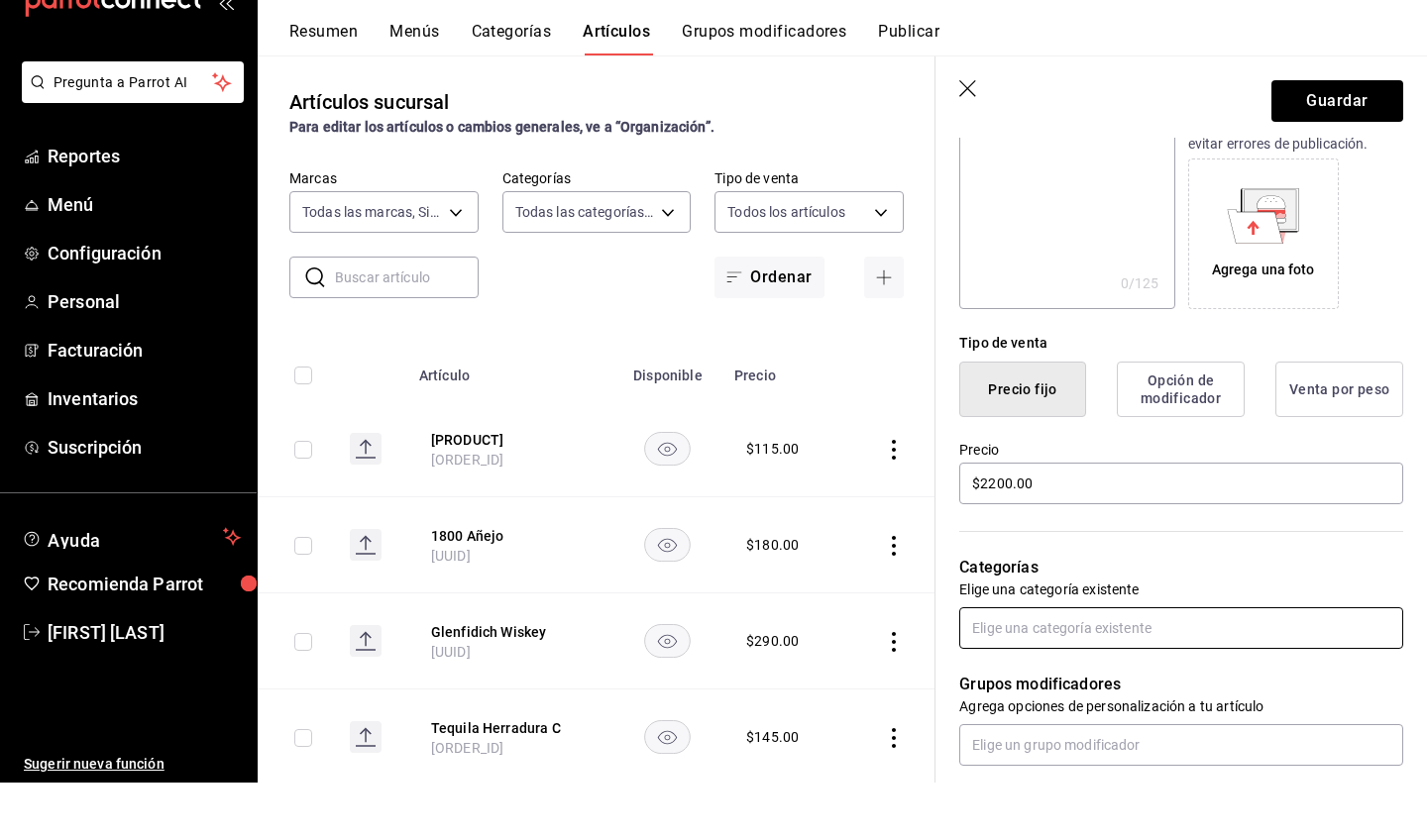 click at bounding box center (1181, 685) 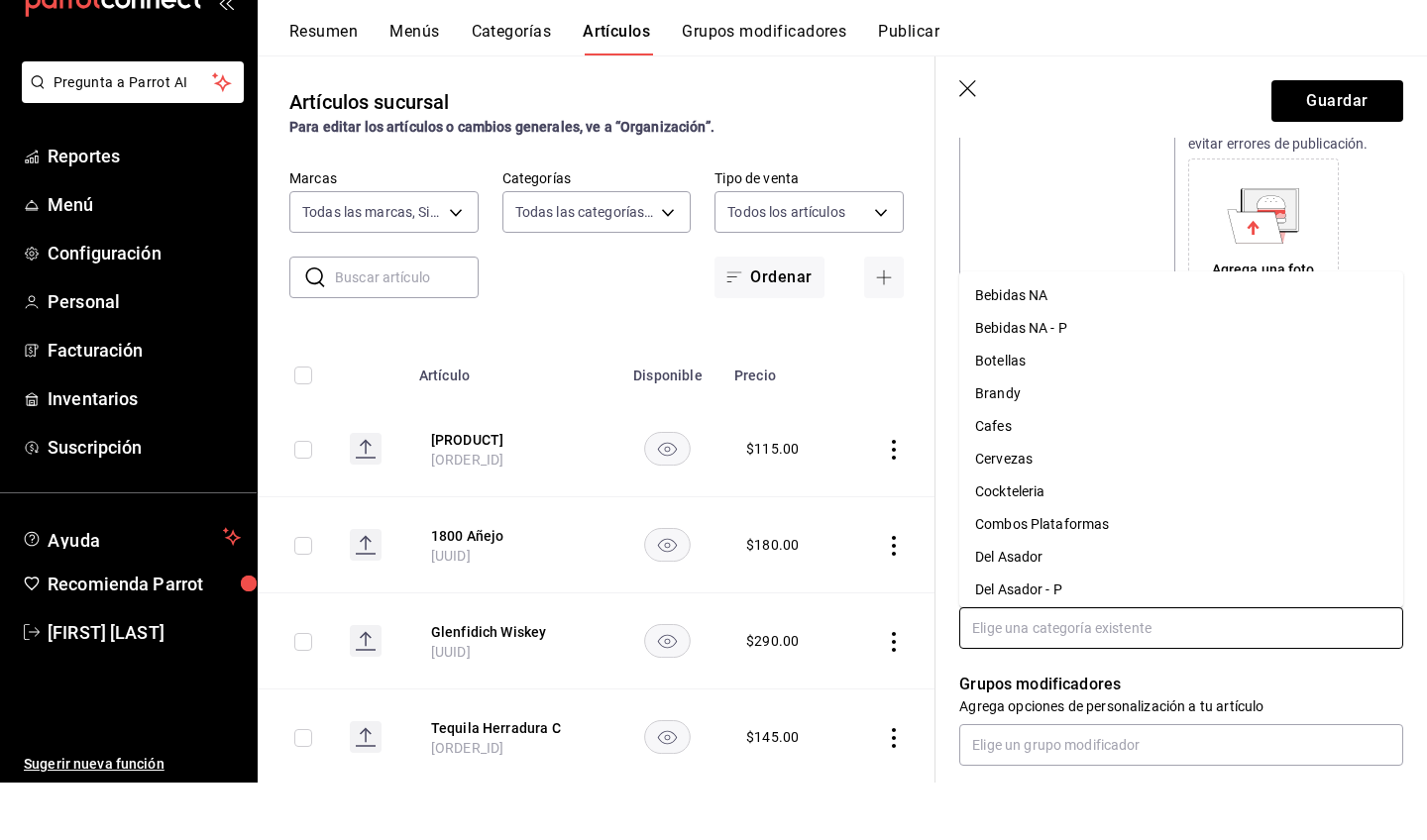 click on "Botellas" at bounding box center (1181, 418) 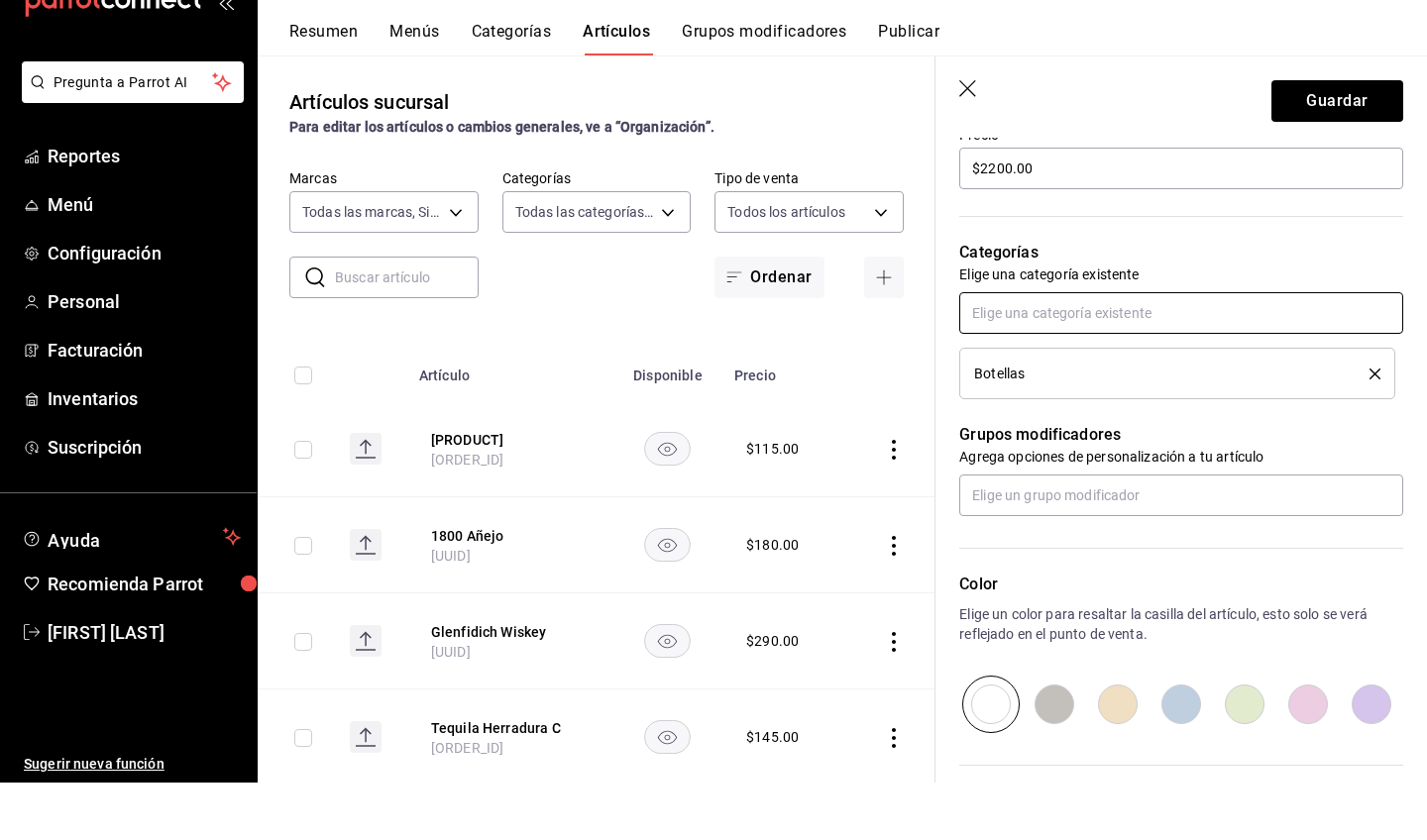 scroll, scrollTop: 616, scrollLeft: 0, axis: vertical 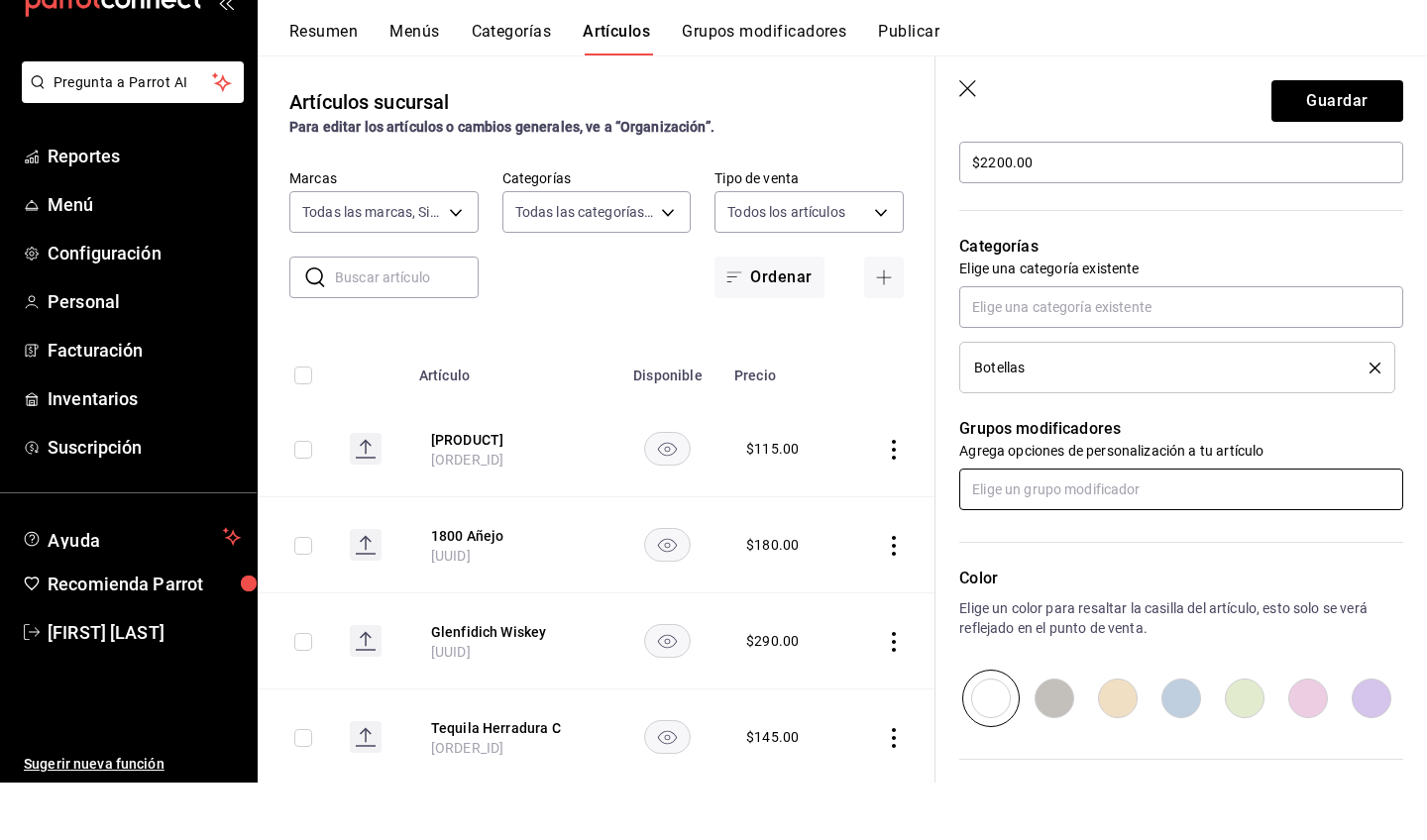 click at bounding box center [1181, 547] 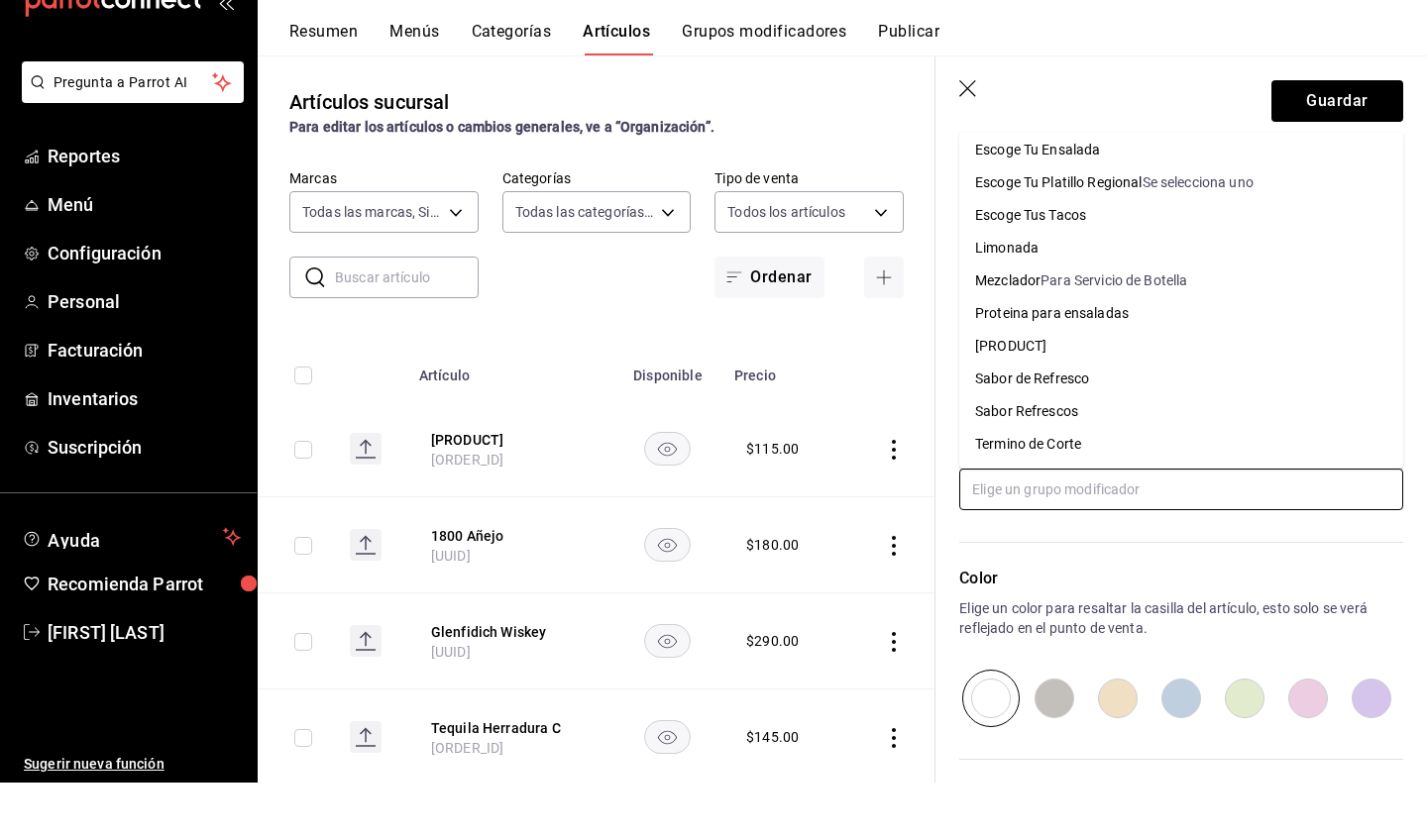 scroll, scrollTop: 334, scrollLeft: 0, axis: vertical 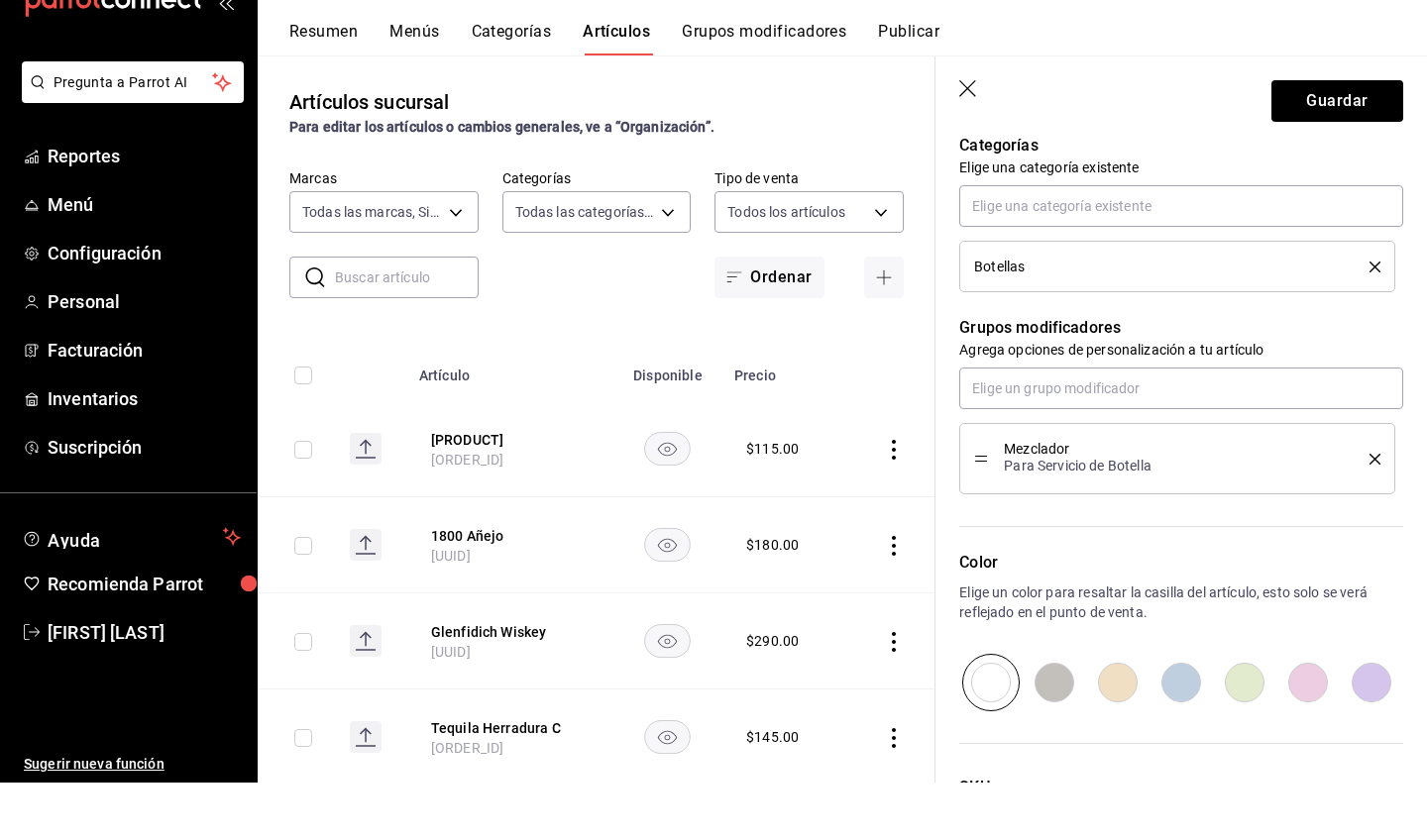 click at bounding box center [1118, 740] 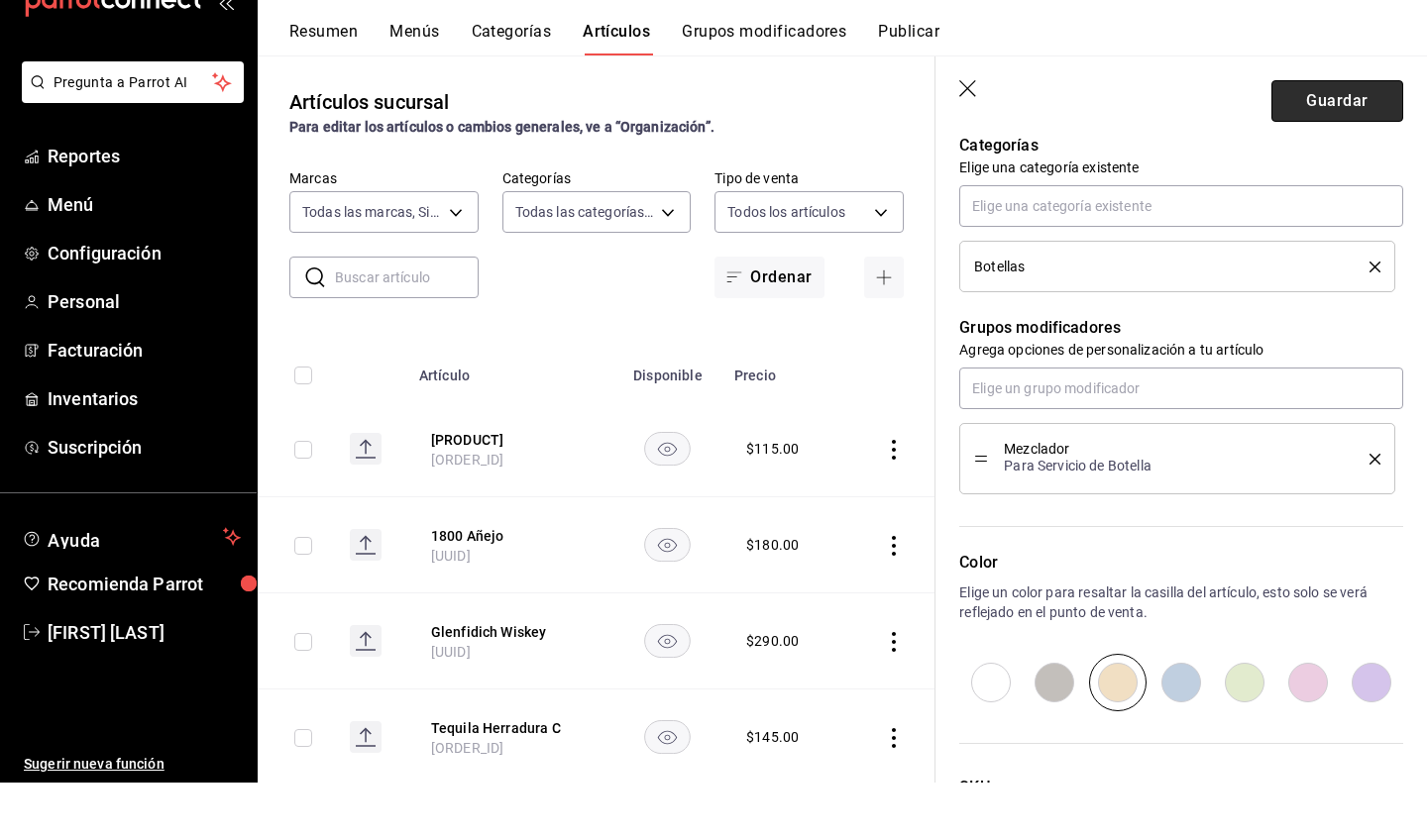 click on "Guardar" at bounding box center [1337, 158] 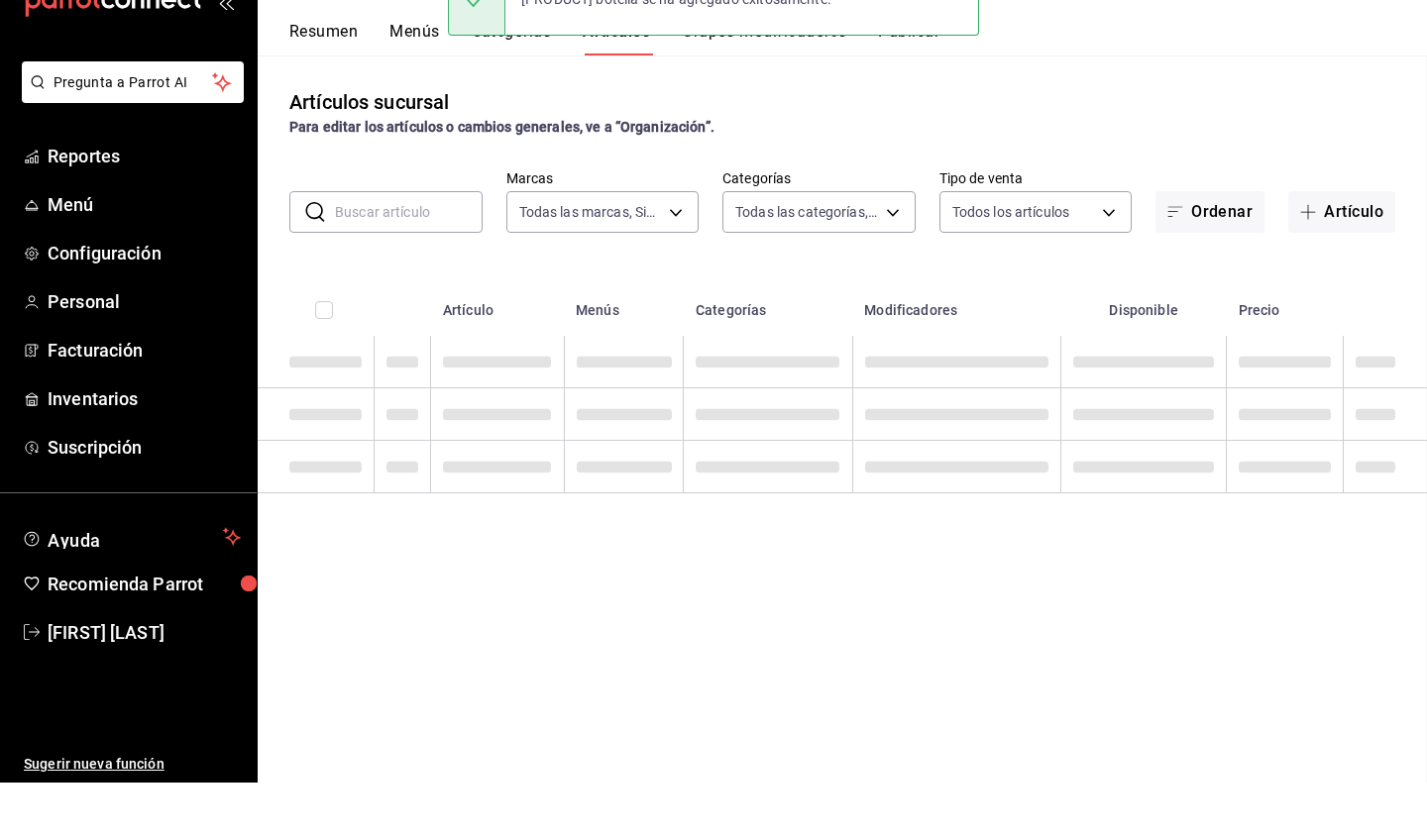 scroll, scrollTop: 0, scrollLeft: 0, axis: both 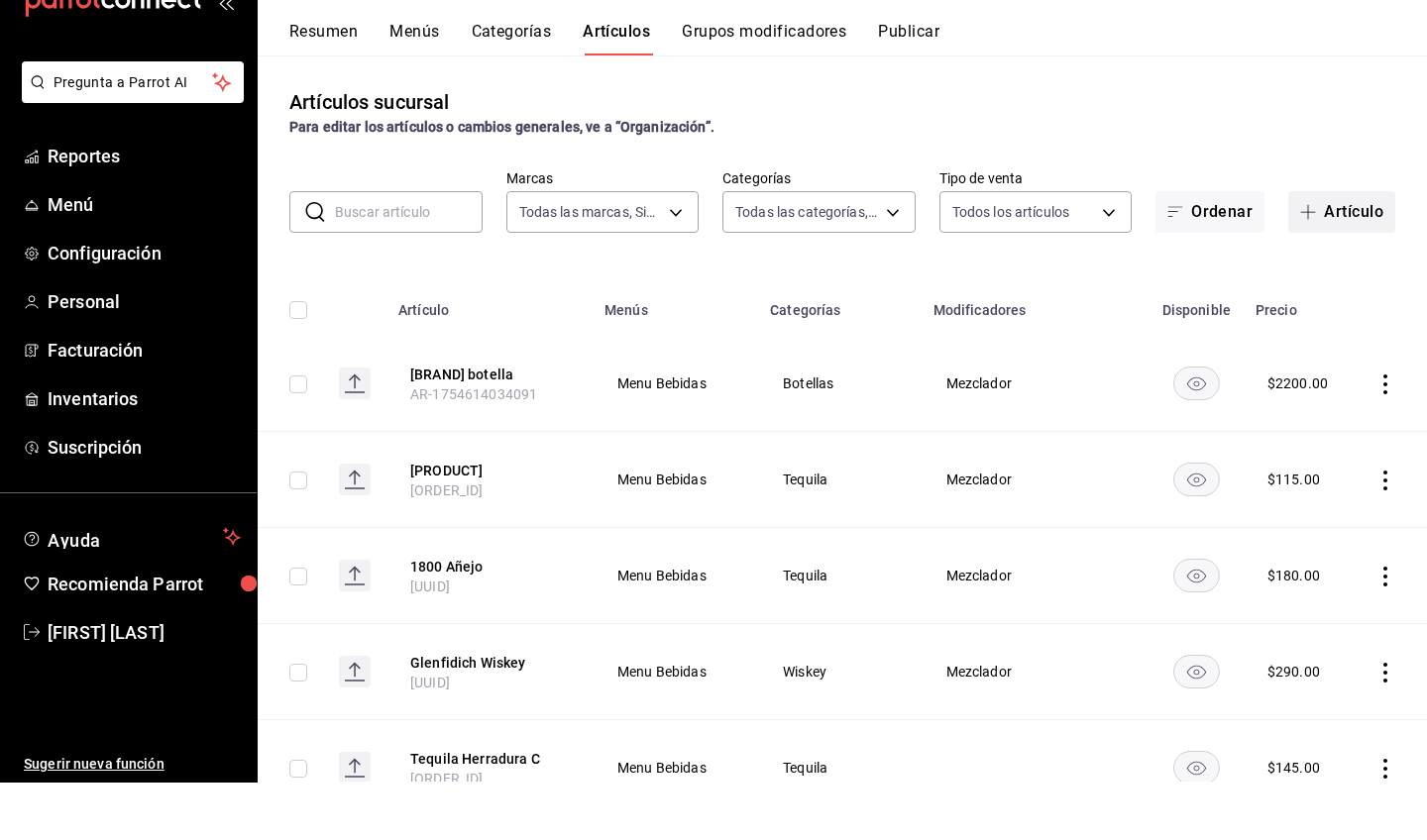 click on "Artículo" at bounding box center (1342, 269) 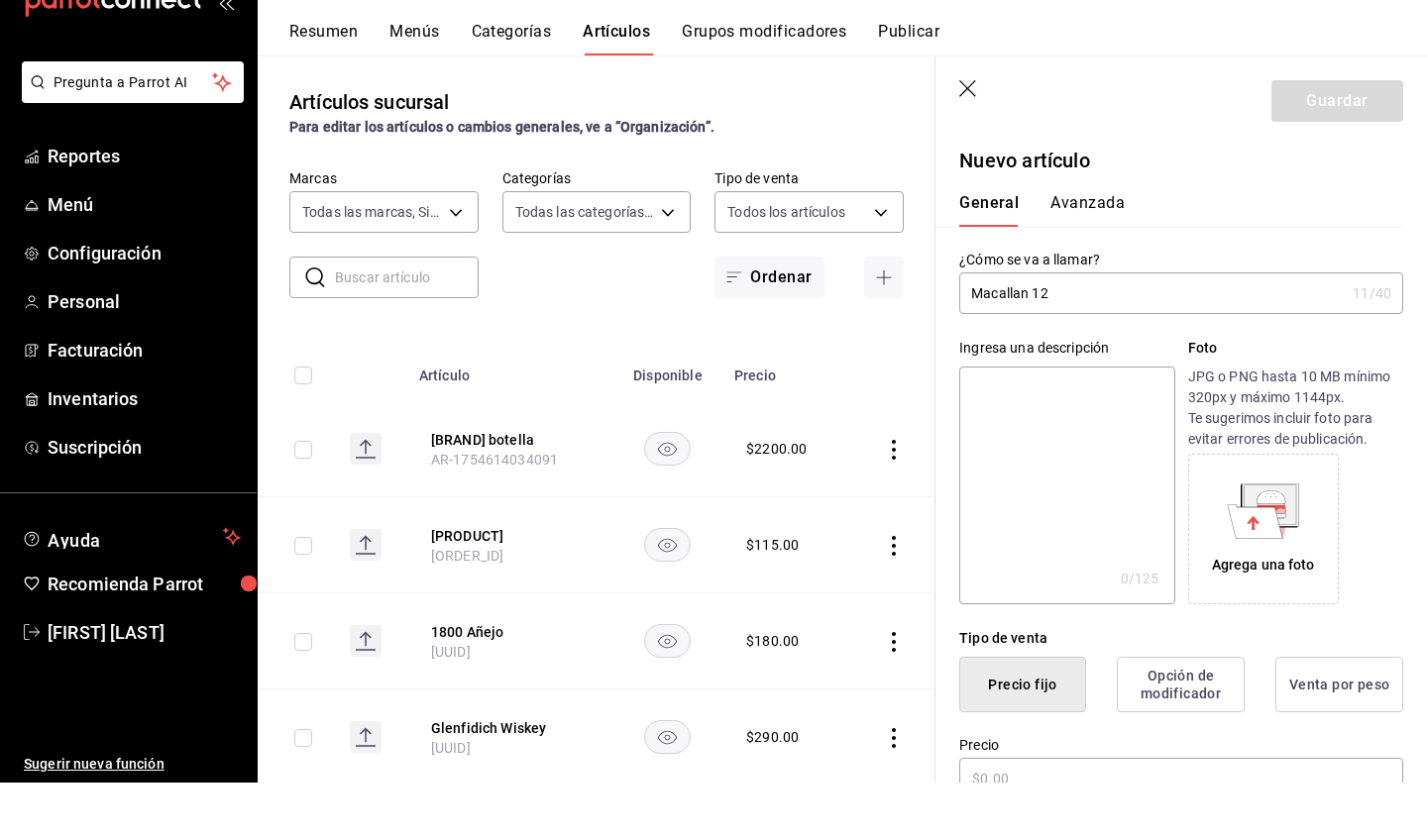 click on "Macallan 12" at bounding box center [1152, 351] 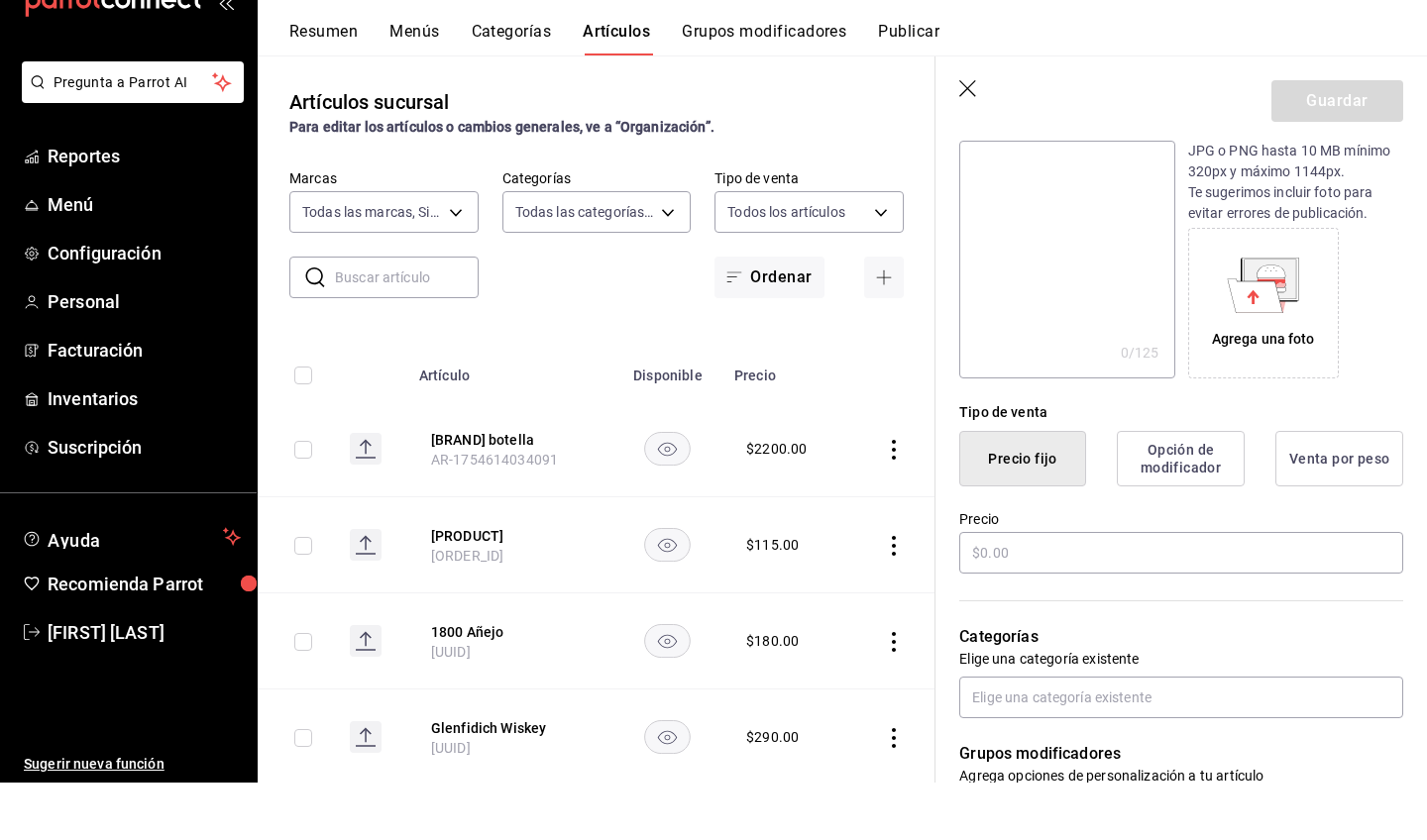 scroll, scrollTop: 234, scrollLeft: 0, axis: vertical 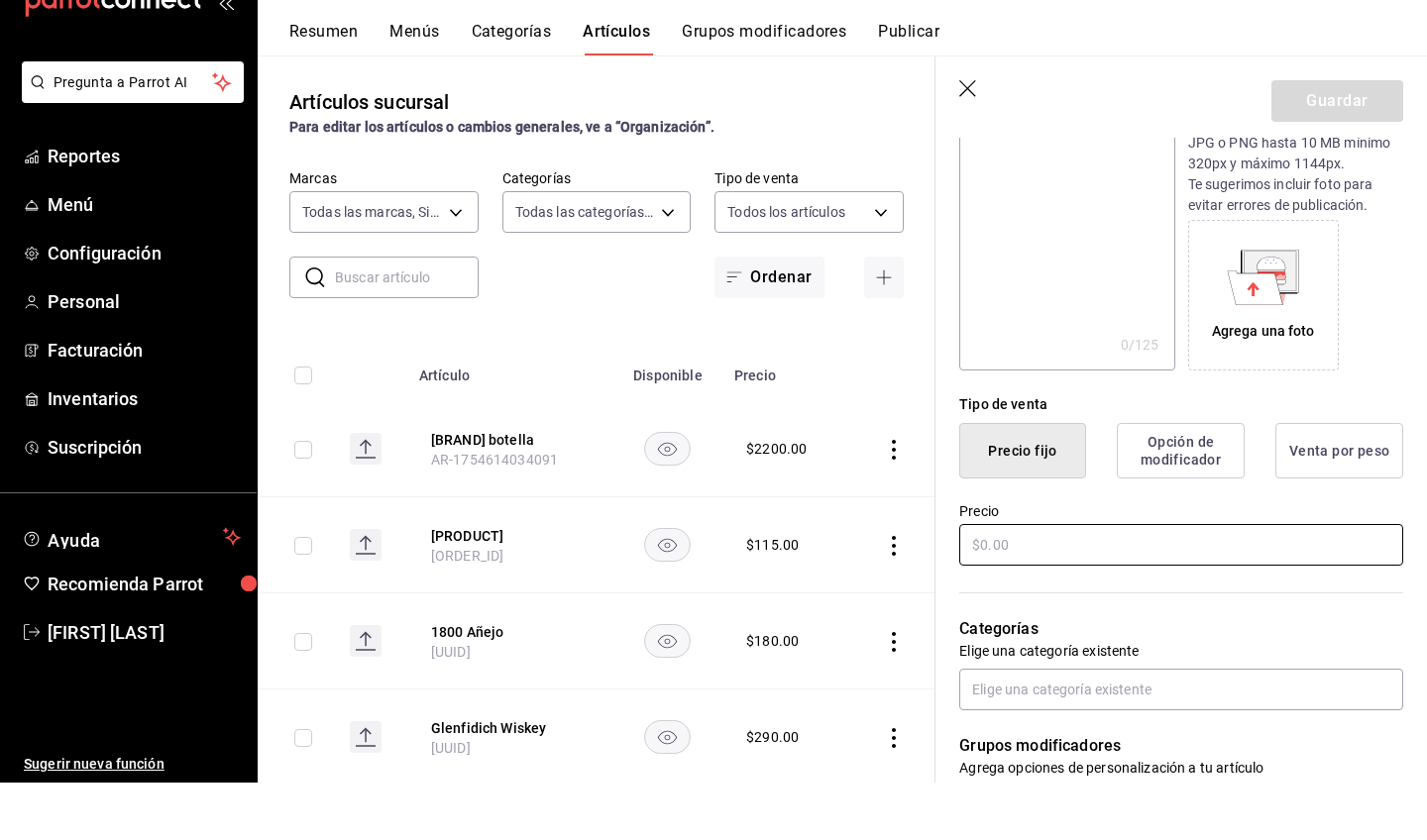 click at bounding box center [1181, 602] 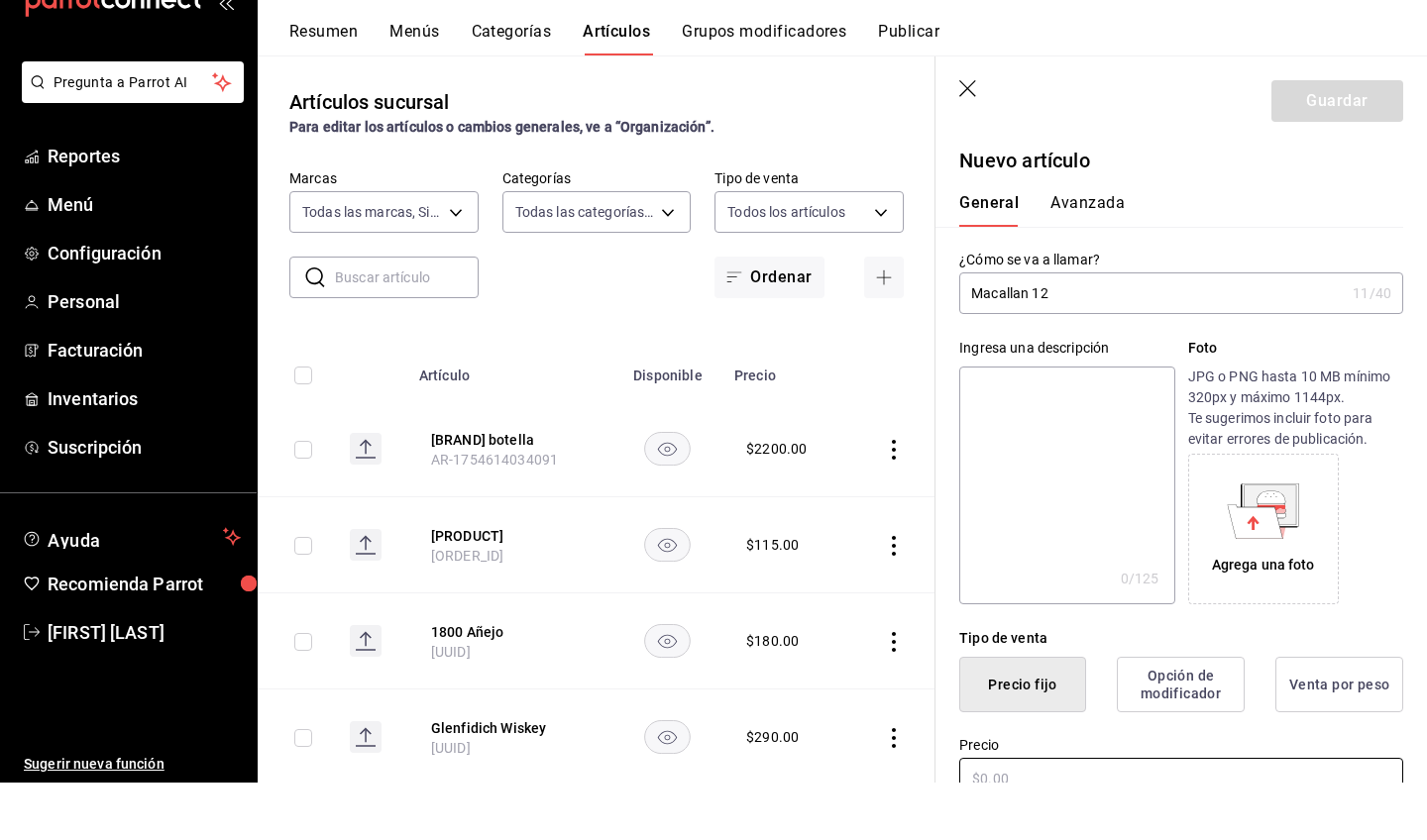 scroll, scrollTop: 0, scrollLeft: 0, axis: both 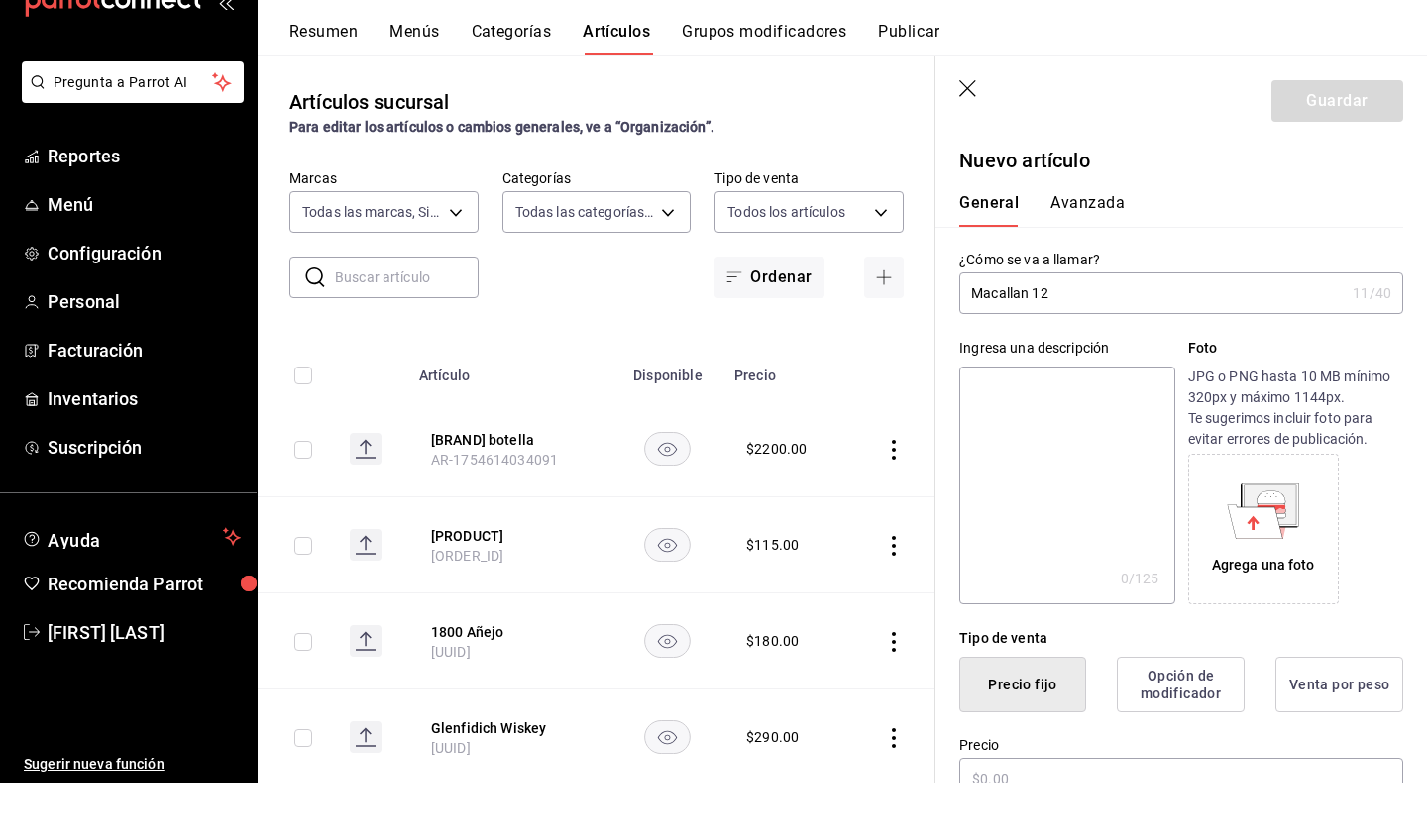 click on "Macallan 12" at bounding box center [1152, 351] 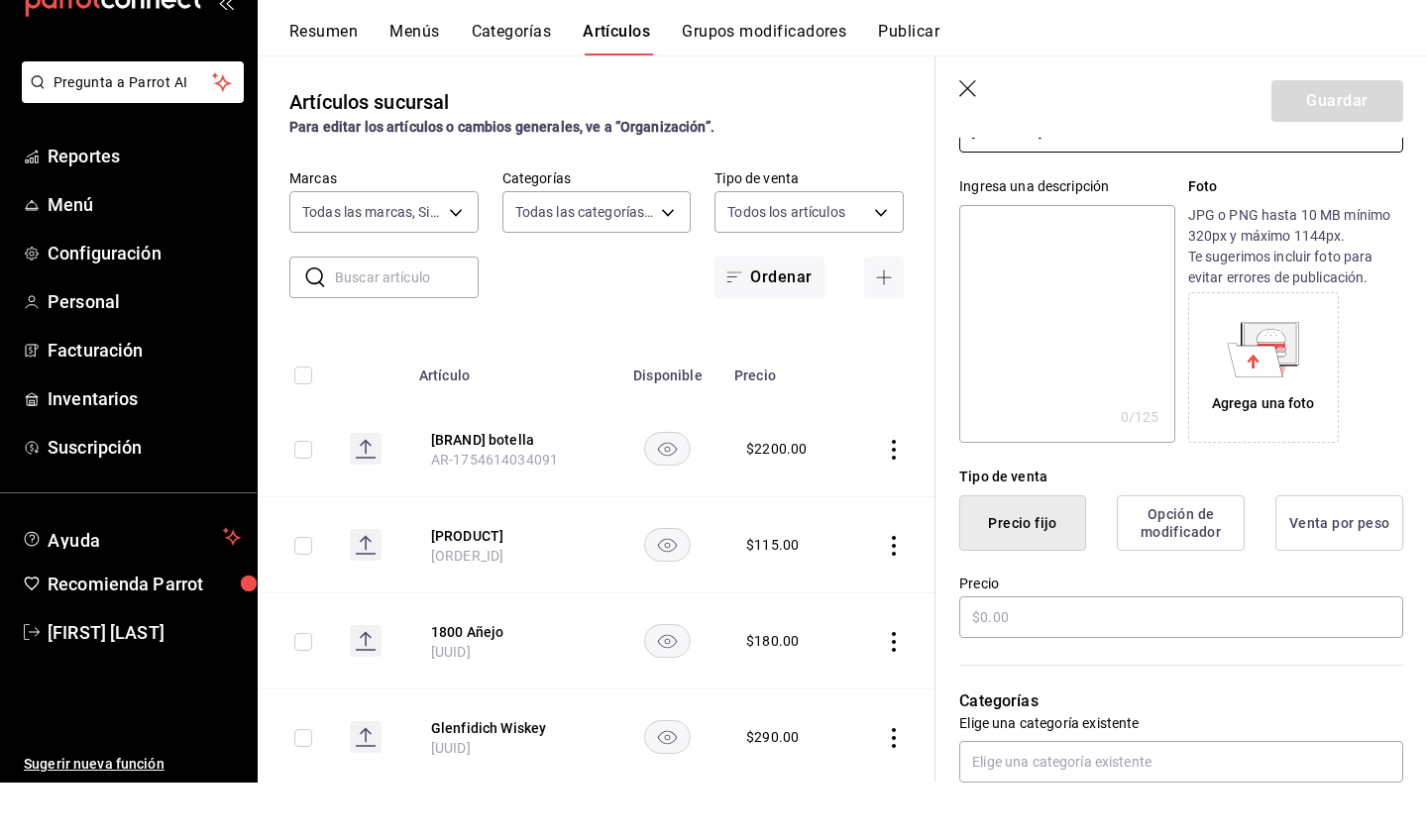 scroll, scrollTop: 170, scrollLeft: 0, axis: vertical 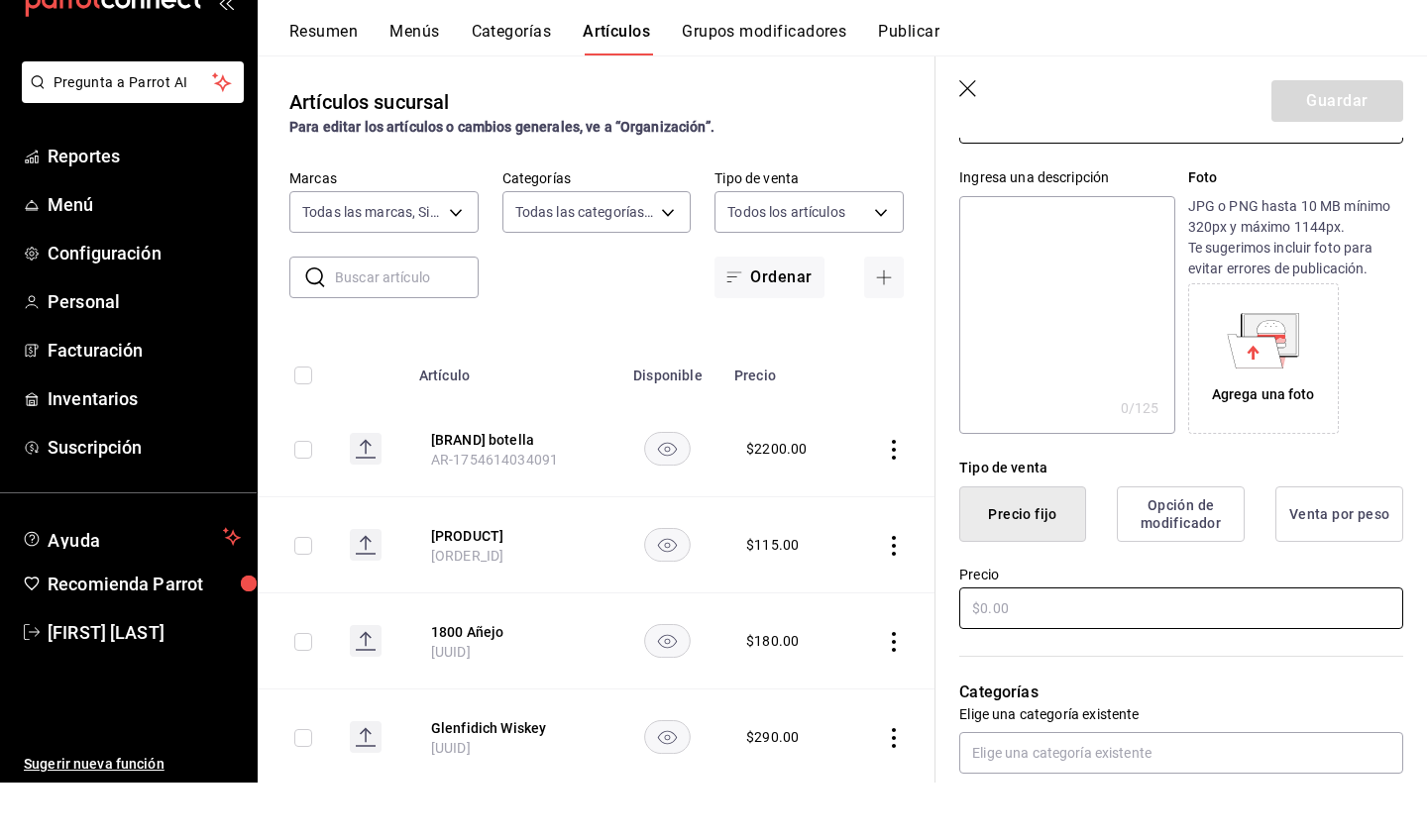 type on "[PRODUCT] Botella" 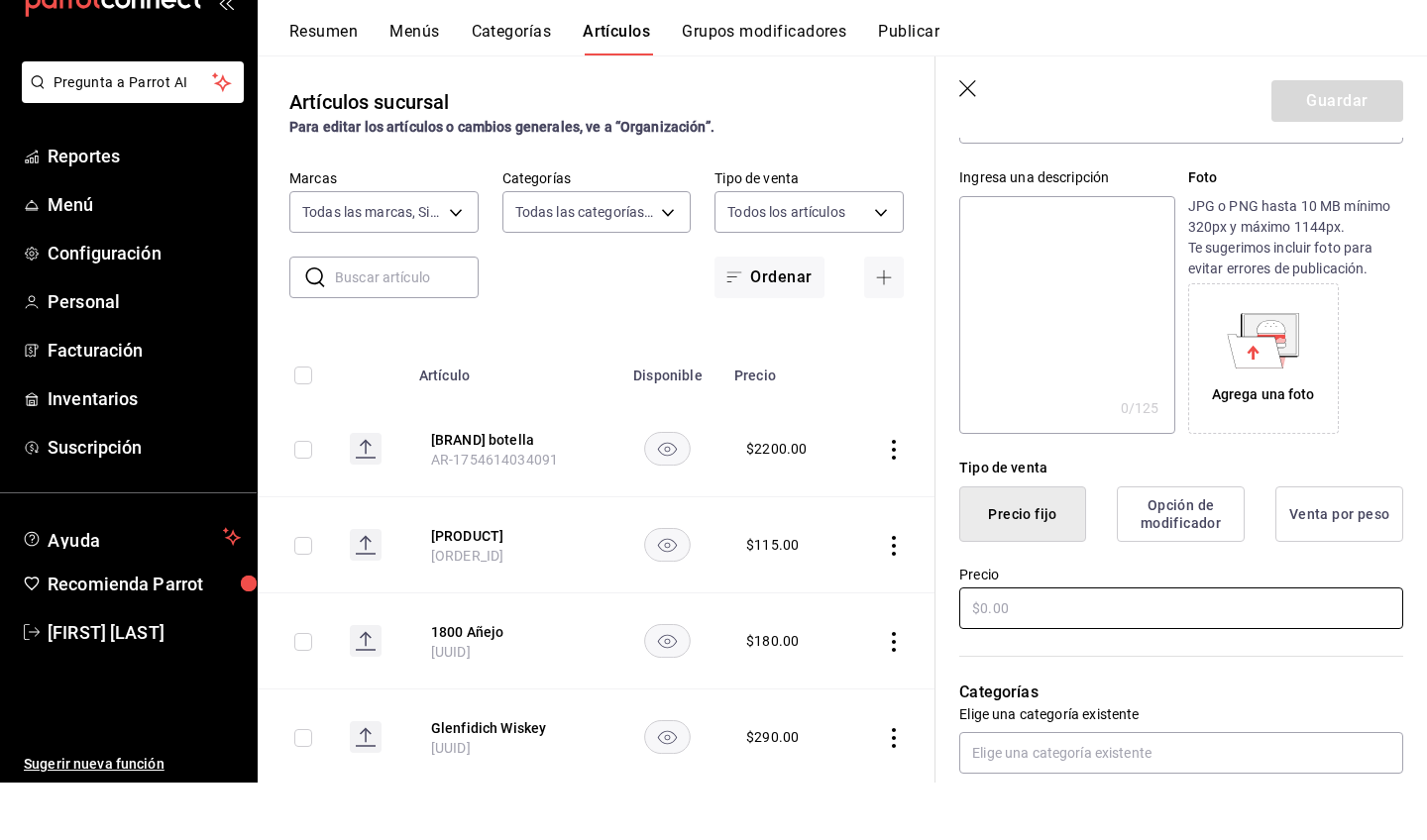 click at bounding box center (1181, 666) 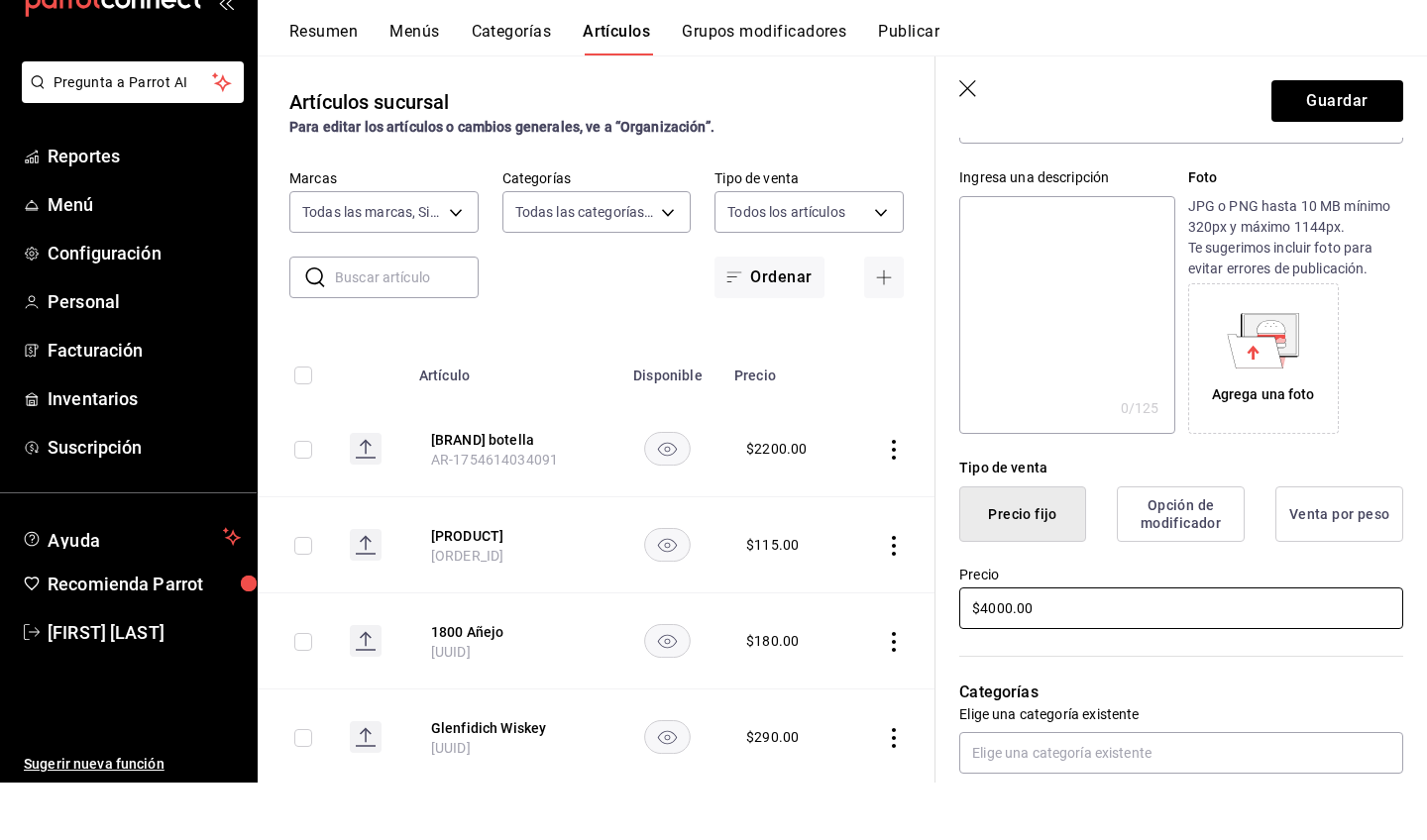 scroll, scrollTop: 237, scrollLeft: 0, axis: vertical 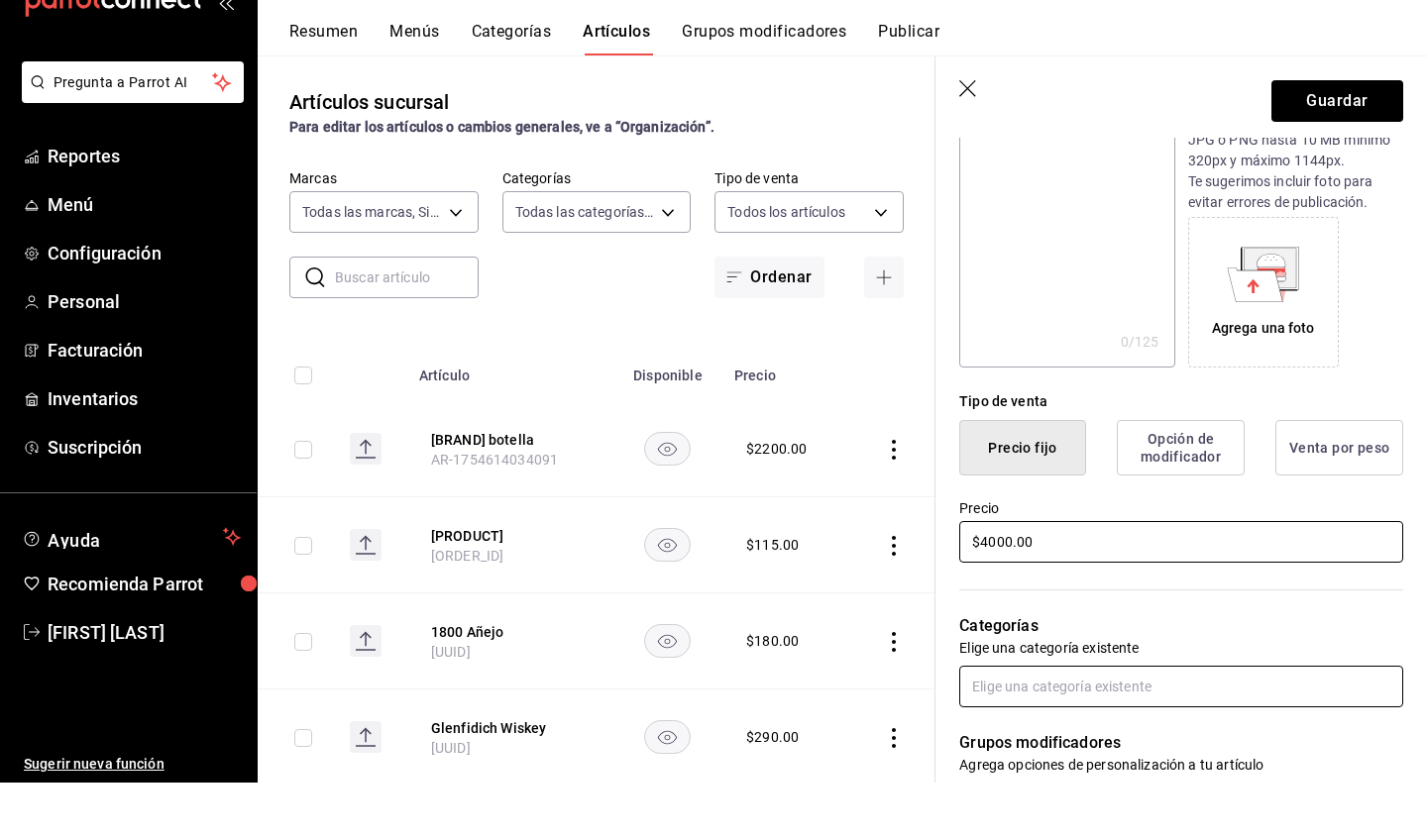 type on "$4000.00" 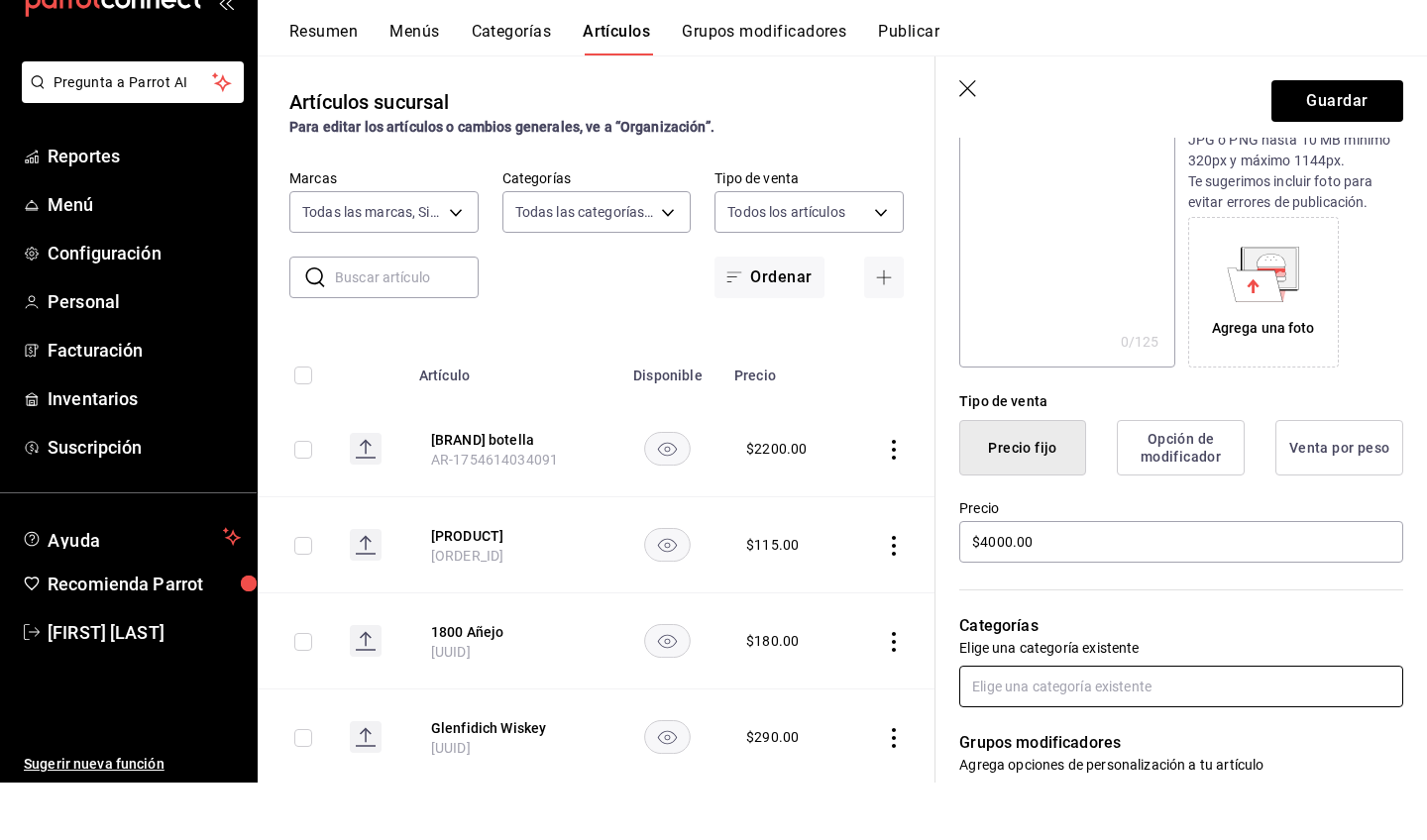 click at bounding box center (1181, 744) 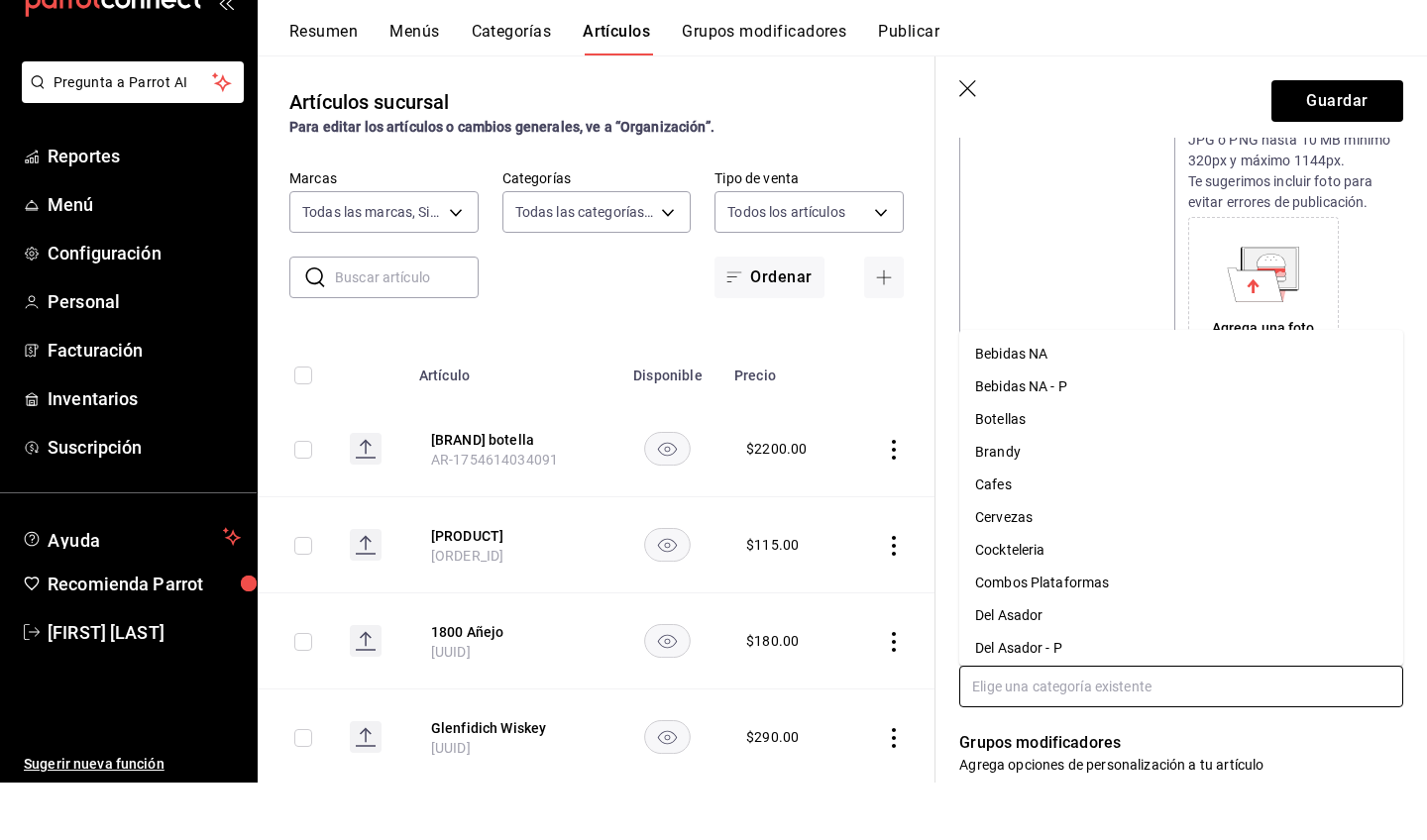 click on "Botellas" at bounding box center [1181, 476] 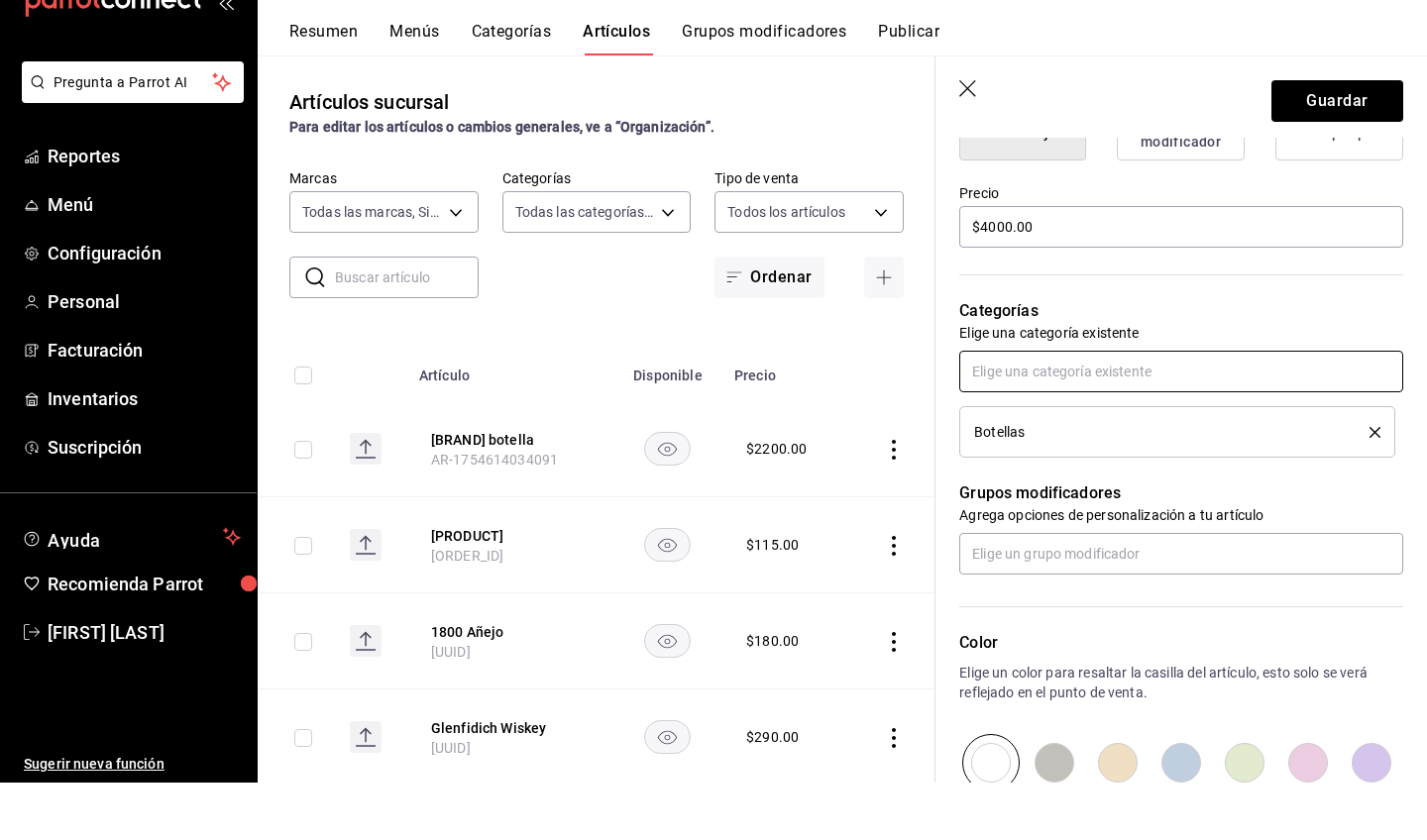 scroll, scrollTop: 561, scrollLeft: 0, axis: vertical 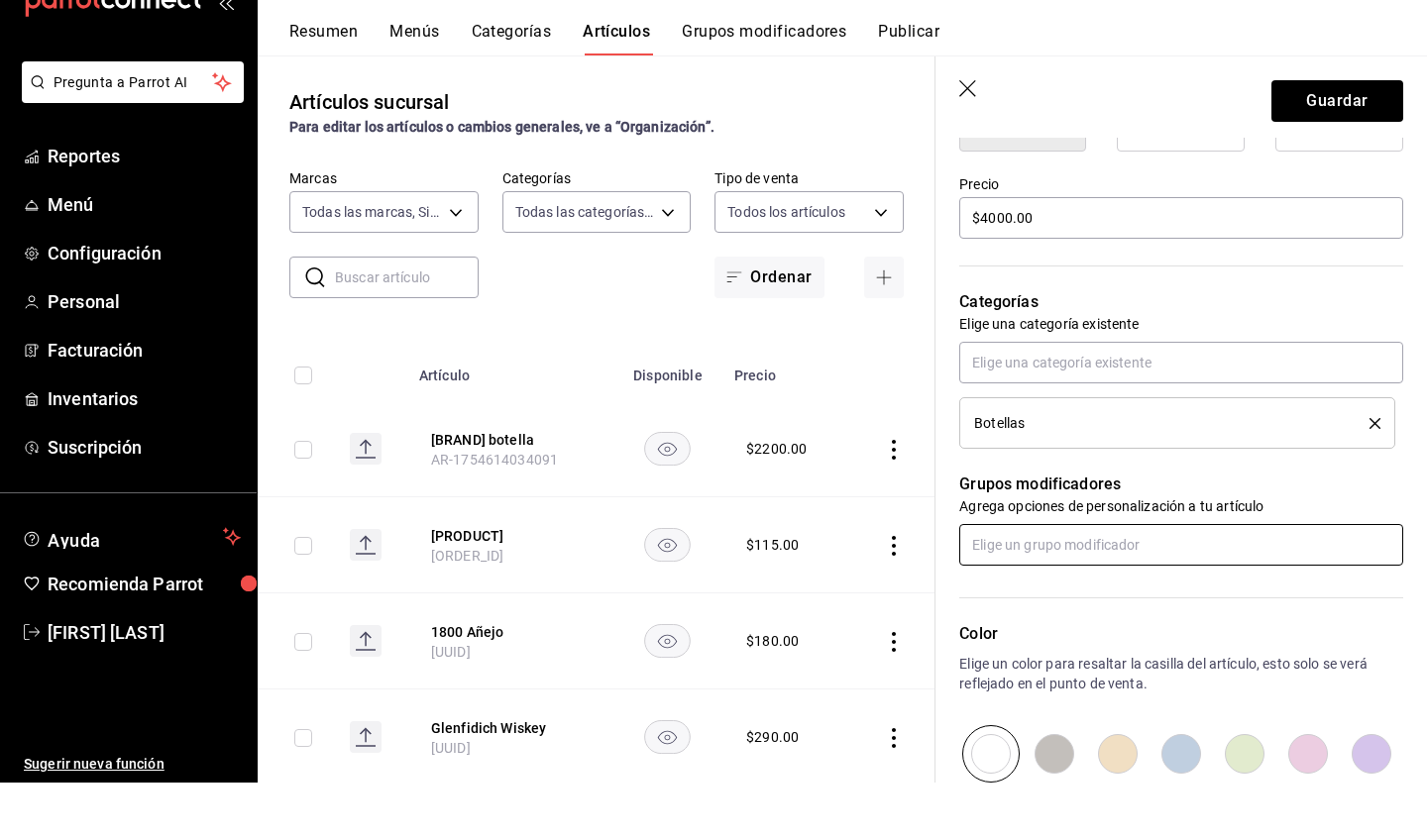 click at bounding box center [1181, 602] 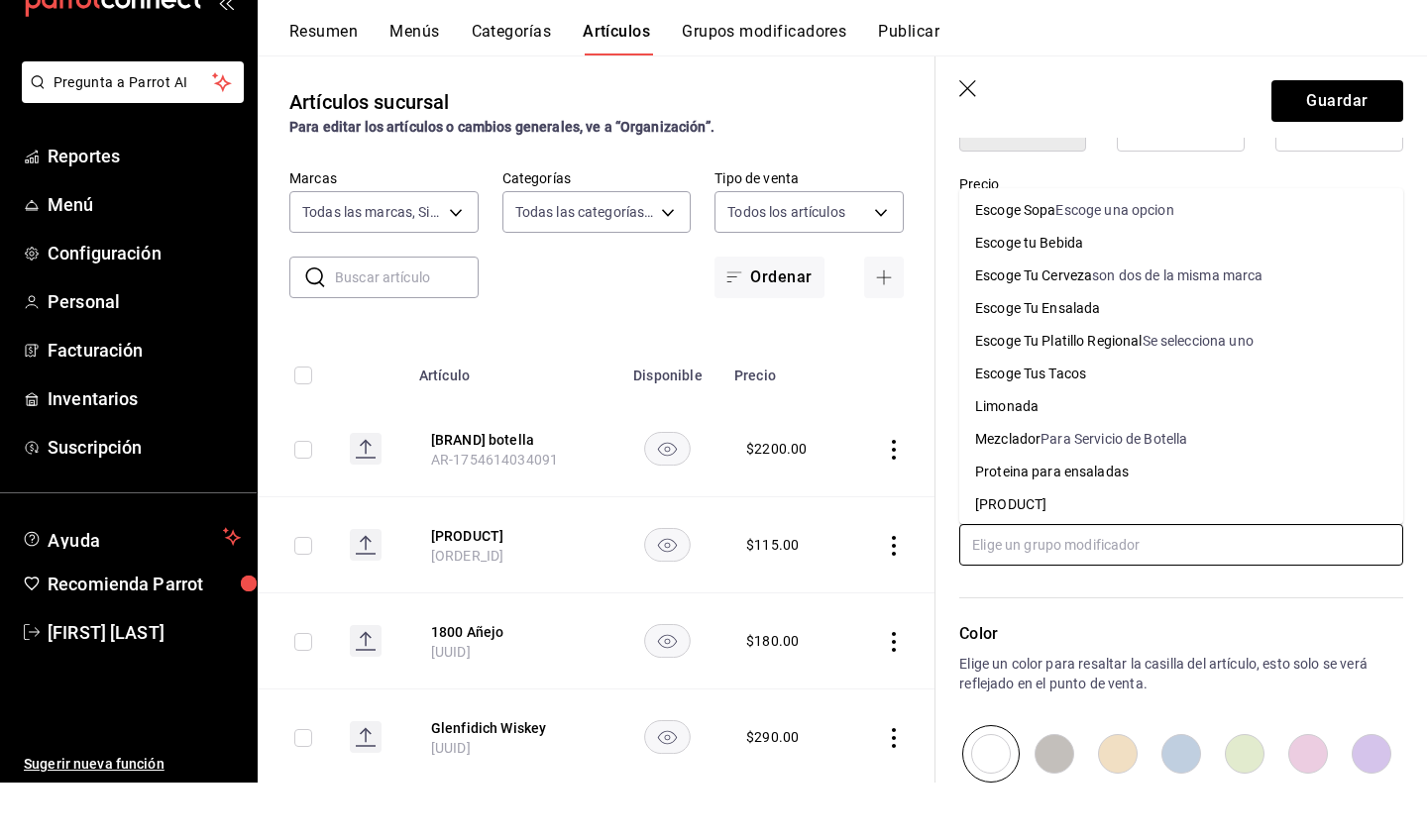 scroll, scrollTop: 299, scrollLeft: 0, axis: vertical 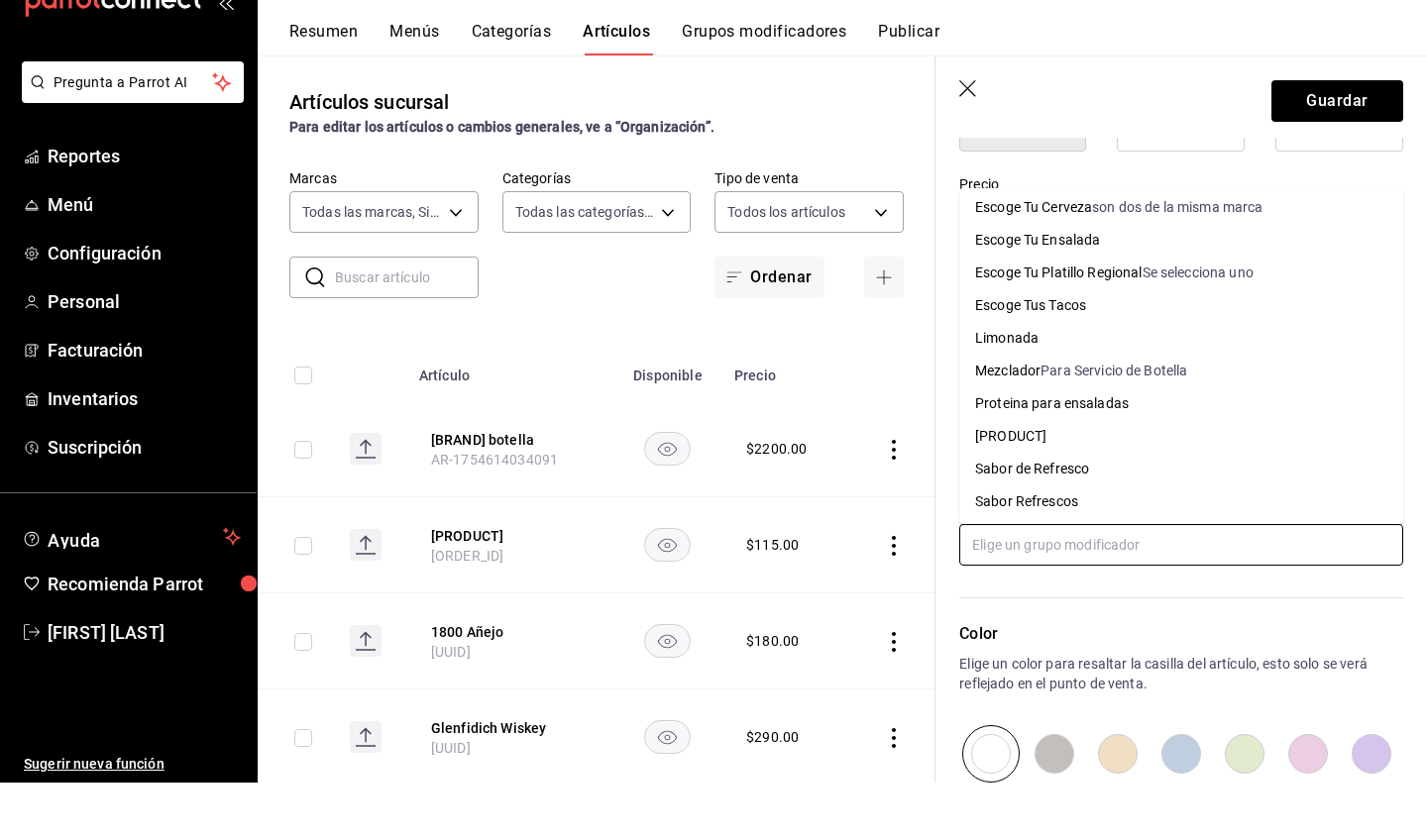 click on "Para Servicio de Botella" at bounding box center (1114, 428) 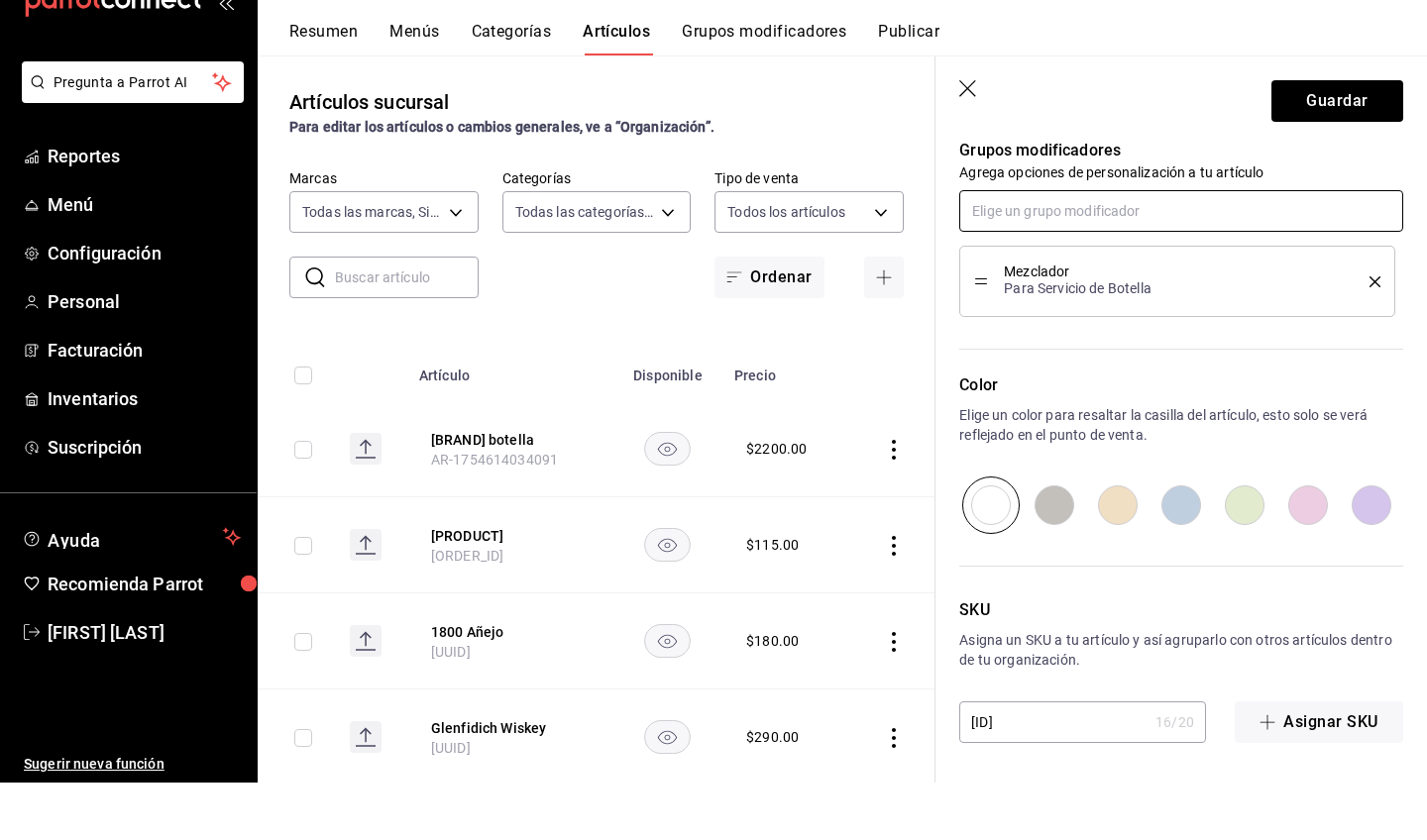 scroll, scrollTop: 894, scrollLeft: 0, axis: vertical 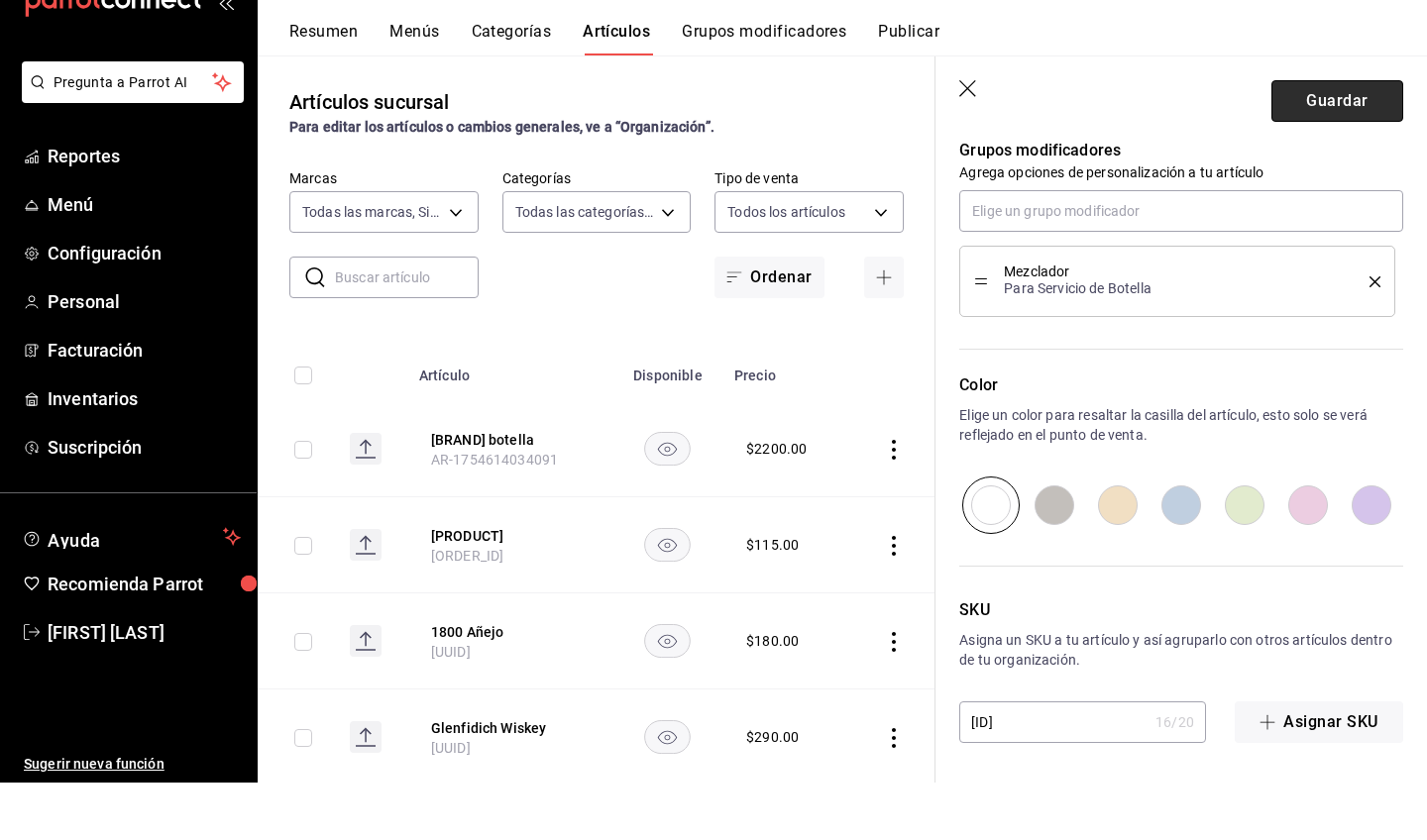 click on "Guardar" at bounding box center [1337, 158] 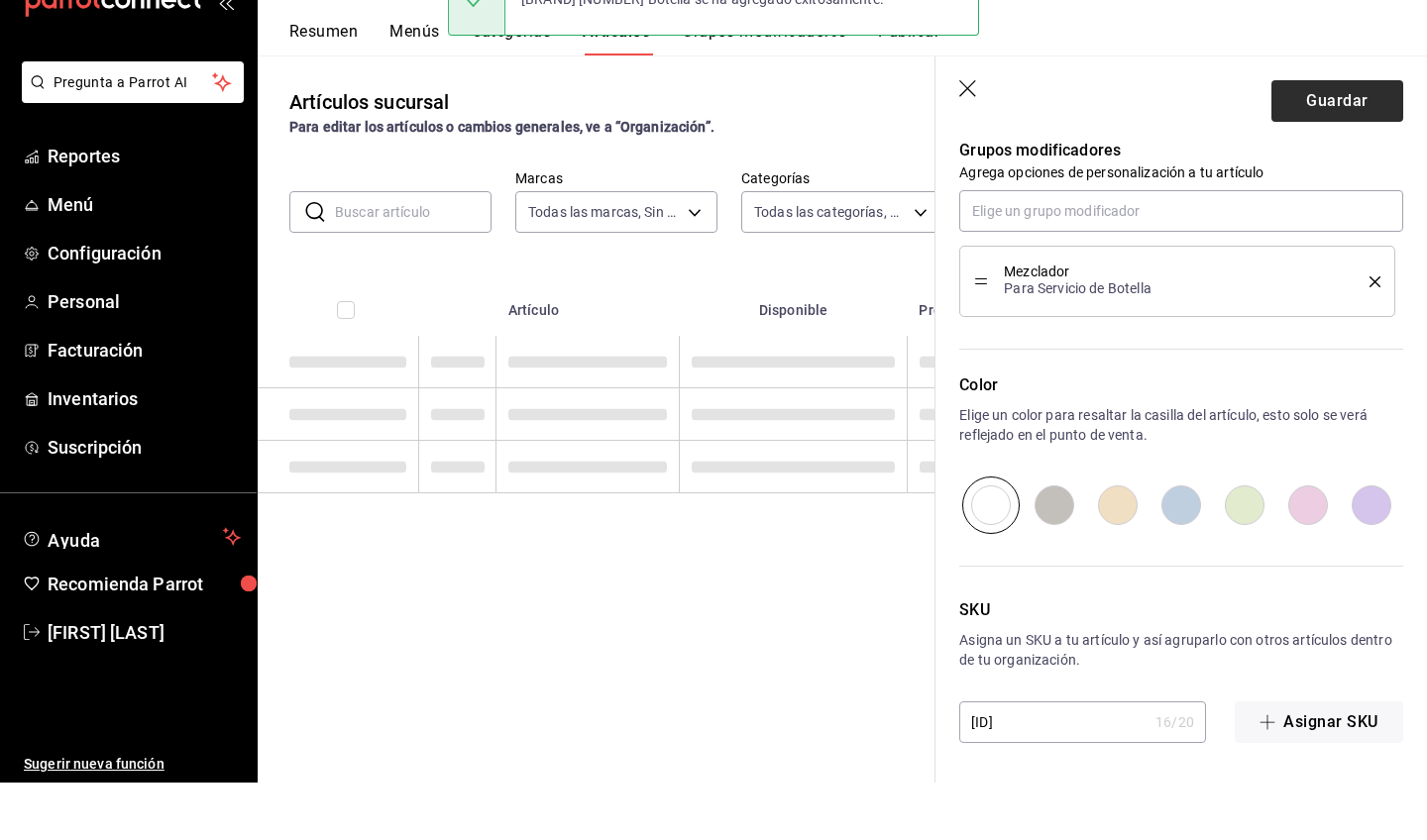 scroll, scrollTop: 0, scrollLeft: 0, axis: both 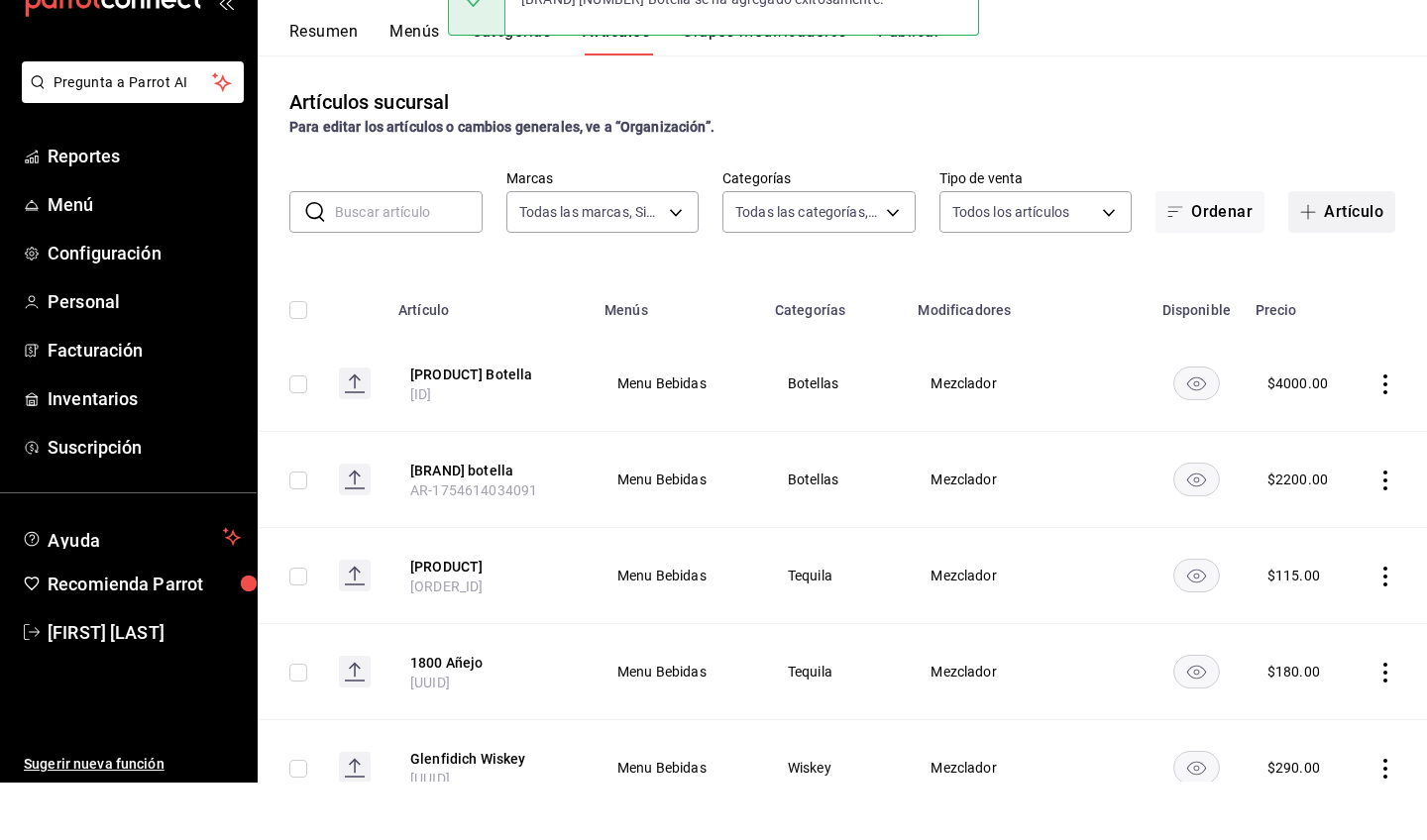 click on "Artículo" at bounding box center (1342, 269) 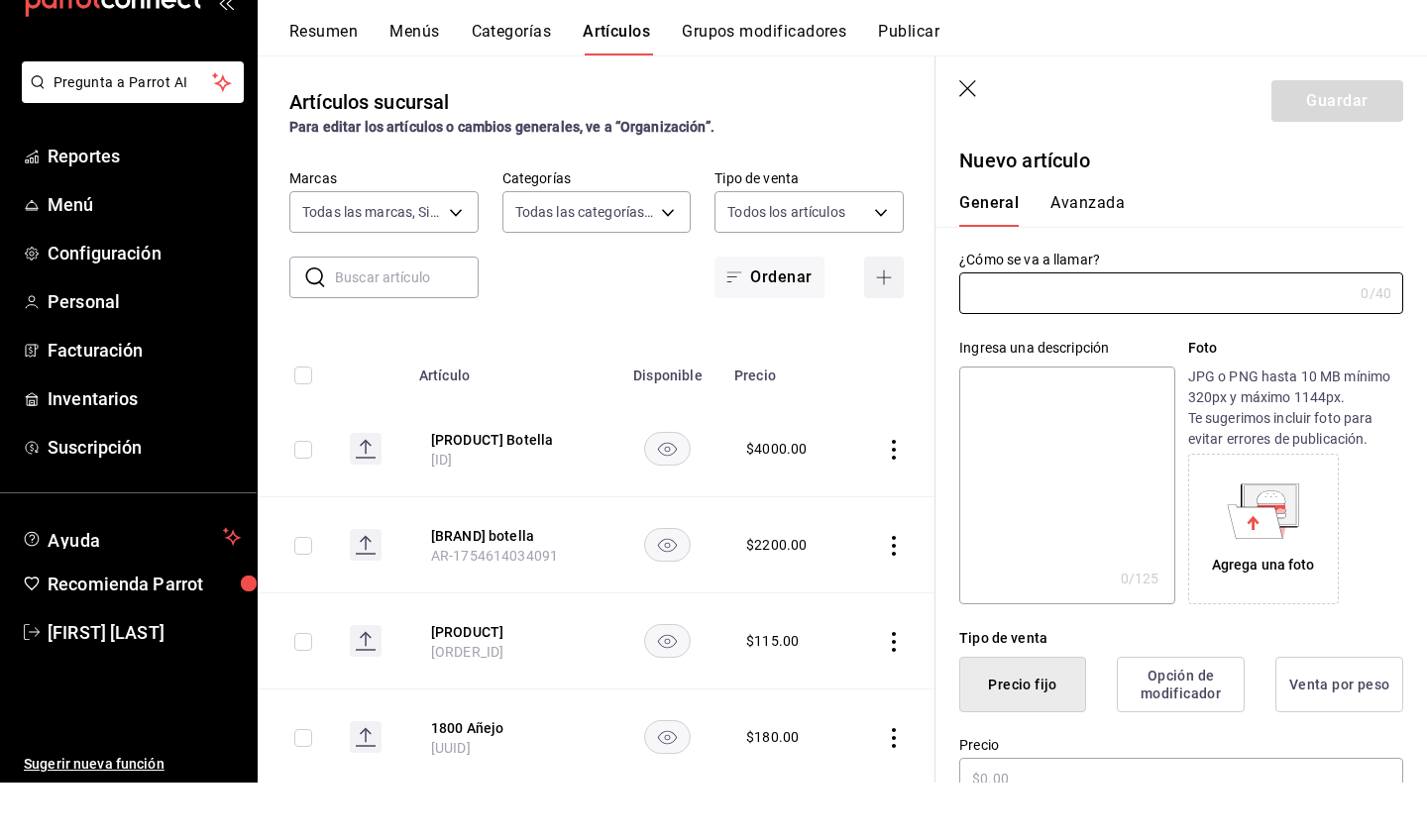 type on "[ORDER_ID]" 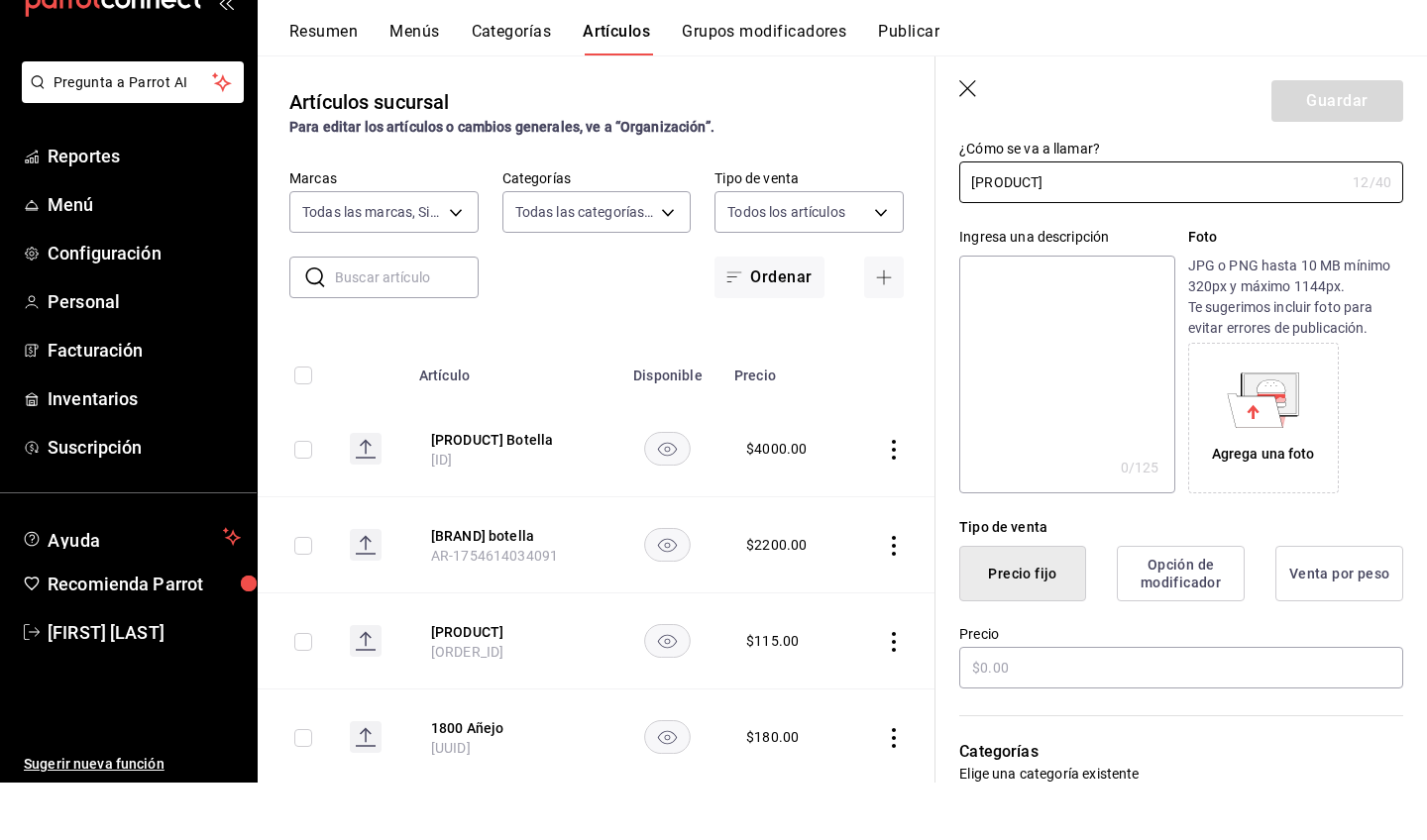 scroll, scrollTop: 134, scrollLeft: 0, axis: vertical 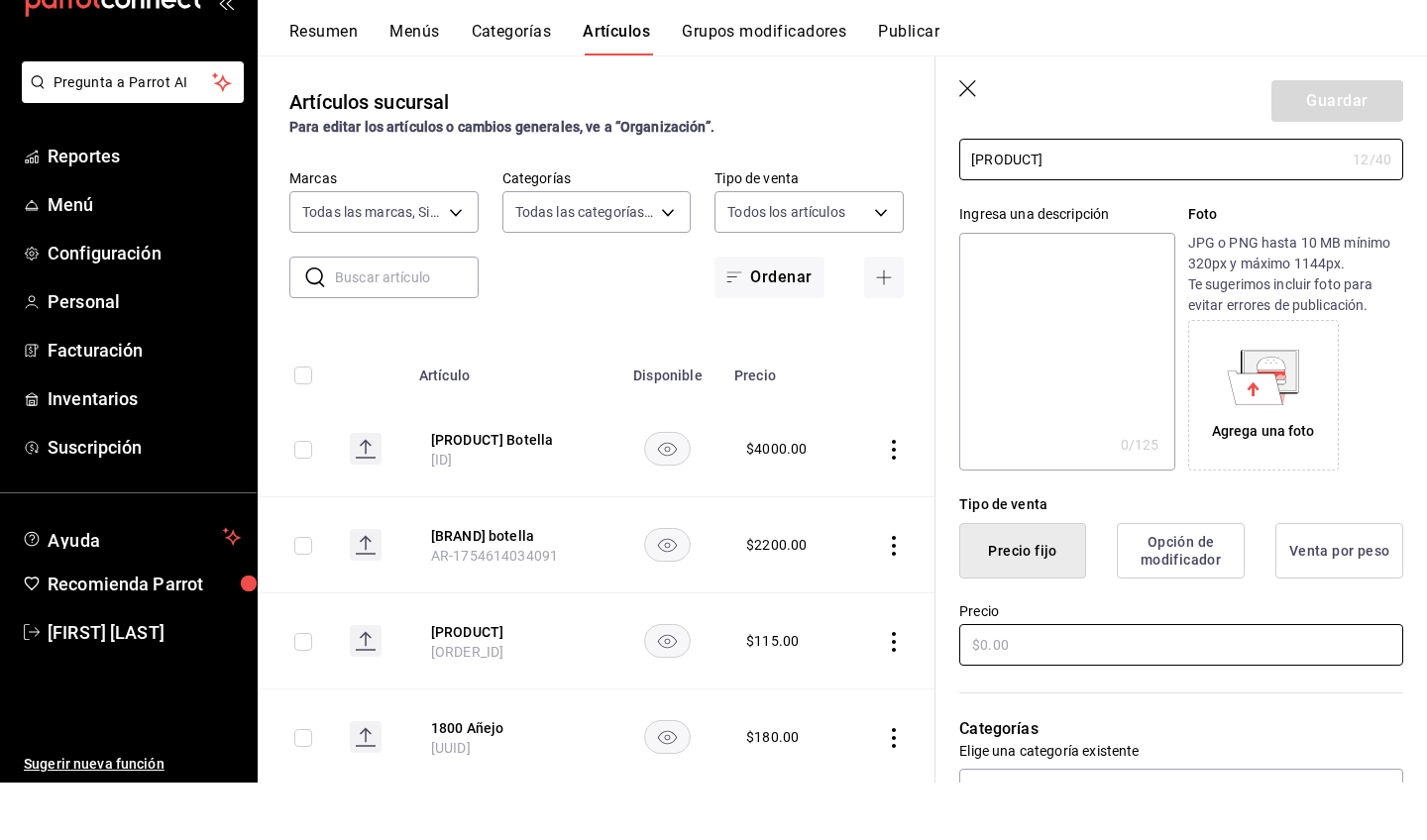 click at bounding box center [1181, 702] 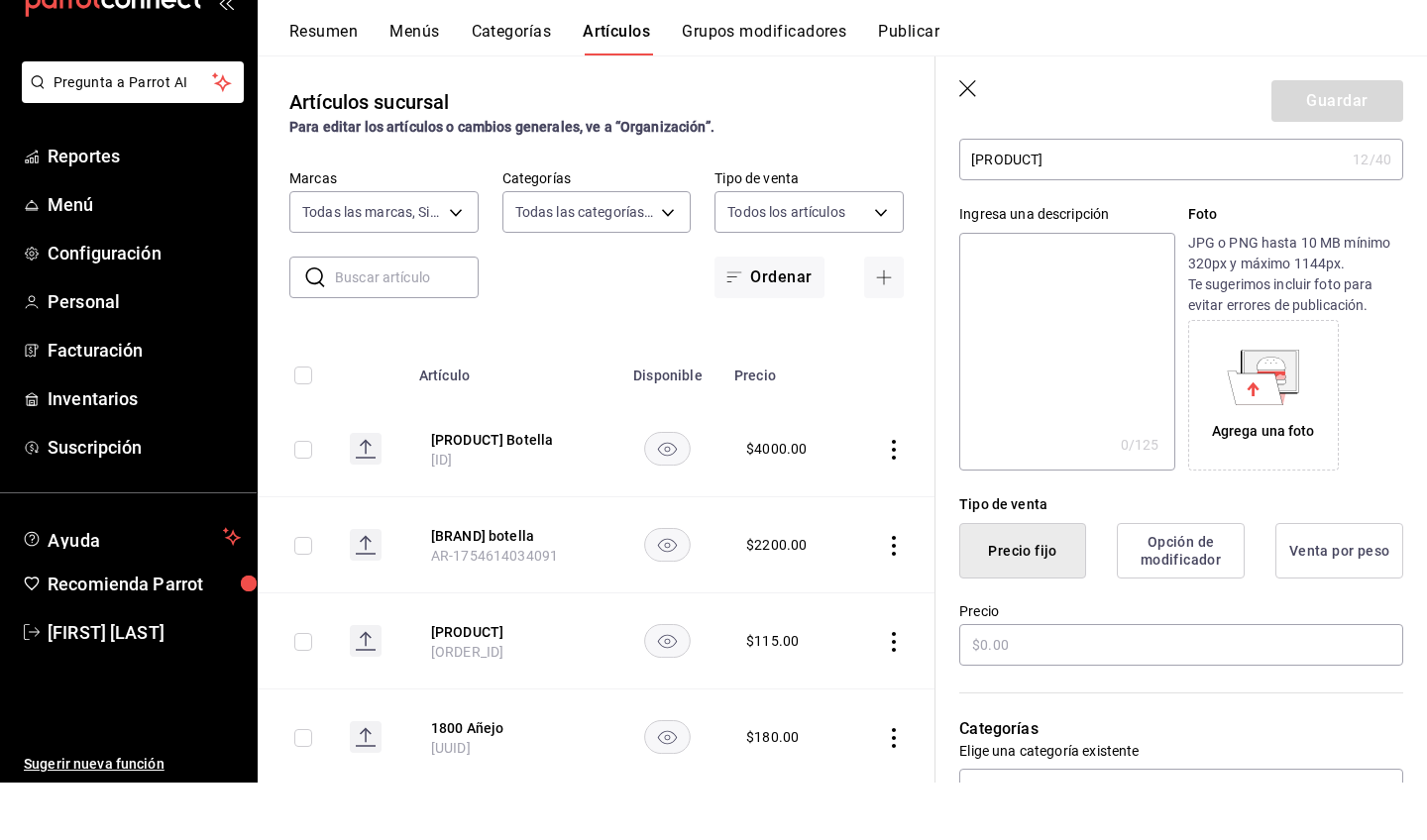 click on "[PRODUCT]" at bounding box center (1152, 217) 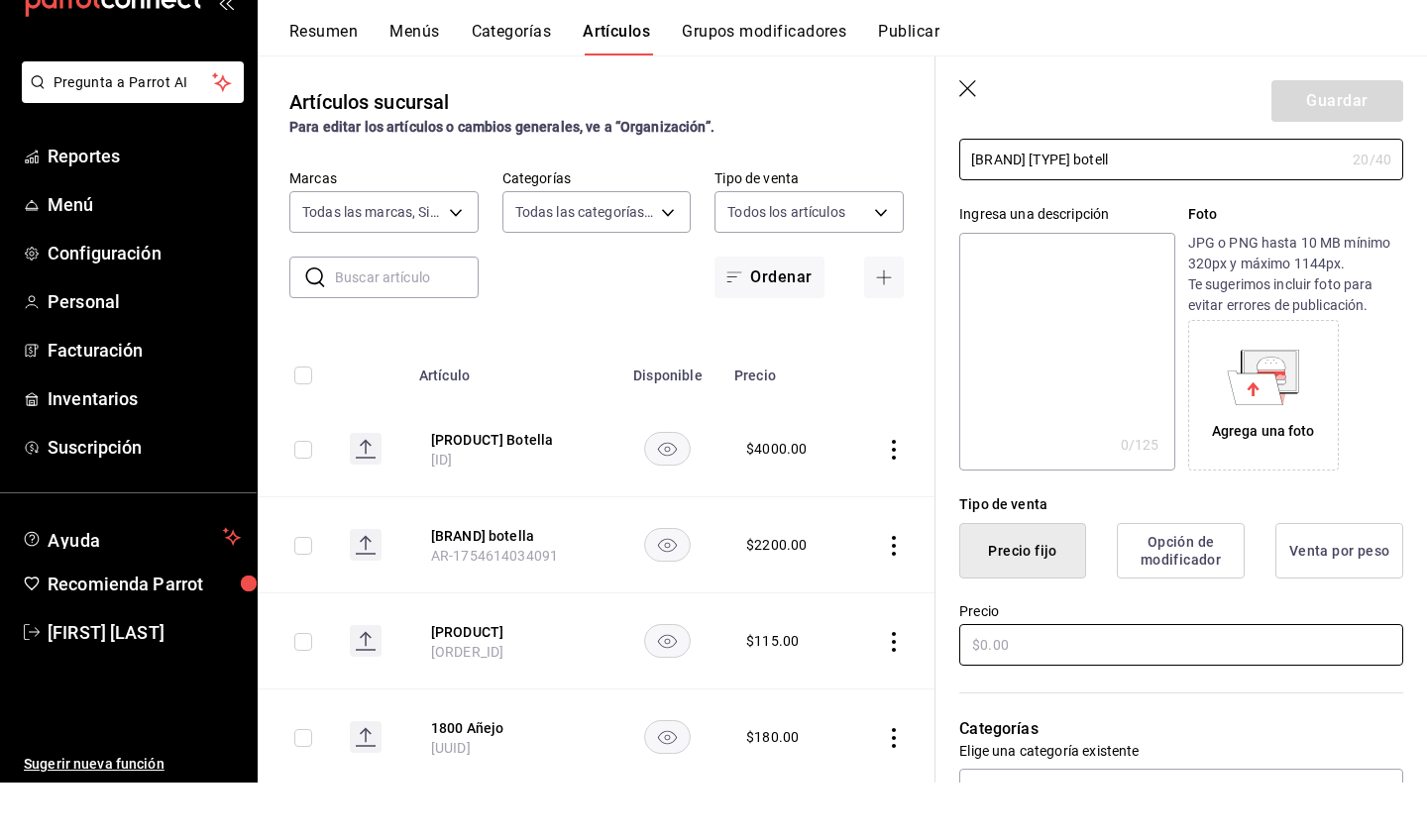 type on "[BRAND] [TYPE] botell" 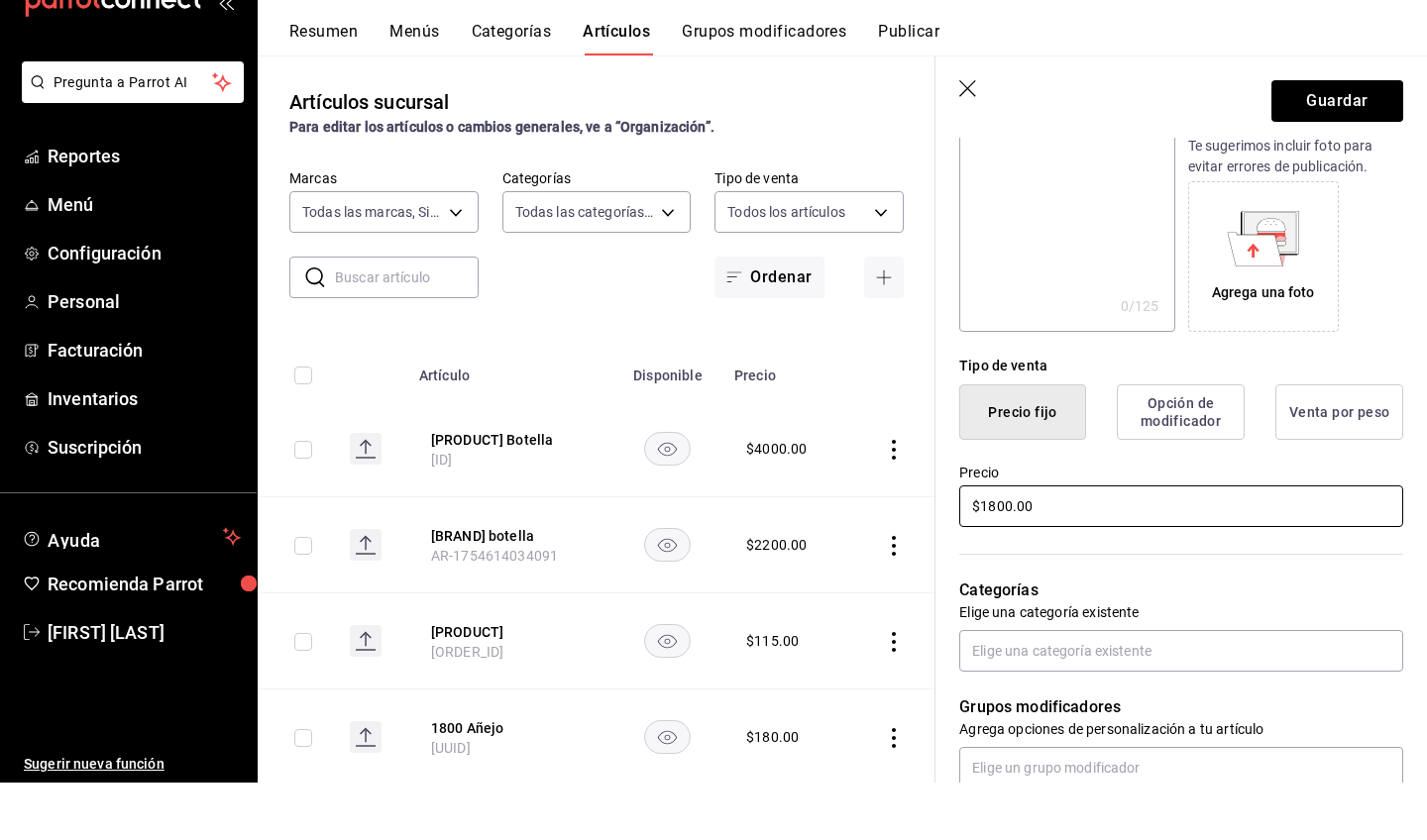 scroll, scrollTop: 282, scrollLeft: 0, axis: vertical 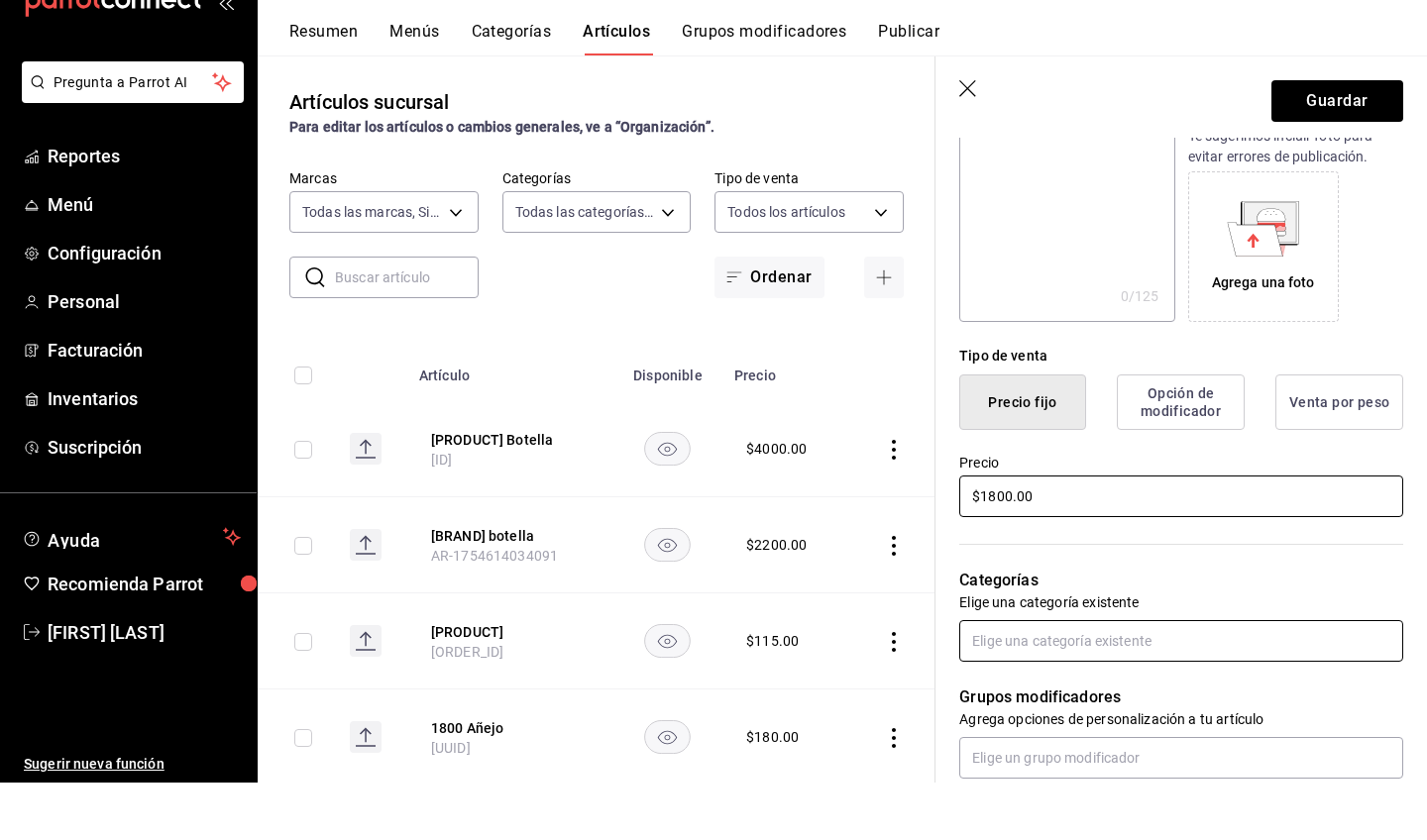 type on "$1800.00" 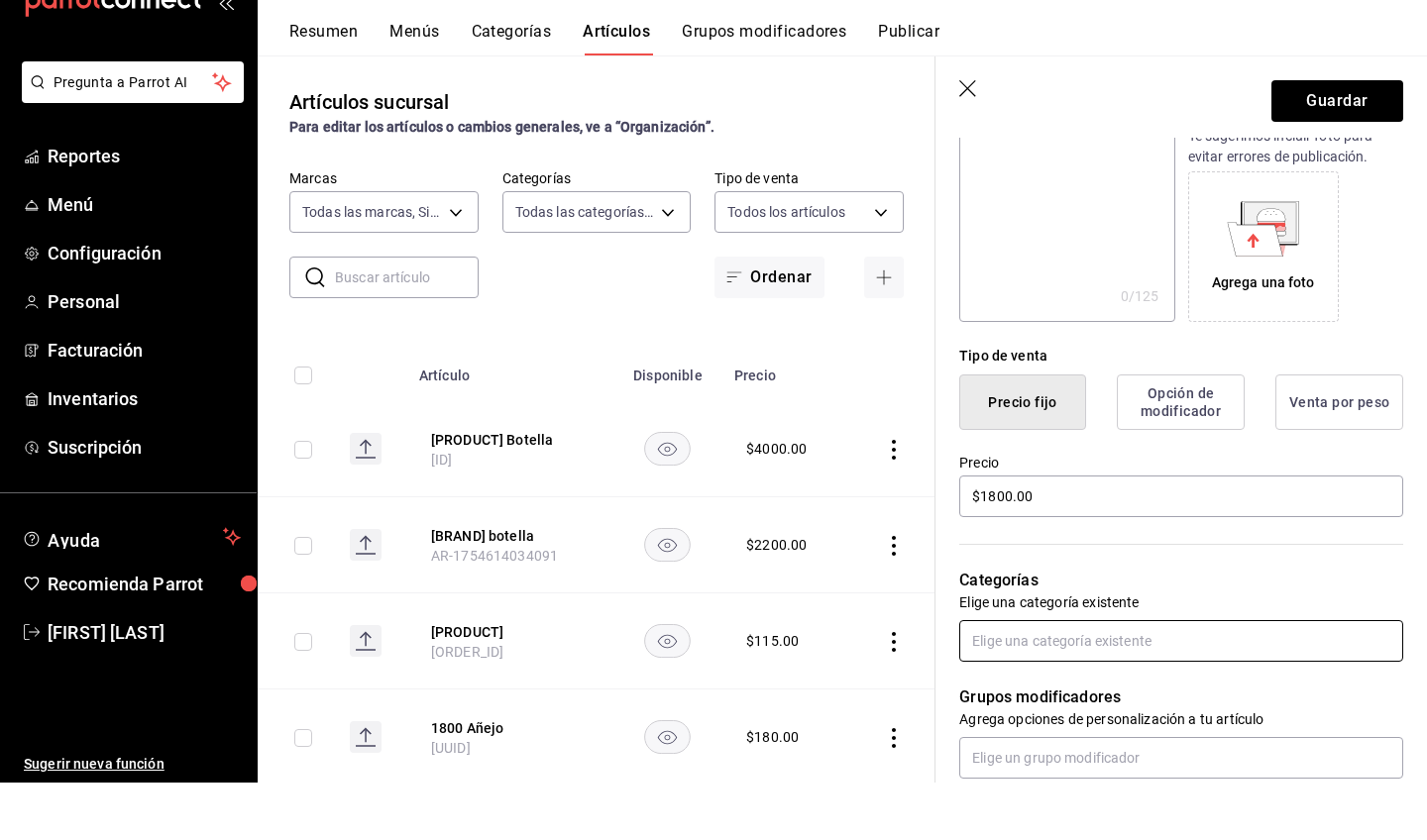 click at bounding box center [1181, 698] 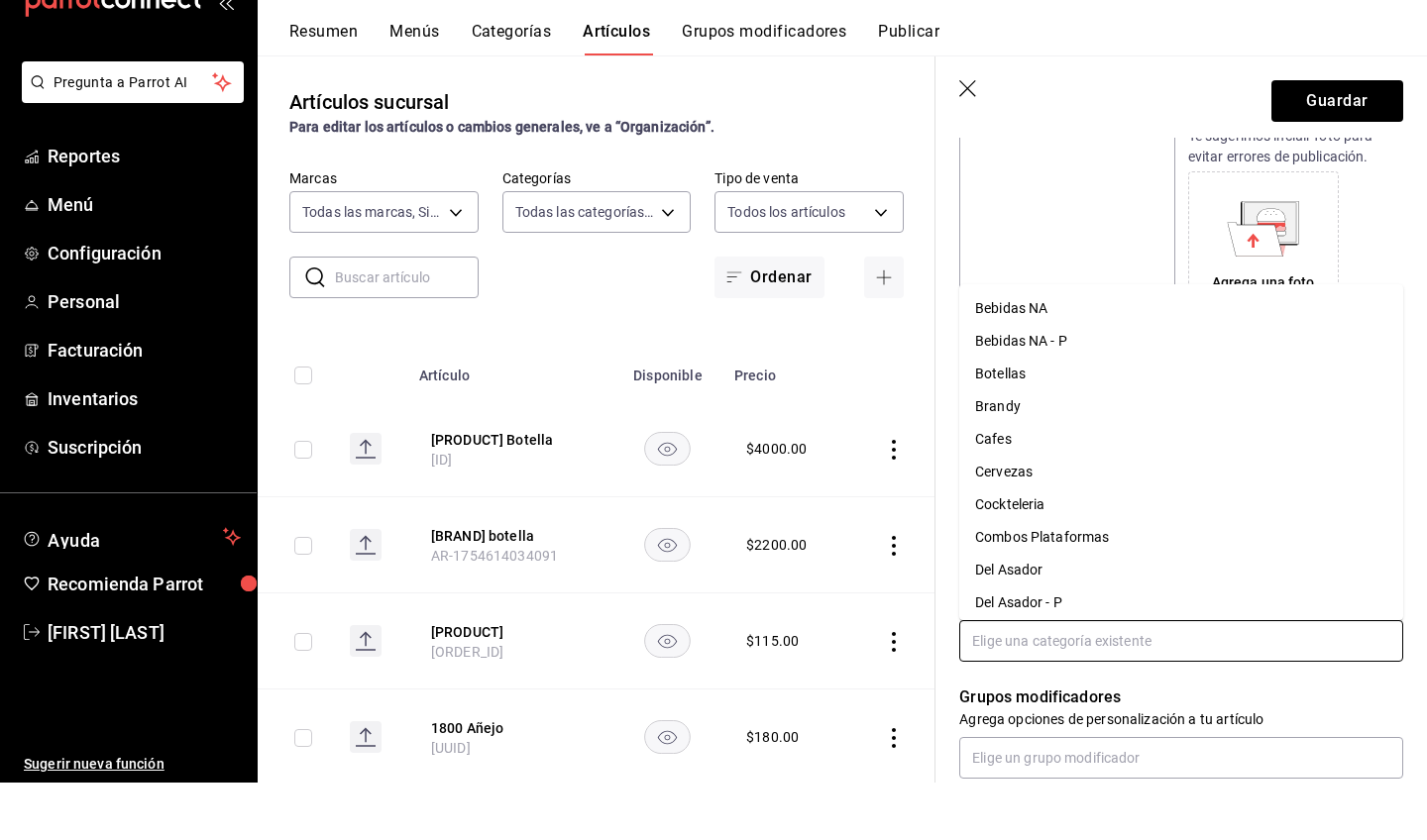 click on "Botellas" at bounding box center (1181, 431) 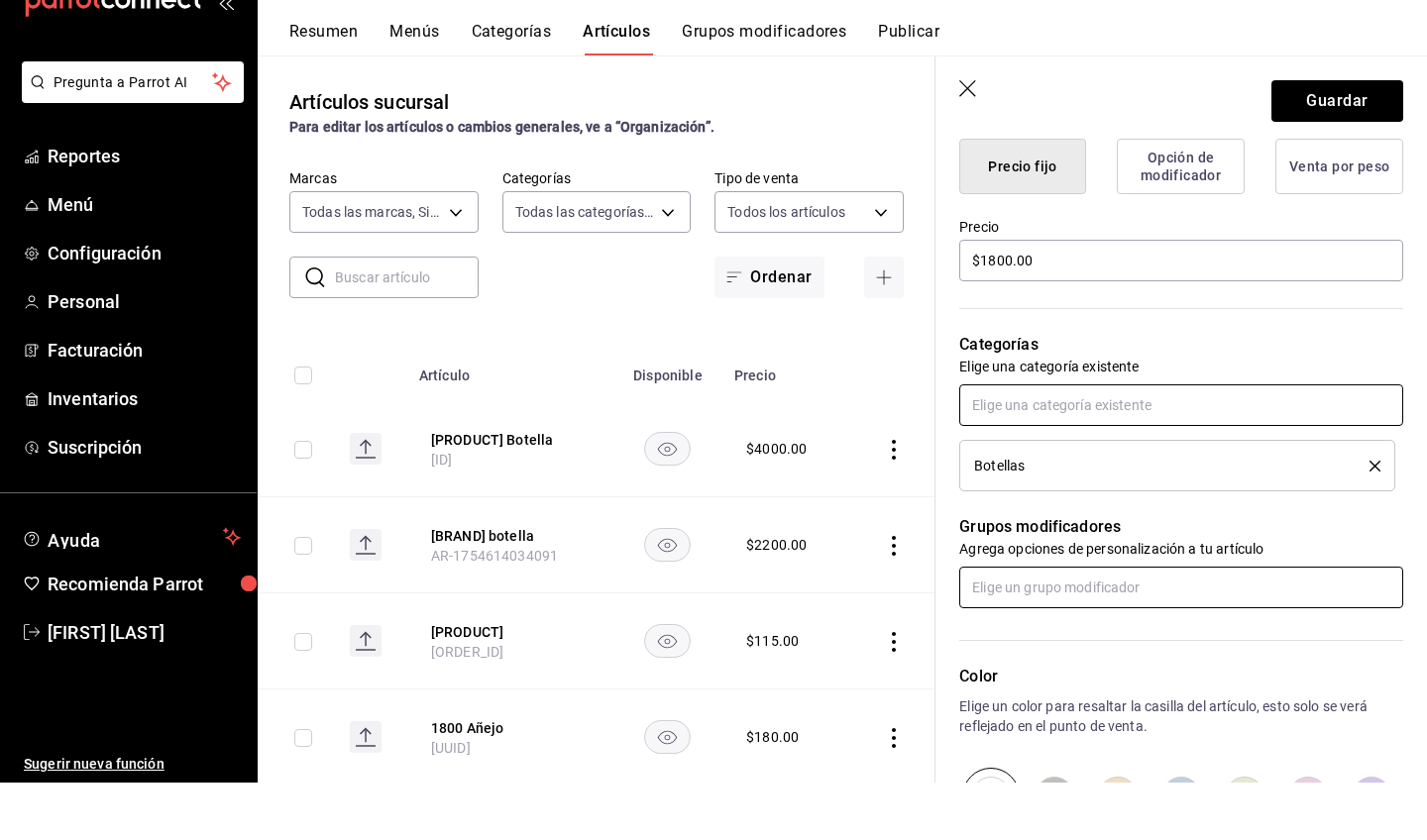 scroll, scrollTop: 519, scrollLeft: 0, axis: vertical 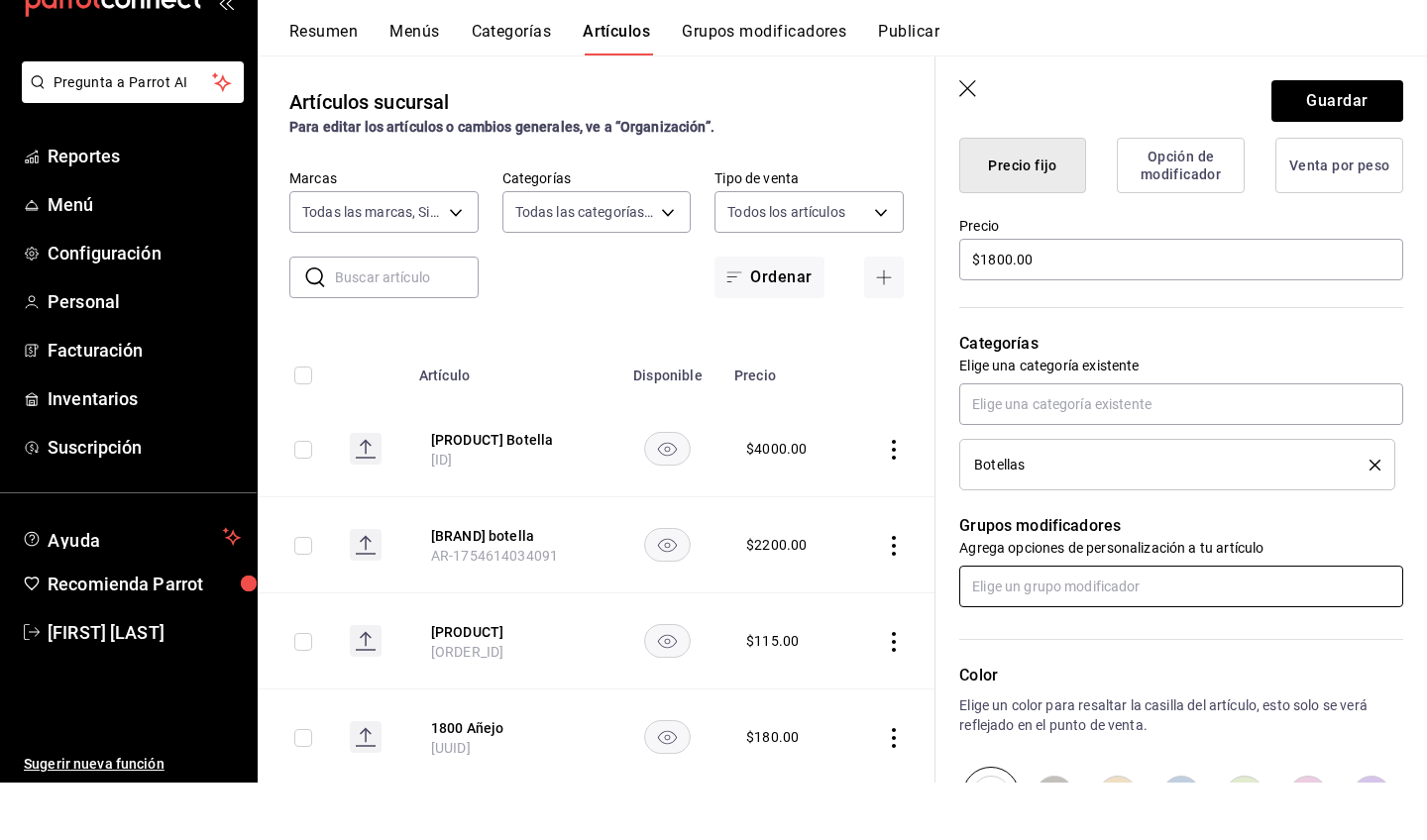 click at bounding box center (1181, 644) 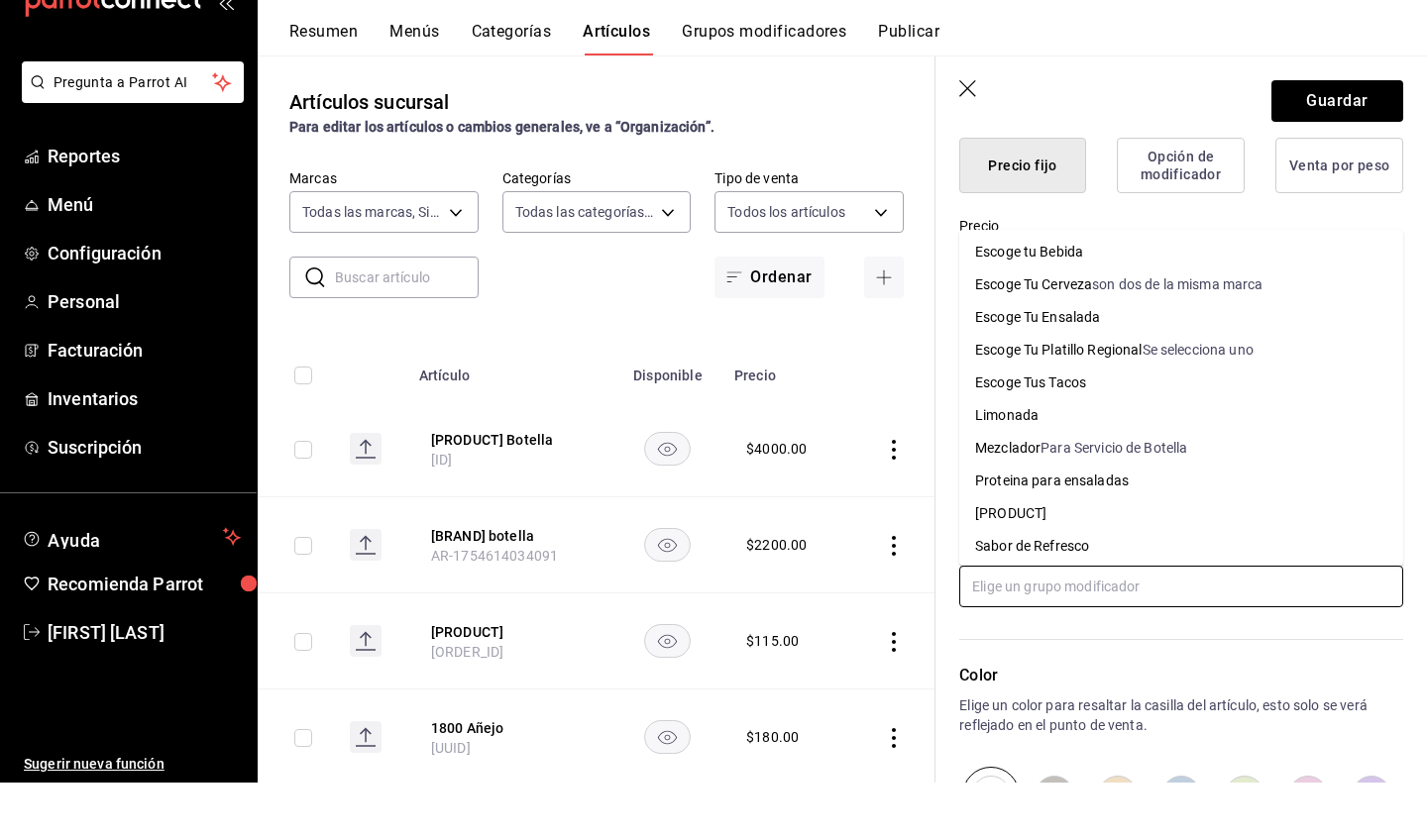 scroll, scrollTop: 269, scrollLeft: 0, axis: vertical 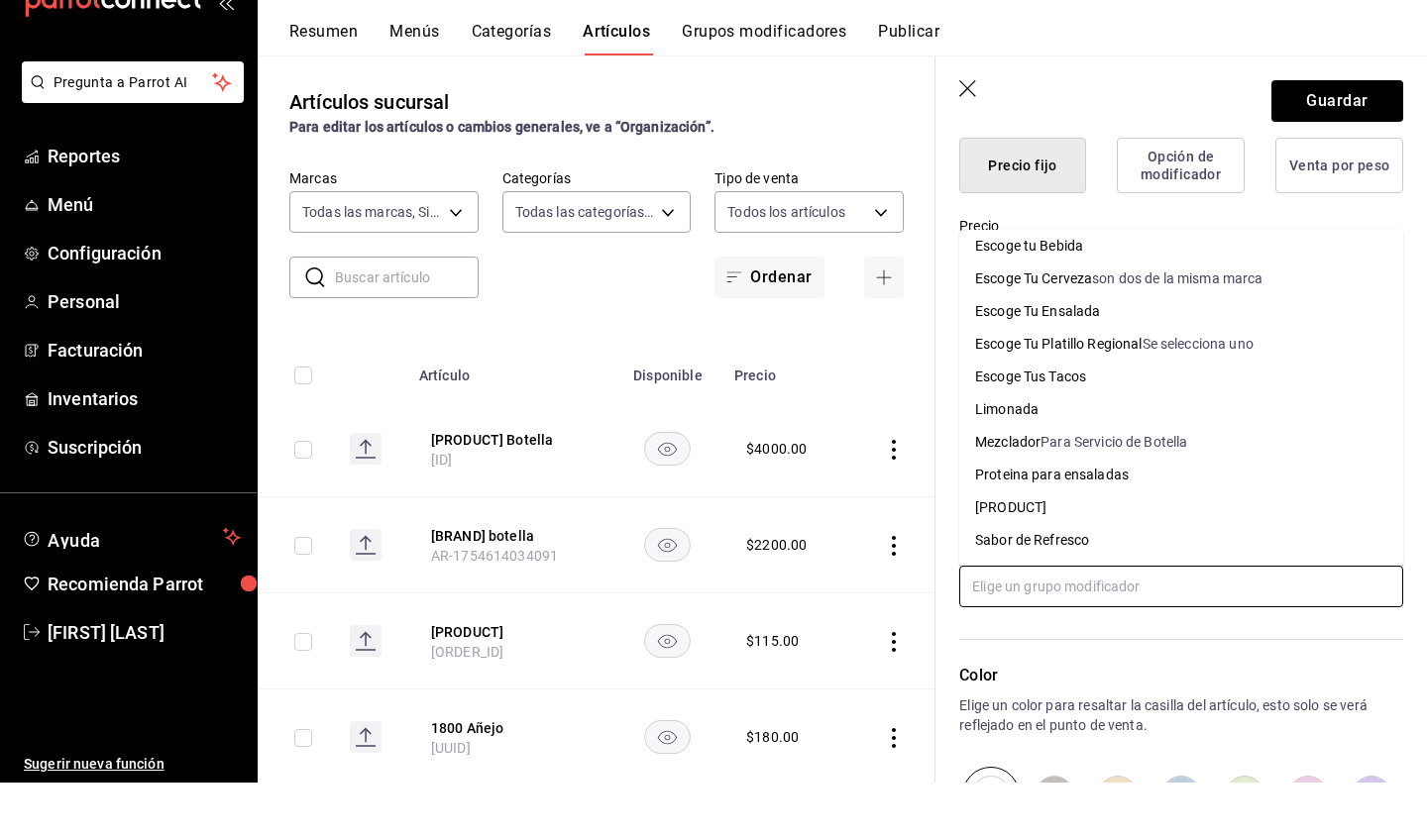 click on "Para Servicio de Botella" at bounding box center (1114, 499) 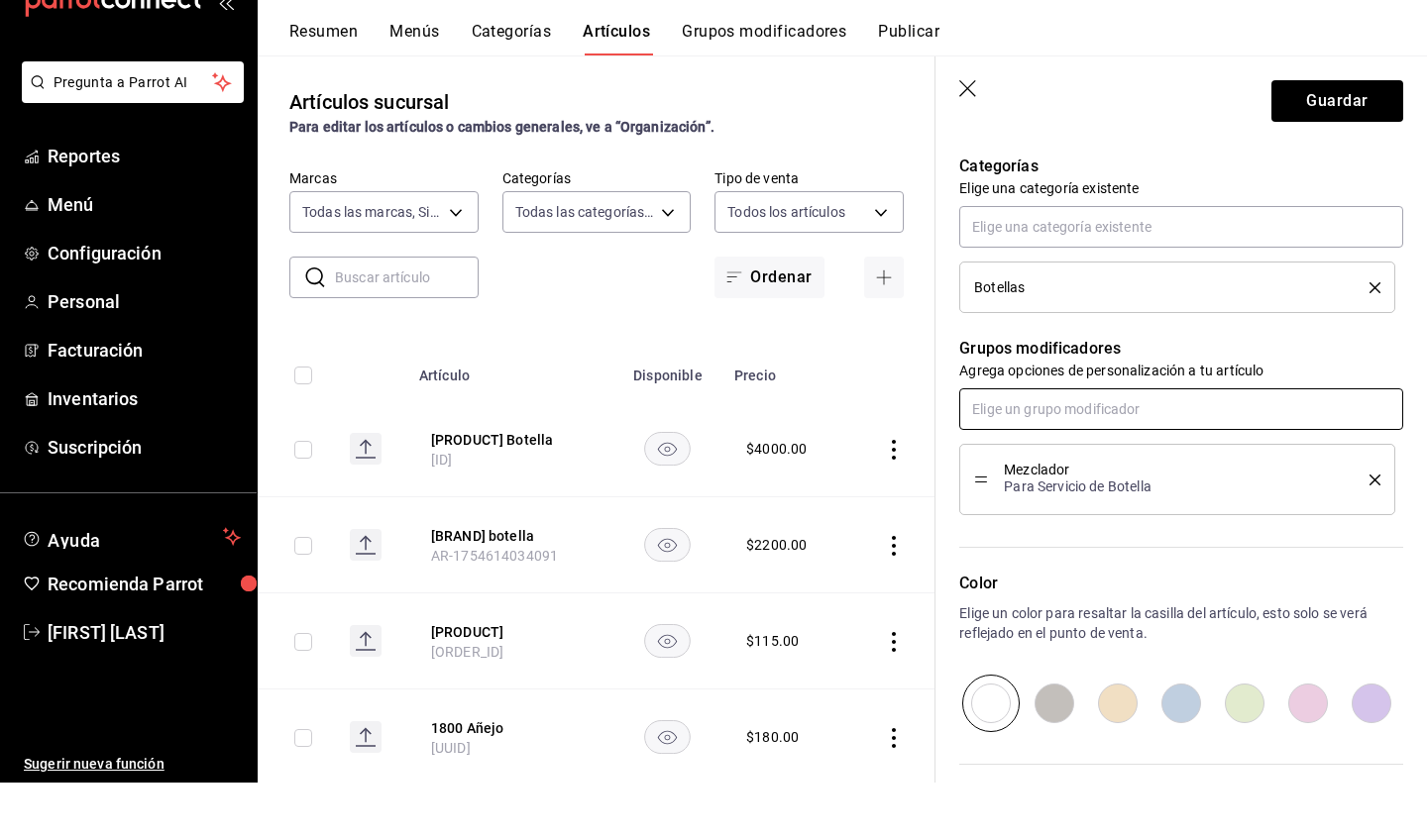 scroll, scrollTop: 721, scrollLeft: 0, axis: vertical 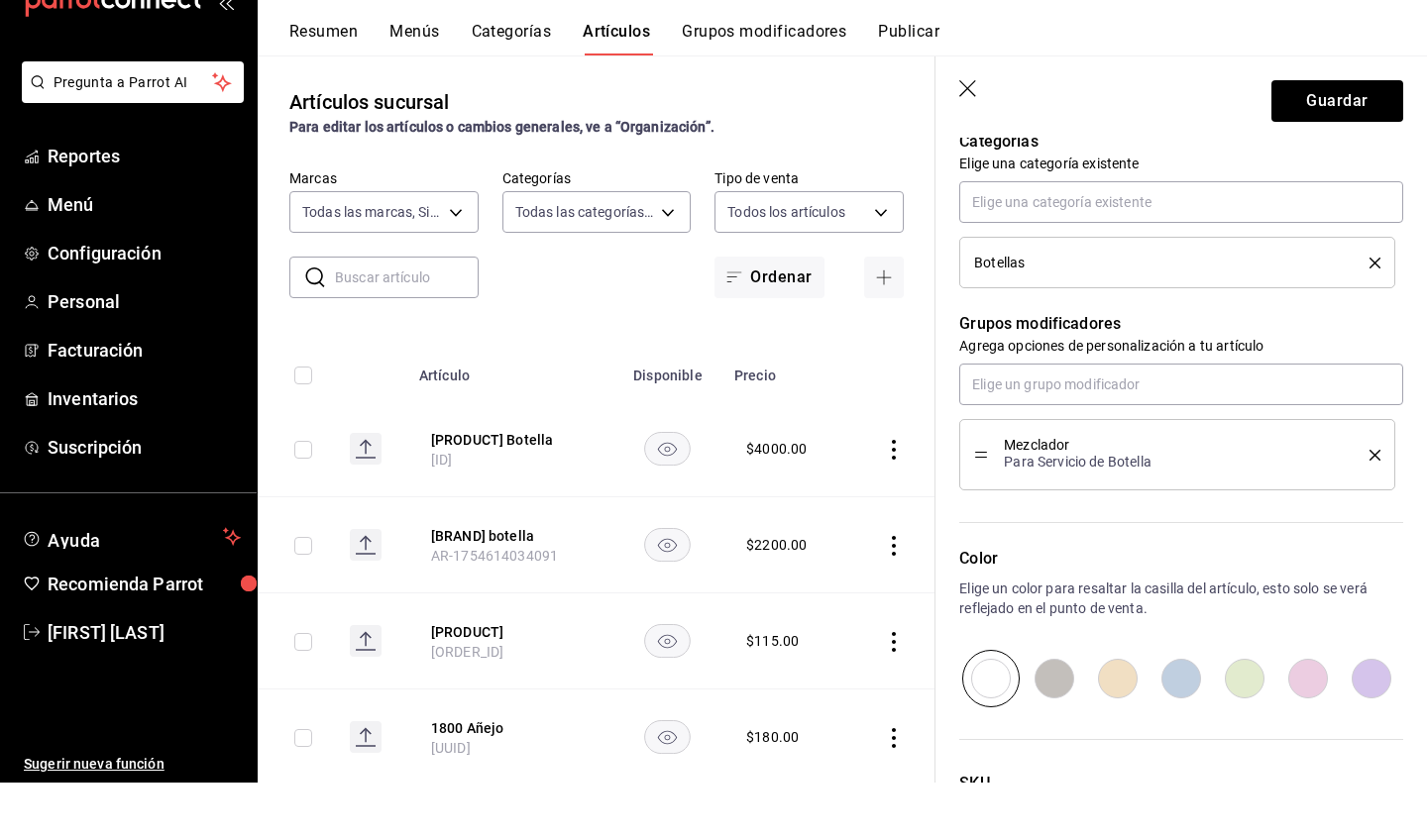 click at bounding box center [1118, 736] 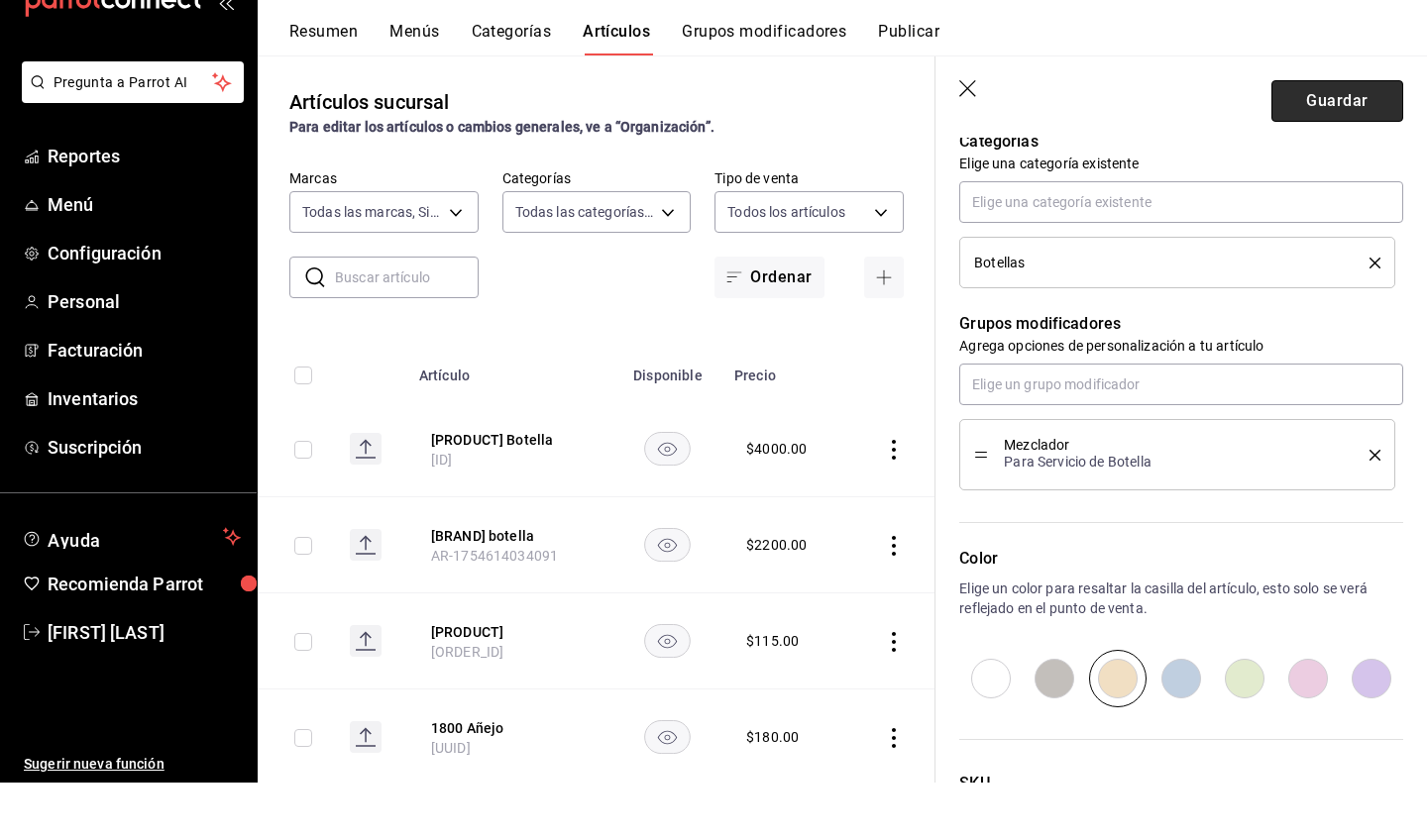 click on "Guardar" at bounding box center (1337, 158) 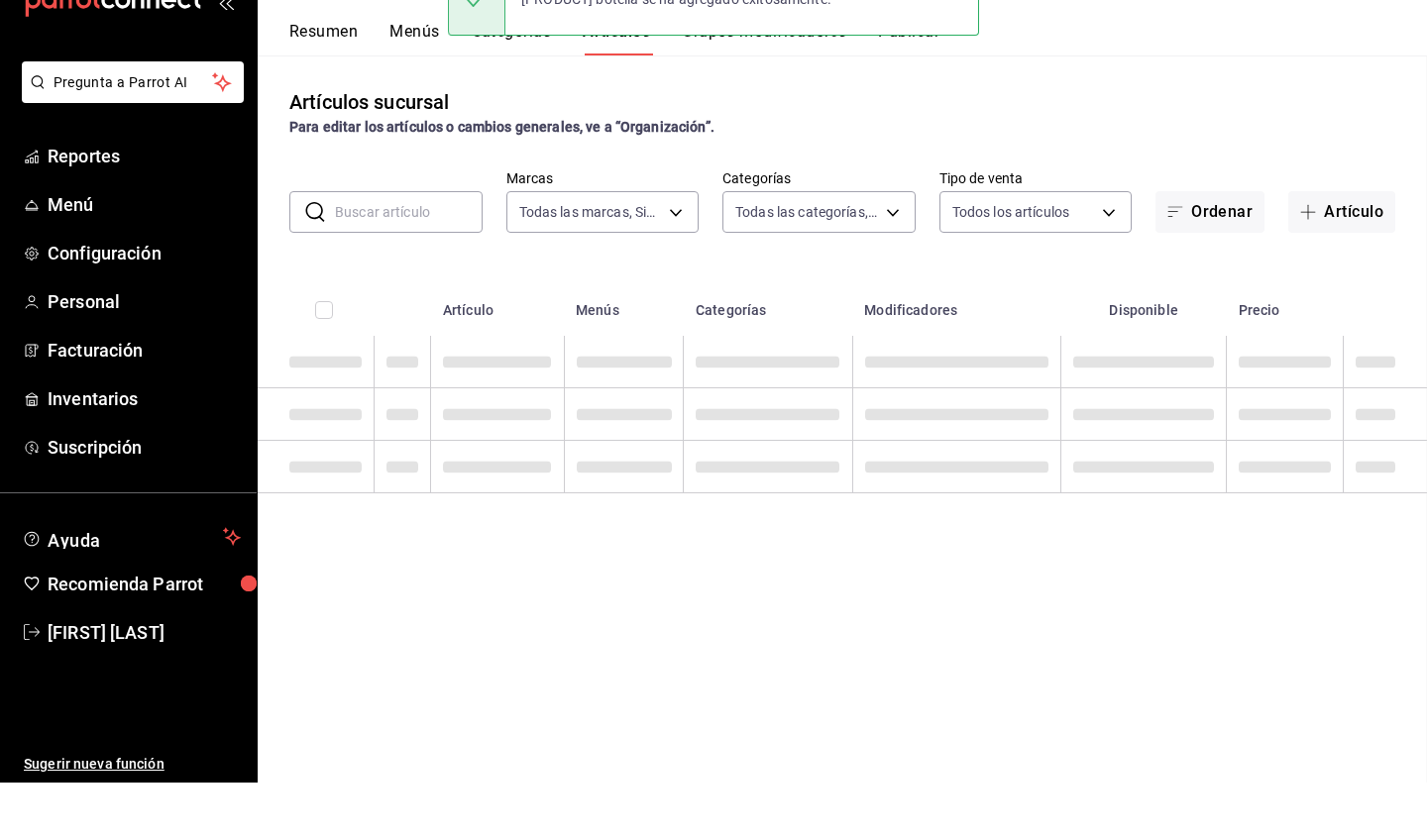 scroll, scrollTop: 0, scrollLeft: 0, axis: both 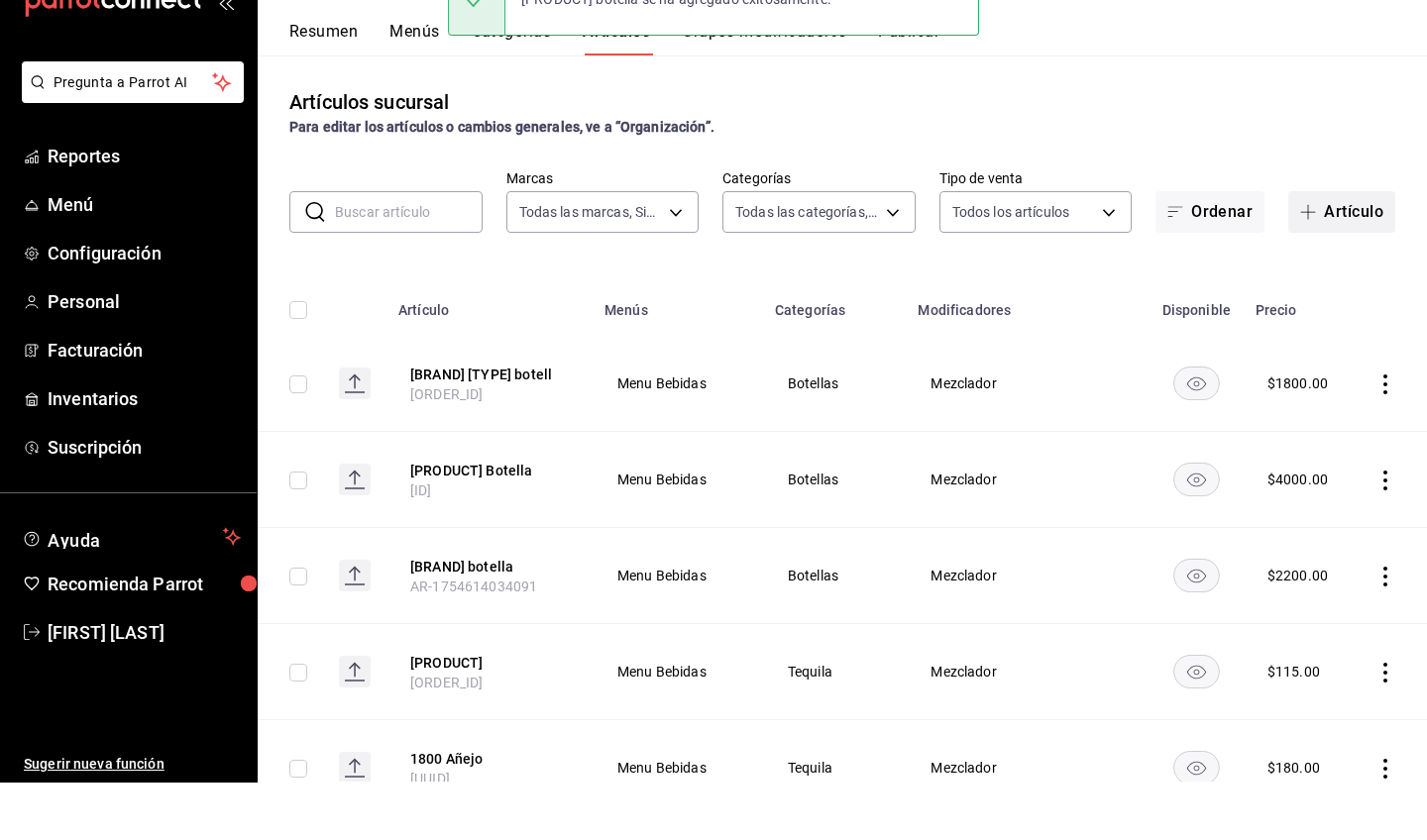 click on "Artículo" at bounding box center (1342, 269) 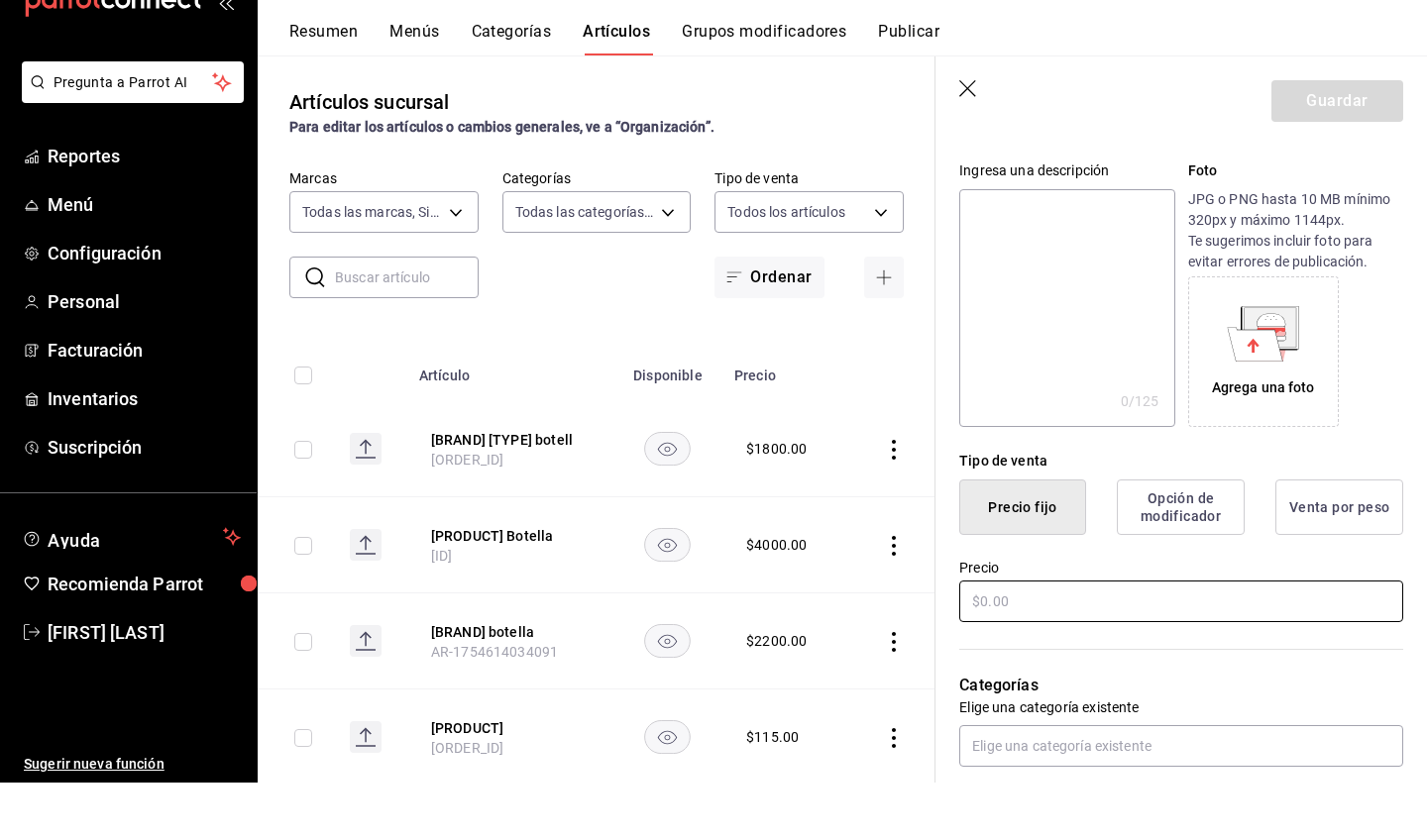 scroll, scrollTop: 195, scrollLeft: 0, axis: vertical 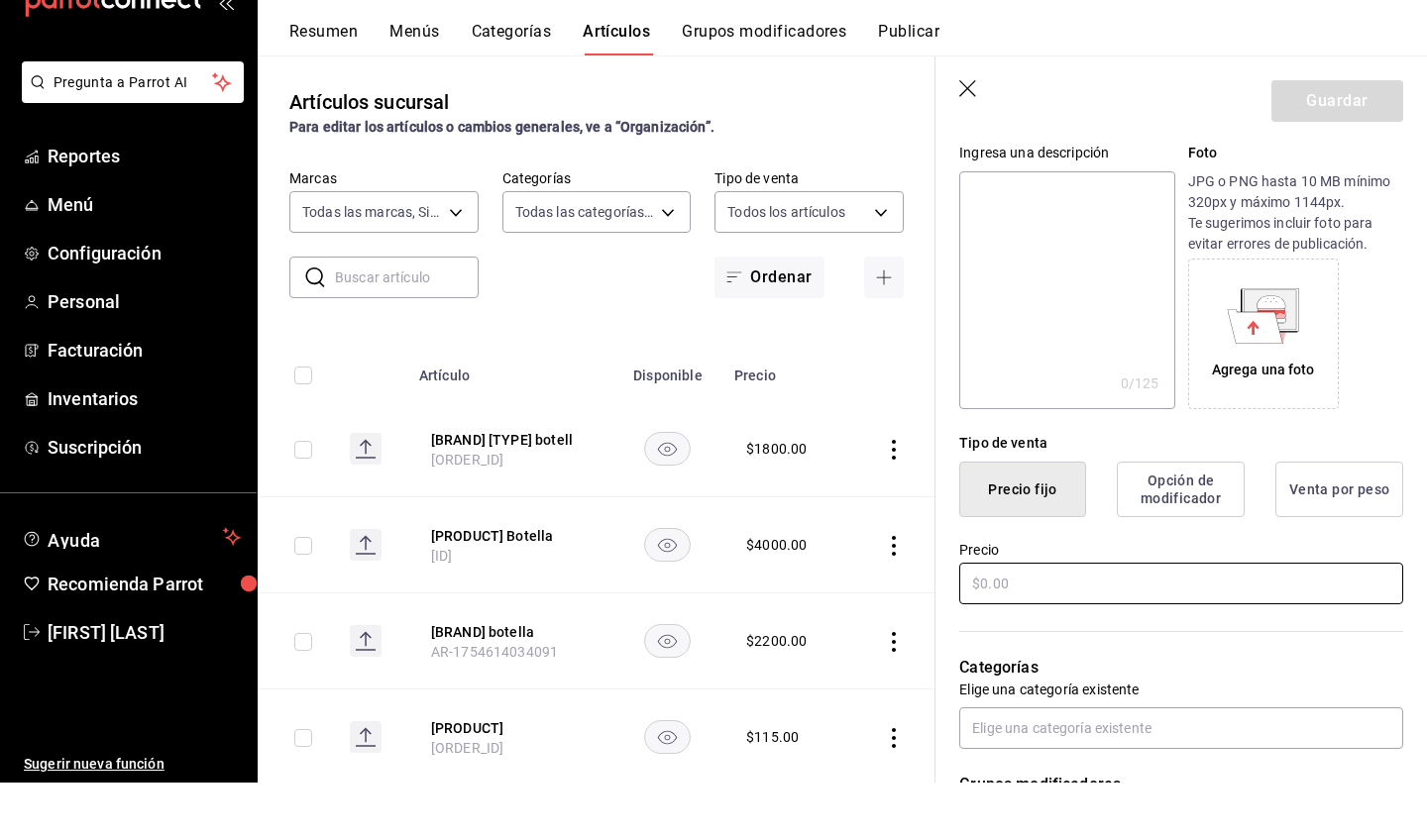 type on "[BRAND] [TYPE] botella" 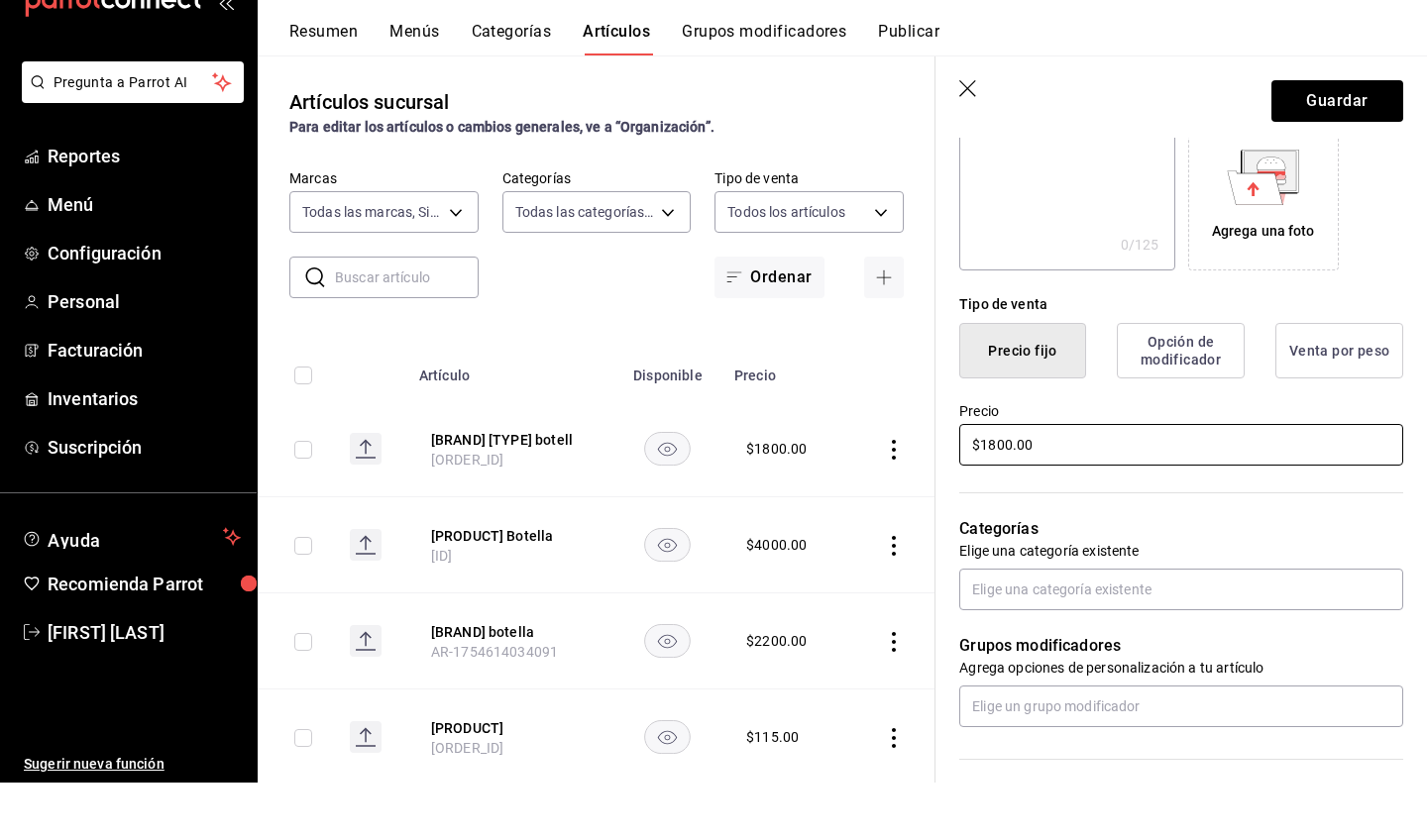 scroll, scrollTop: 336, scrollLeft: 0, axis: vertical 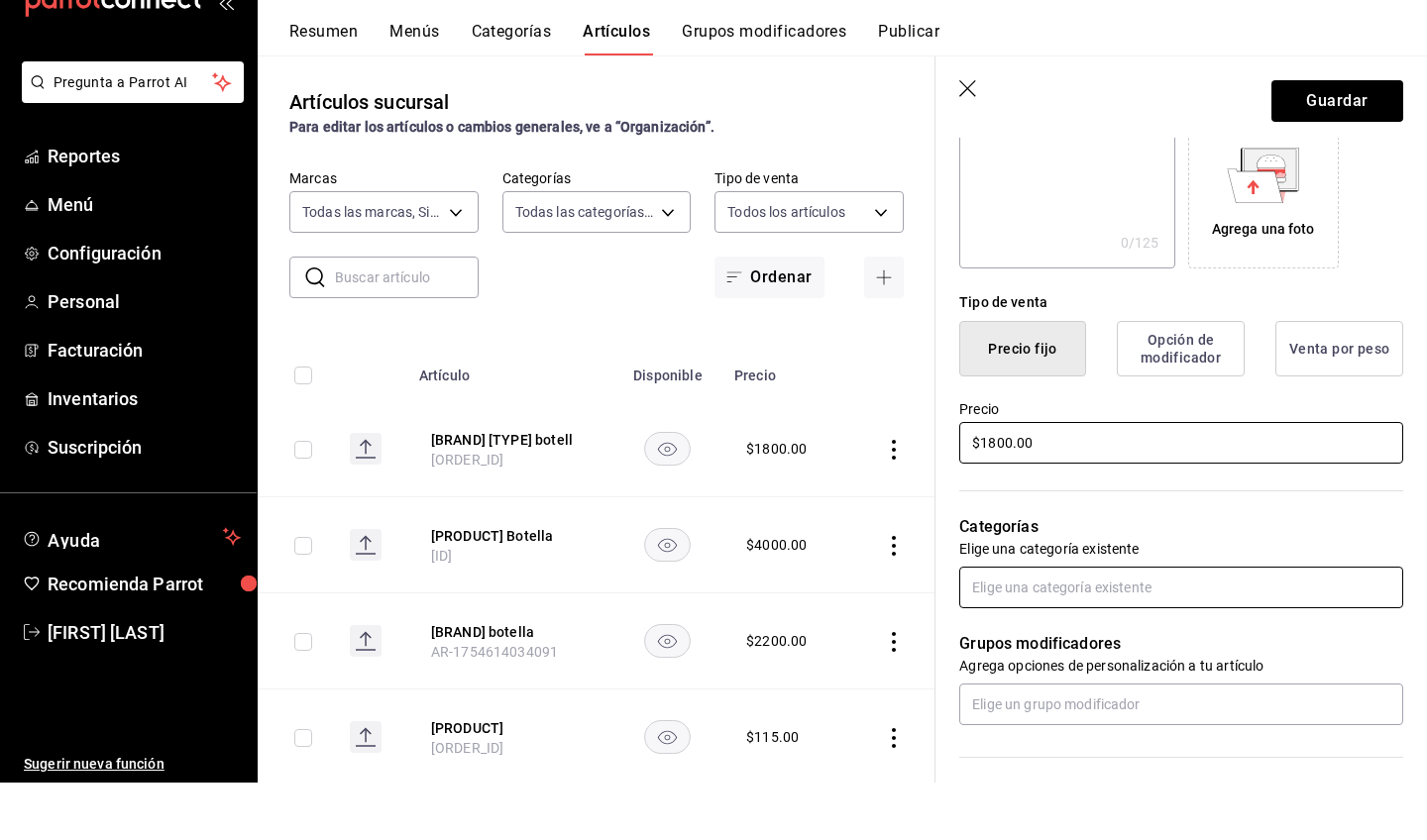 type on "$1800.00" 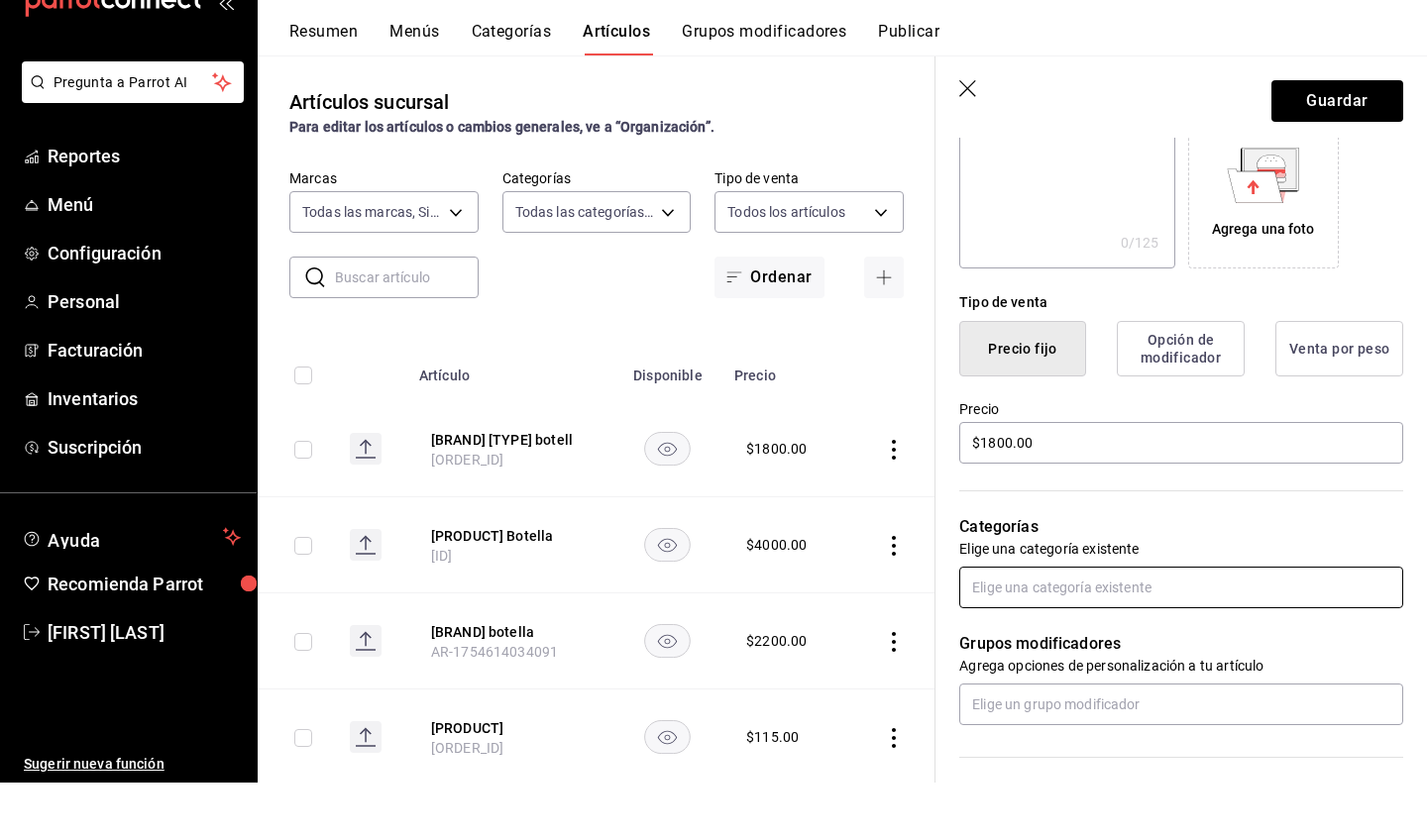 click at bounding box center (1181, 645) 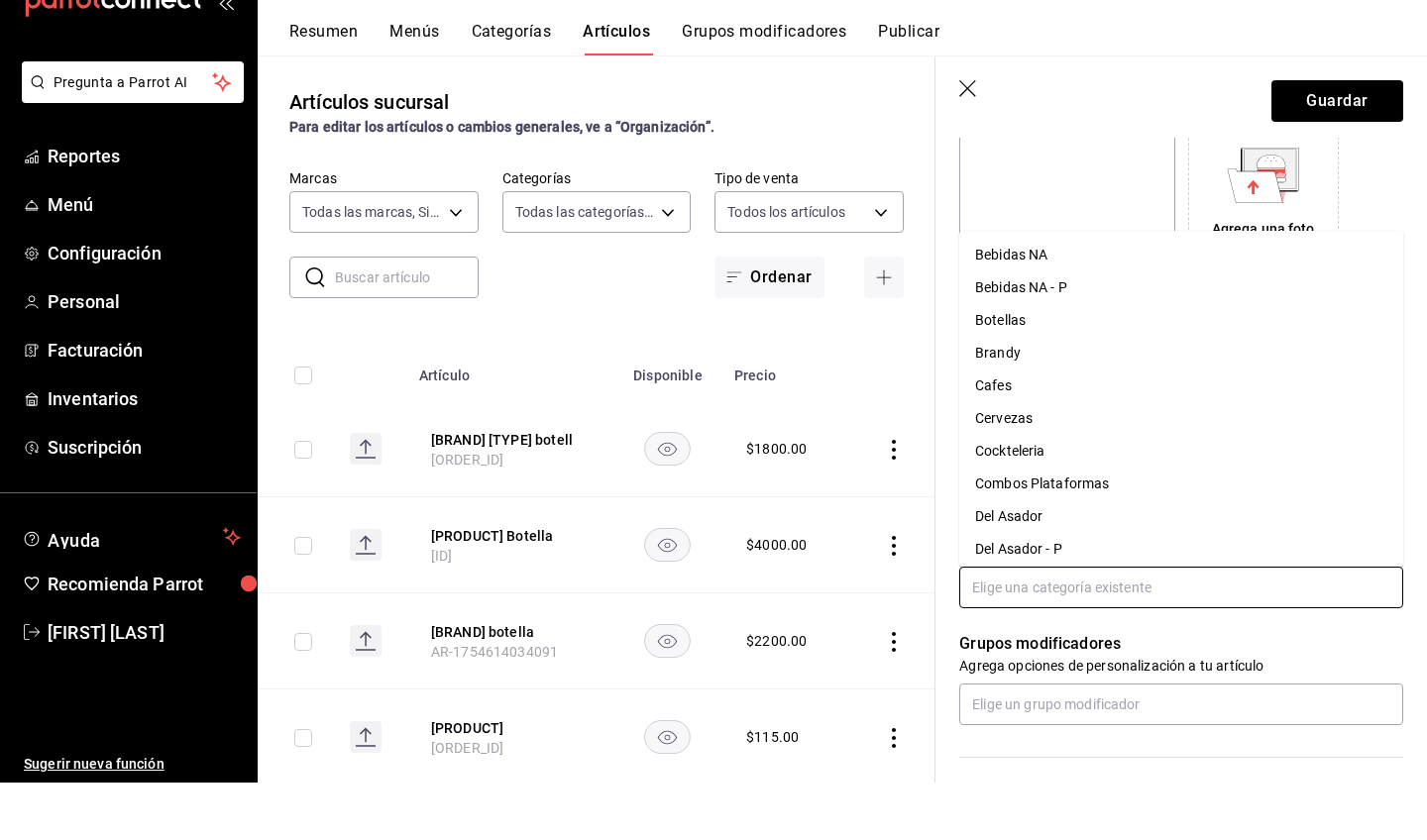 click on "Botellas" at bounding box center [1181, 377] 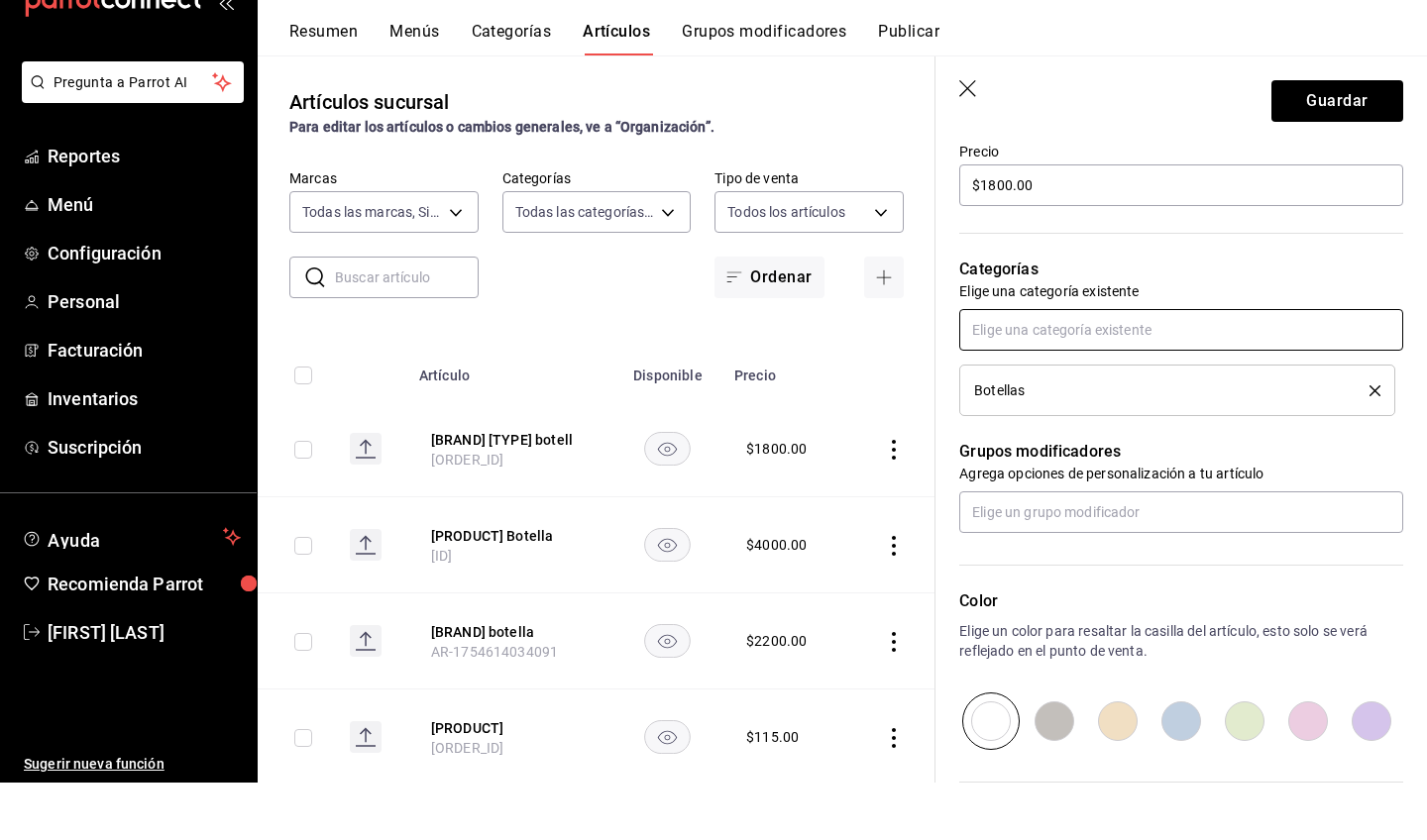 scroll, scrollTop: 620, scrollLeft: 0, axis: vertical 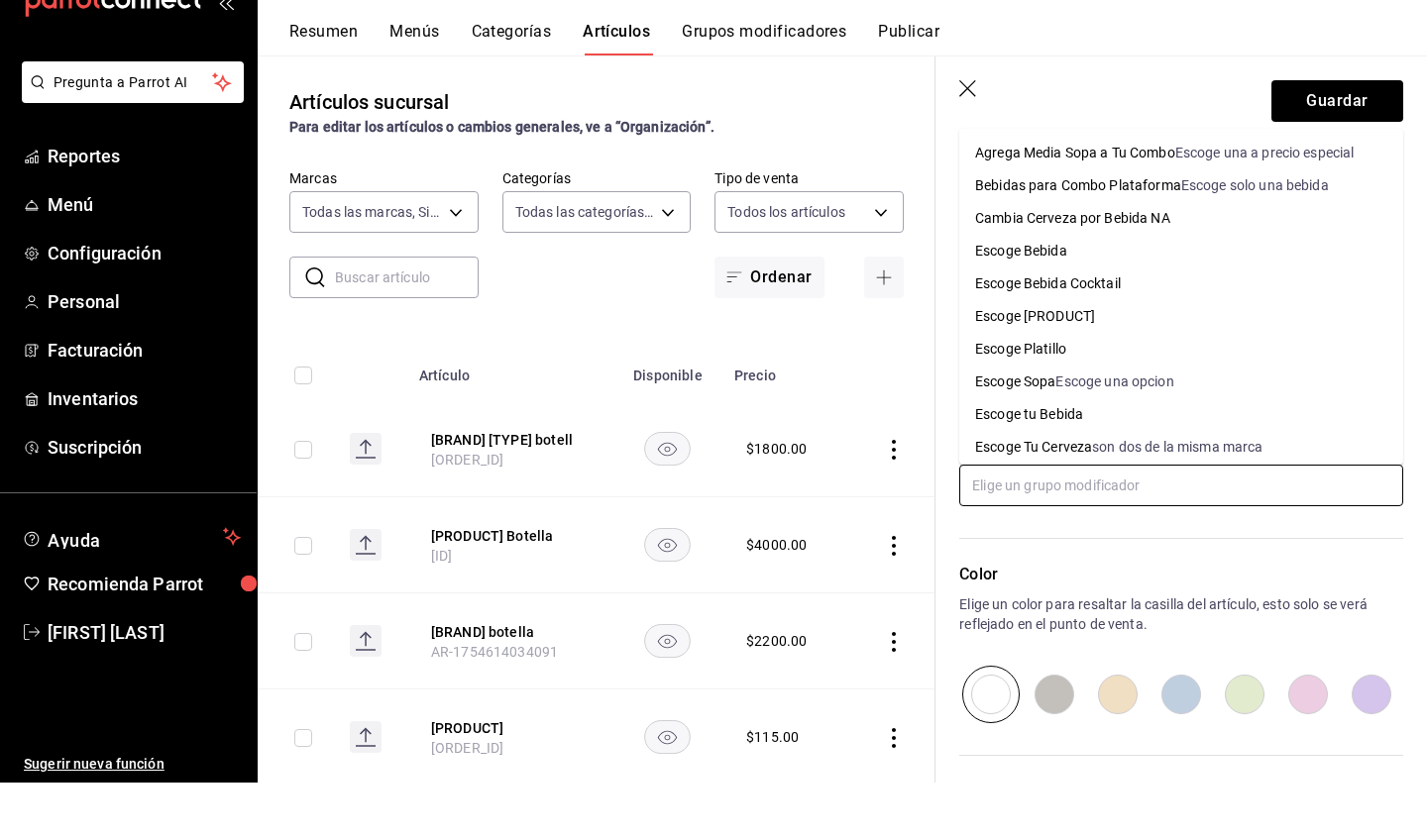 click at bounding box center [1181, 543] 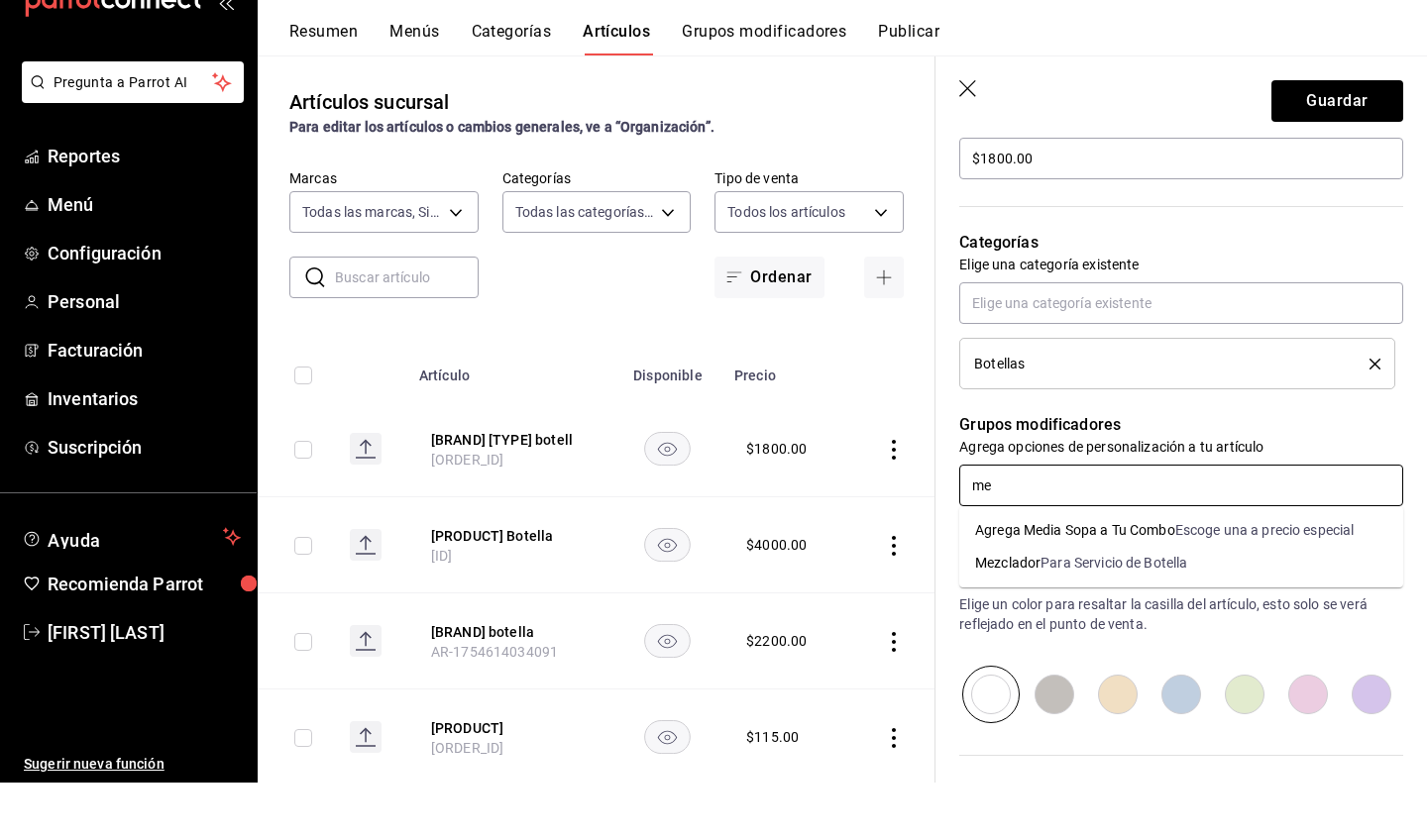 type on "mez" 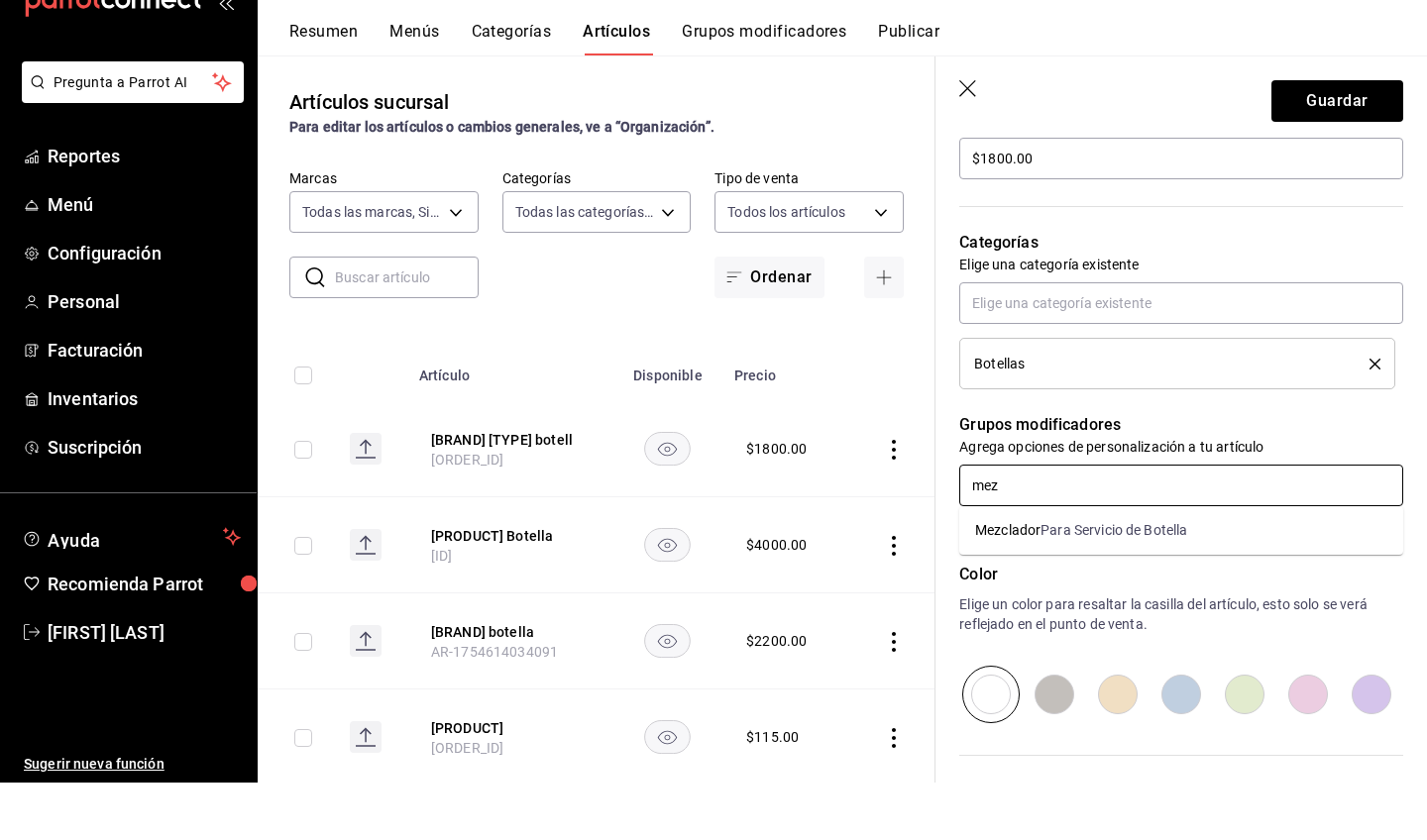 click on "Para Servicio de Botella" at bounding box center [1114, 587] 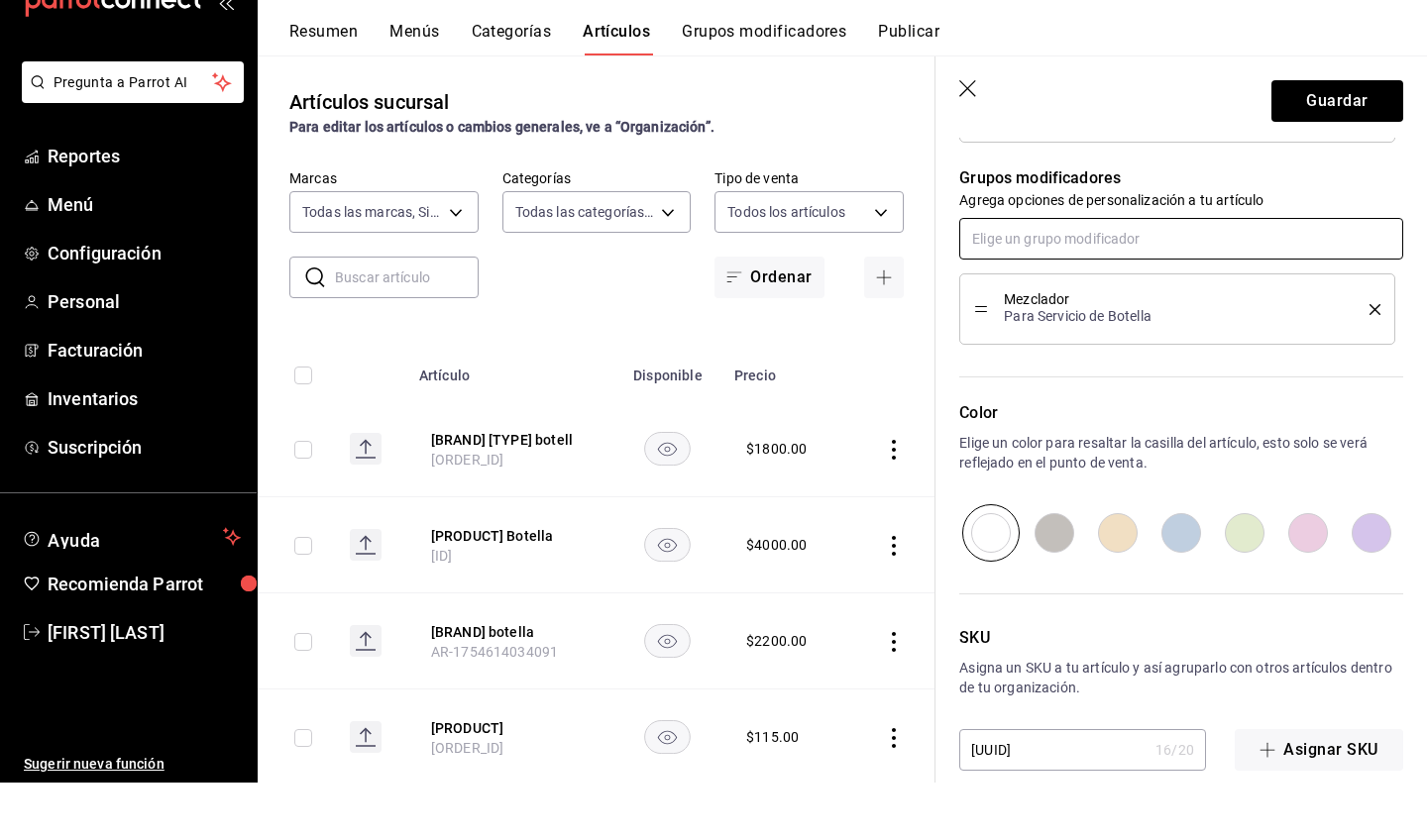 scroll, scrollTop: 893, scrollLeft: 0, axis: vertical 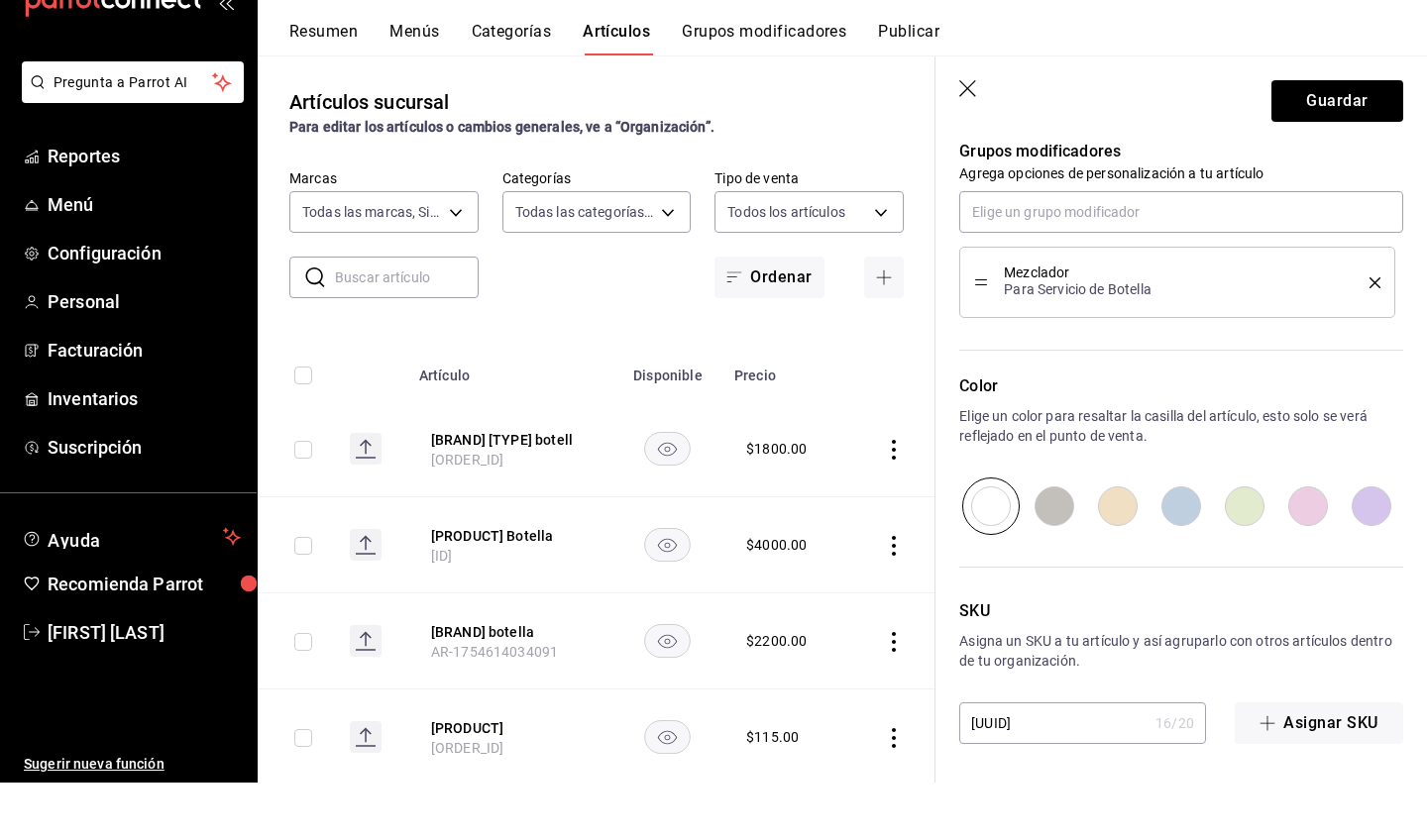 click at bounding box center [1118, 564] 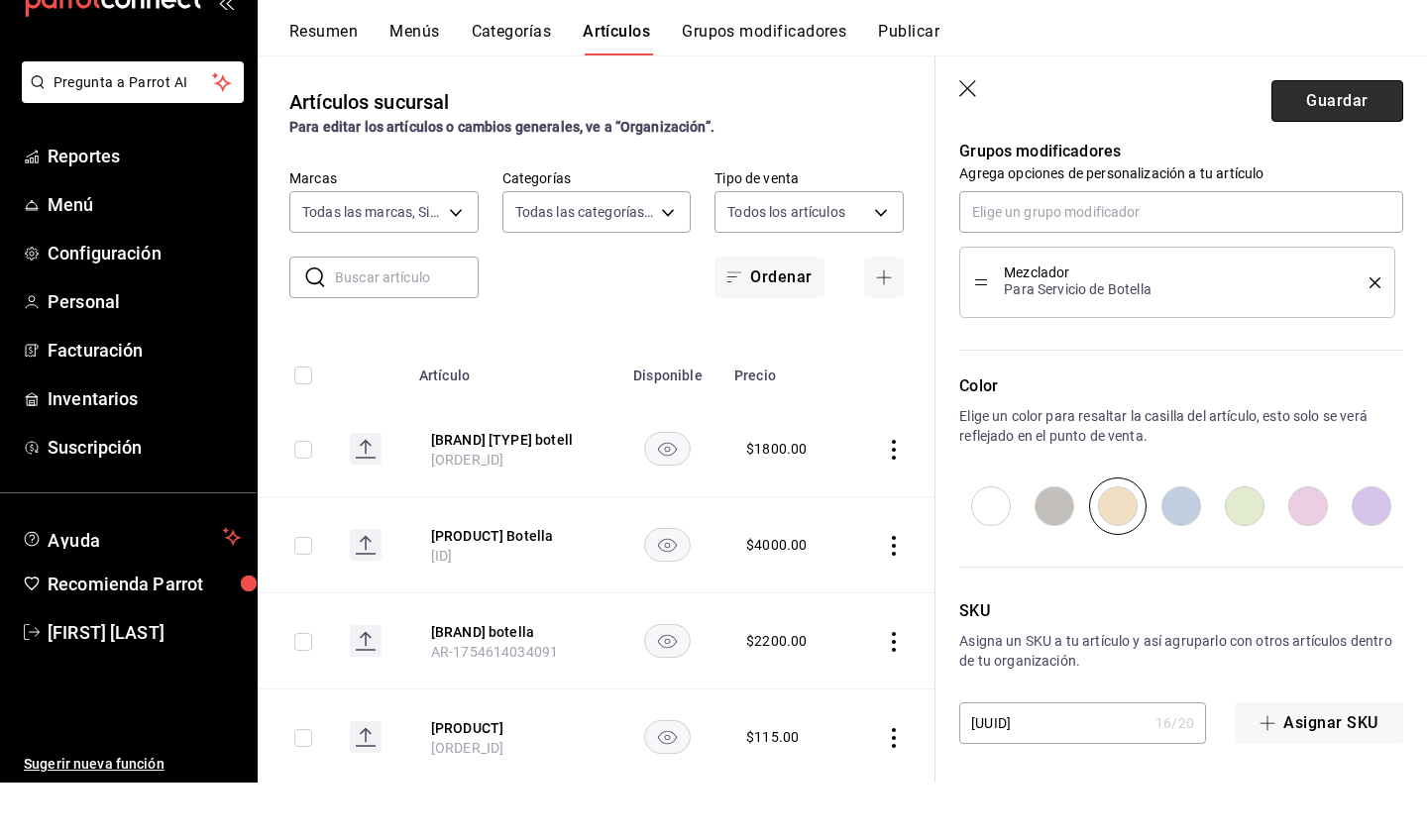 click on "Guardar" at bounding box center [1337, 158] 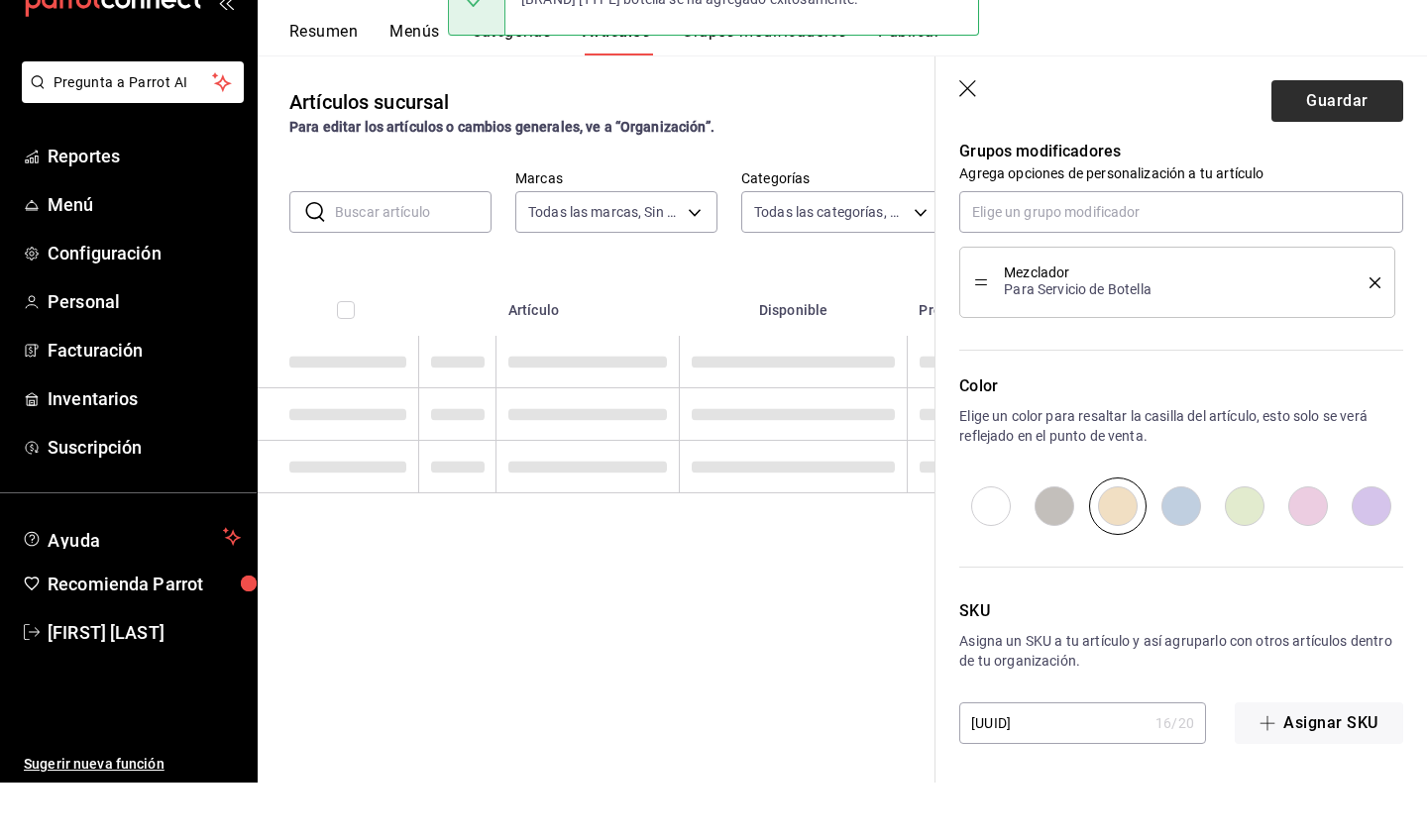 scroll, scrollTop: 0, scrollLeft: 0, axis: both 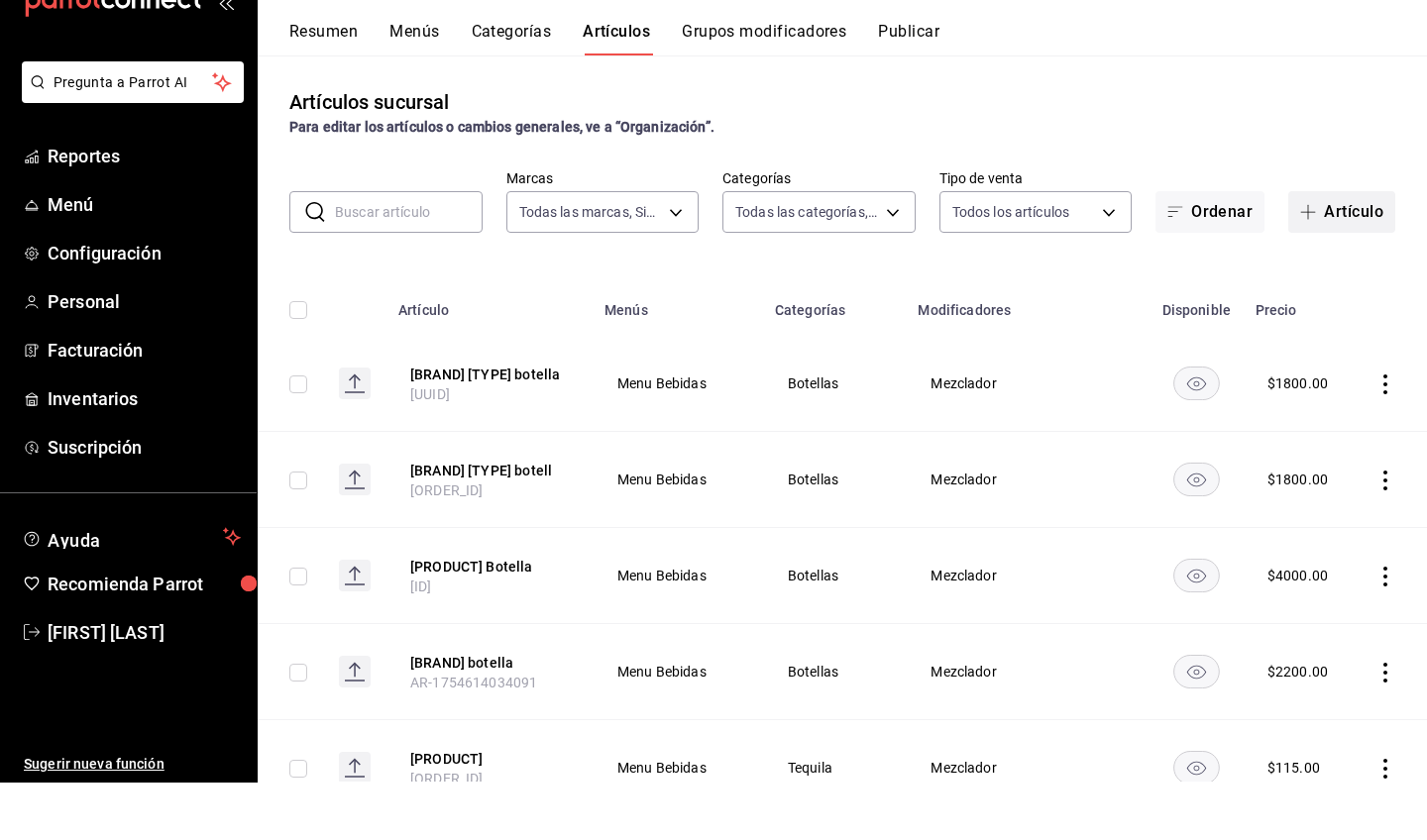 click on "Artículo" at bounding box center (1342, 269) 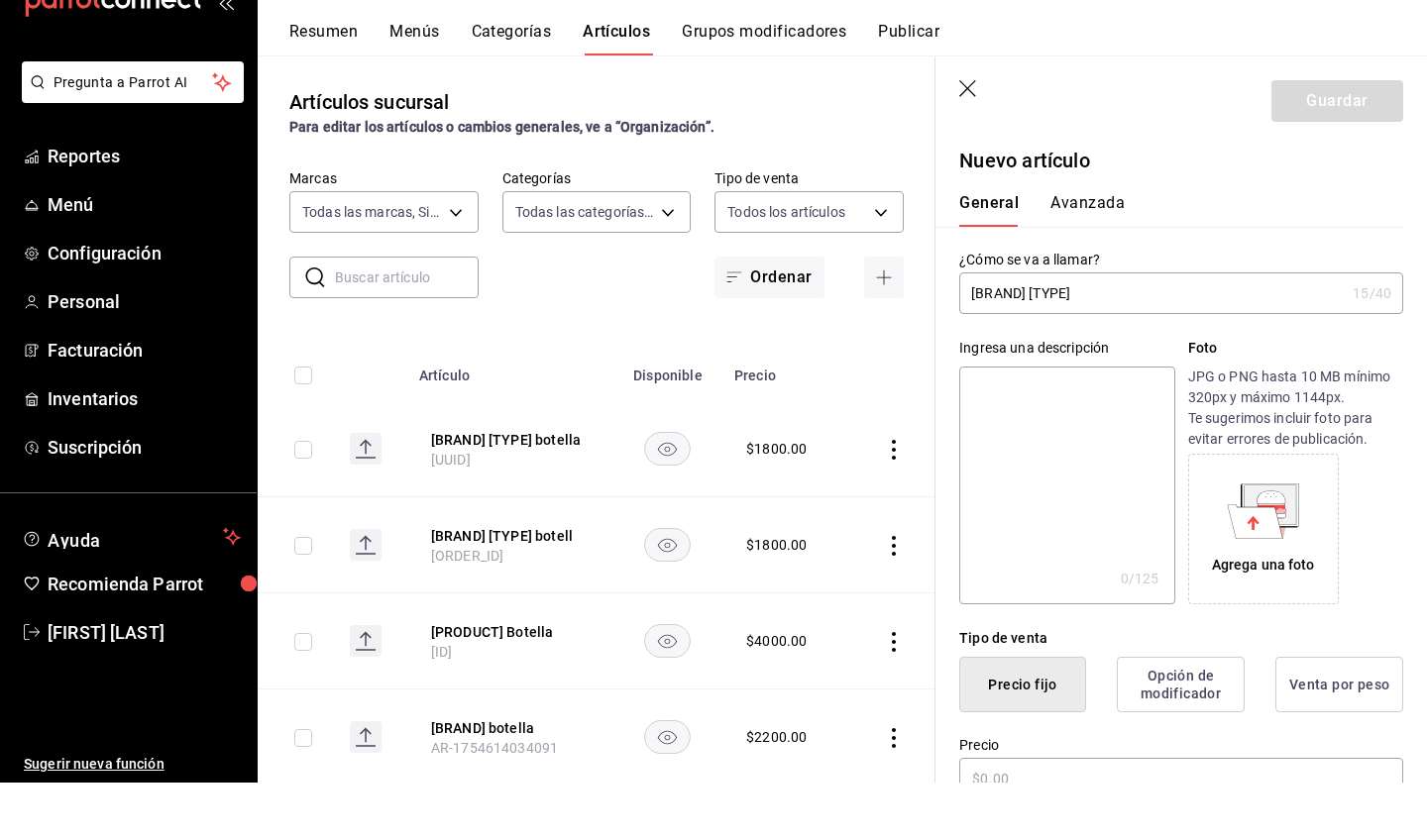 click on "[BRAND] [TYPE]" at bounding box center [1152, 351] 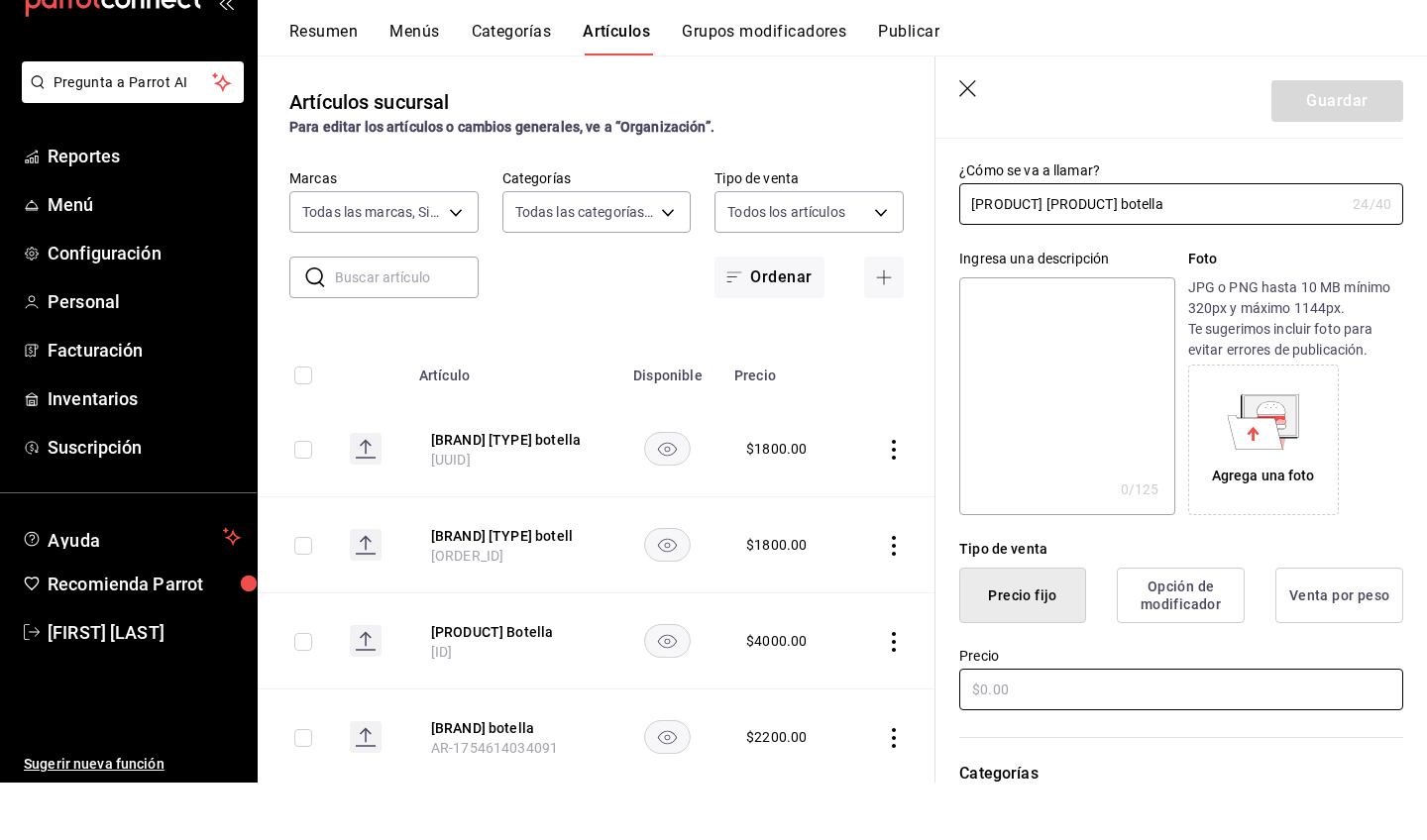 scroll, scrollTop: 117, scrollLeft: 0, axis: vertical 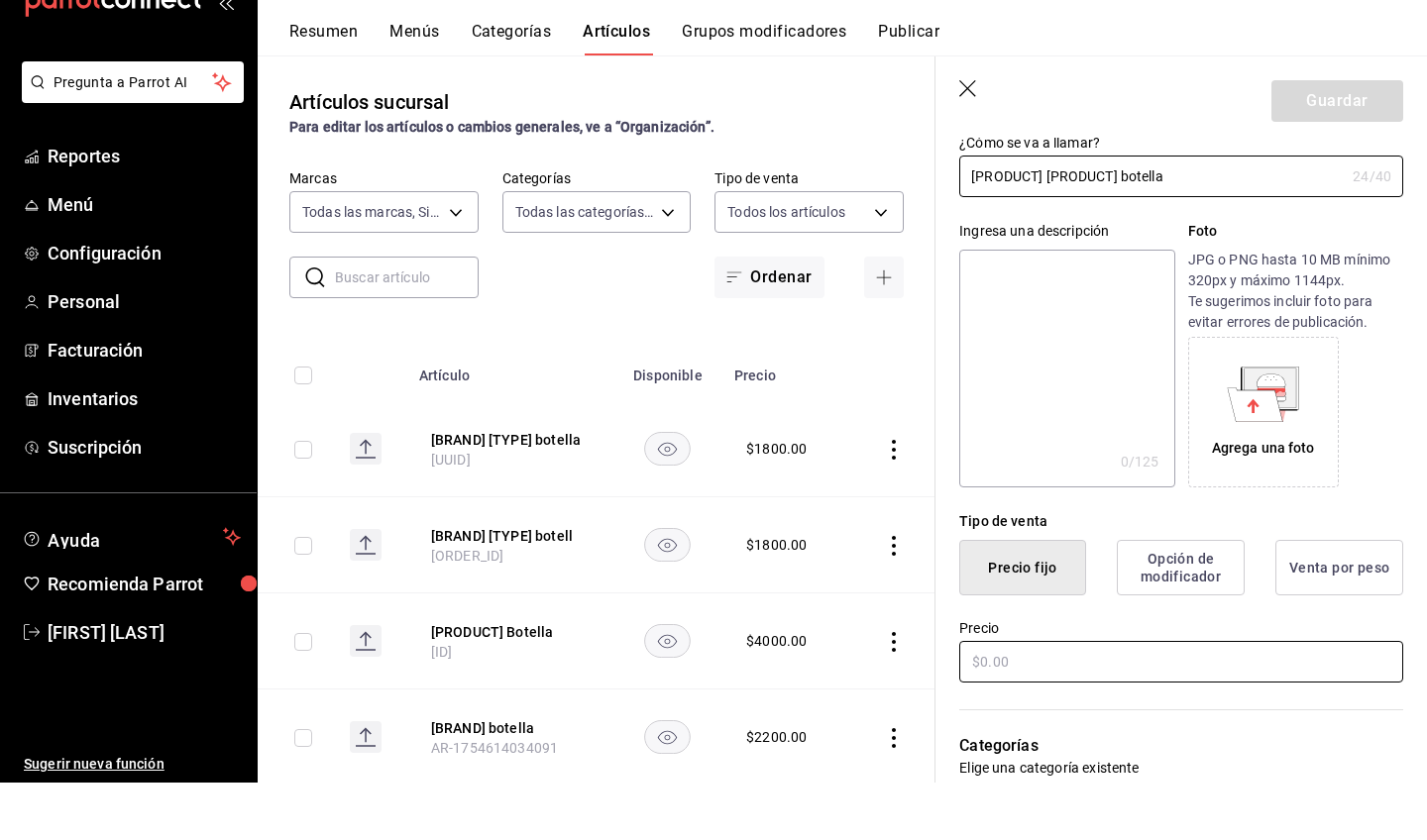 type on "[PRODUCT] [PRODUCT] botella" 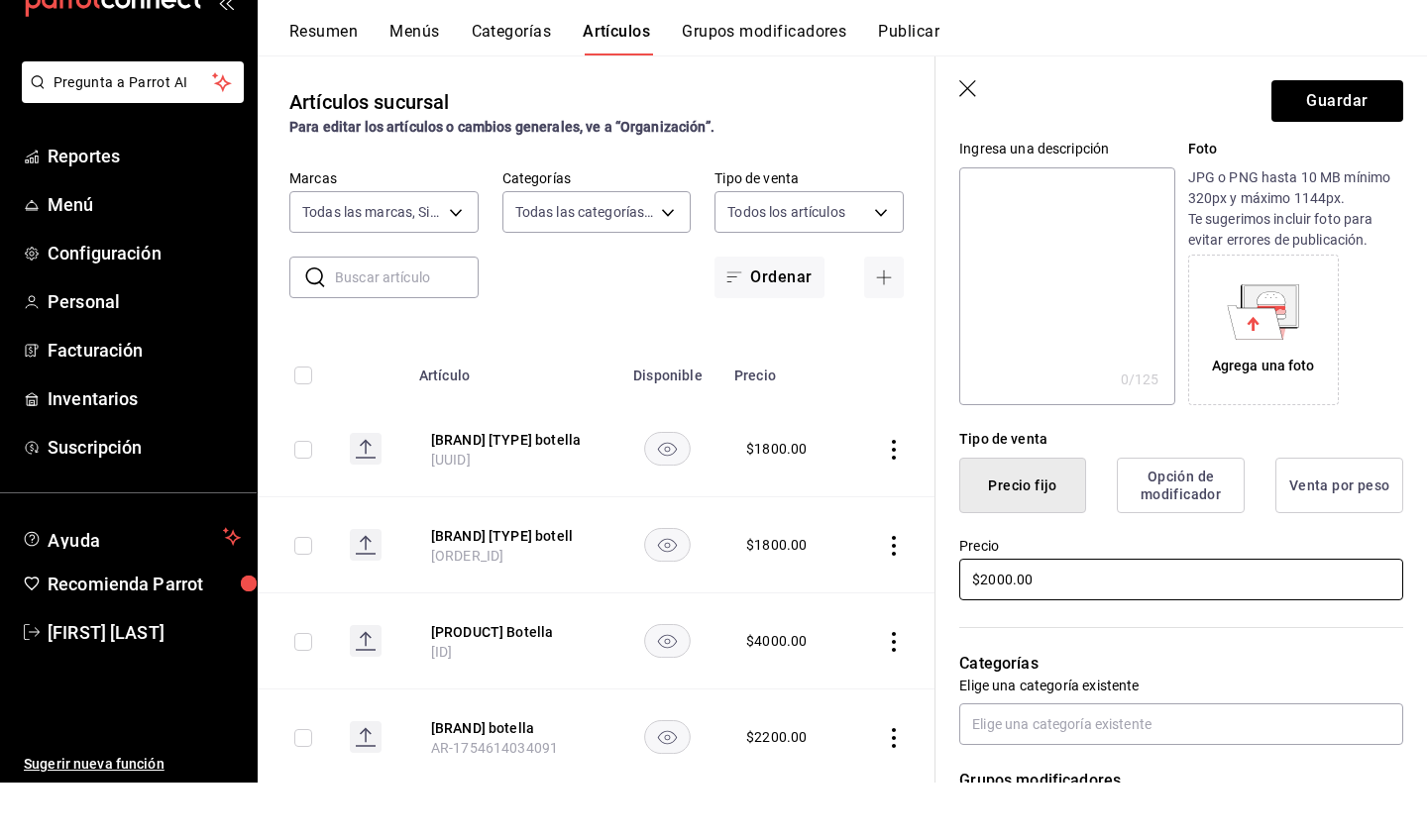 scroll, scrollTop: 218, scrollLeft: 0, axis: vertical 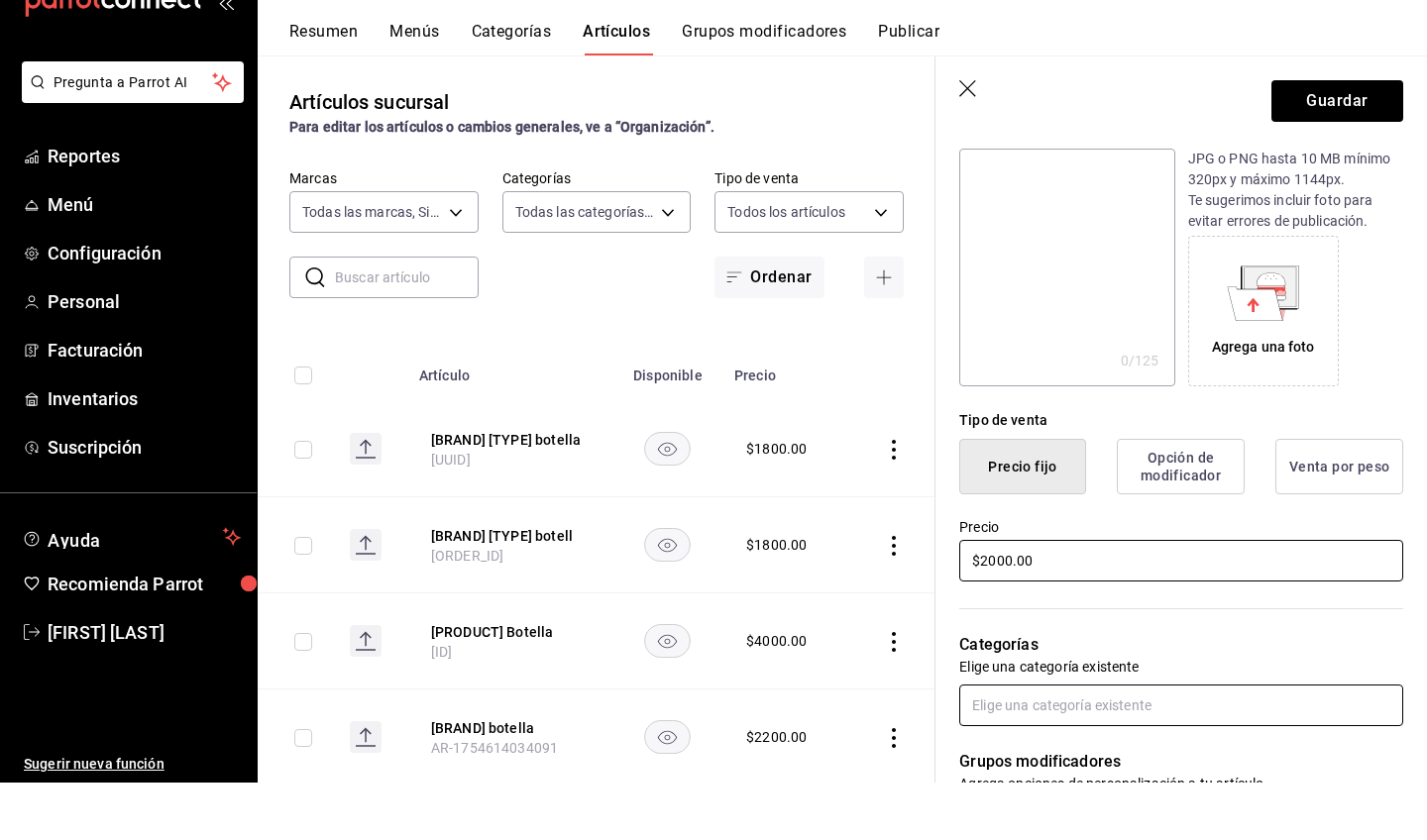 type on "$2000.00" 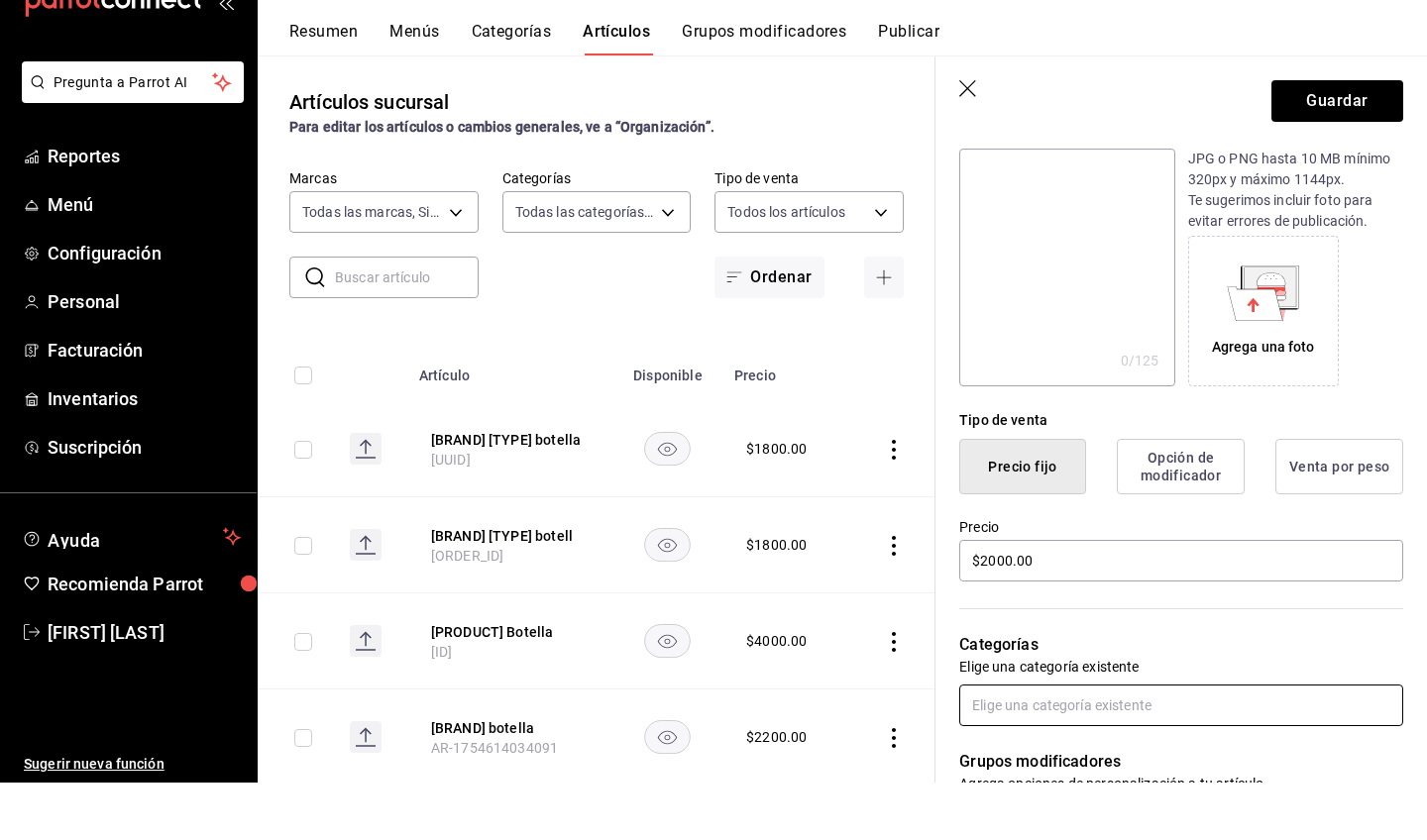 click at bounding box center [1181, 763] 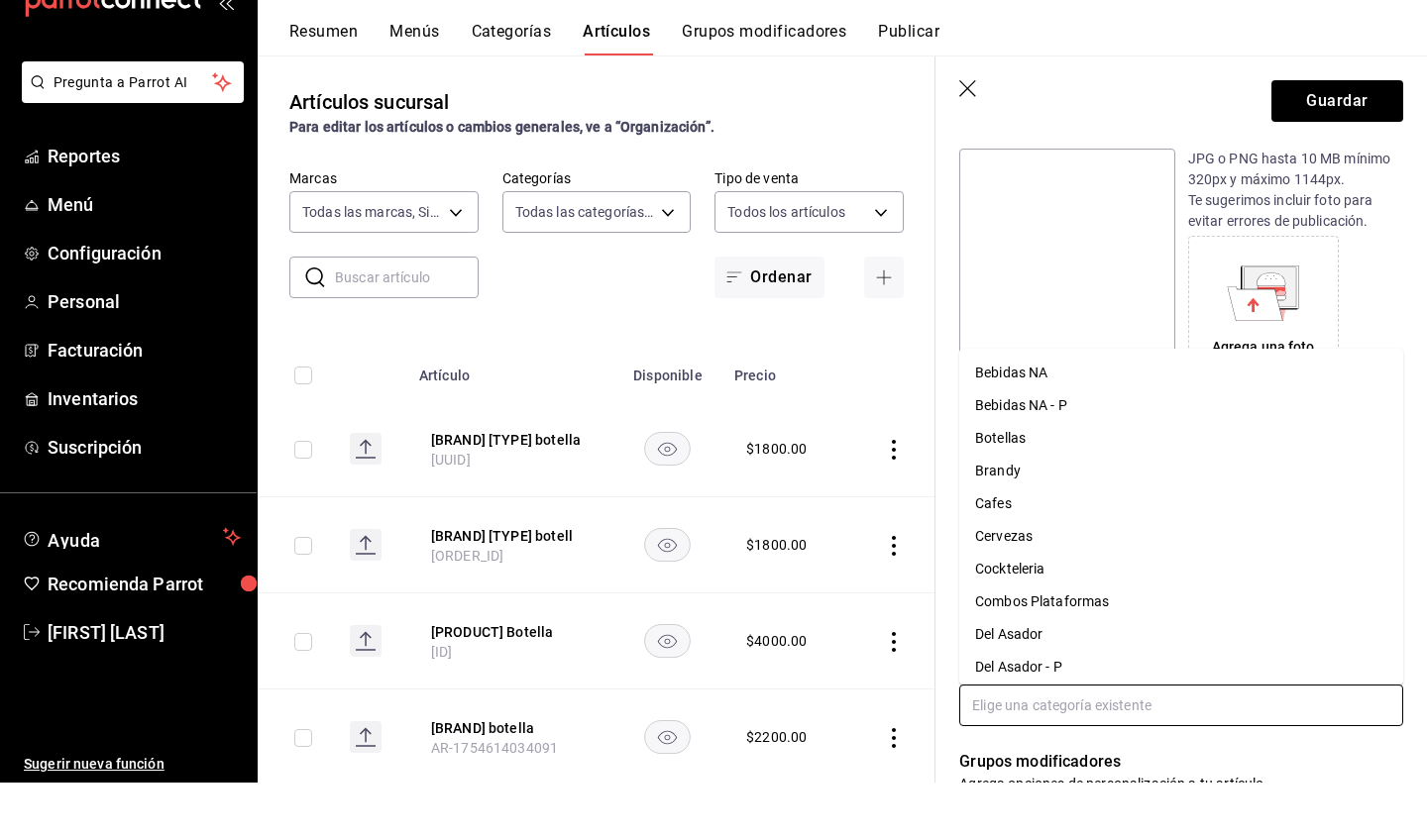 click on "Botellas" at bounding box center (1181, 495) 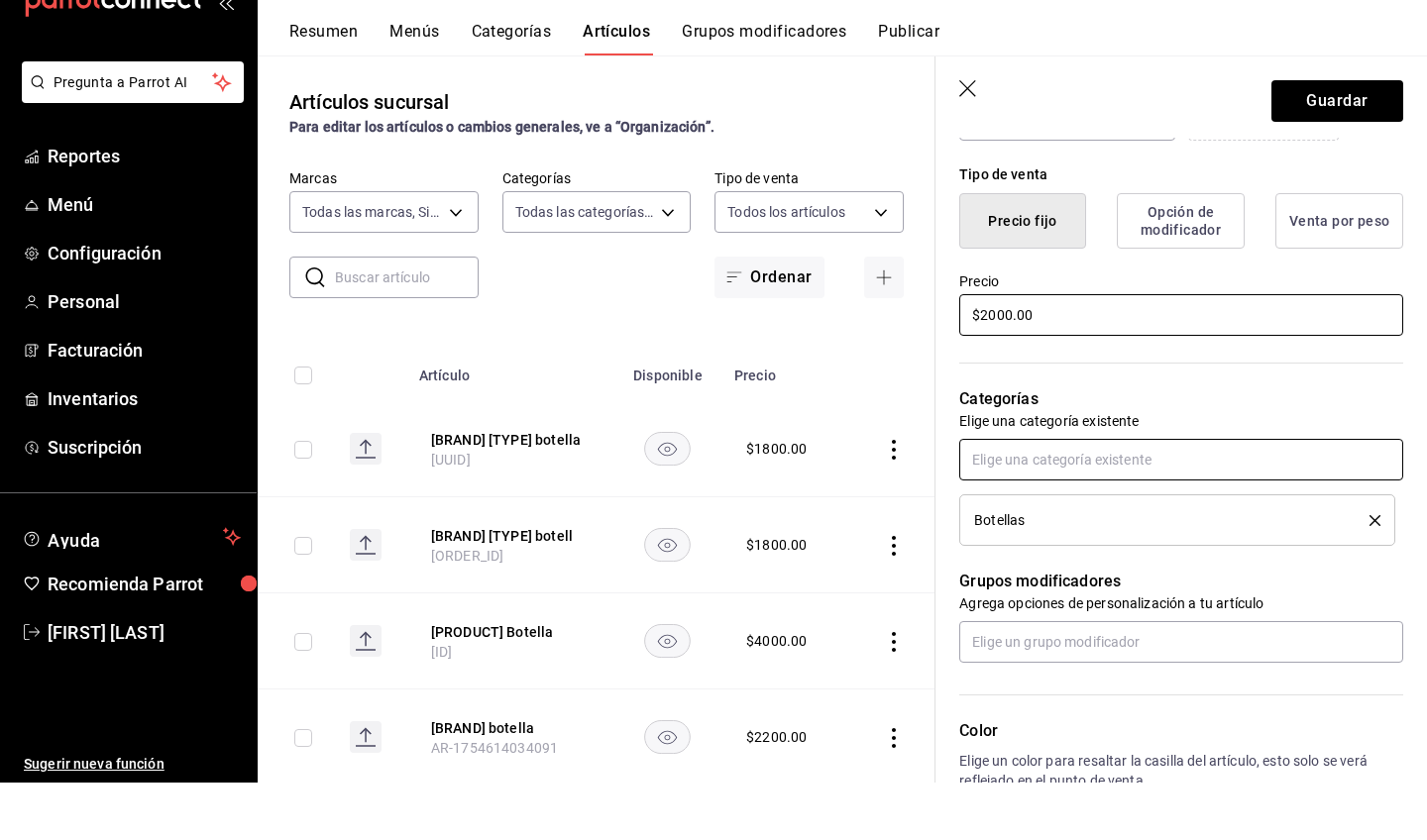 scroll, scrollTop: 467, scrollLeft: 0, axis: vertical 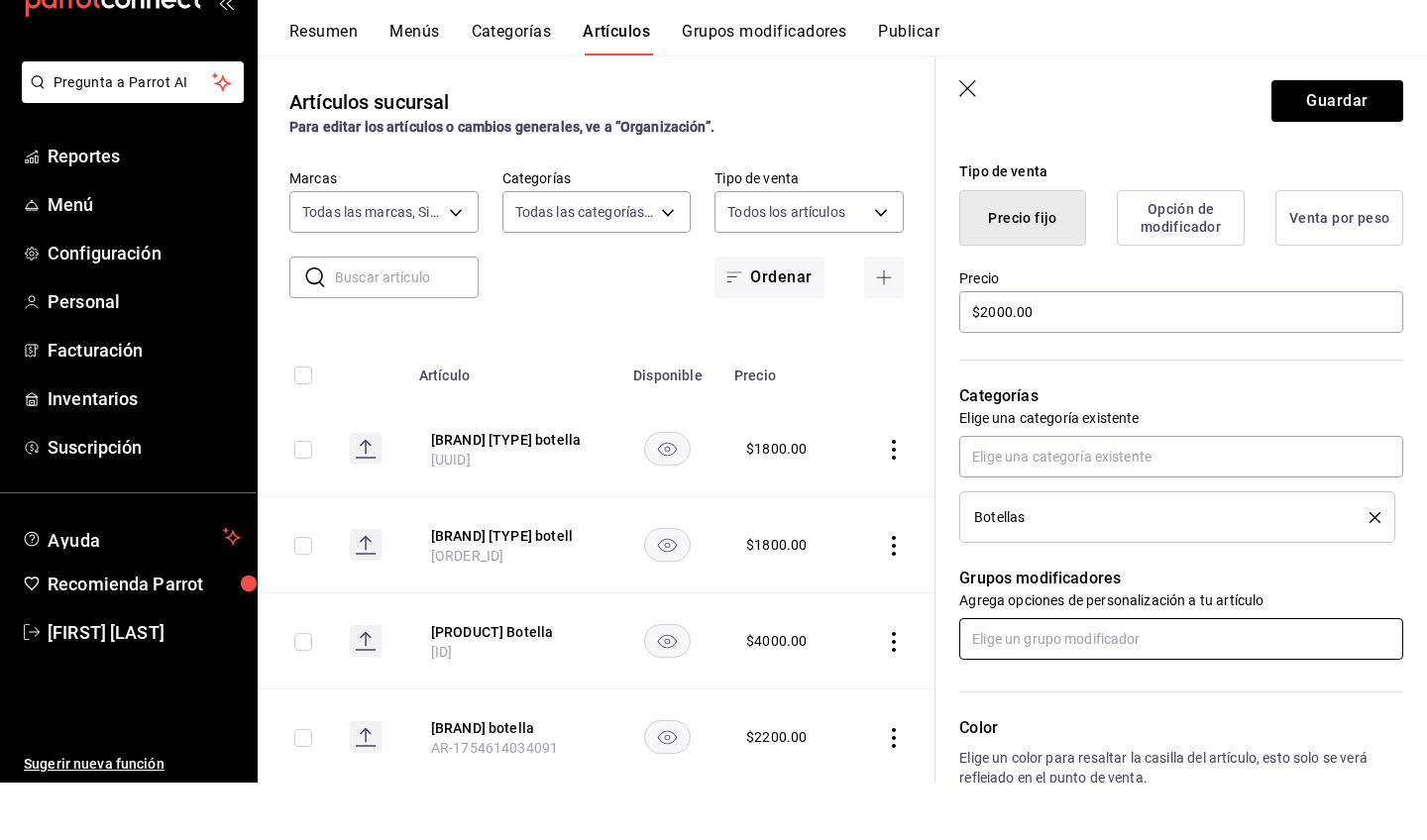 click at bounding box center [1181, 696] 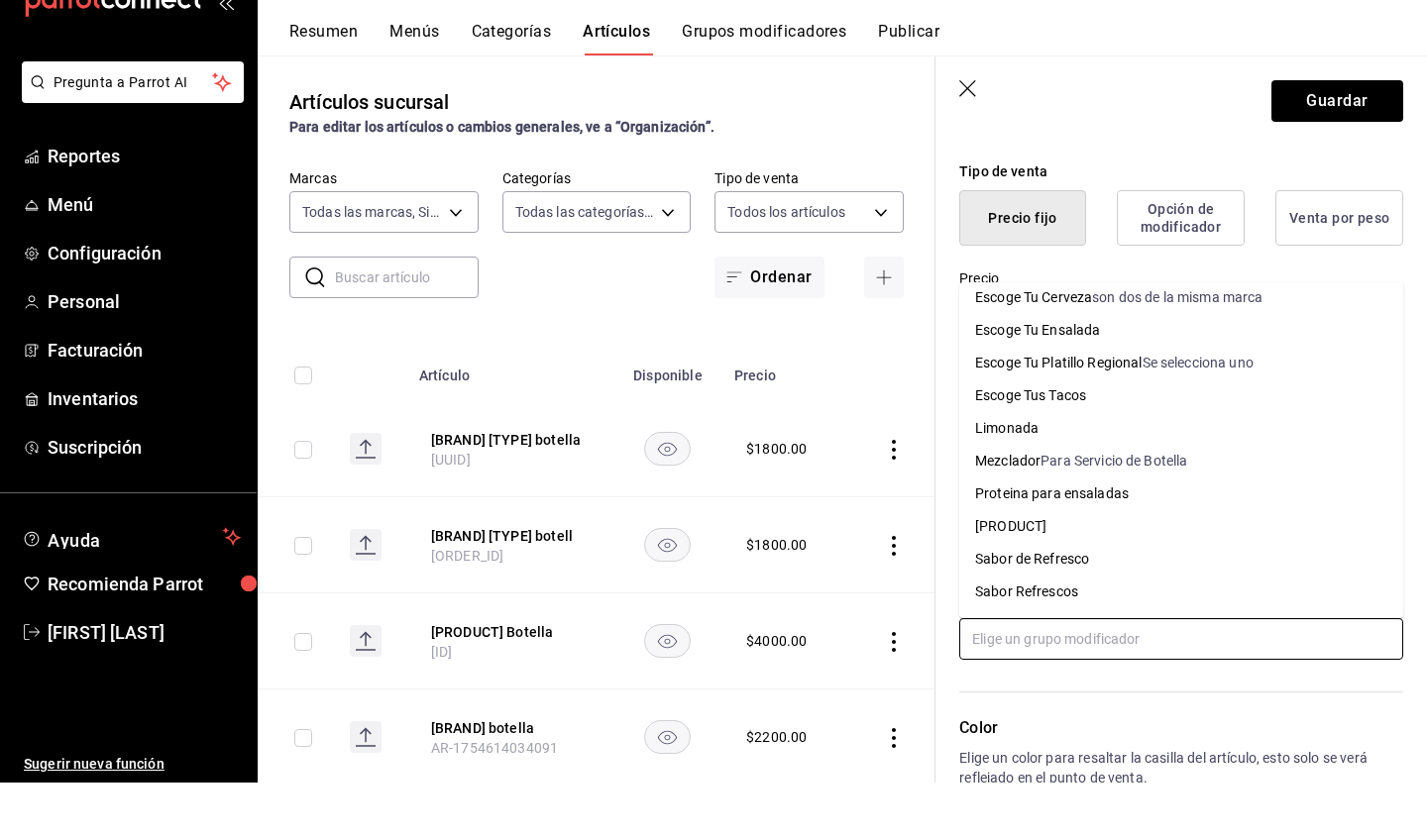 scroll, scrollTop: 313, scrollLeft: 0, axis: vertical 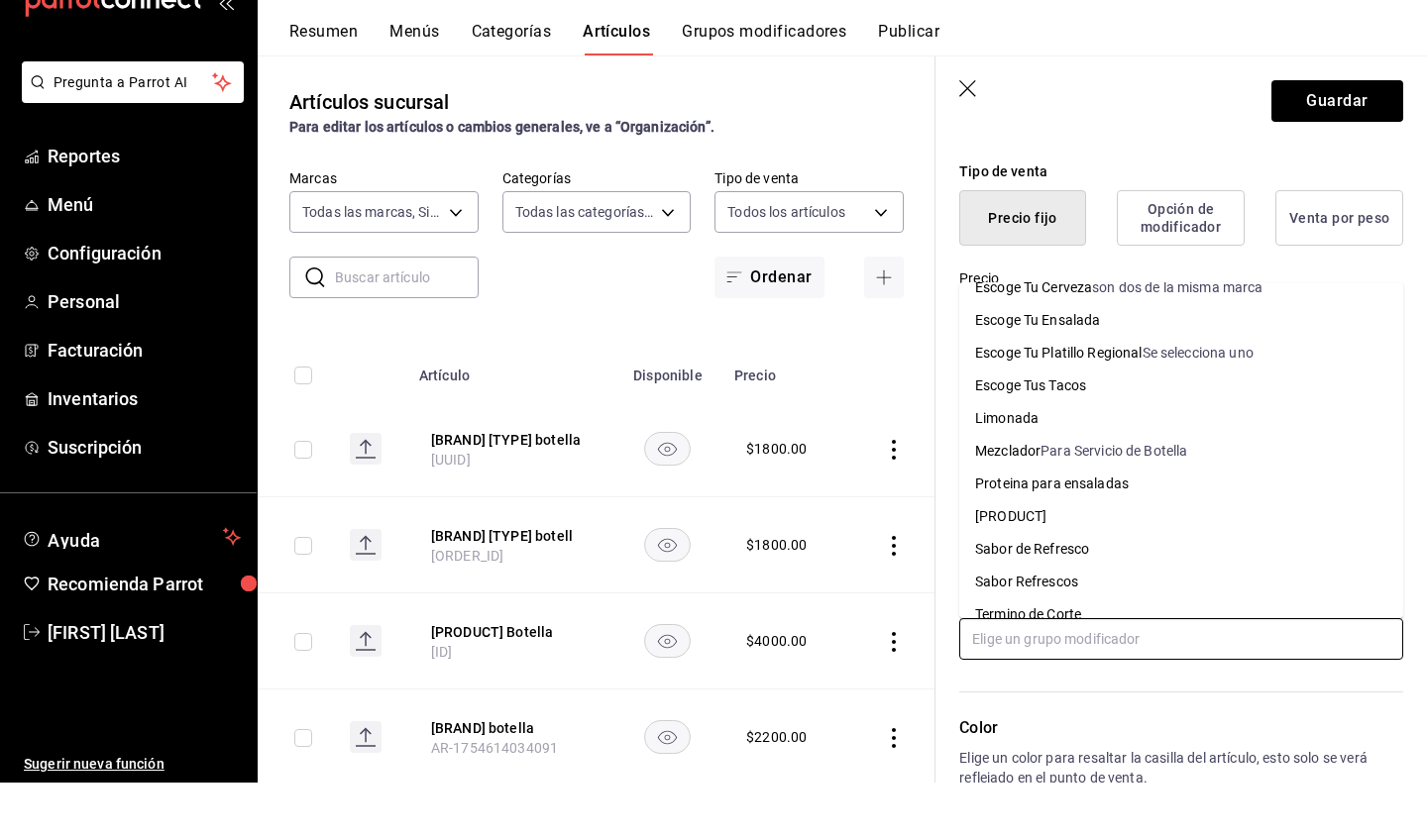 click on "Para Servicio de Botella" at bounding box center [1114, 508] 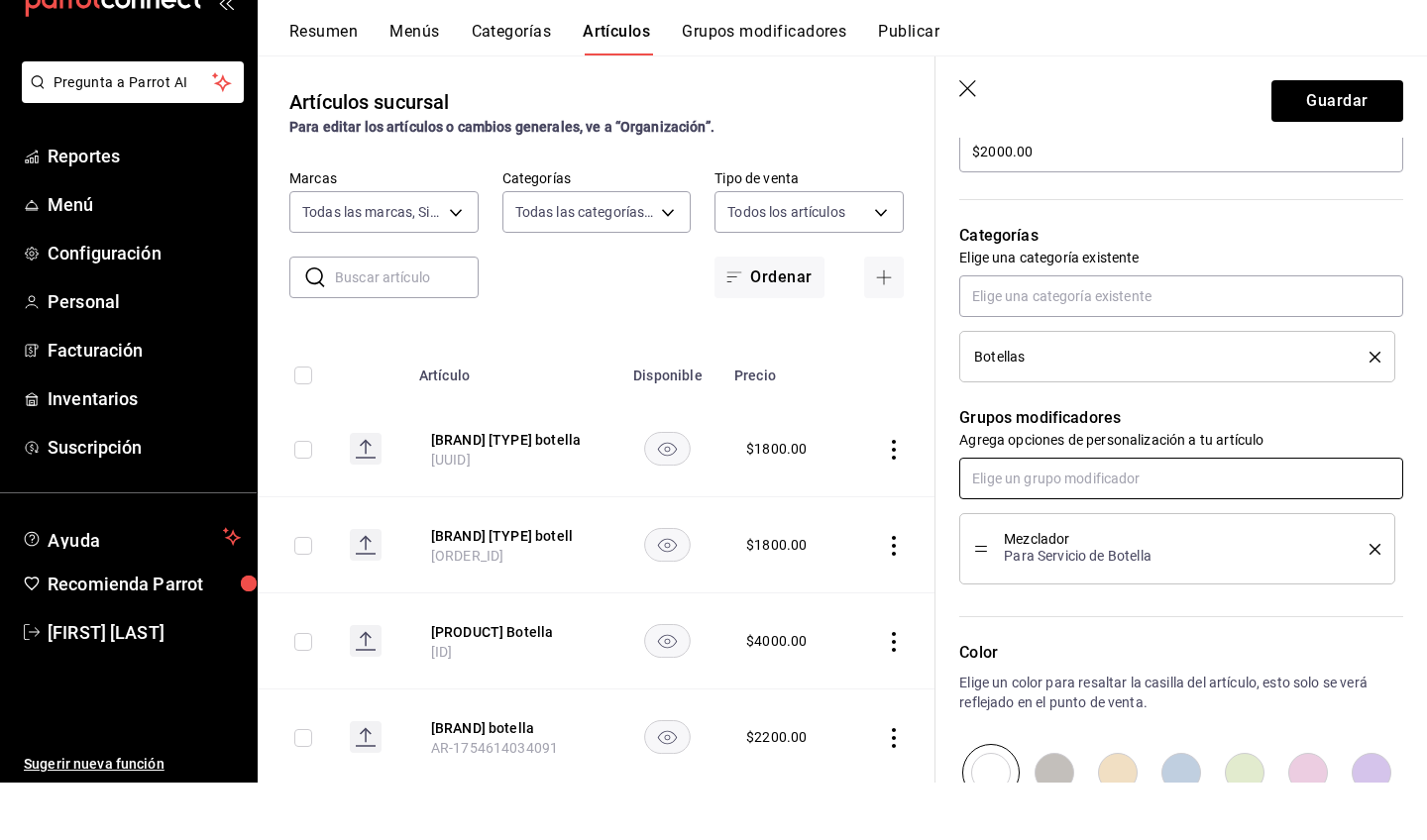 scroll, scrollTop: 629, scrollLeft: 0, axis: vertical 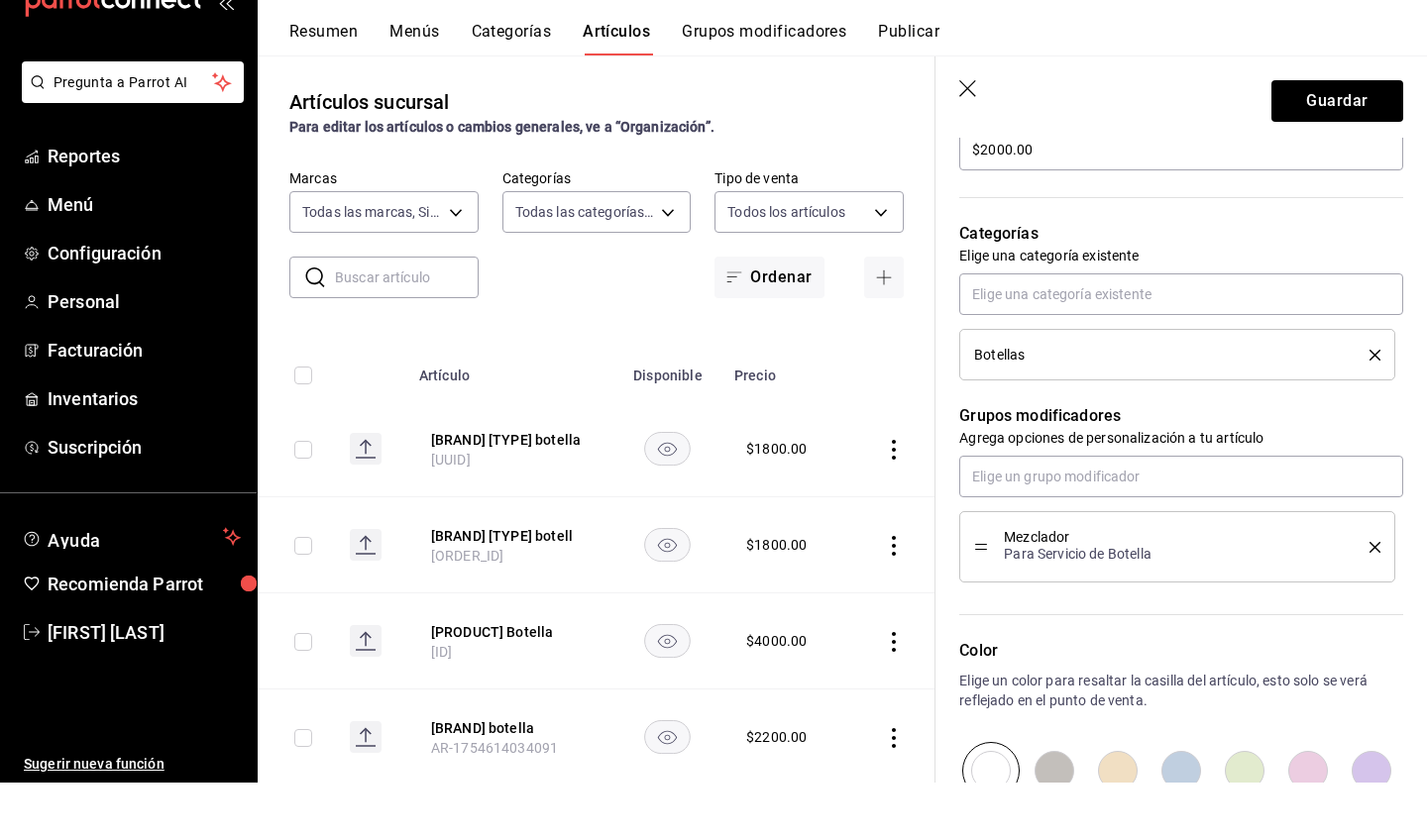 click at bounding box center [1054, 828] 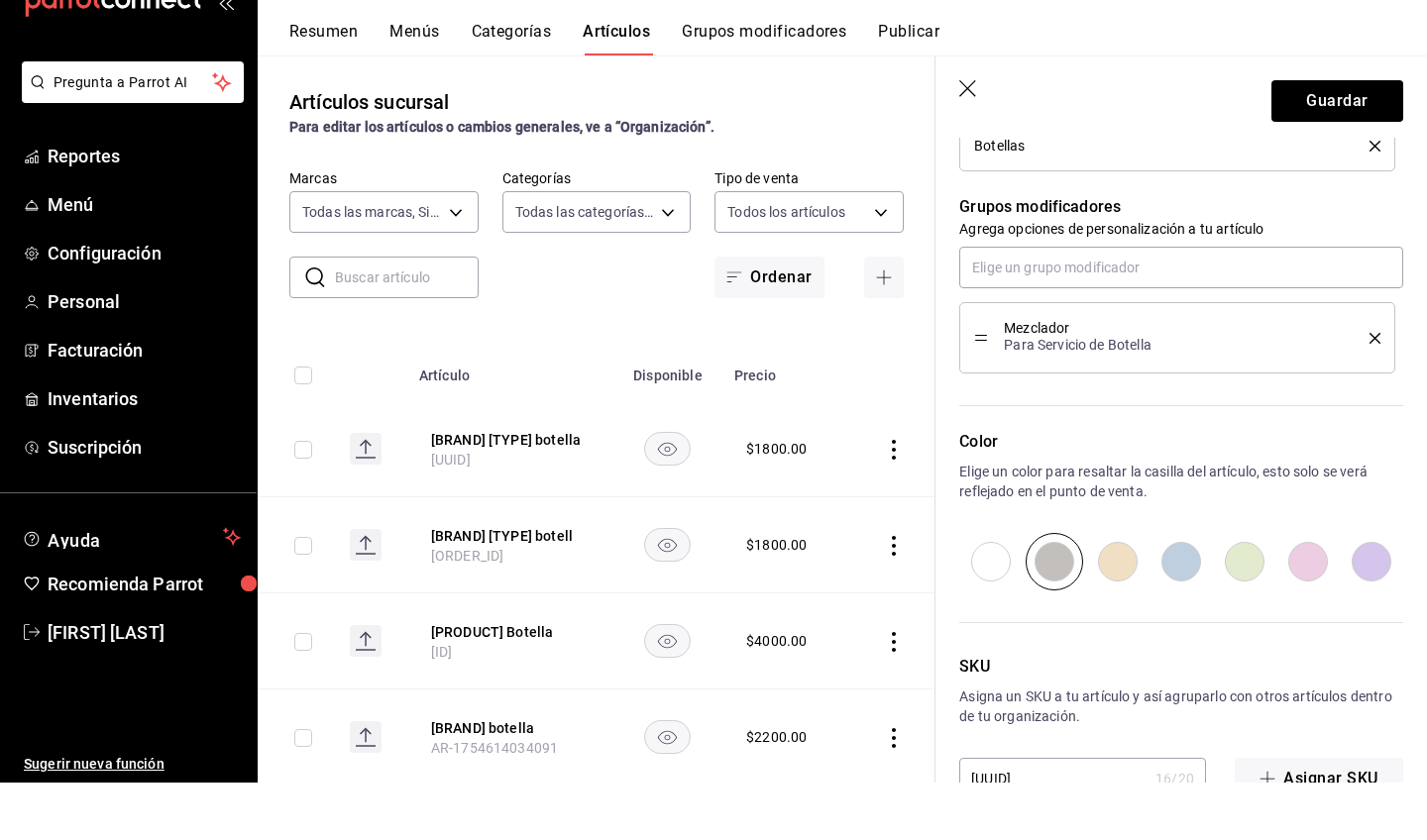 scroll, scrollTop: 846, scrollLeft: 0, axis: vertical 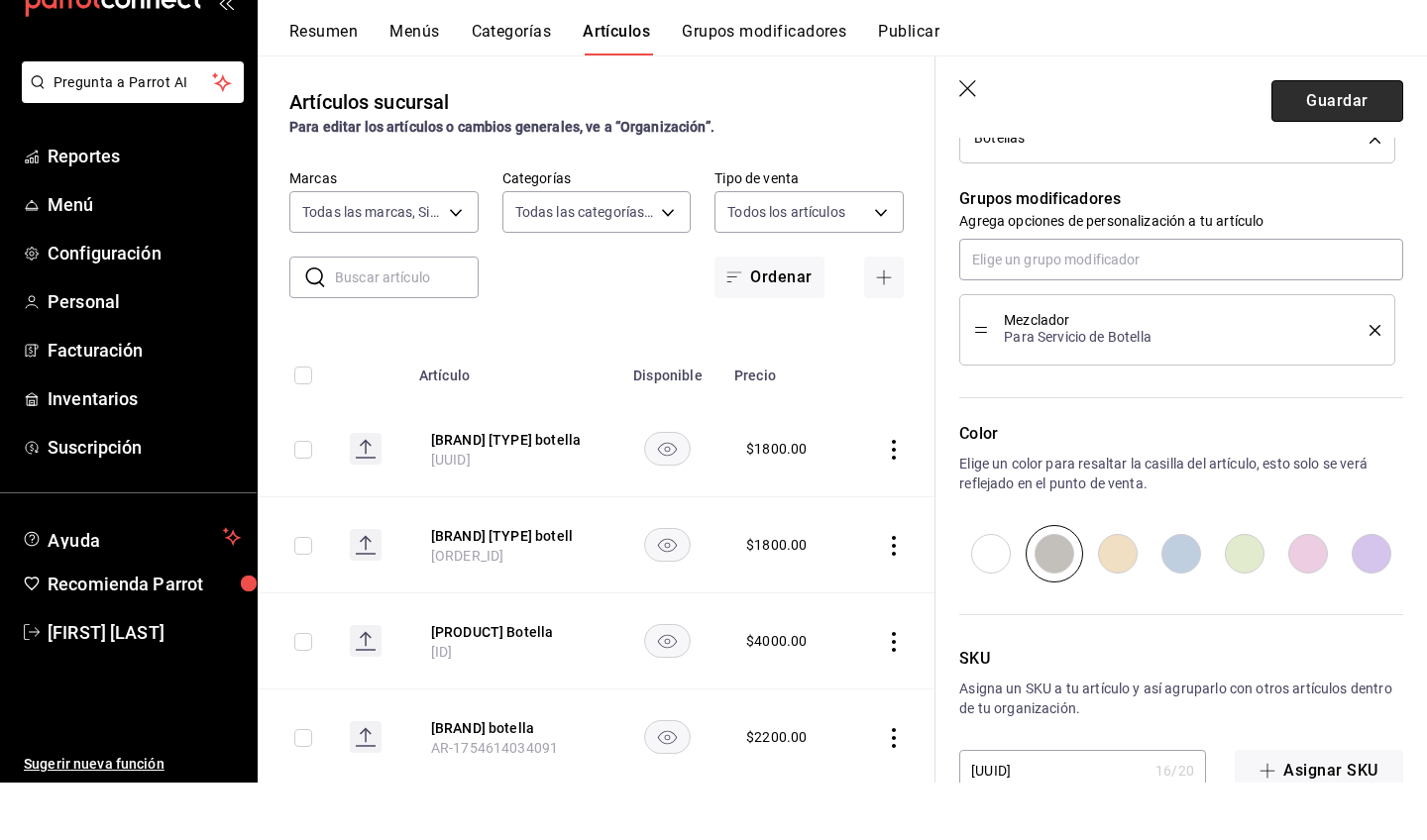 click on "Guardar" at bounding box center (1337, 158) 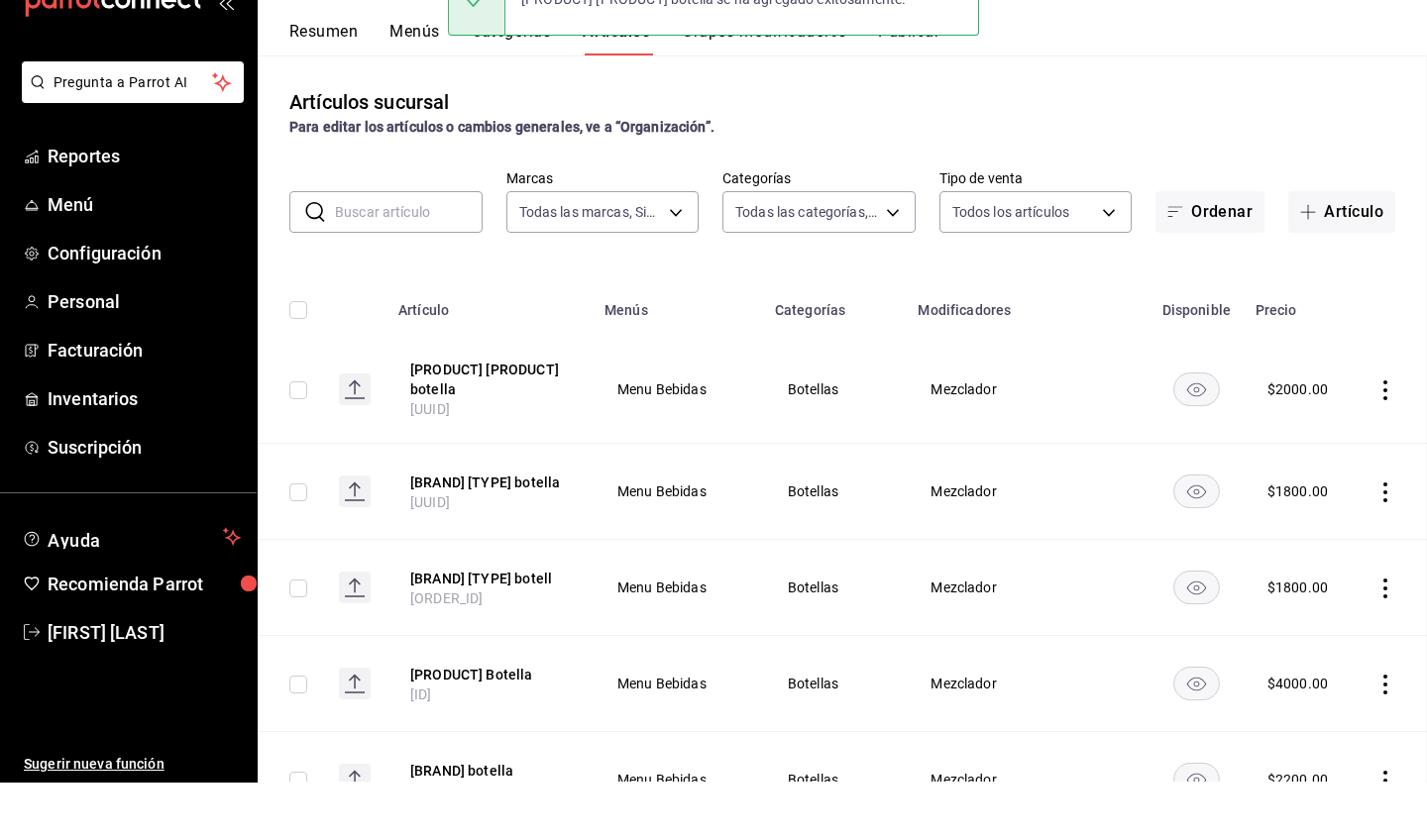 scroll, scrollTop: 0, scrollLeft: 0, axis: both 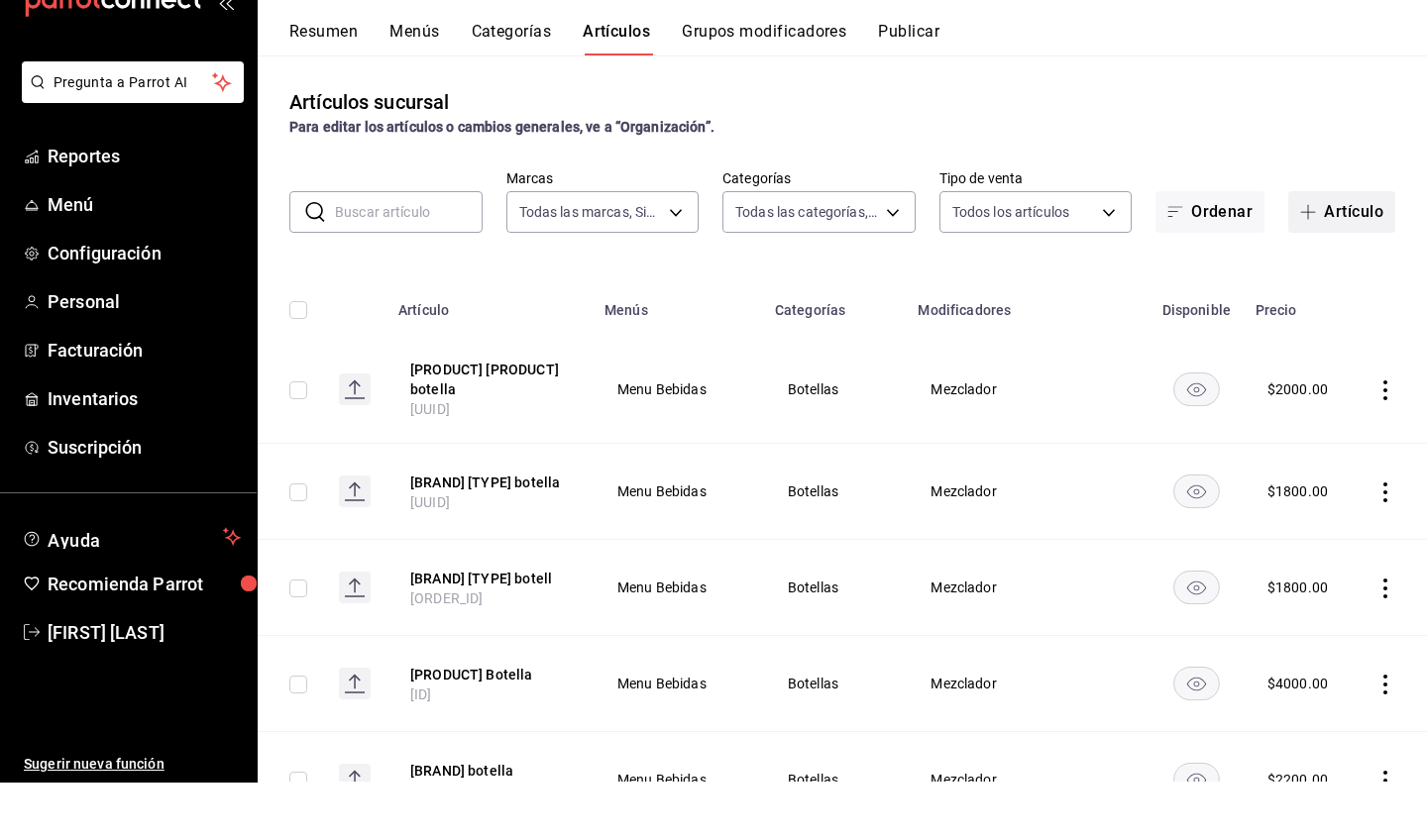 click at bounding box center (1312, 269) 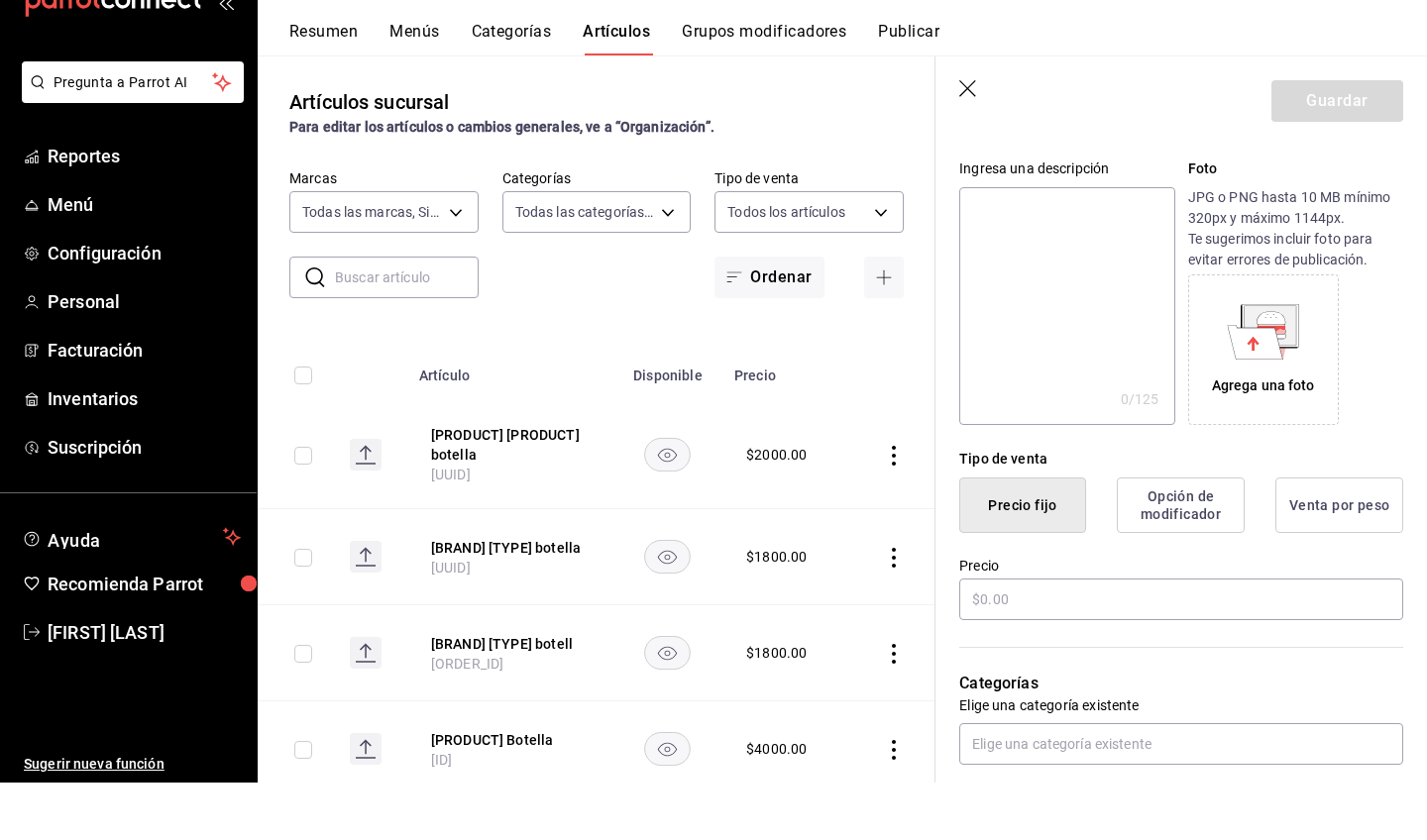 scroll, scrollTop: 183, scrollLeft: 0, axis: vertical 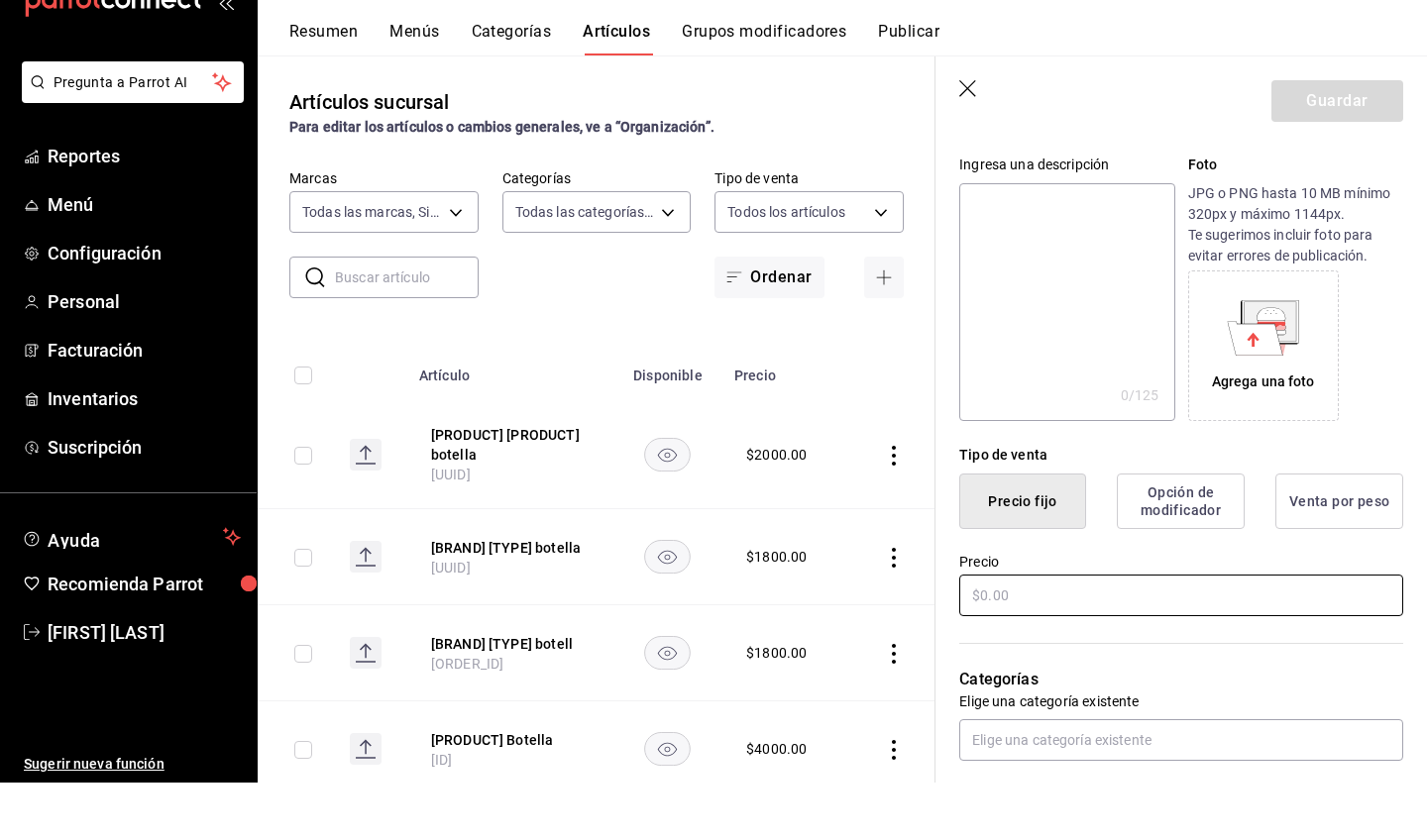type on "[BRAND] [TYPE] botella" 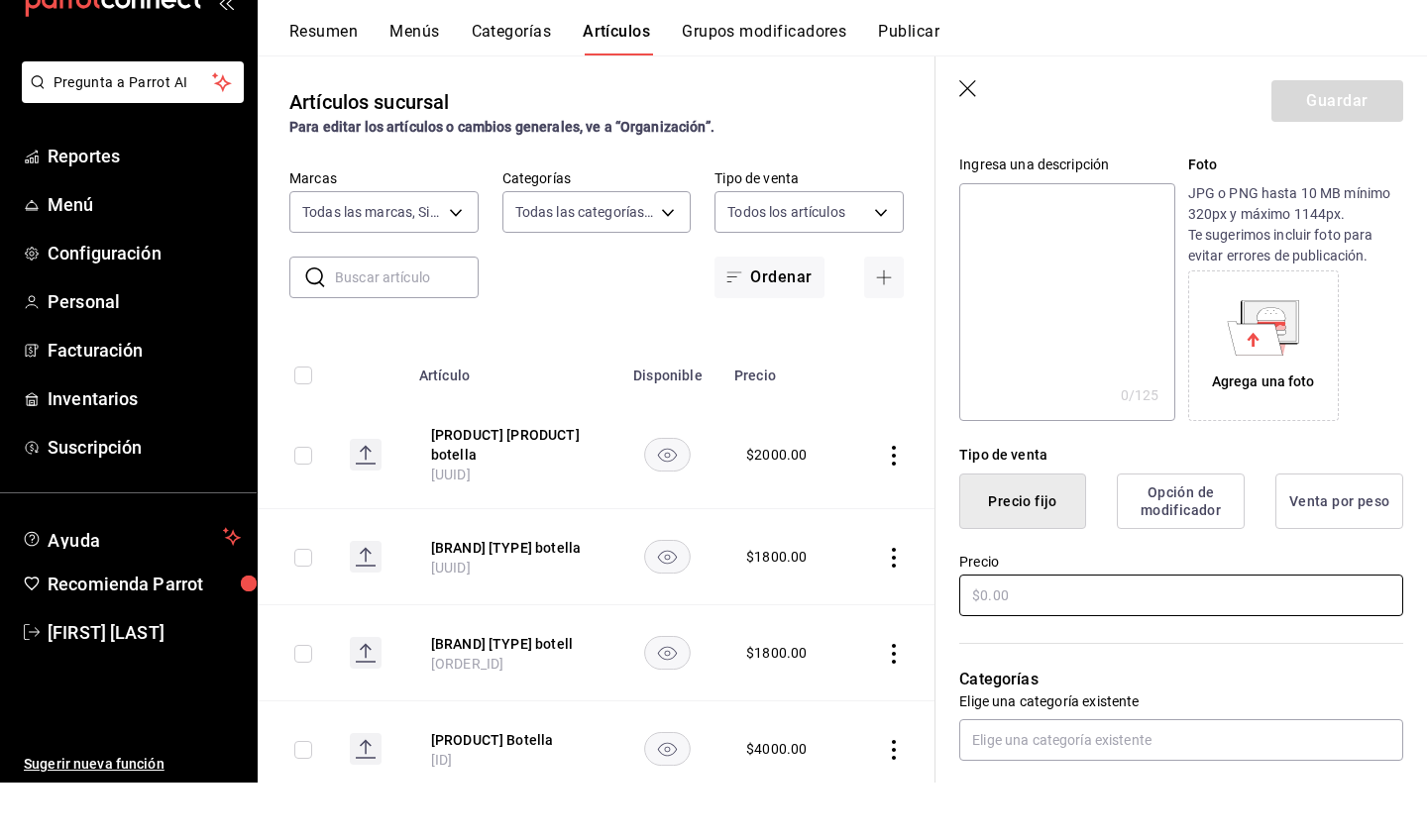 click at bounding box center (1181, 653) 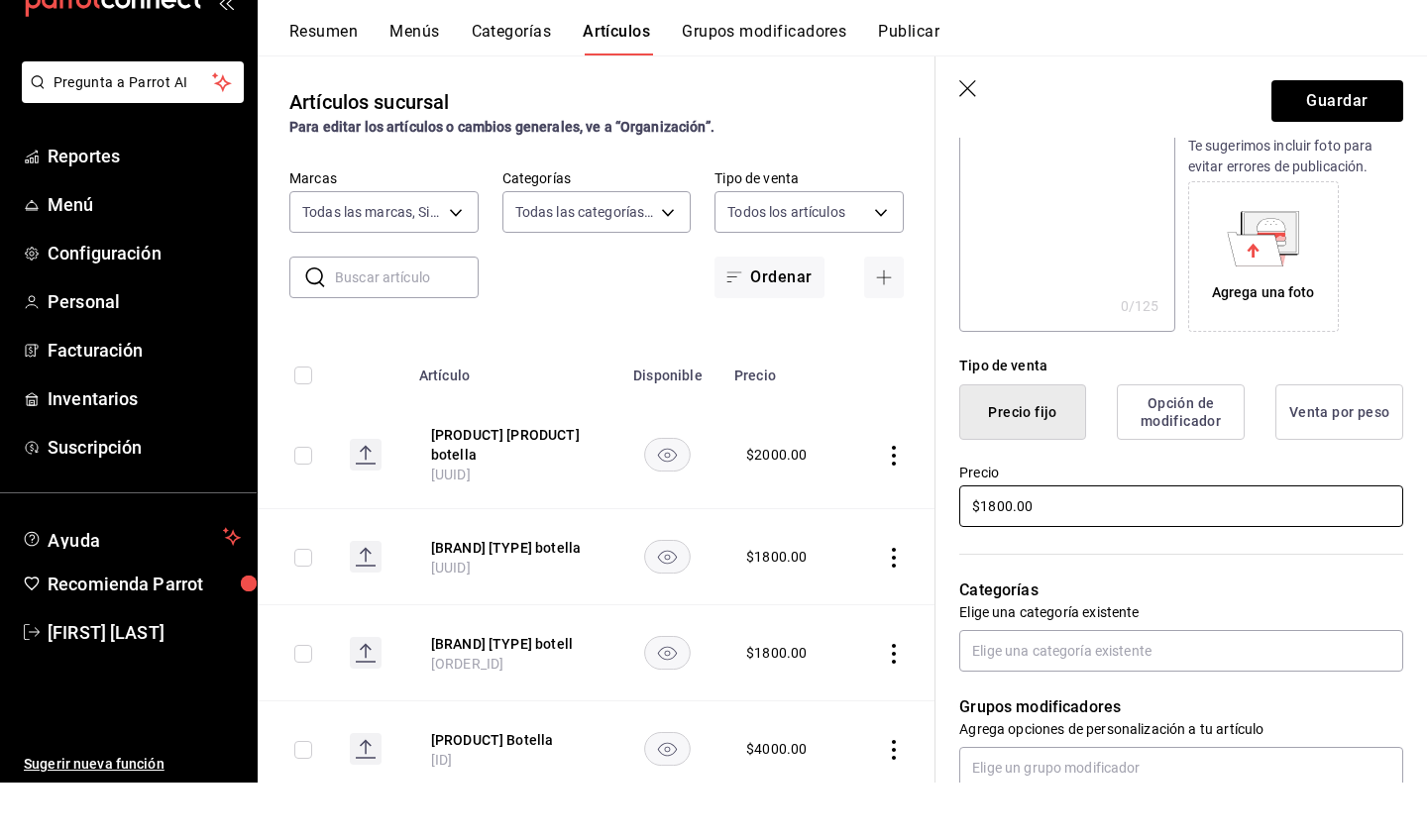 scroll, scrollTop: 314, scrollLeft: 0, axis: vertical 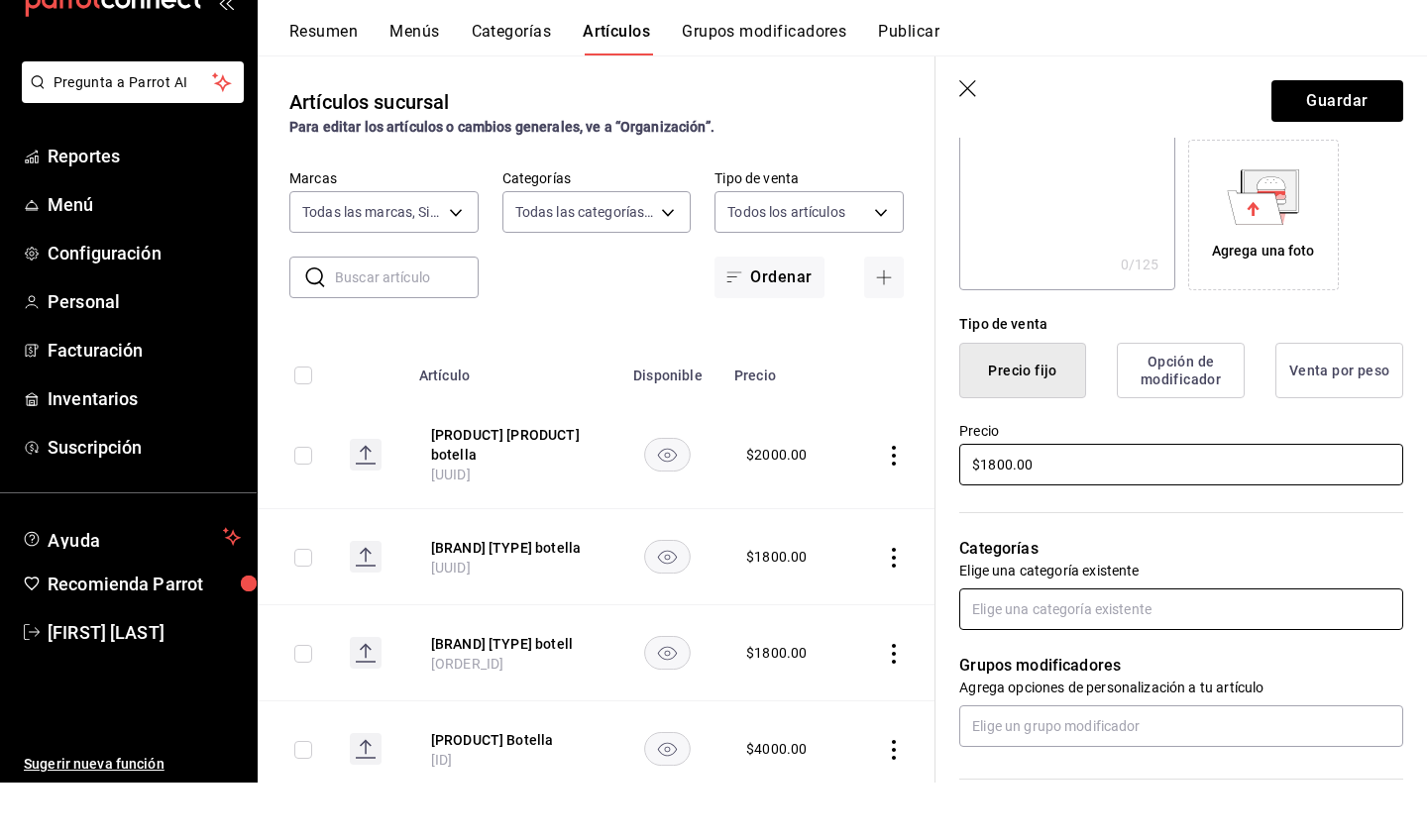 type on "$1800.00" 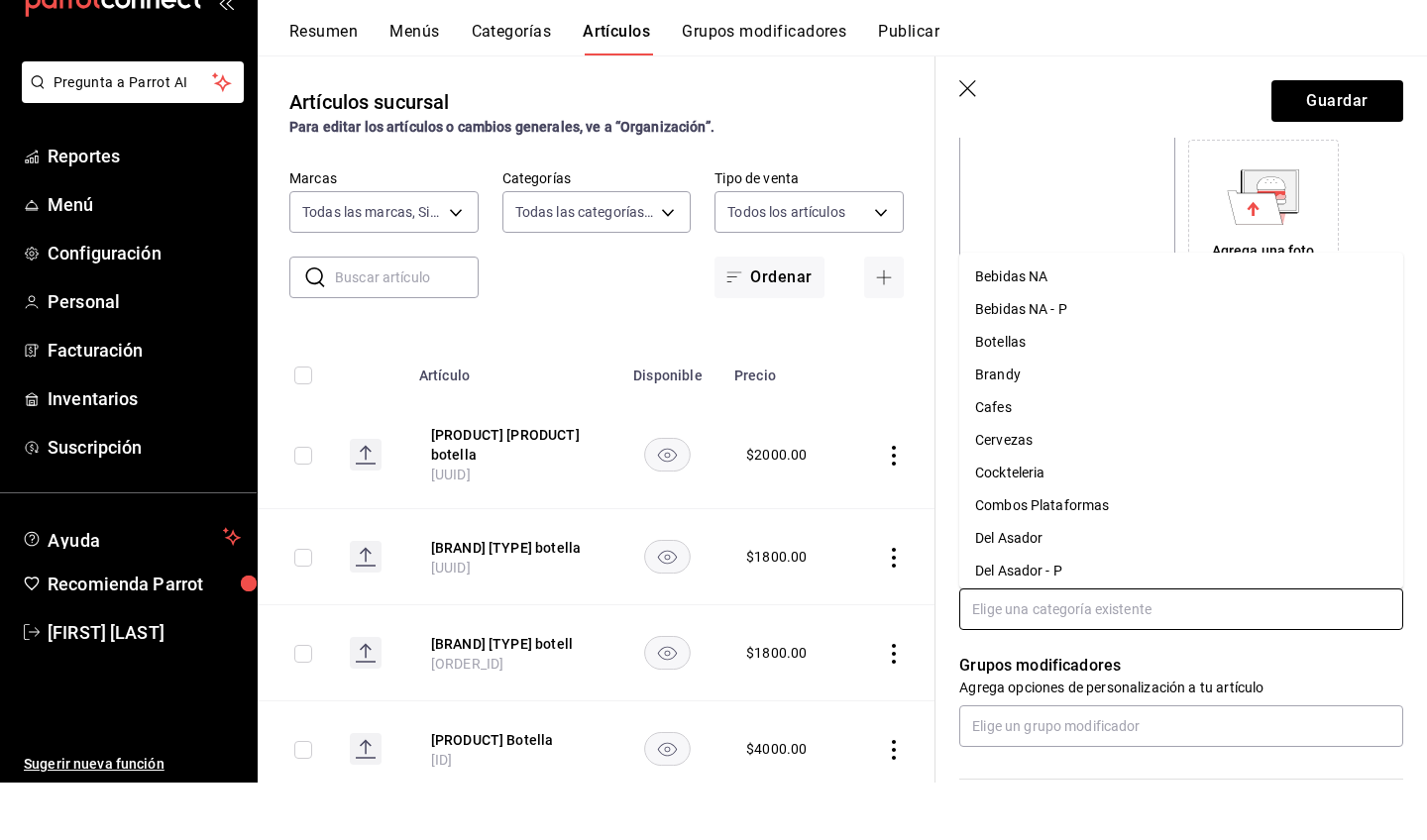click at bounding box center (1181, 667) 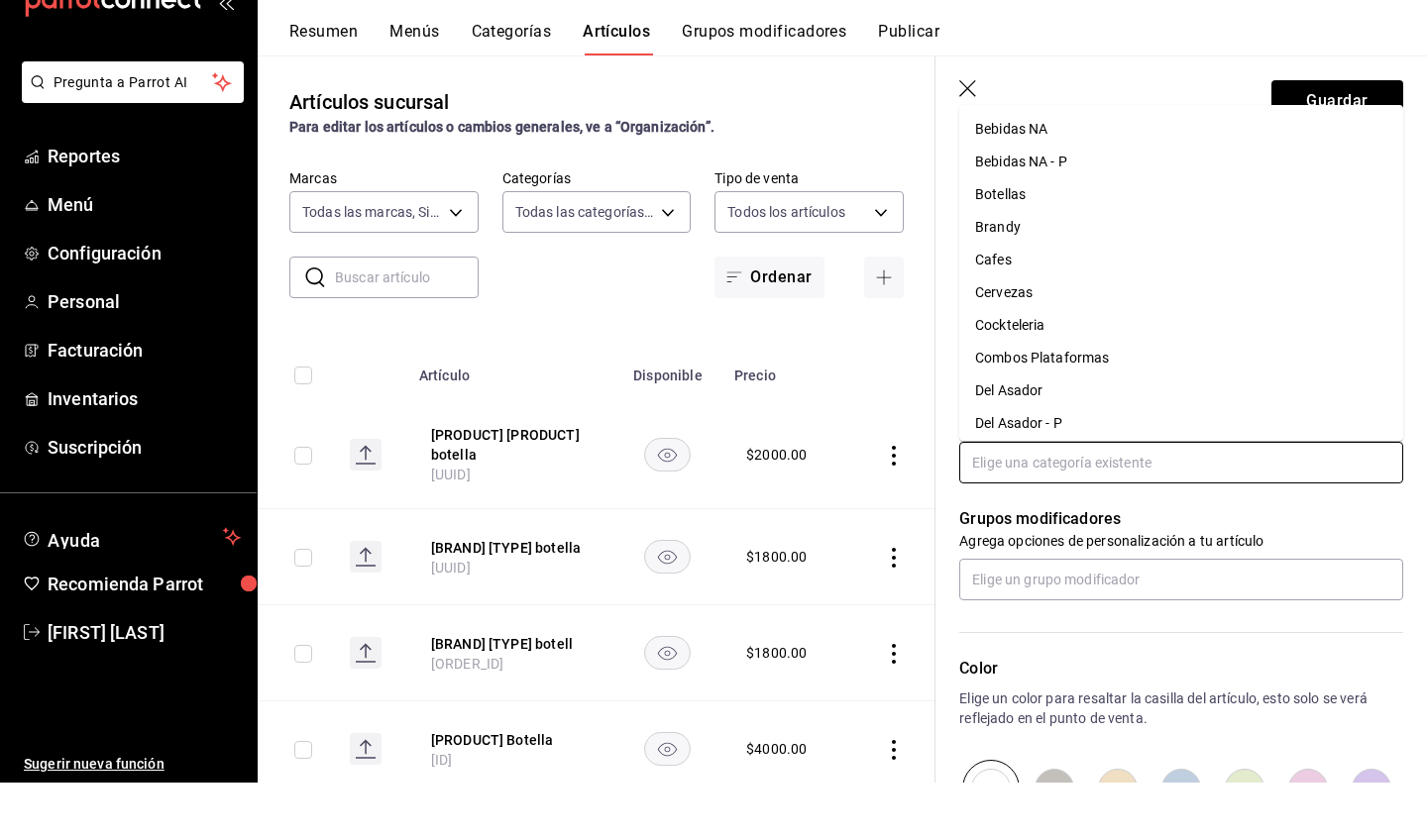 scroll, scrollTop: 453, scrollLeft: 0, axis: vertical 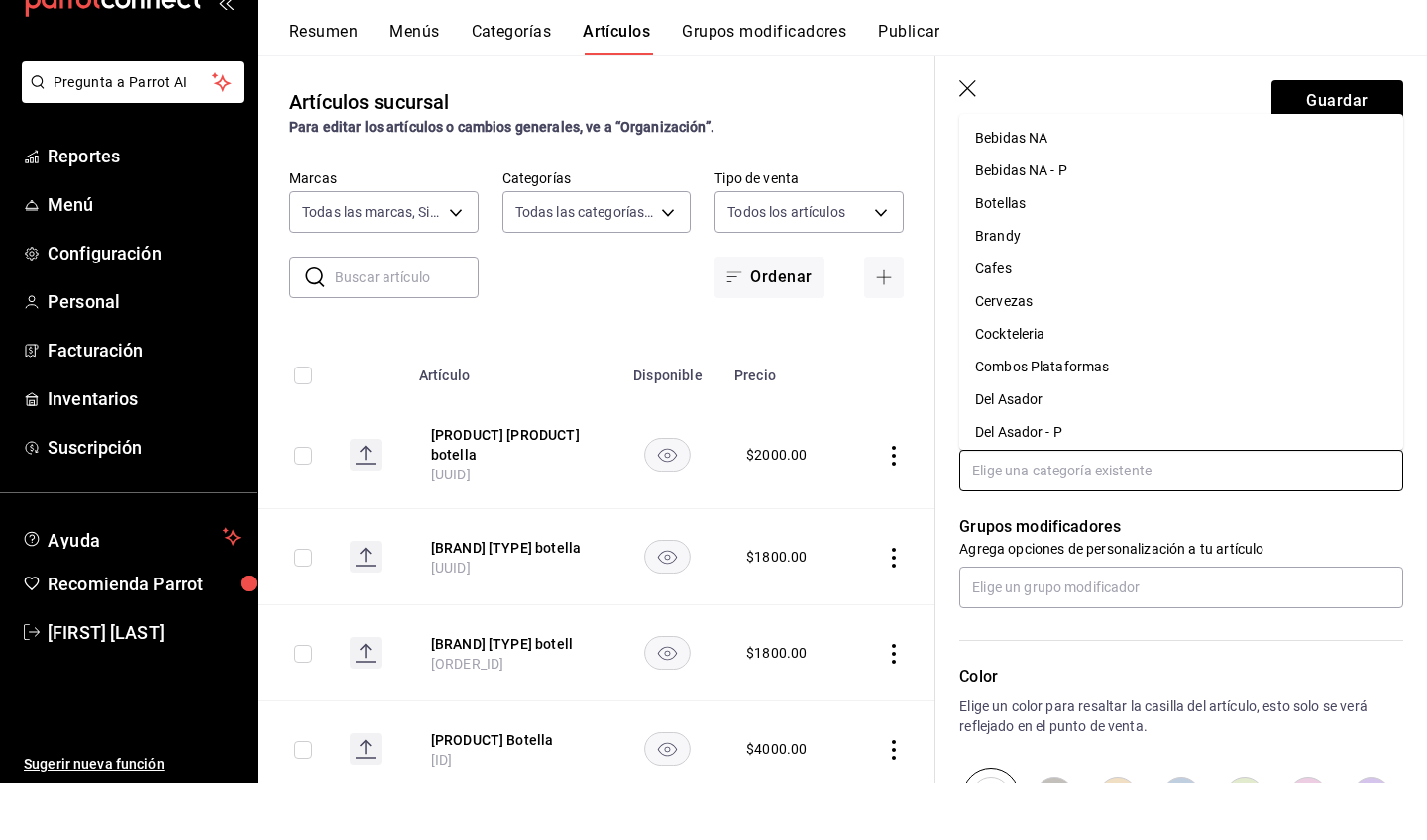 click on "Botellas" at bounding box center (1181, 261) 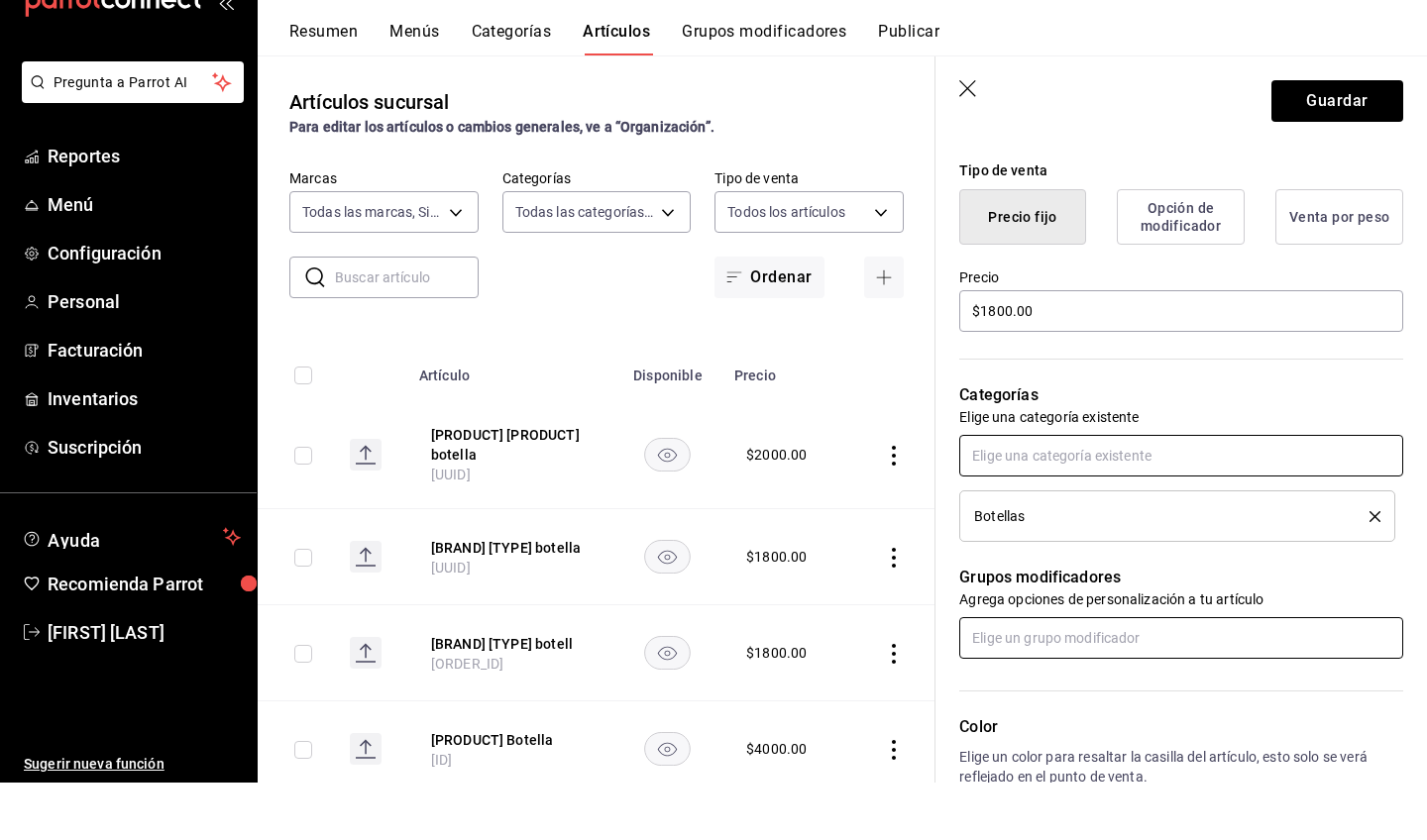 scroll, scrollTop: 478, scrollLeft: 0, axis: vertical 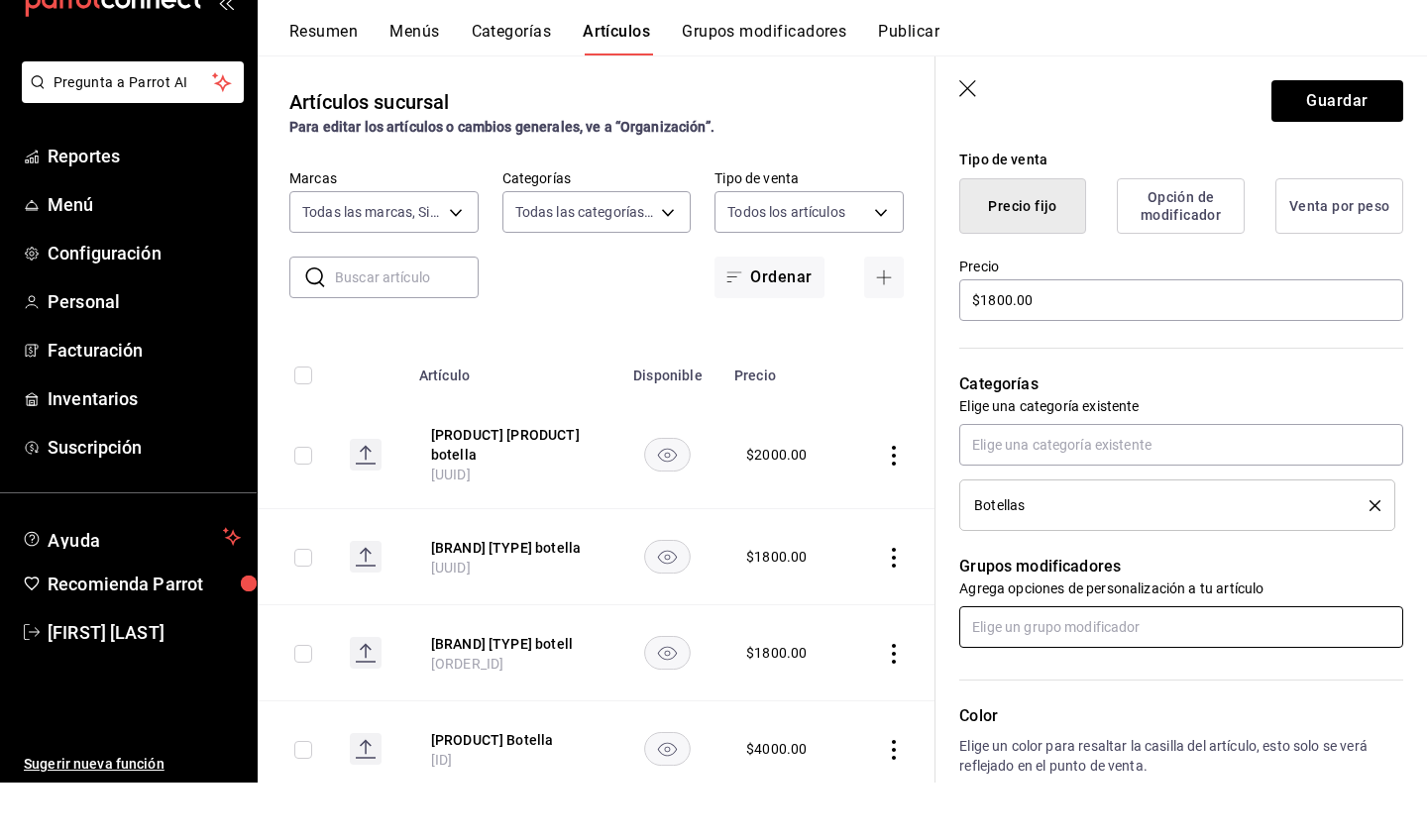 click at bounding box center (1181, 684) 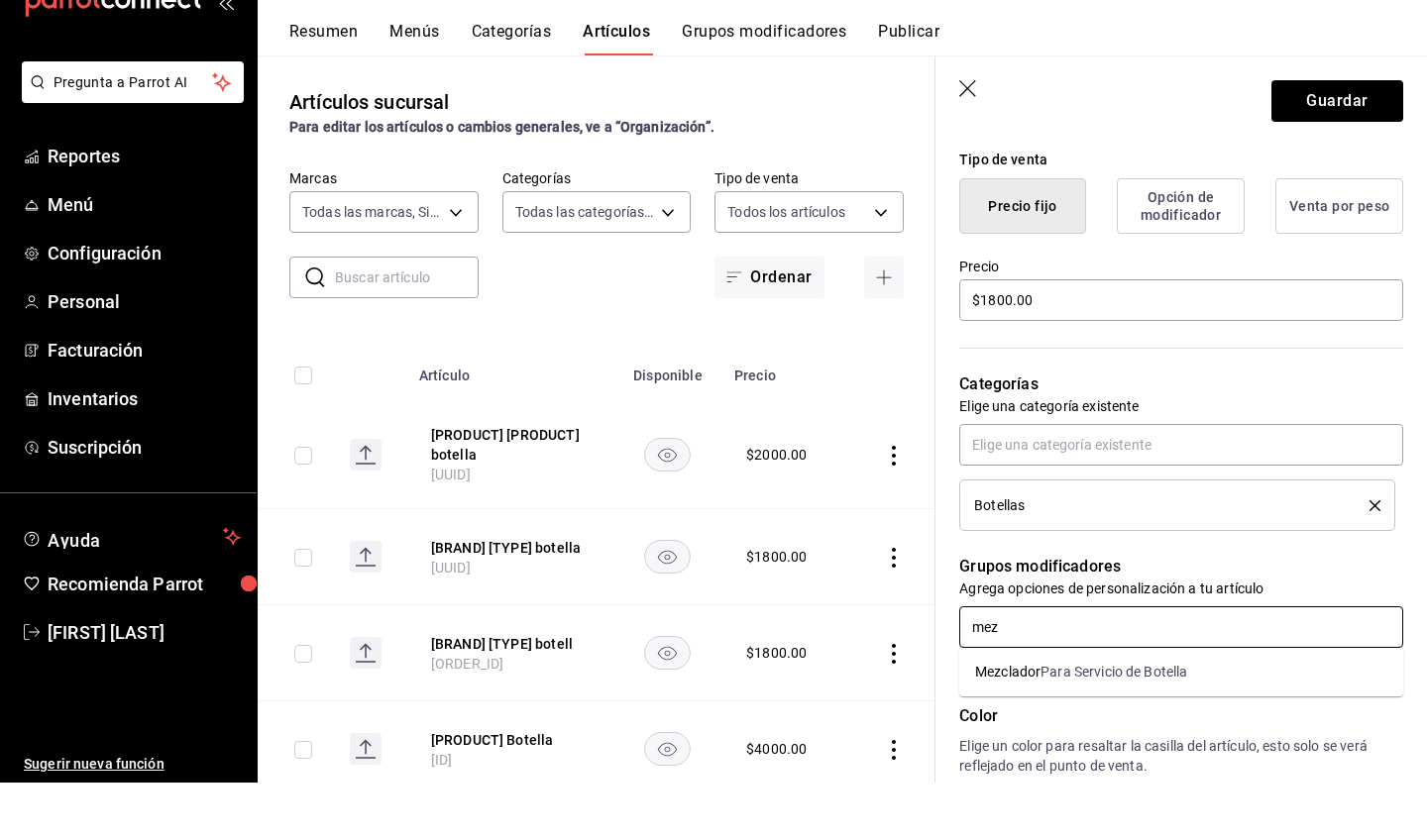 type on "me" 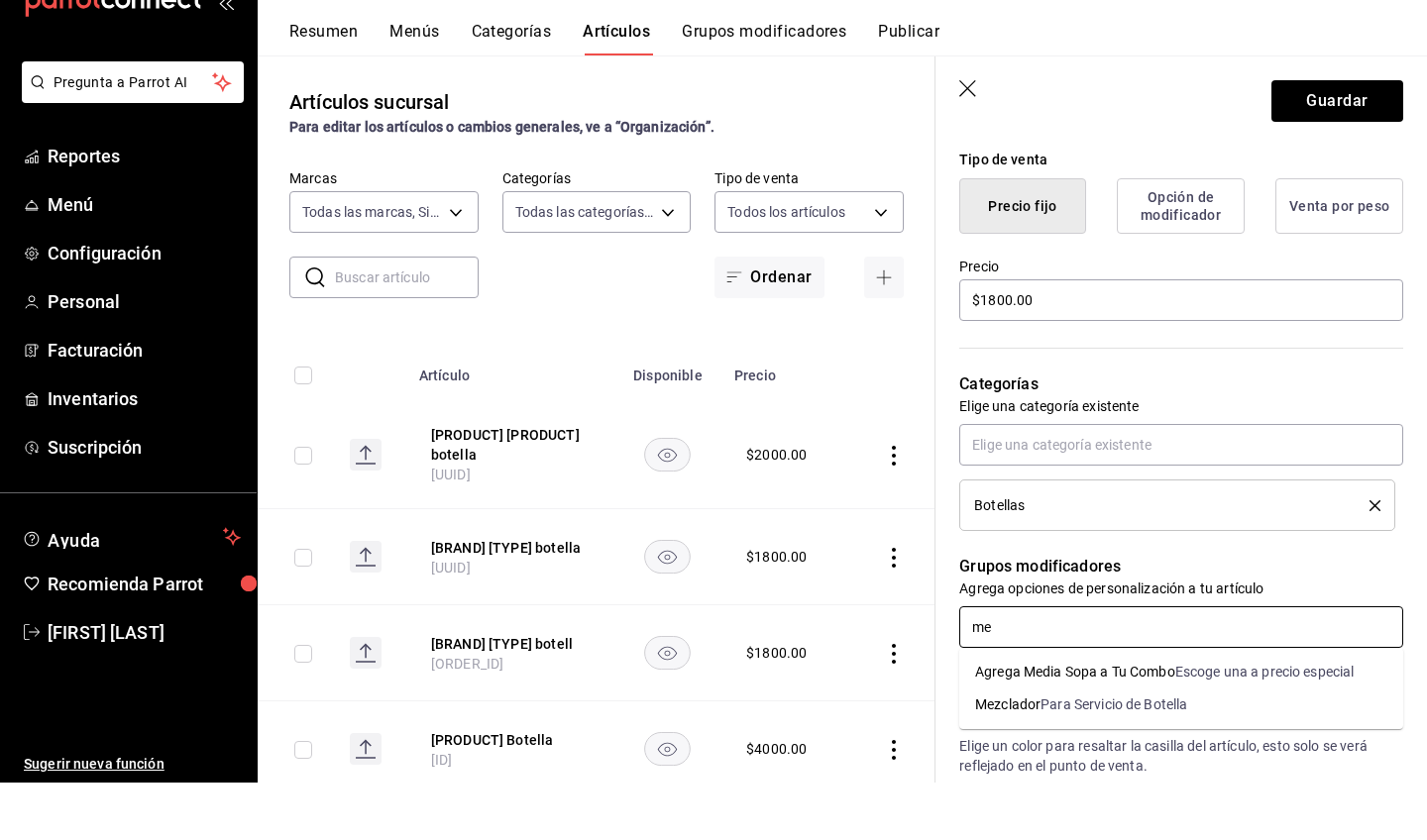 click on "Para Servicio de Botella" at bounding box center (1114, 762) 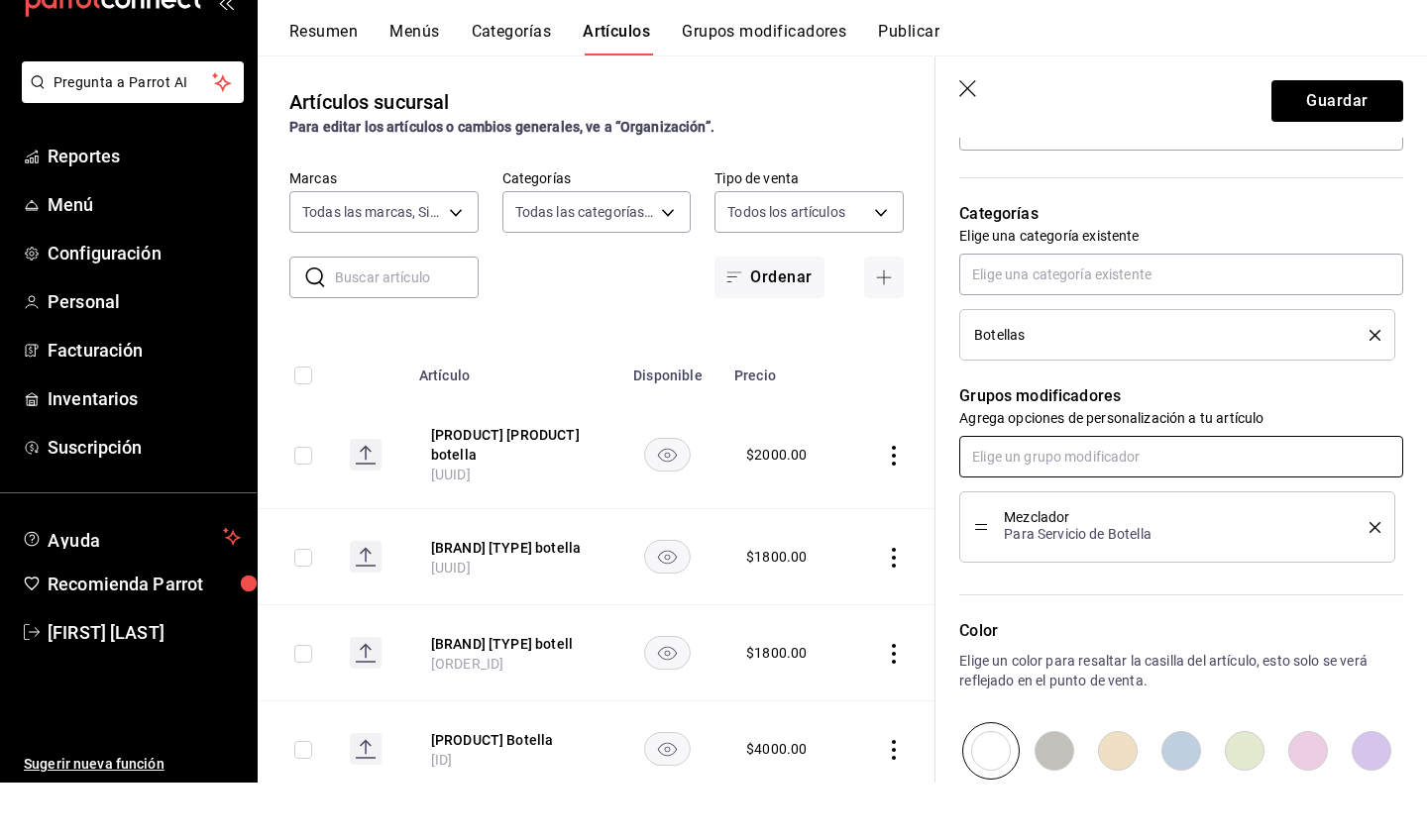 scroll, scrollTop: 655, scrollLeft: 0, axis: vertical 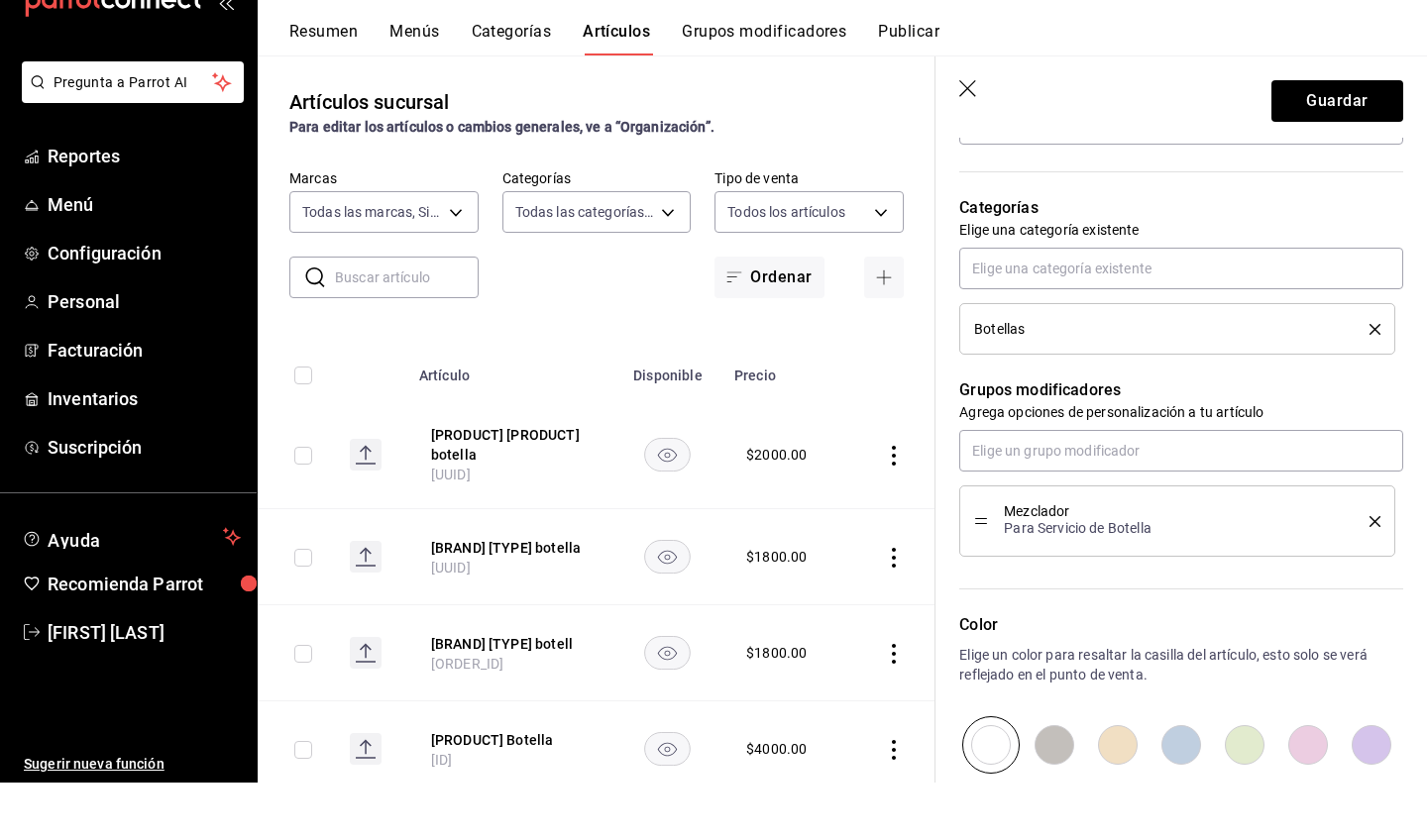 click at bounding box center [1054, 802] 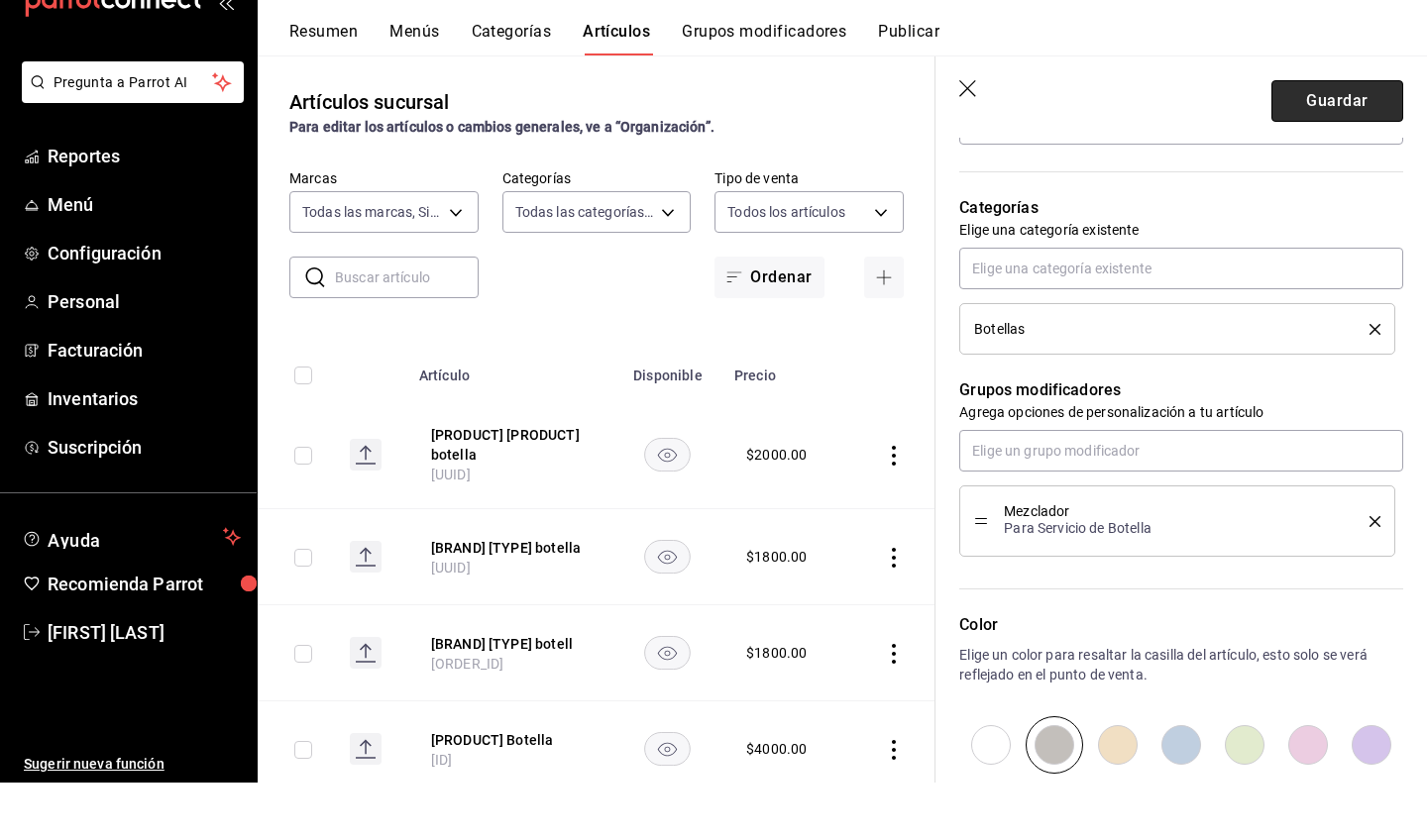 click on "Guardar" at bounding box center (1337, 158) 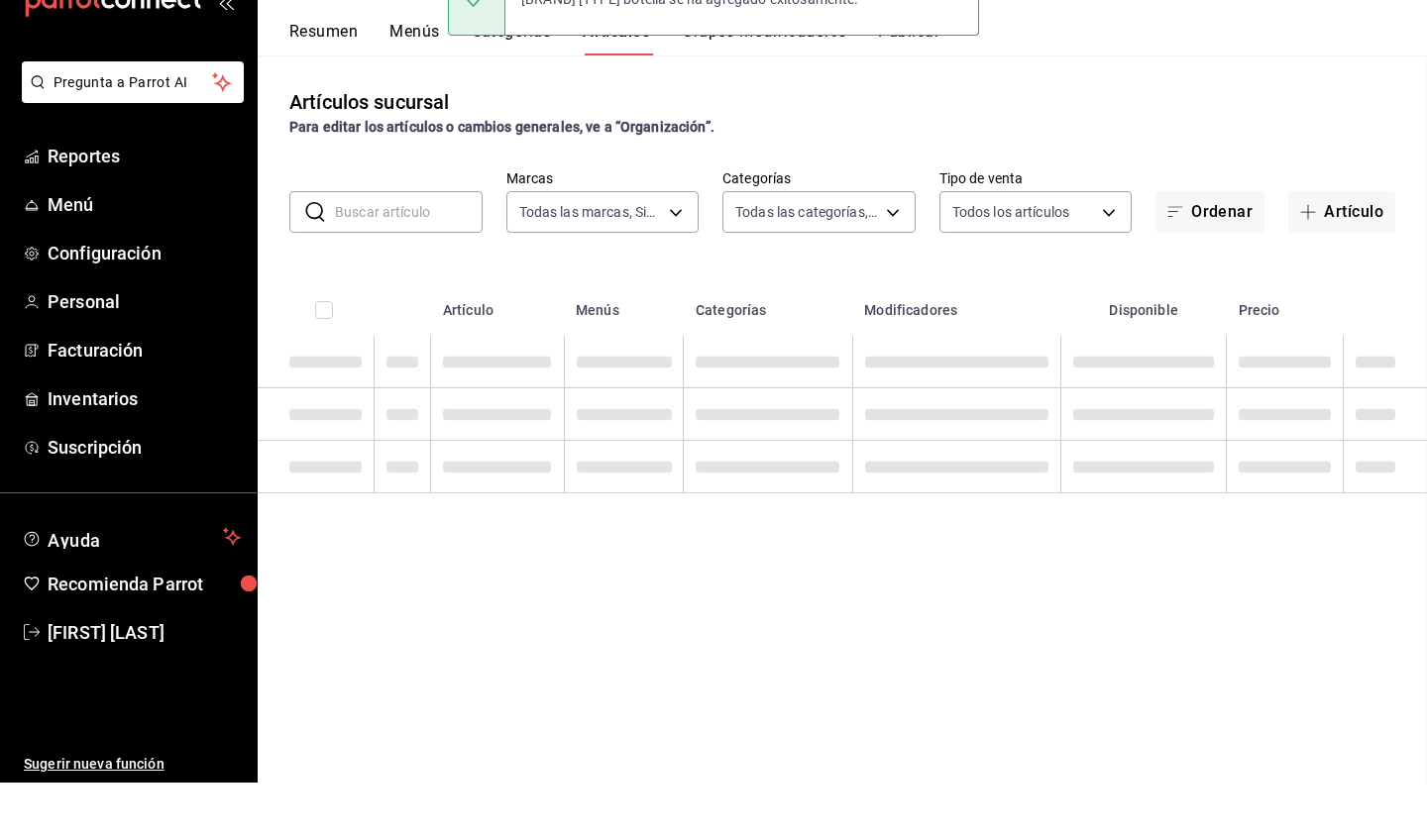 scroll, scrollTop: 0, scrollLeft: 0, axis: both 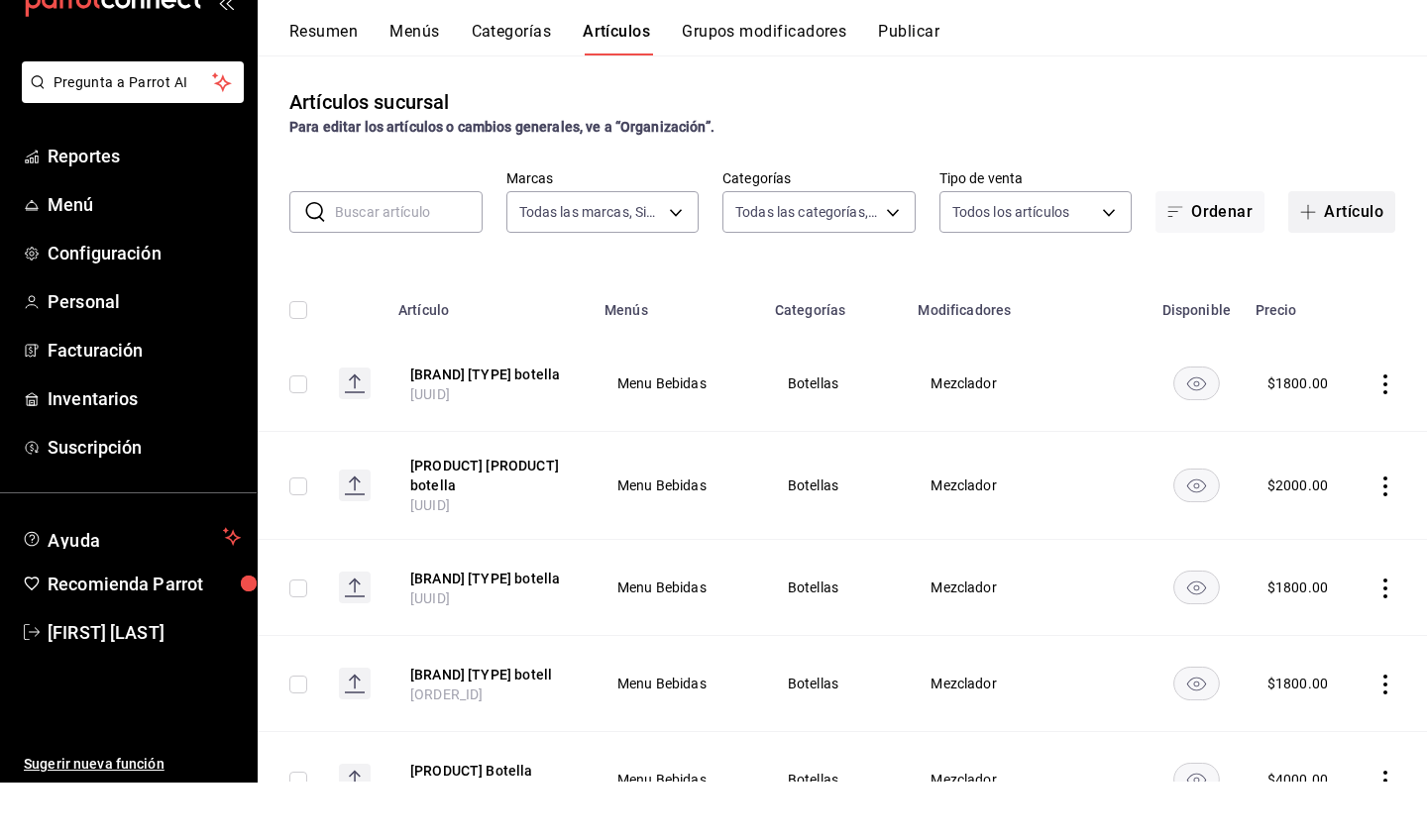 click on "Artículo" at bounding box center (1342, 269) 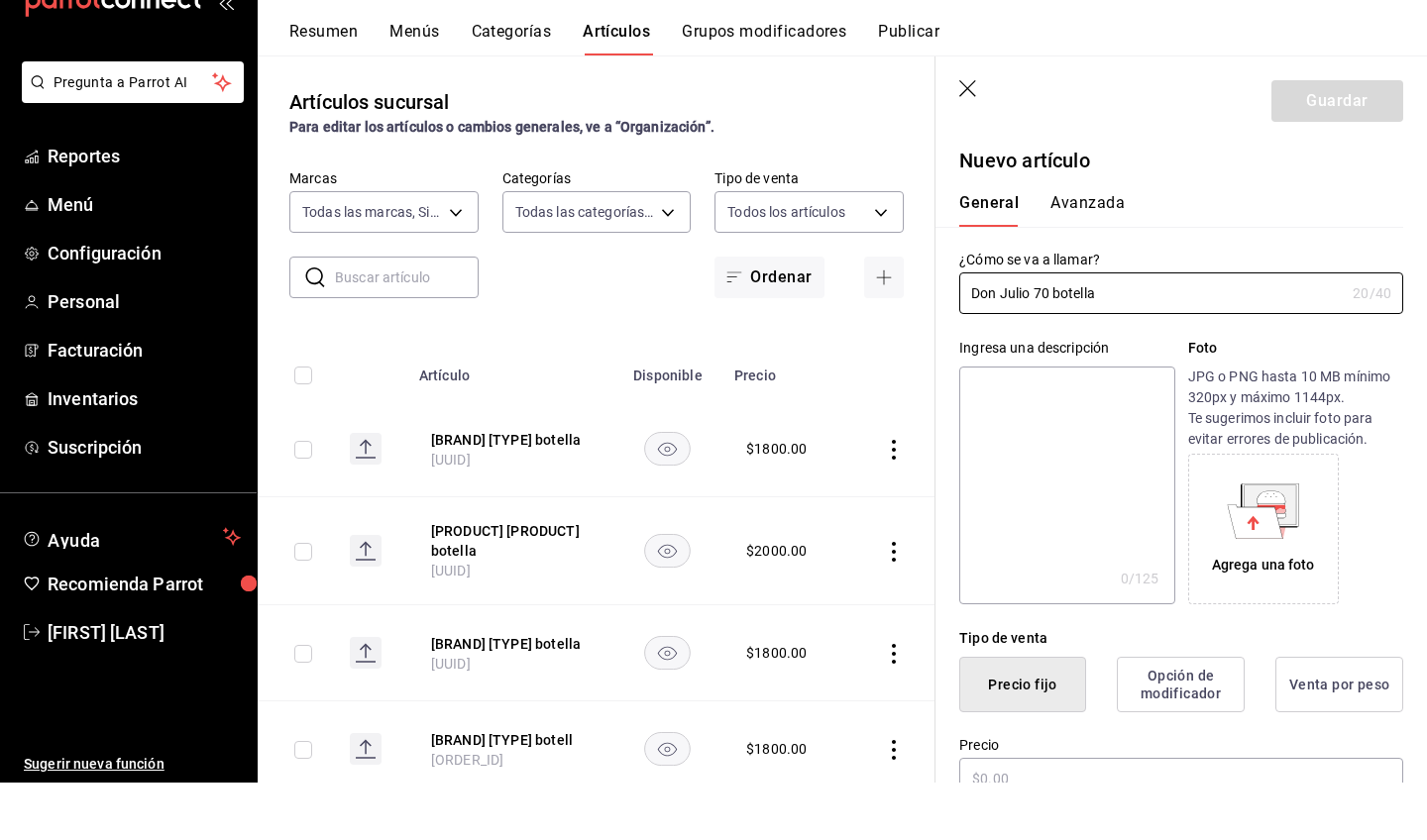 type on "Don Julio 70 botella" 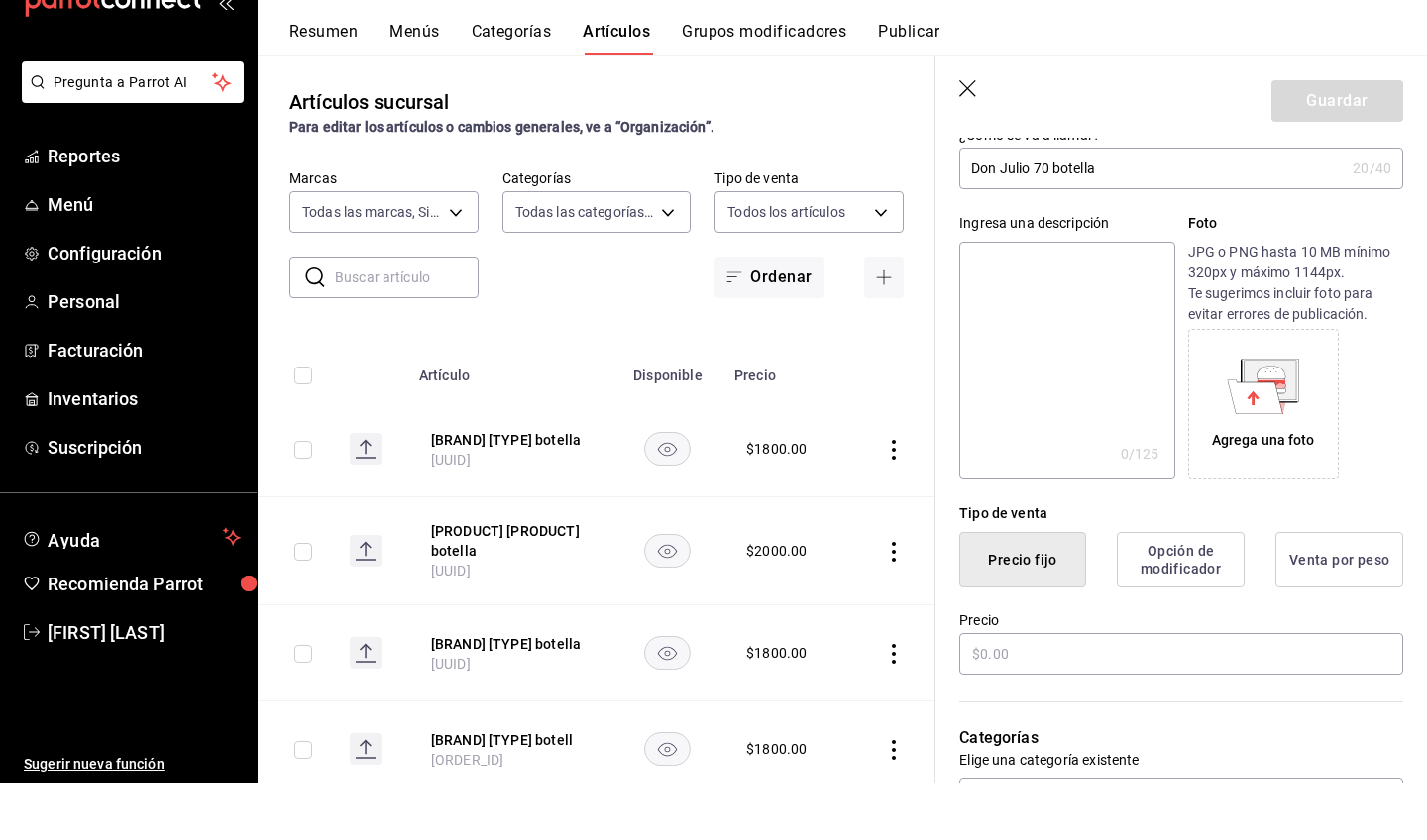 scroll, scrollTop: 129, scrollLeft: 0, axis: vertical 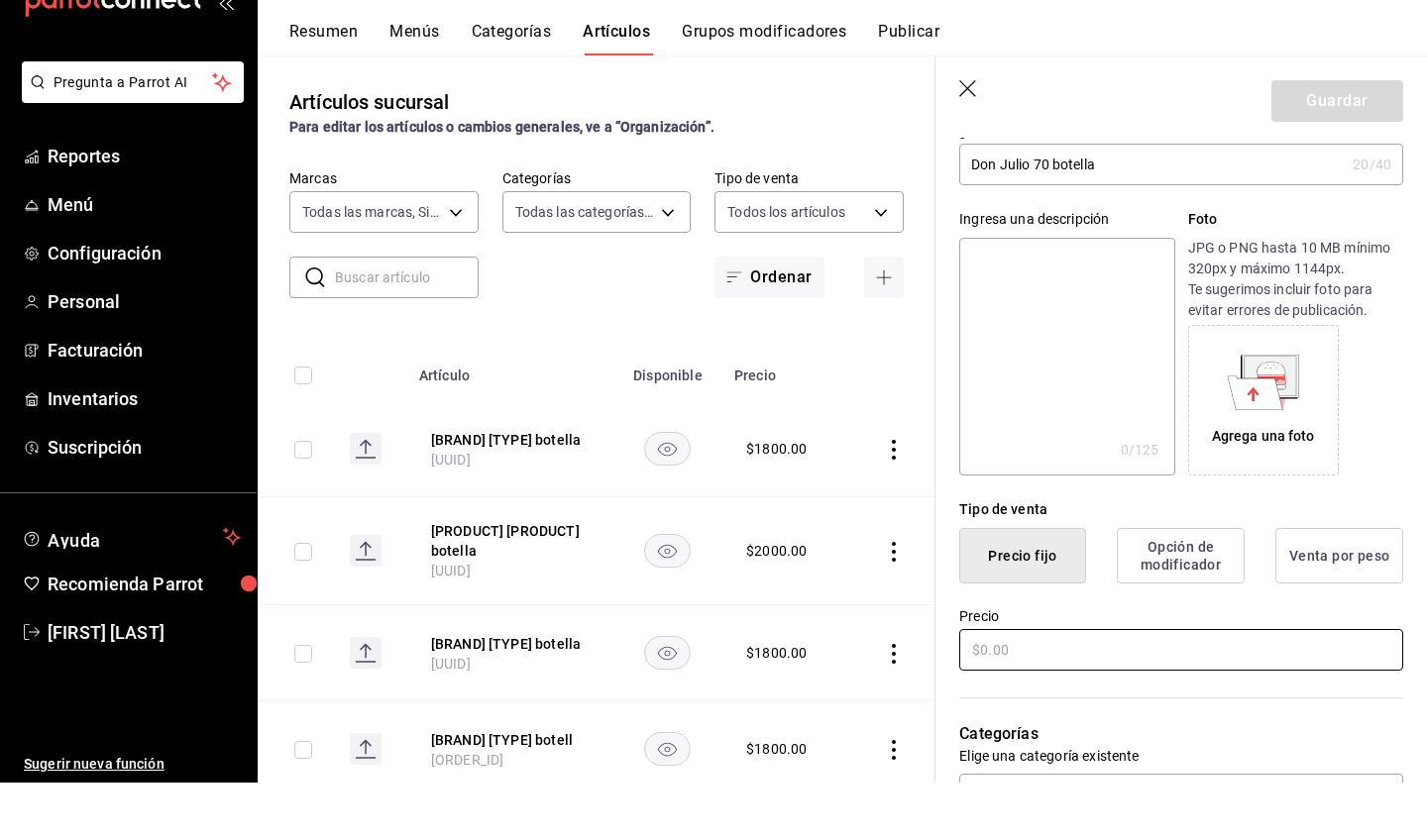 click at bounding box center (1181, 707) 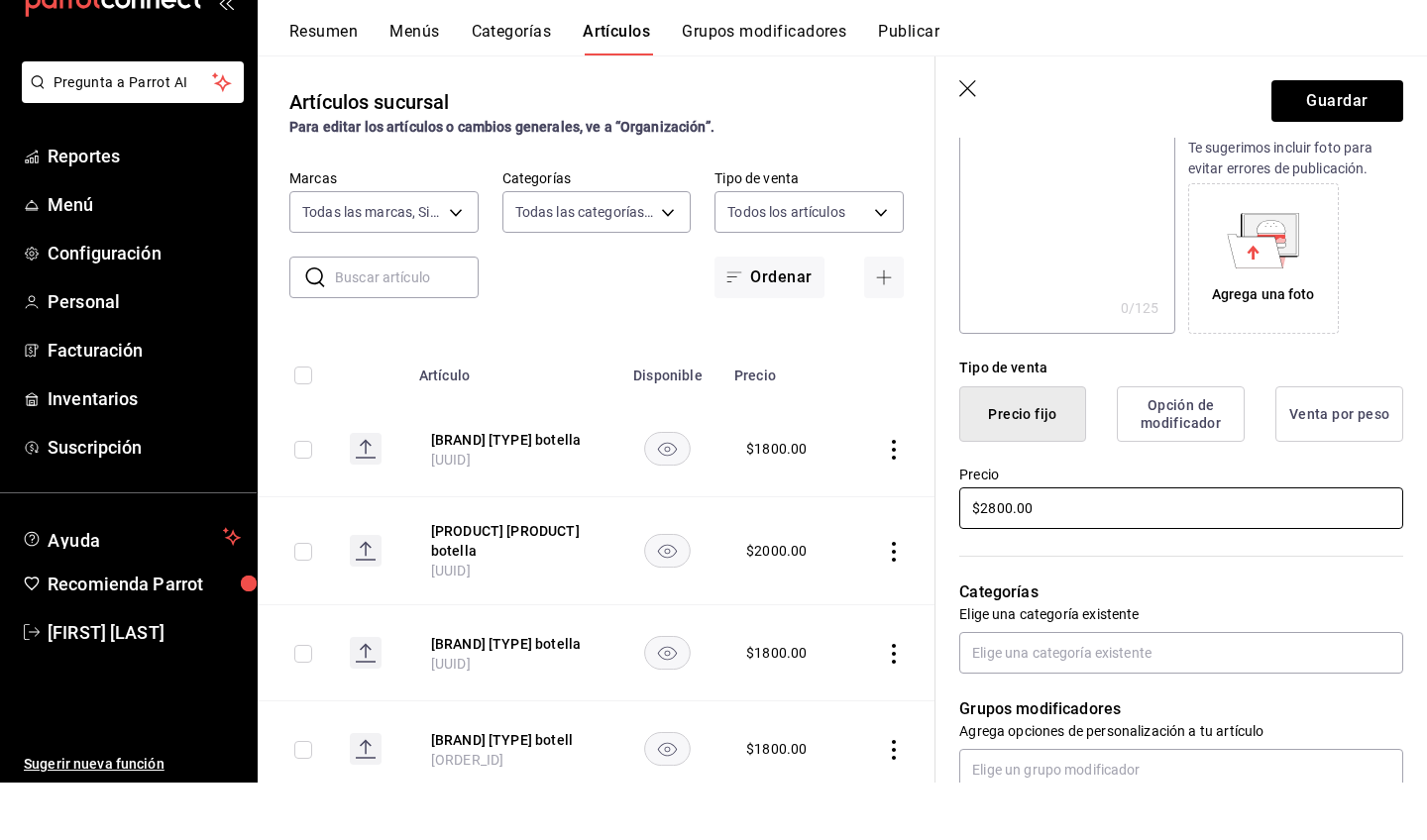 scroll, scrollTop: 287, scrollLeft: 0, axis: vertical 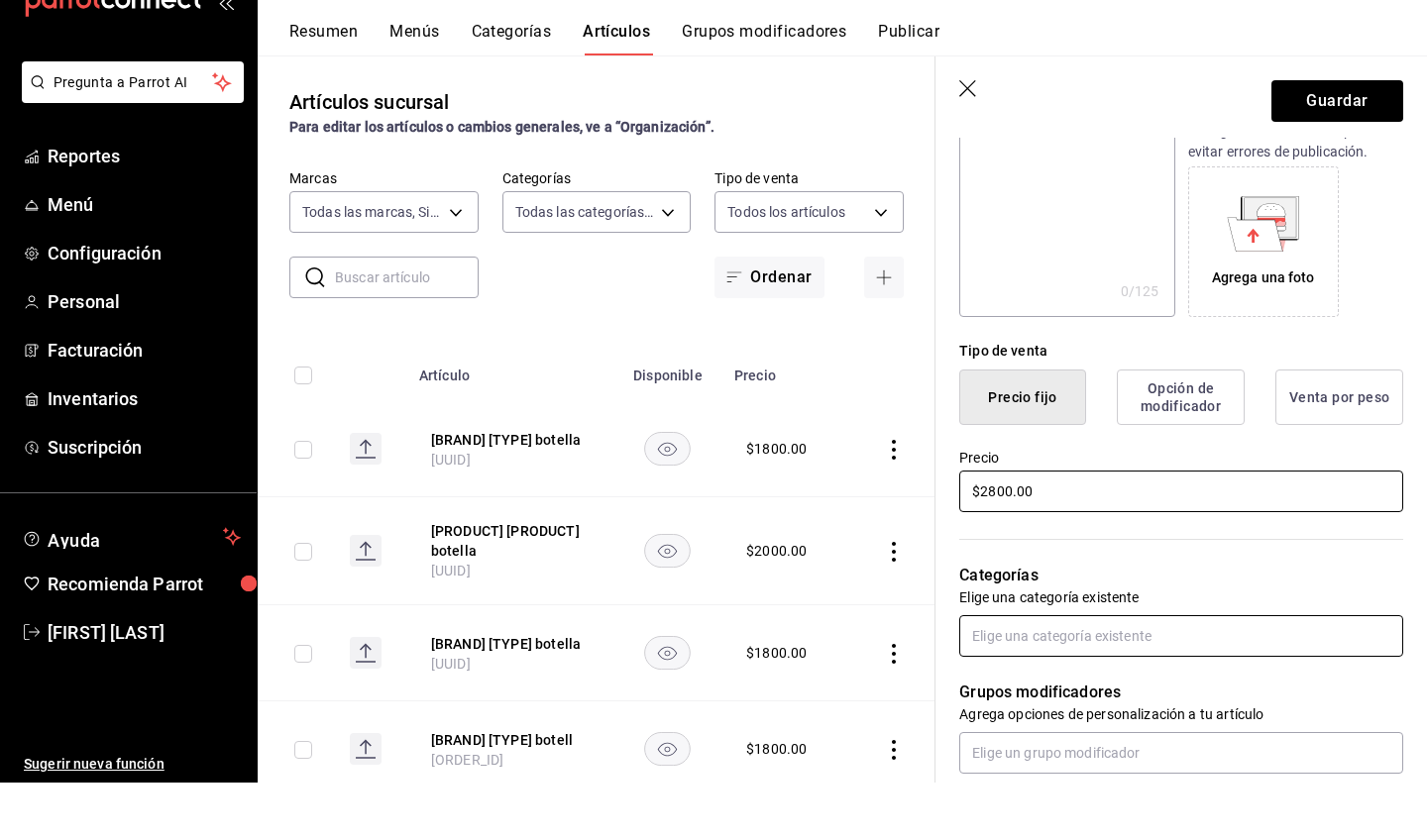 type on "$2800.00" 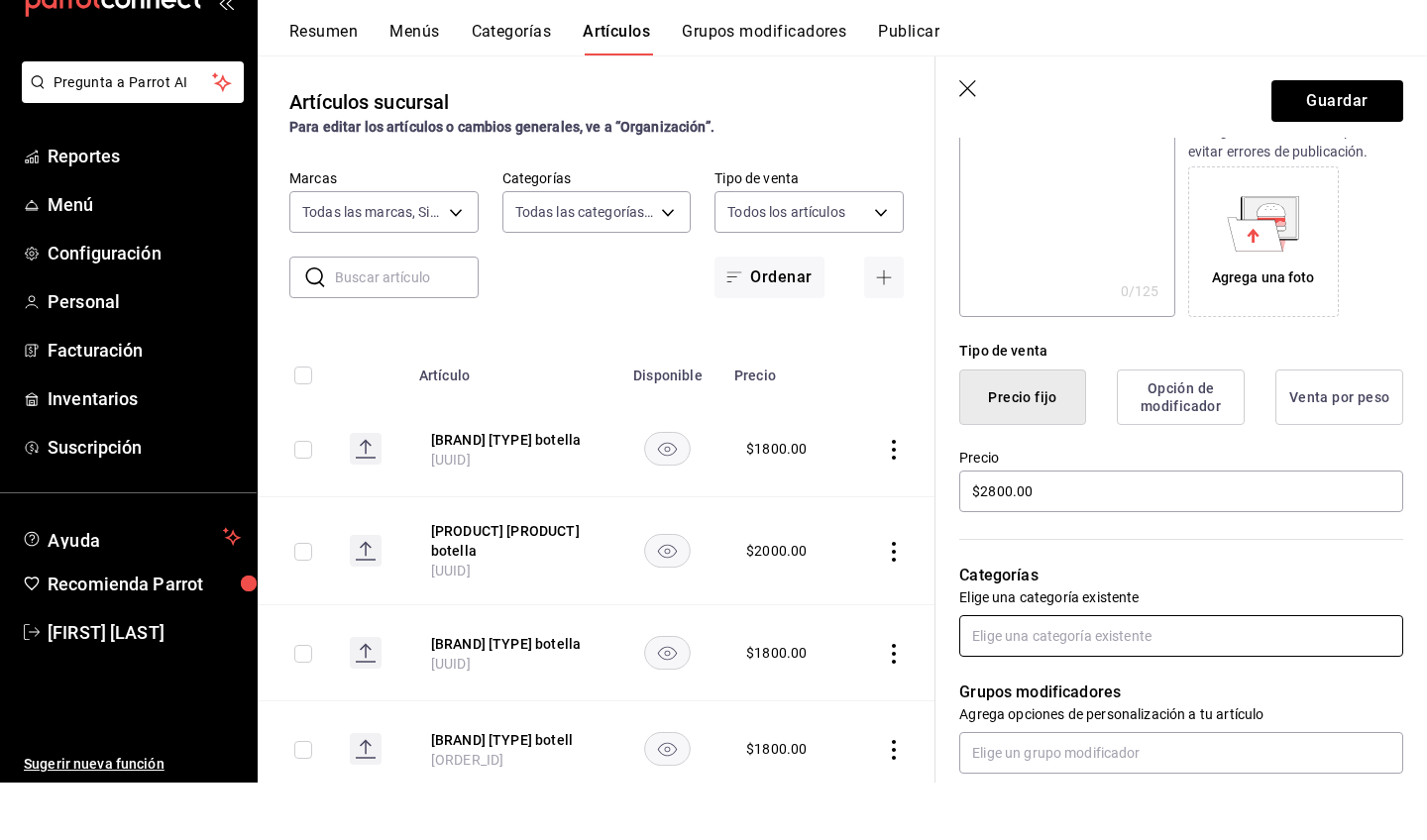 click at bounding box center (1181, 693) 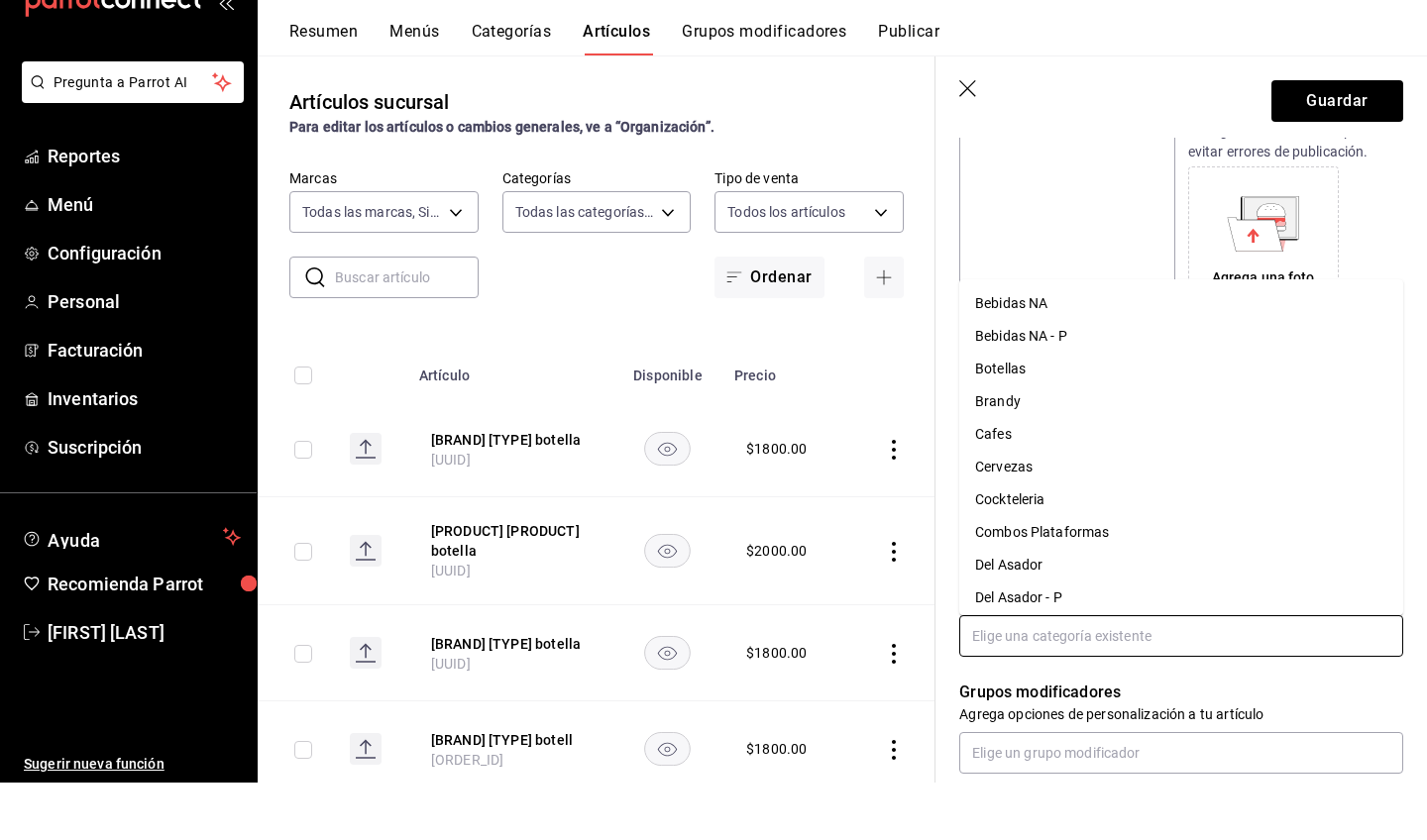 click on "Botellas" at bounding box center [1181, 426] 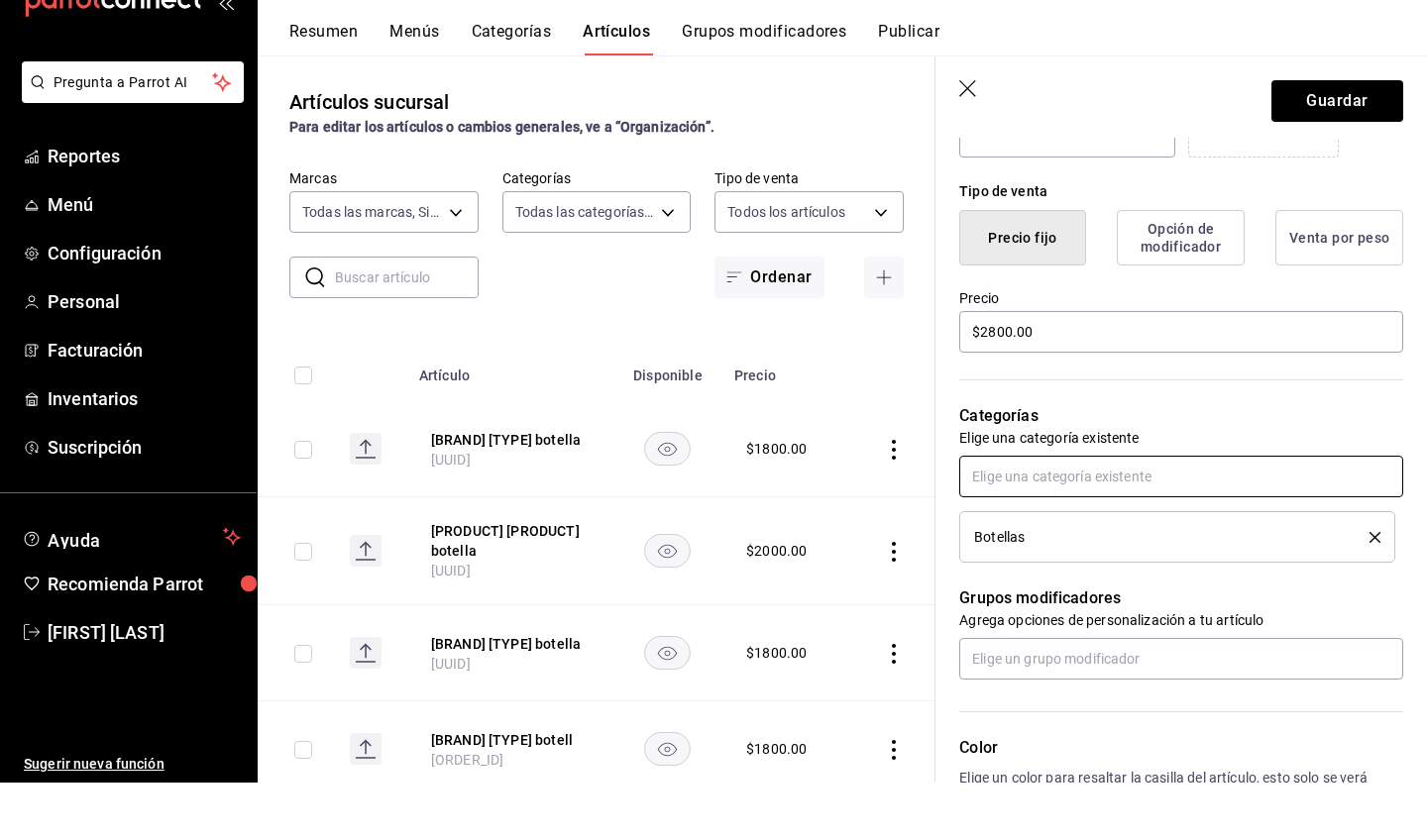 scroll, scrollTop: 472, scrollLeft: 0, axis: vertical 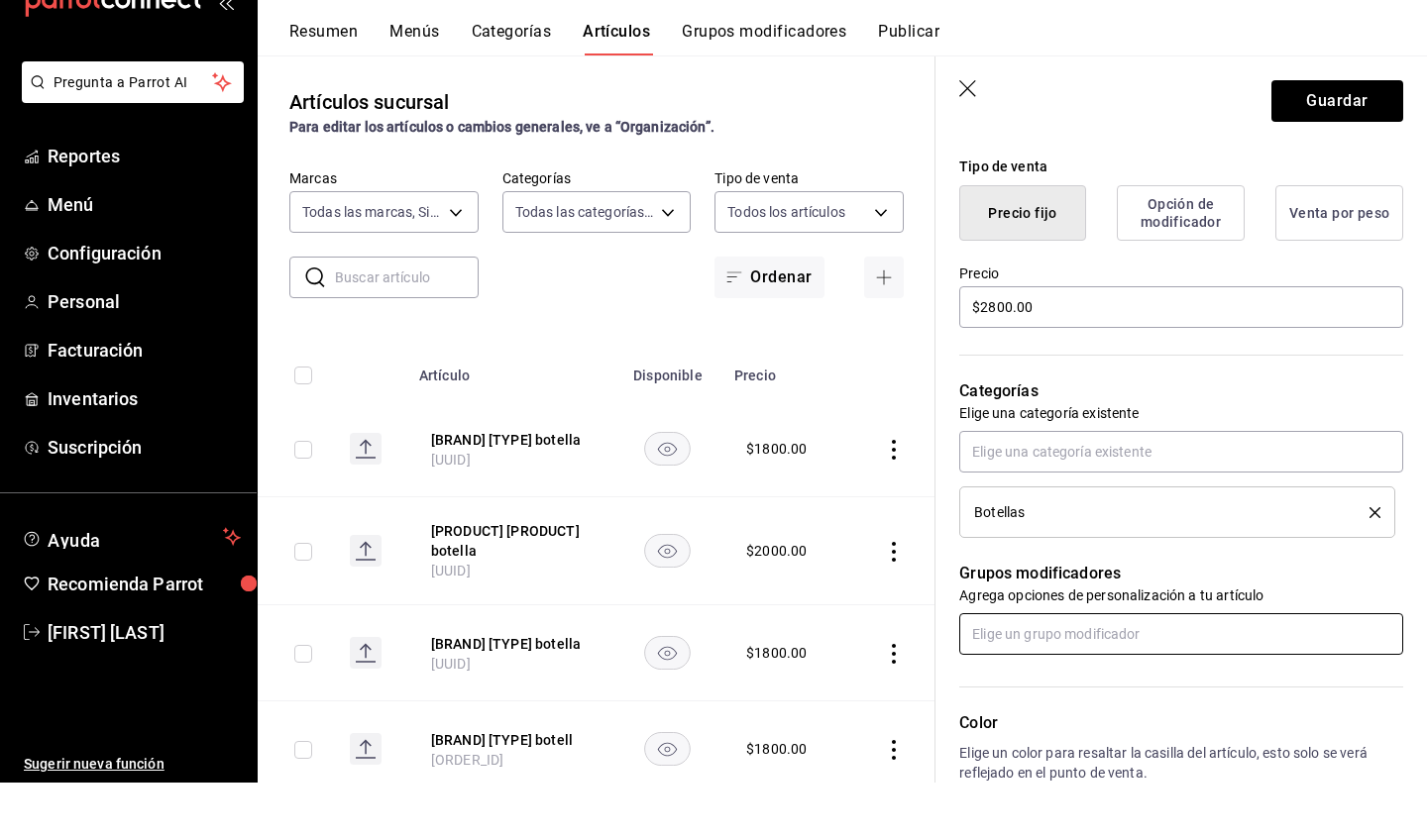 click at bounding box center (1181, 691) 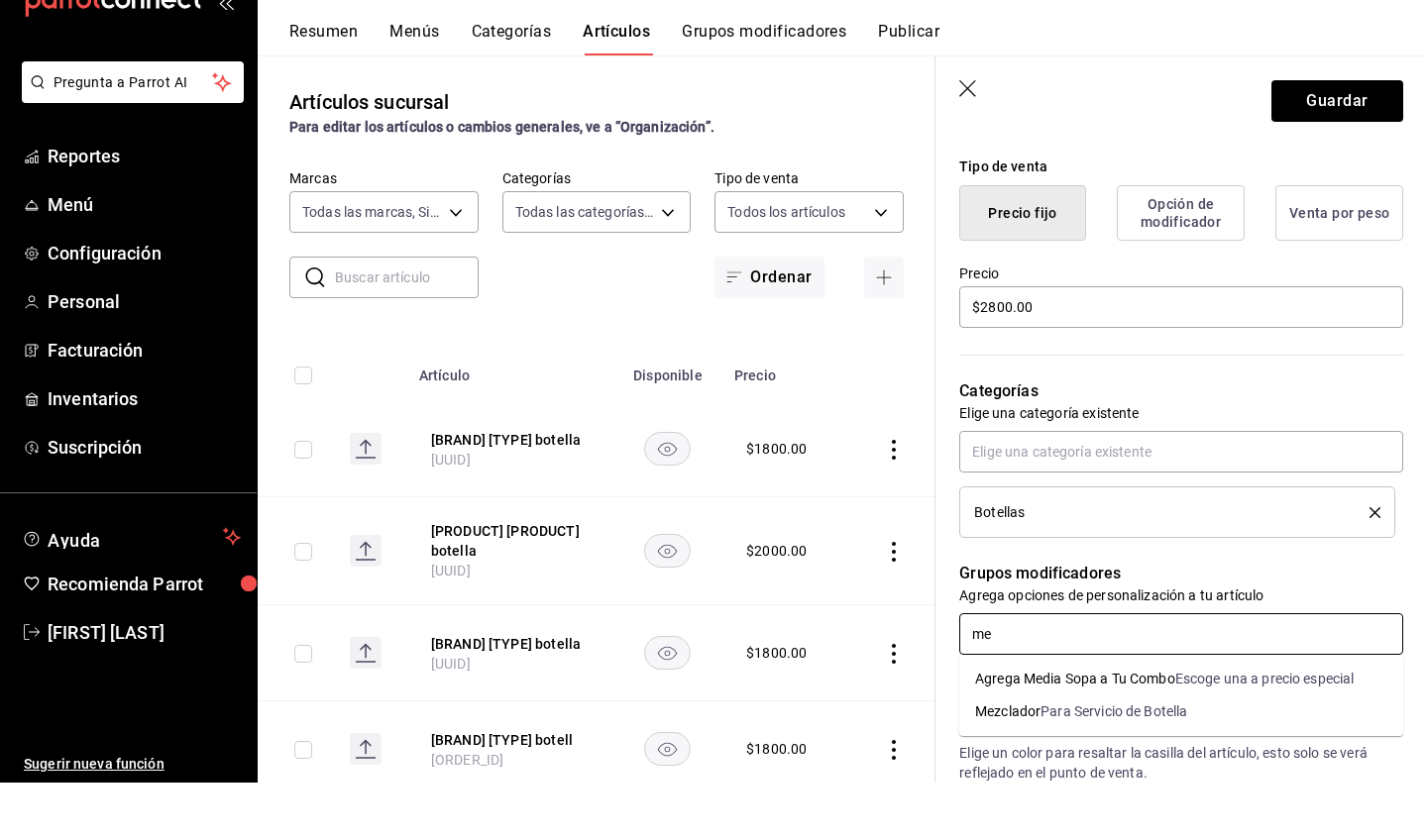 type on "mez" 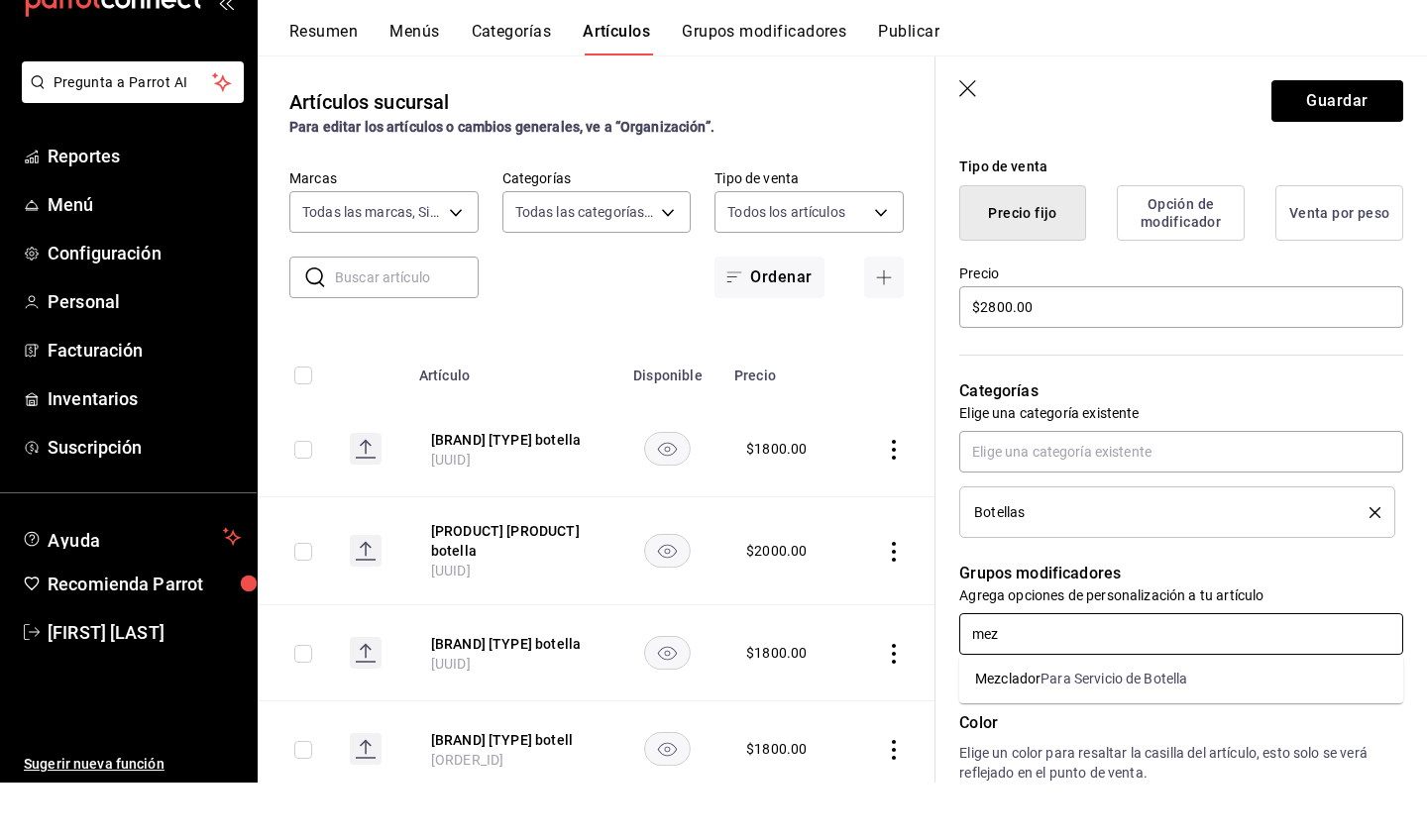 click on "Para Servicio de Botella" at bounding box center [1114, 736] 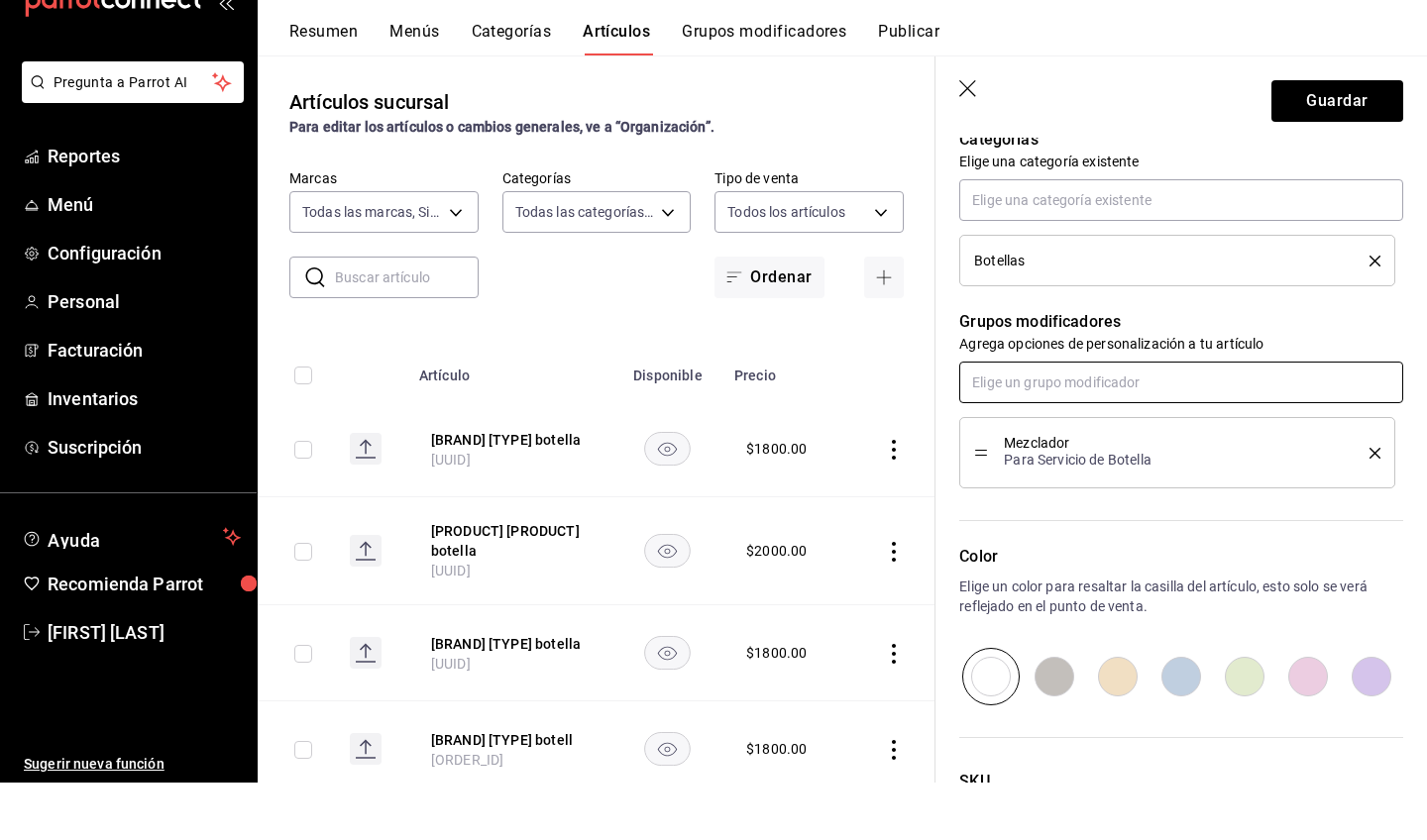 scroll, scrollTop: 730, scrollLeft: 0, axis: vertical 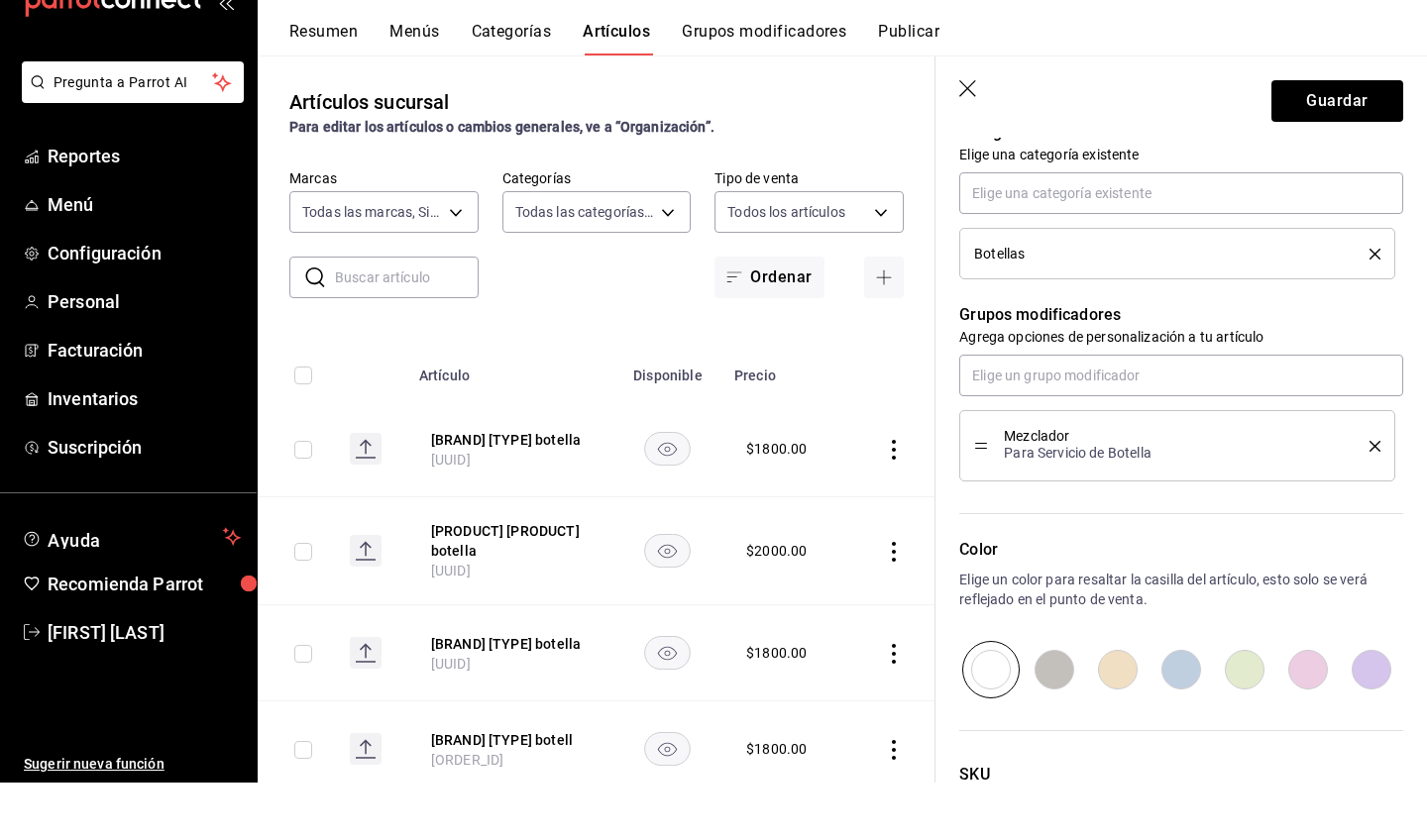 click at bounding box center [1054, 727] 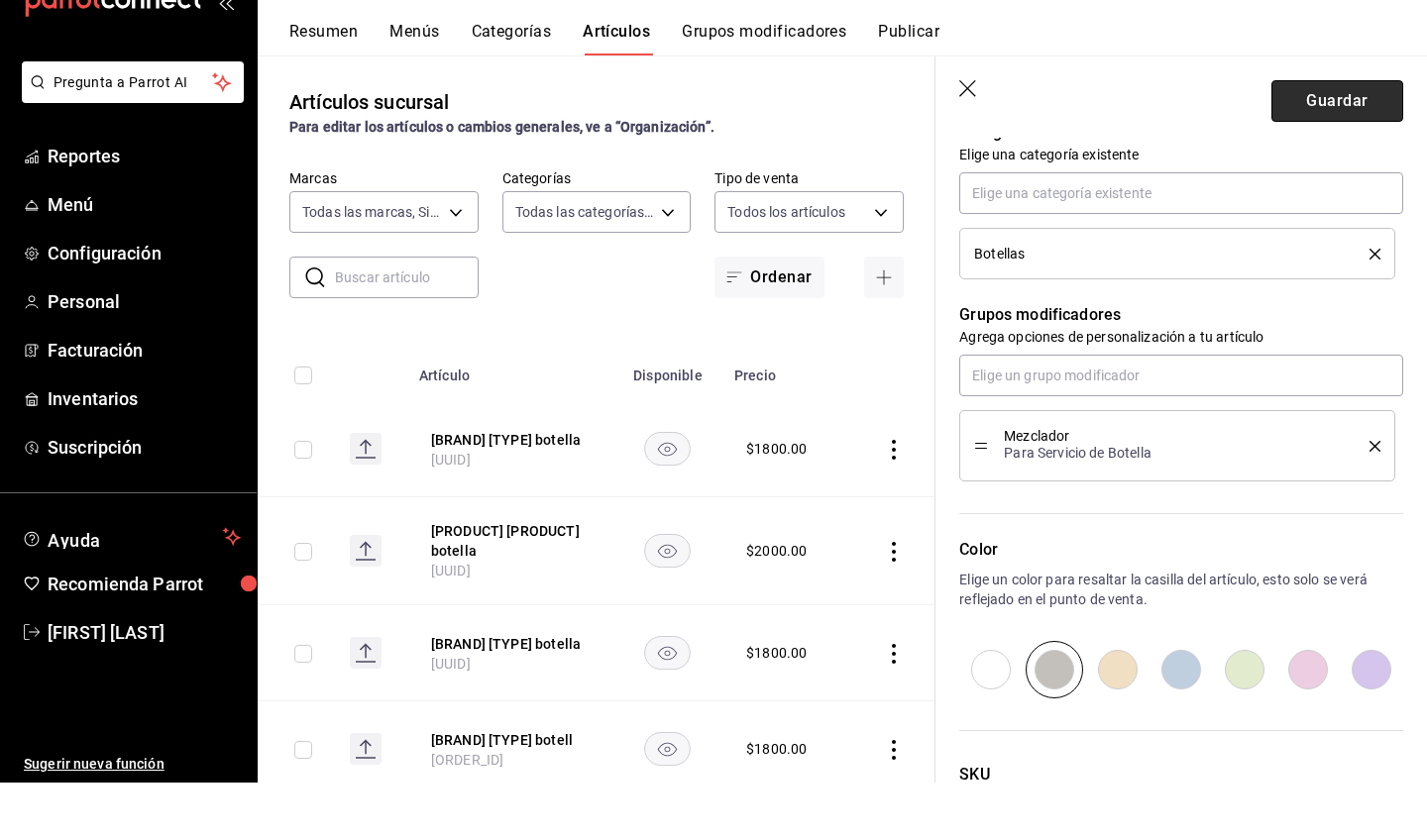click on "Guardar" at bounding box center [1337, 158] 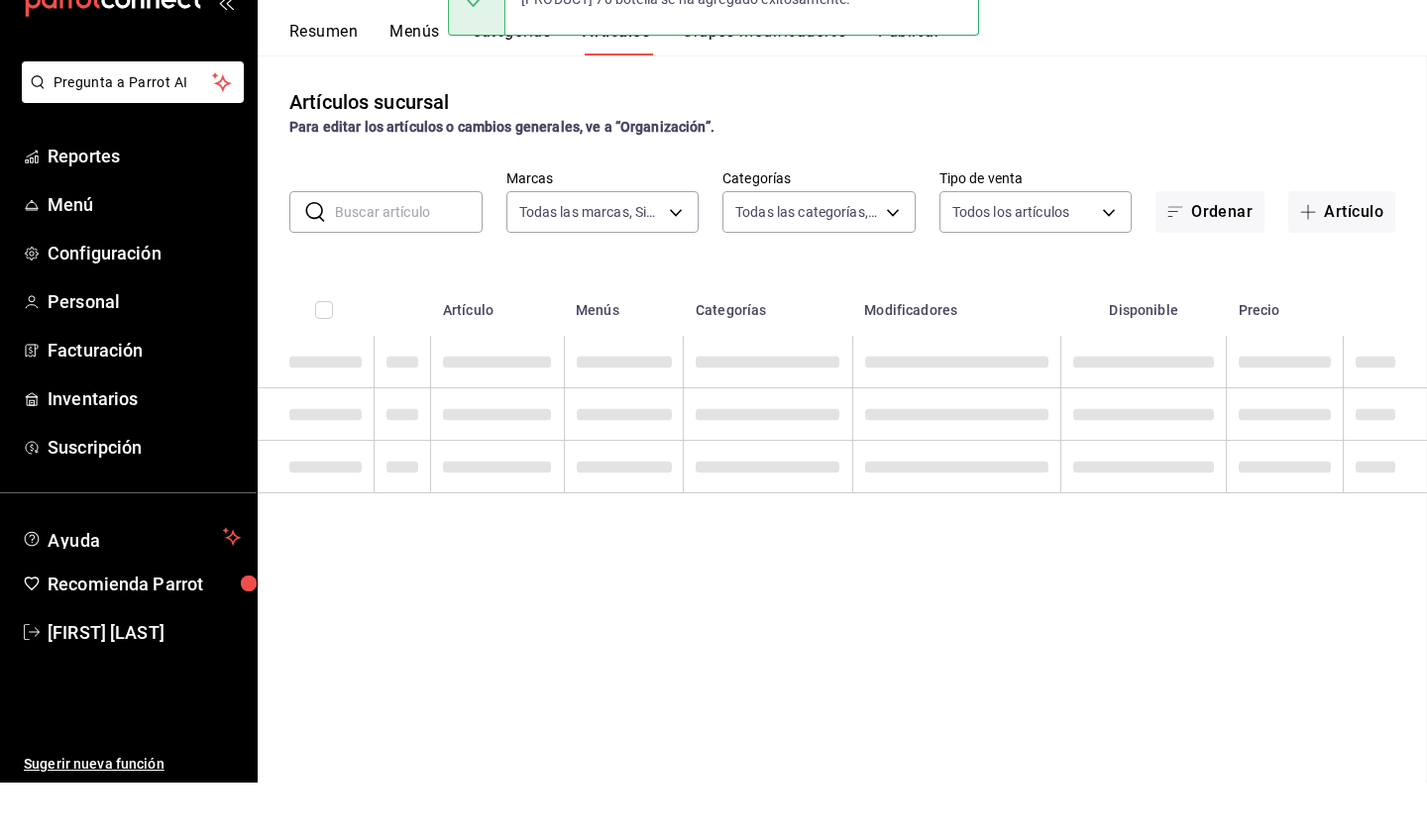 scroll, scrollTop: 0, scrollLeft: 0, axis: both 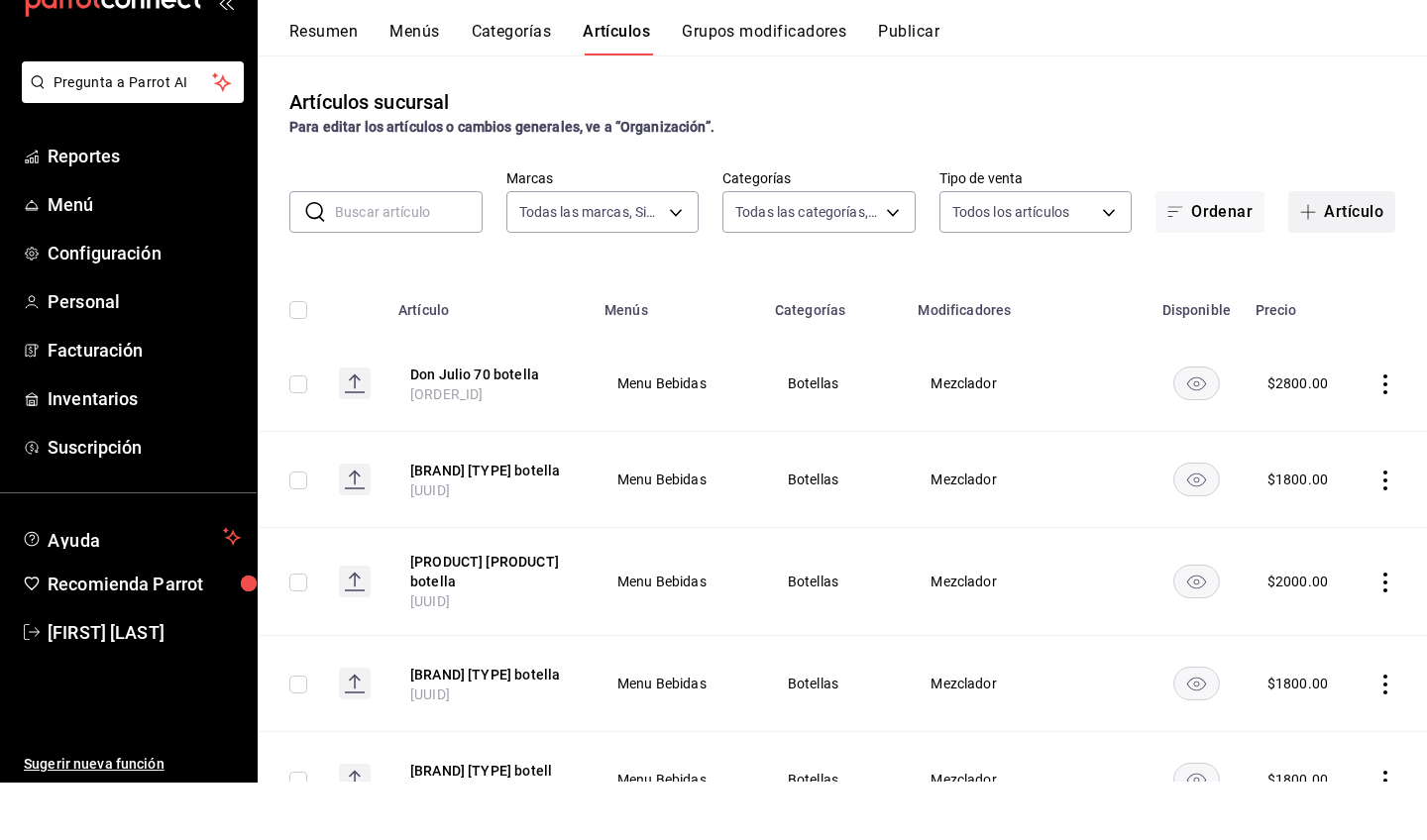 click on "Artículo" at bounding box center [1342, 269] 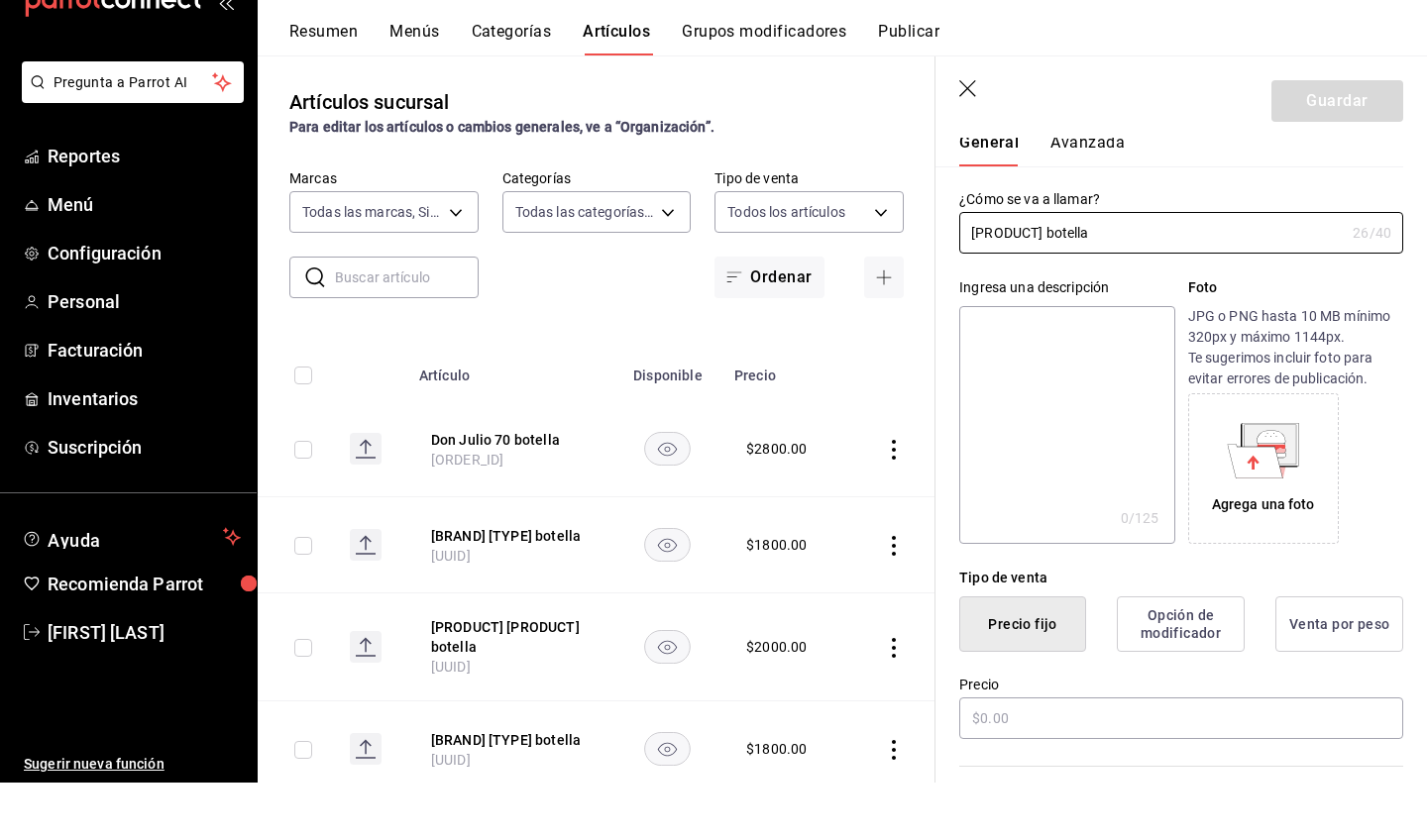 scroll, scrollTop: 69, scrollLeft: 0, axis: vertical 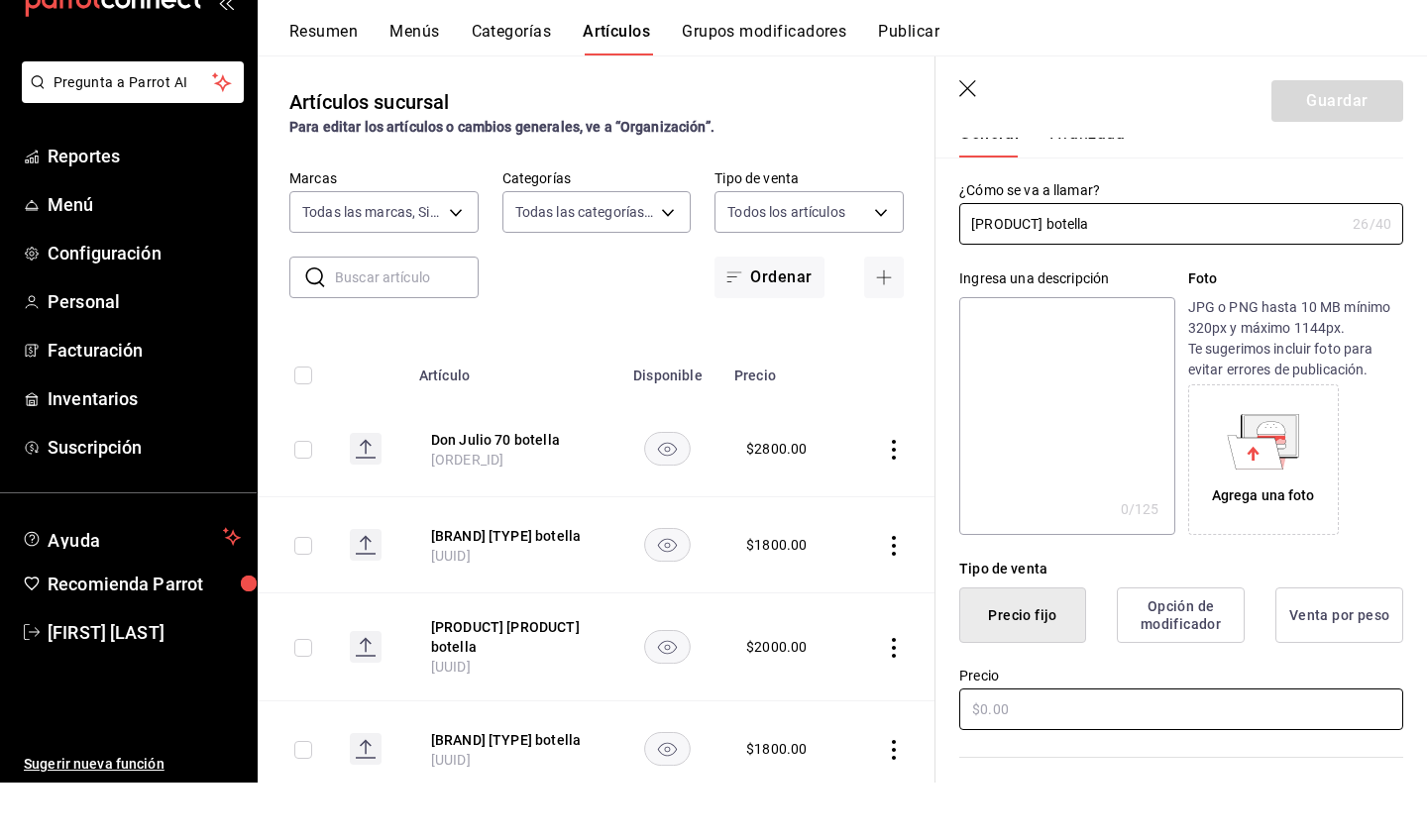 type on "[PRODUCT] botella" 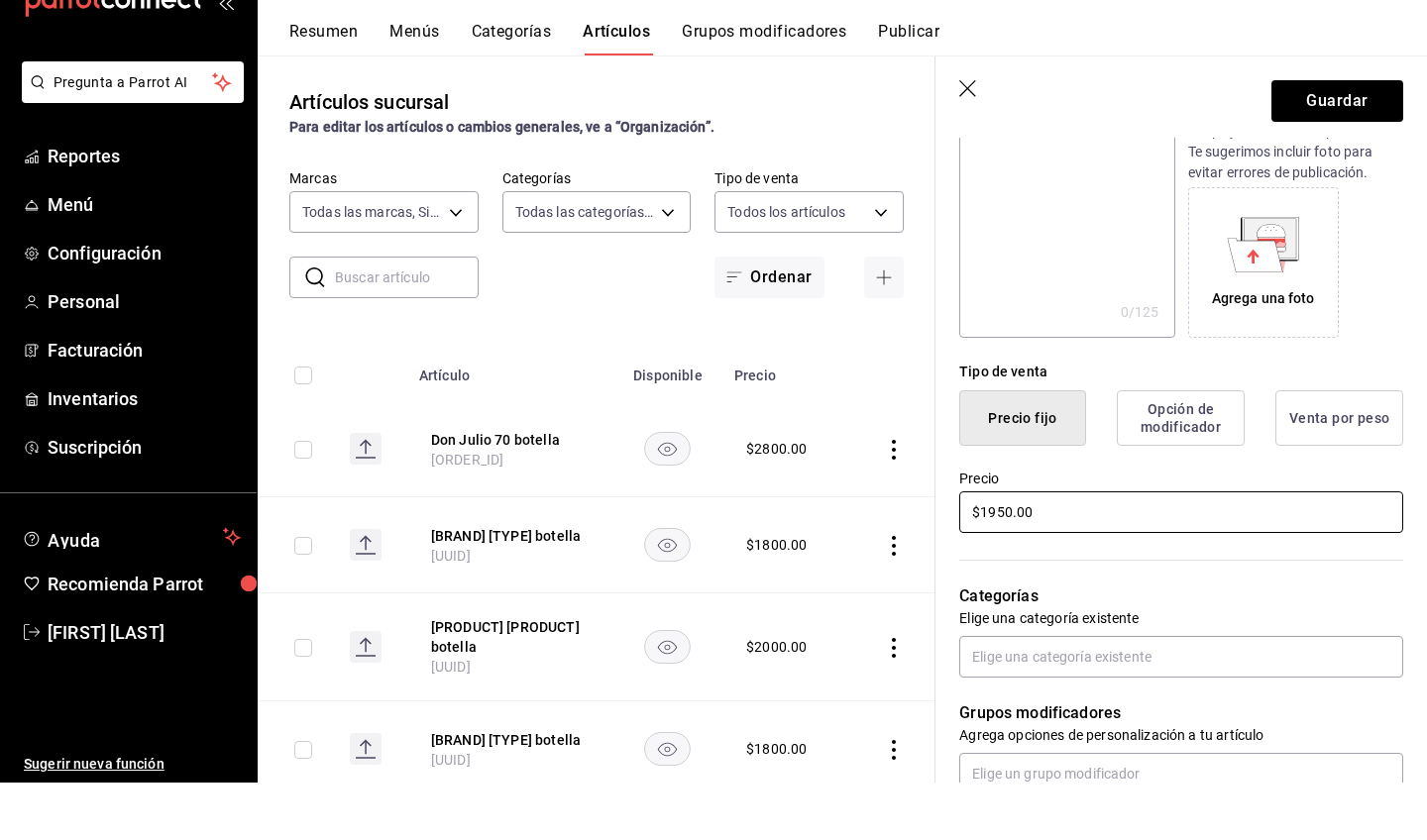scroll, scrollTop: 270, scrollLeft: 0, axis: vertical 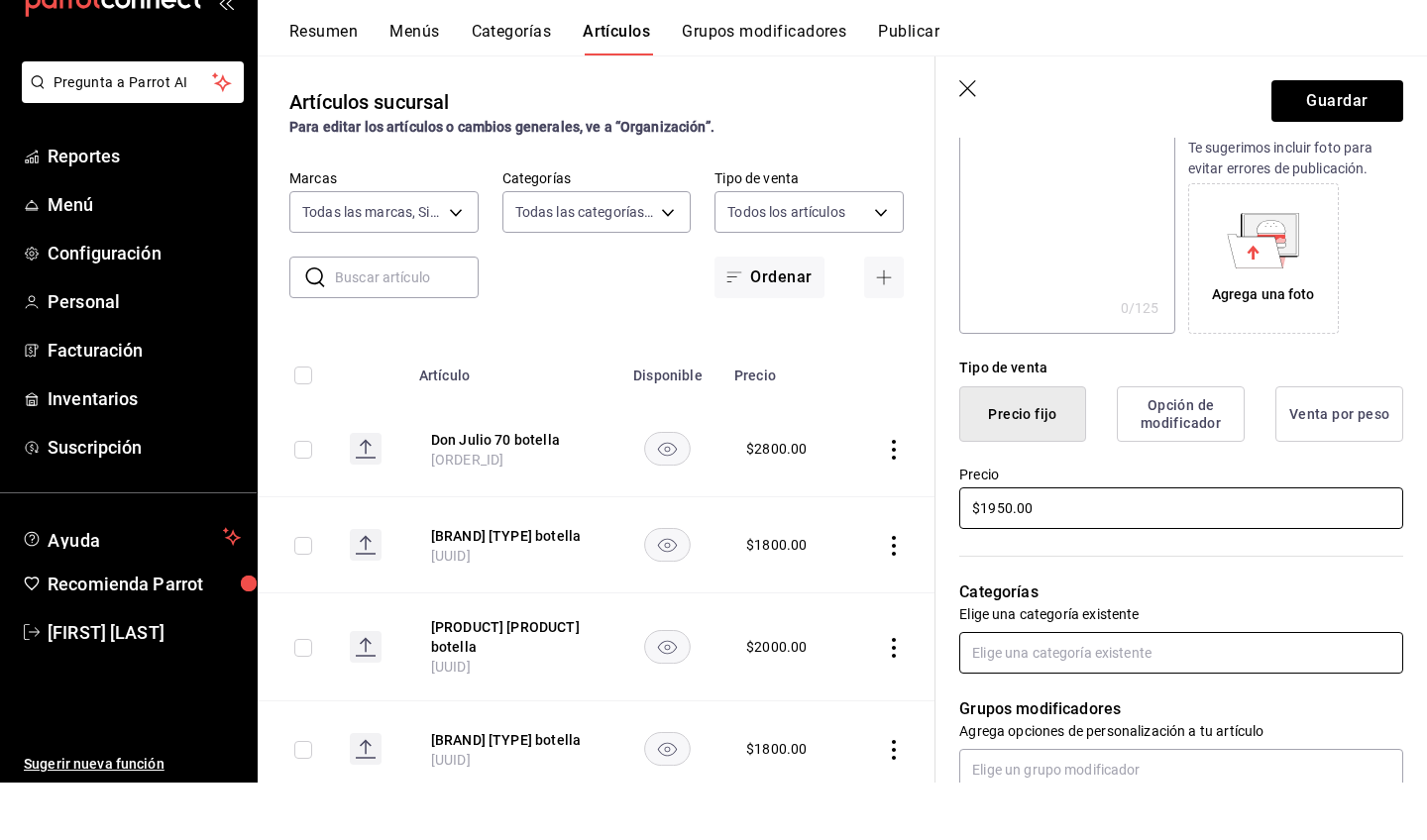 type on "$1950.00" 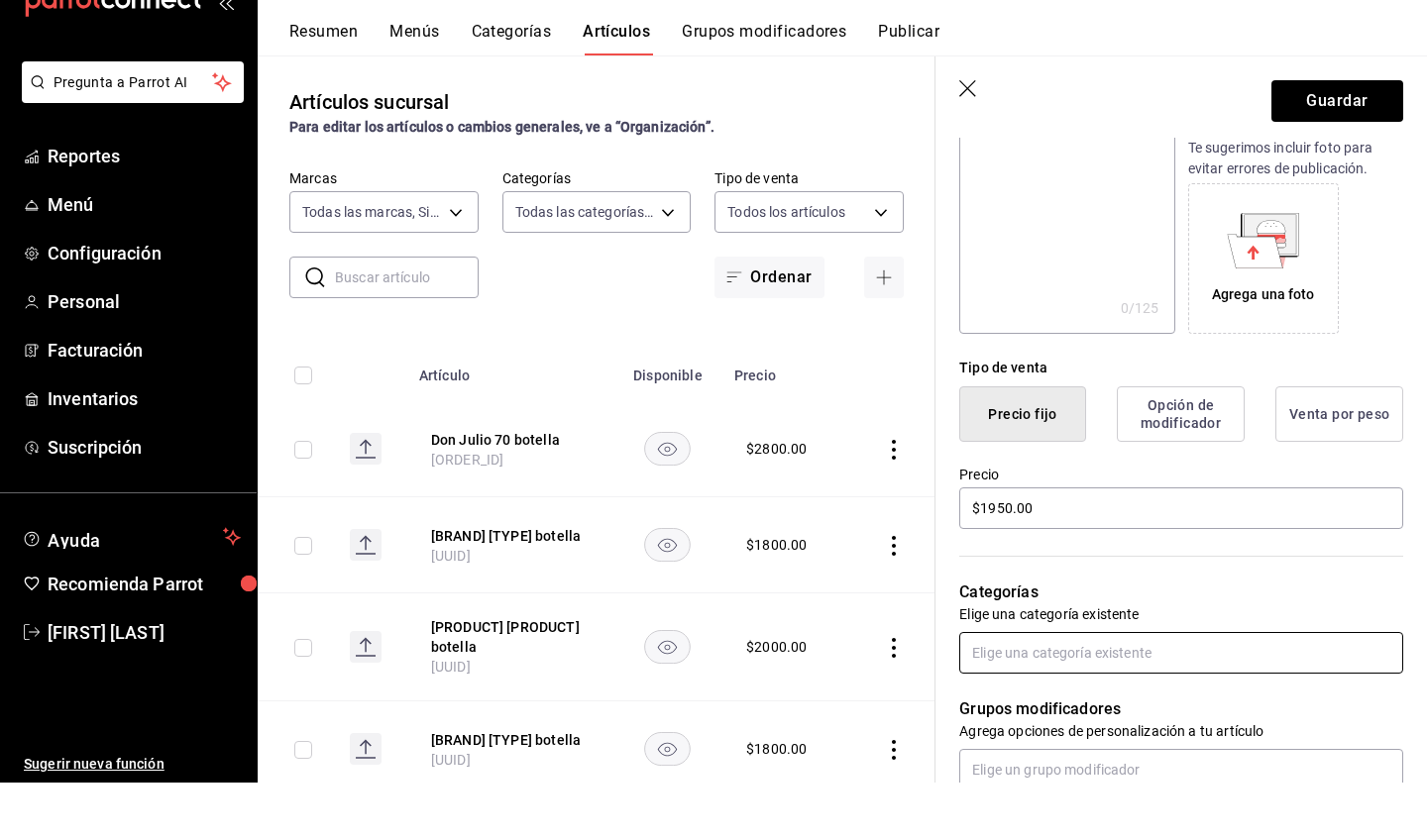 click at bounding box center [1181, 710] 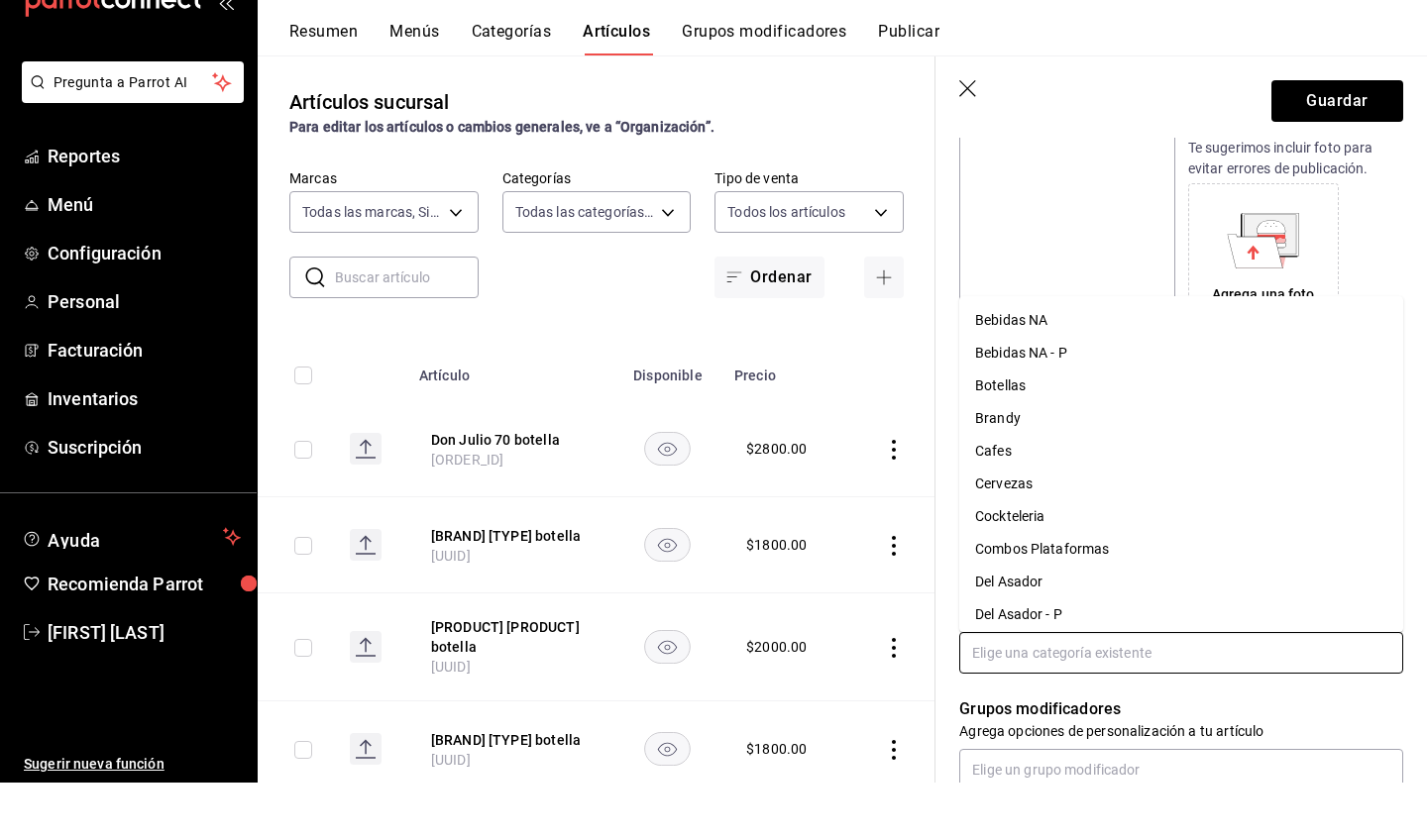 click on "Botellas" at bounding box center [1181, 443] 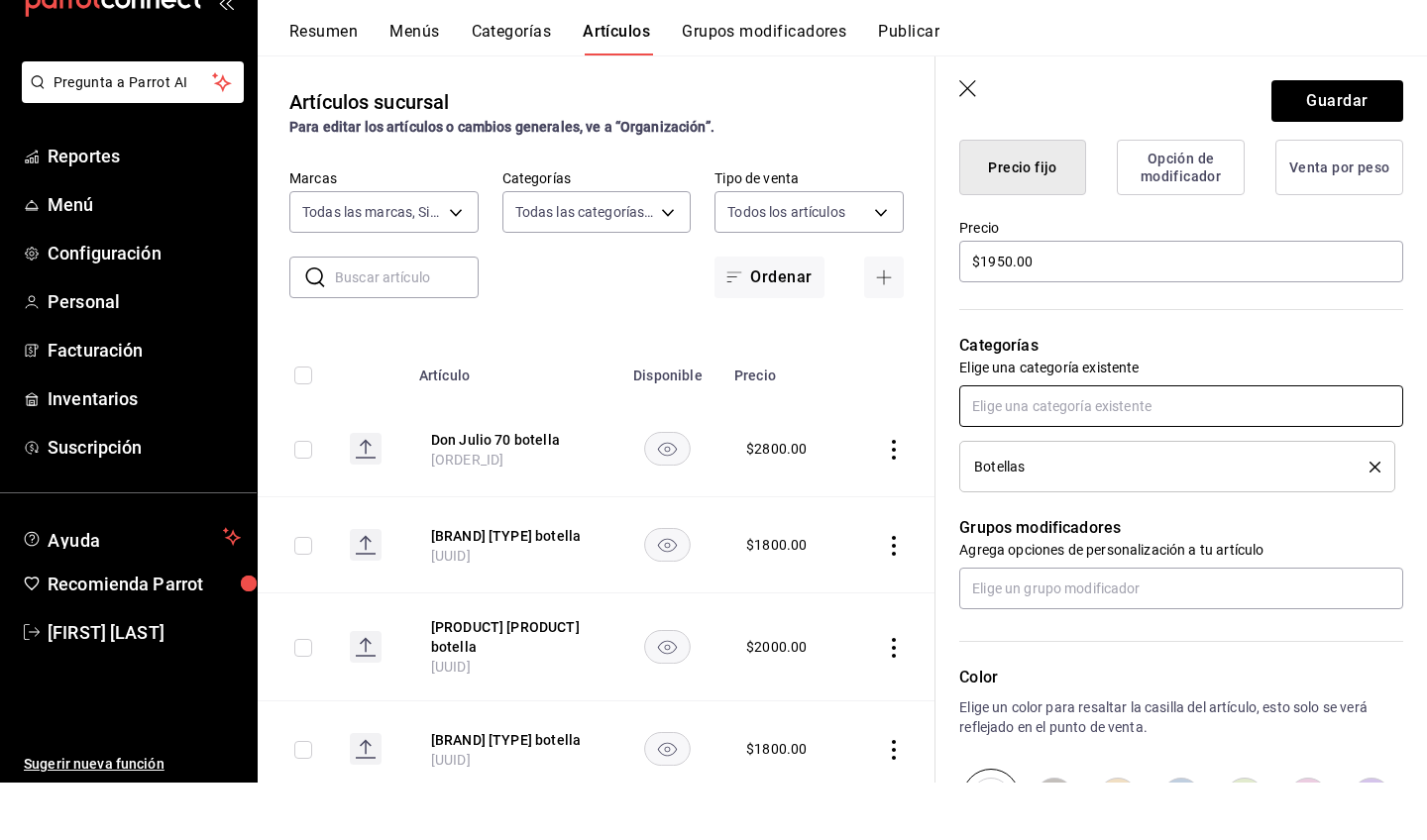 scroll, scrollTop: 542, scrollLeft: 0, axis: vertical 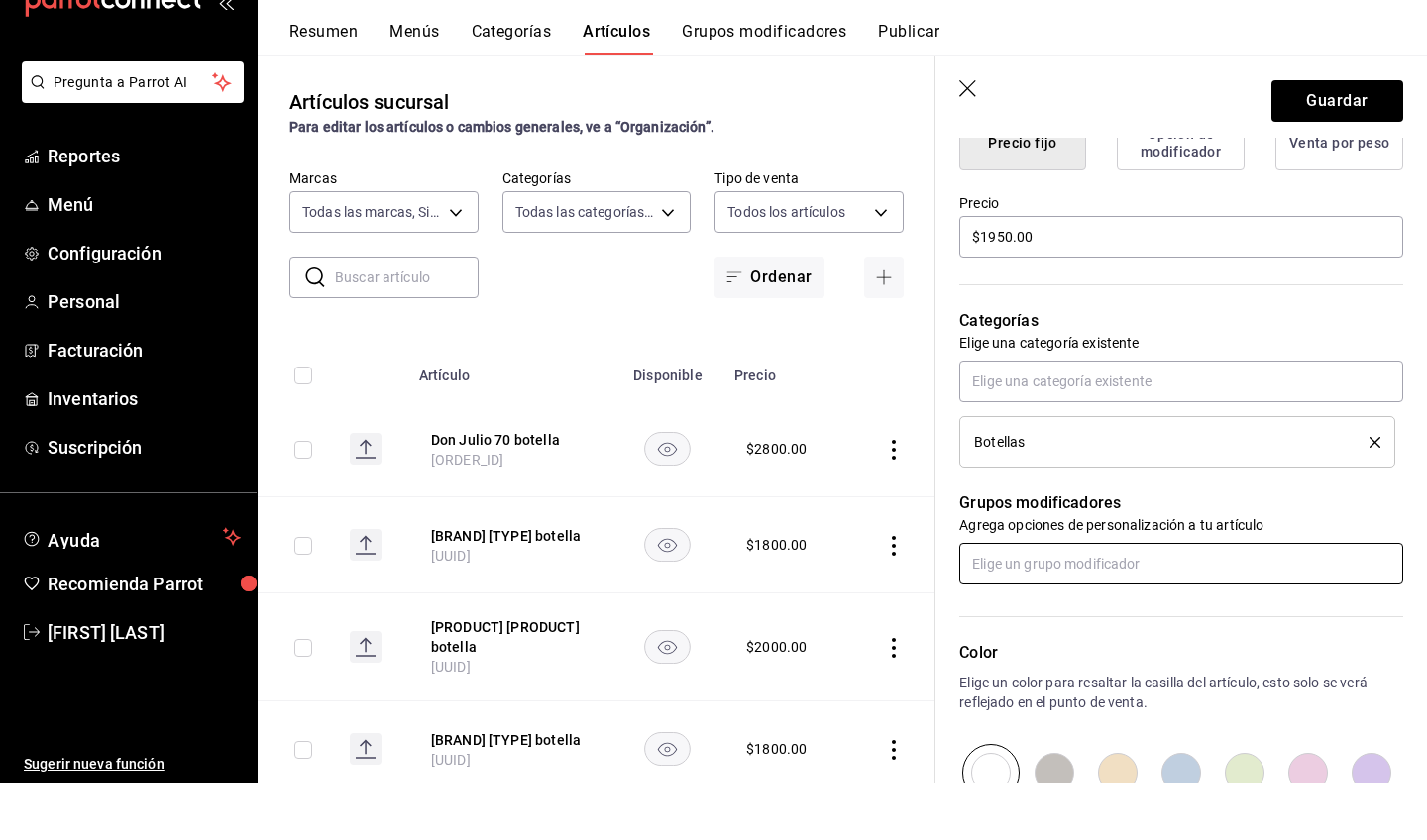 click at bounding box center [1181, 621] 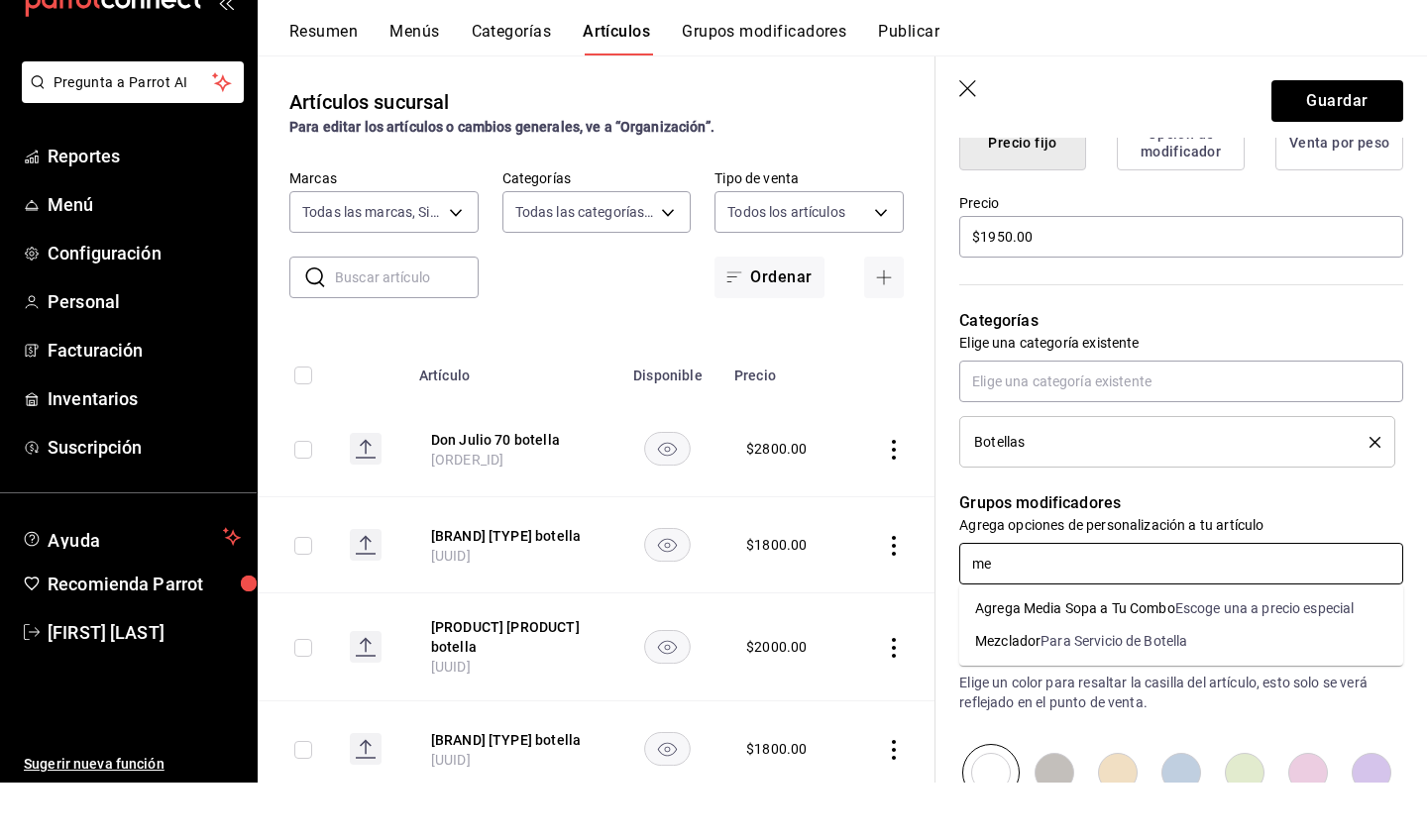 type on "mez" 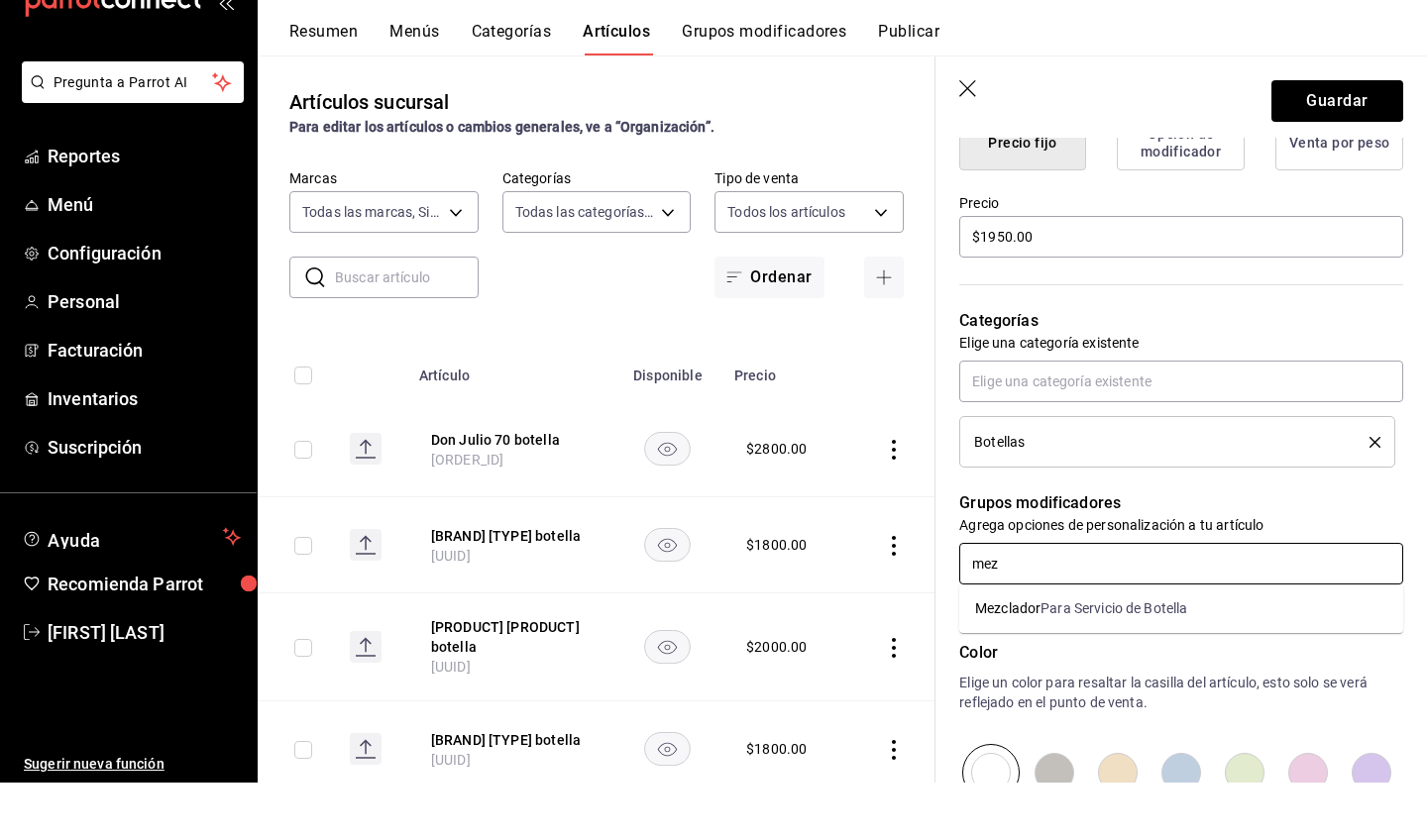 click on "Para Servicio de Botella" at bounding box center (1114, 666) 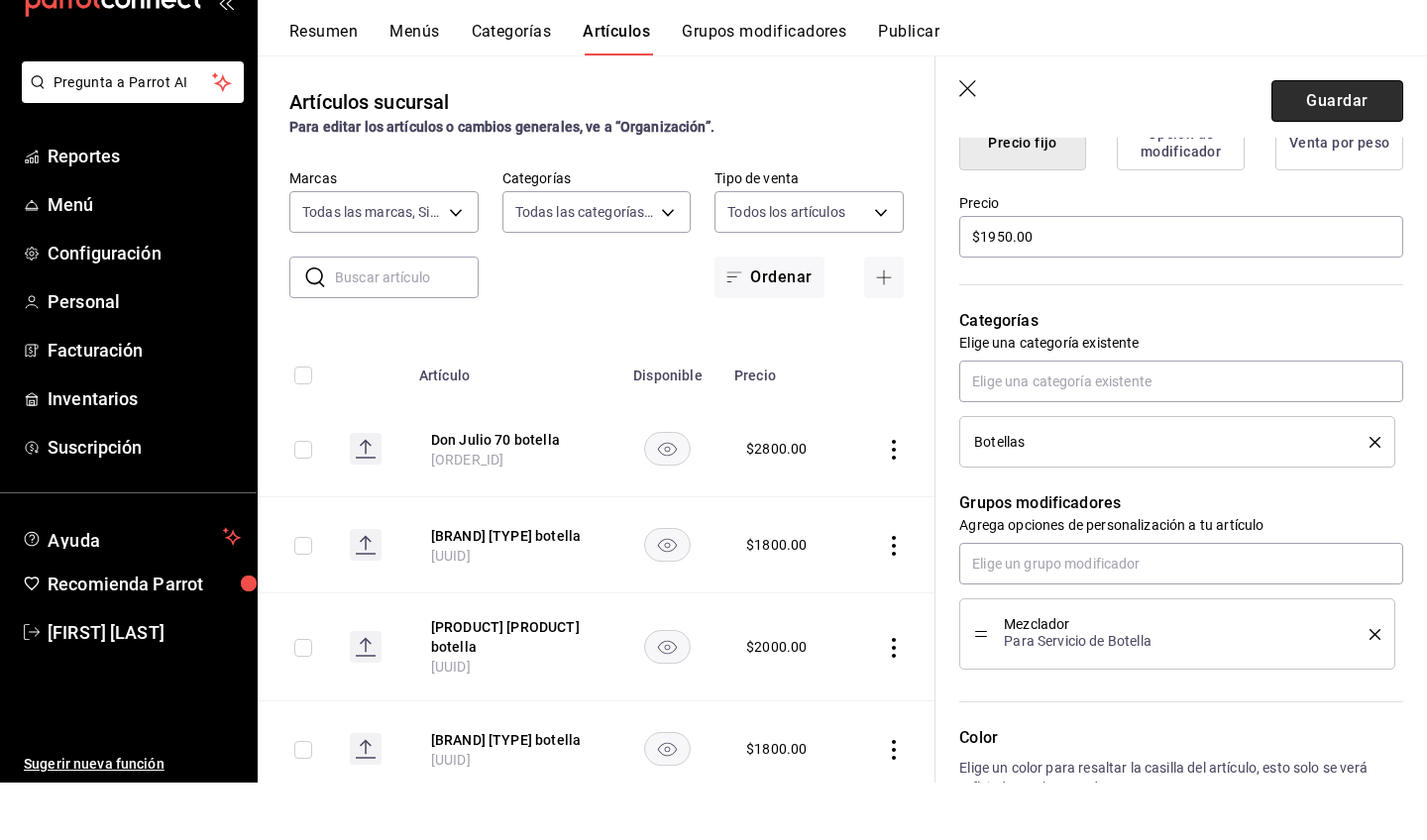 click on "Guardar" at bounding box center (1337, 158) 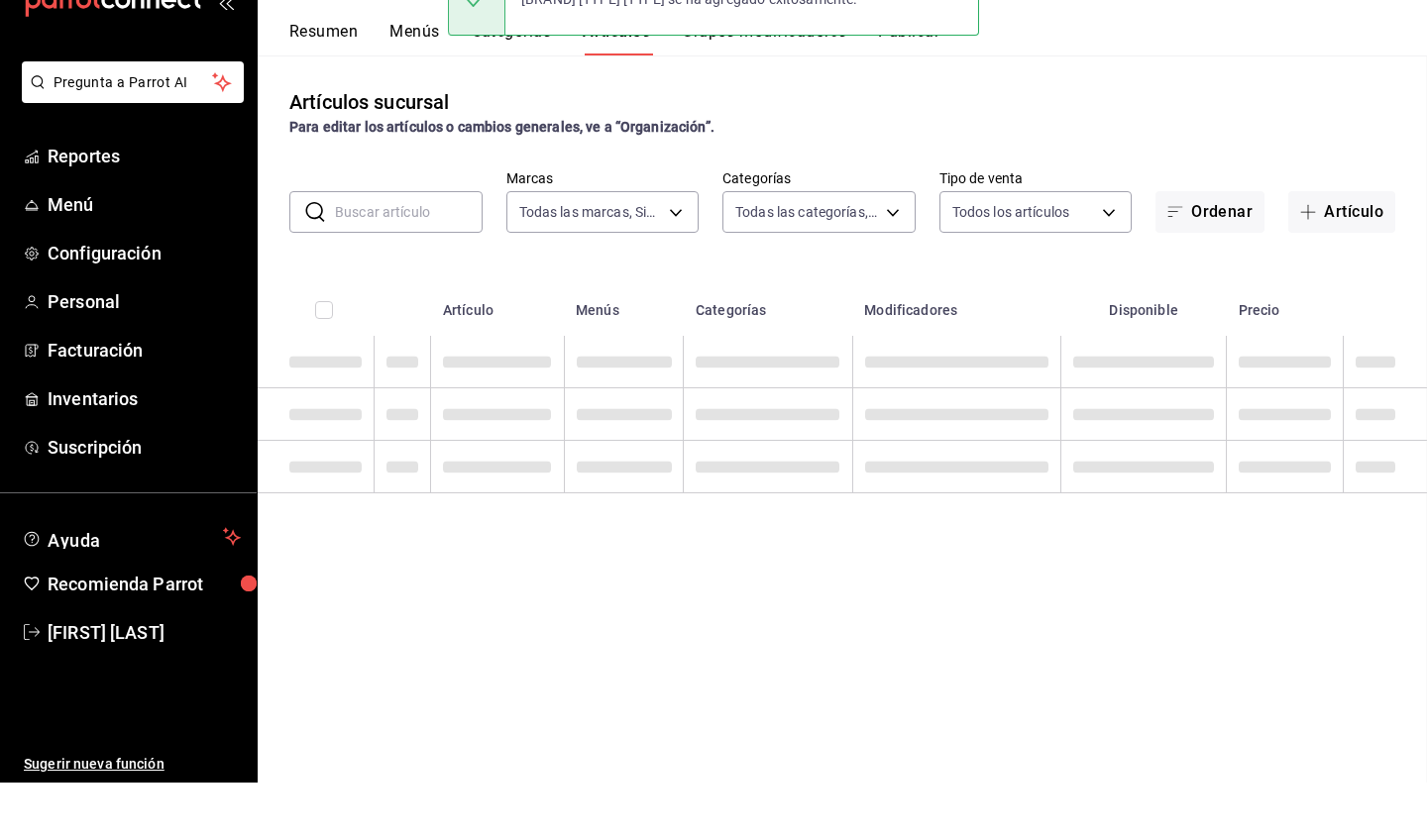 scroll, scrollTop: 0, scrollLeft: 0, axis: both 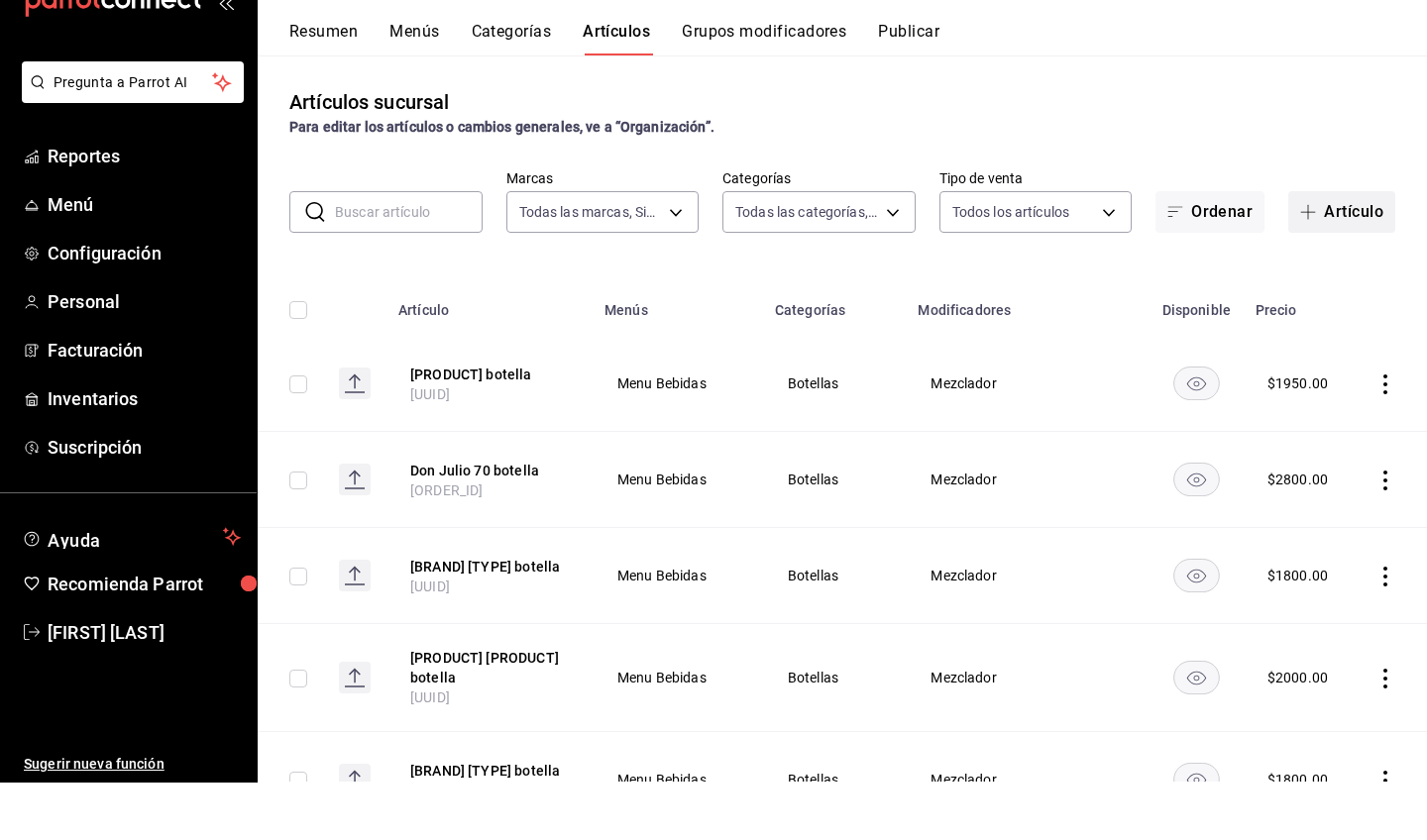 click at bounding box center (1312, 269) 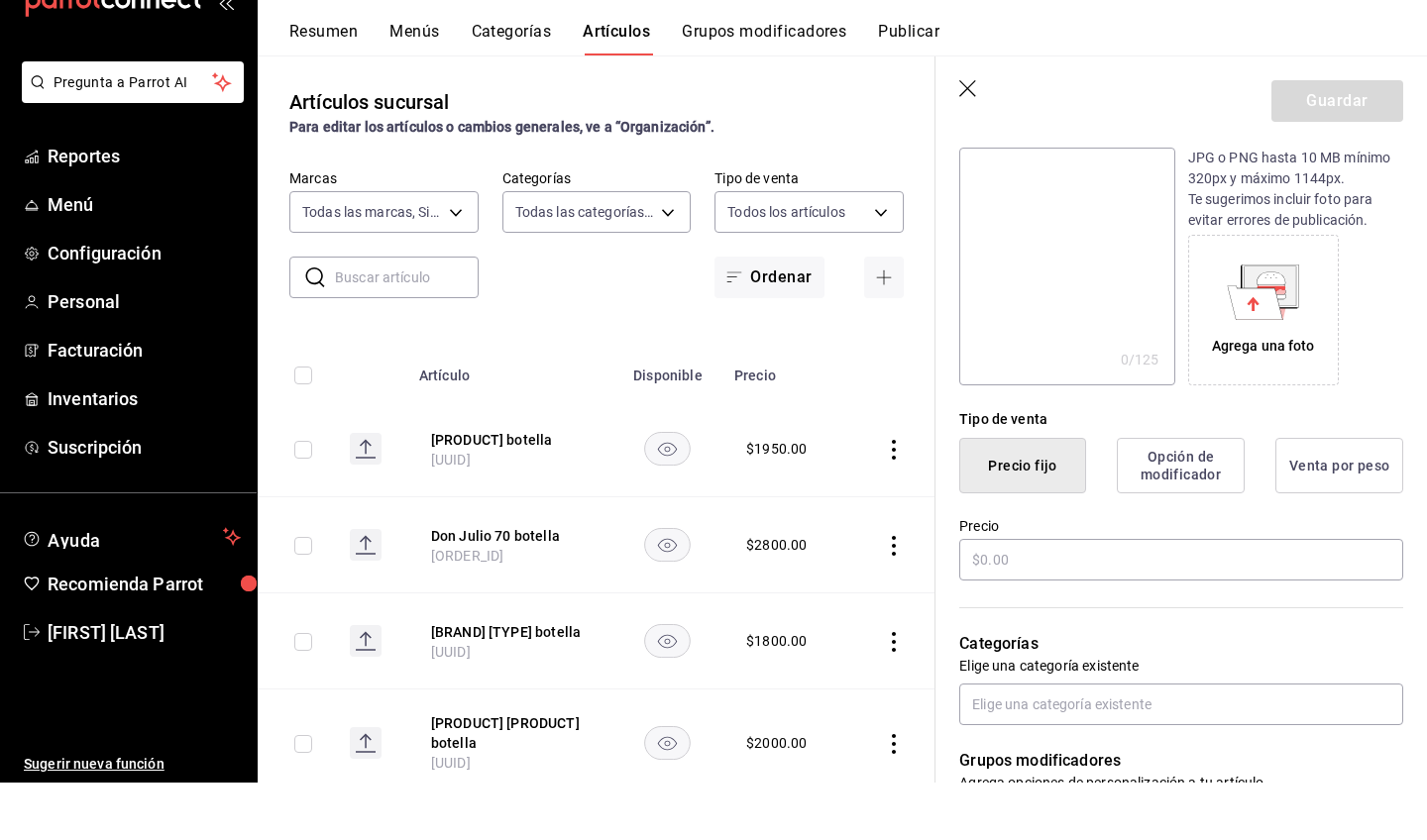scroll, scrollTop: 336, scrollLeft: 0, axis: vertical 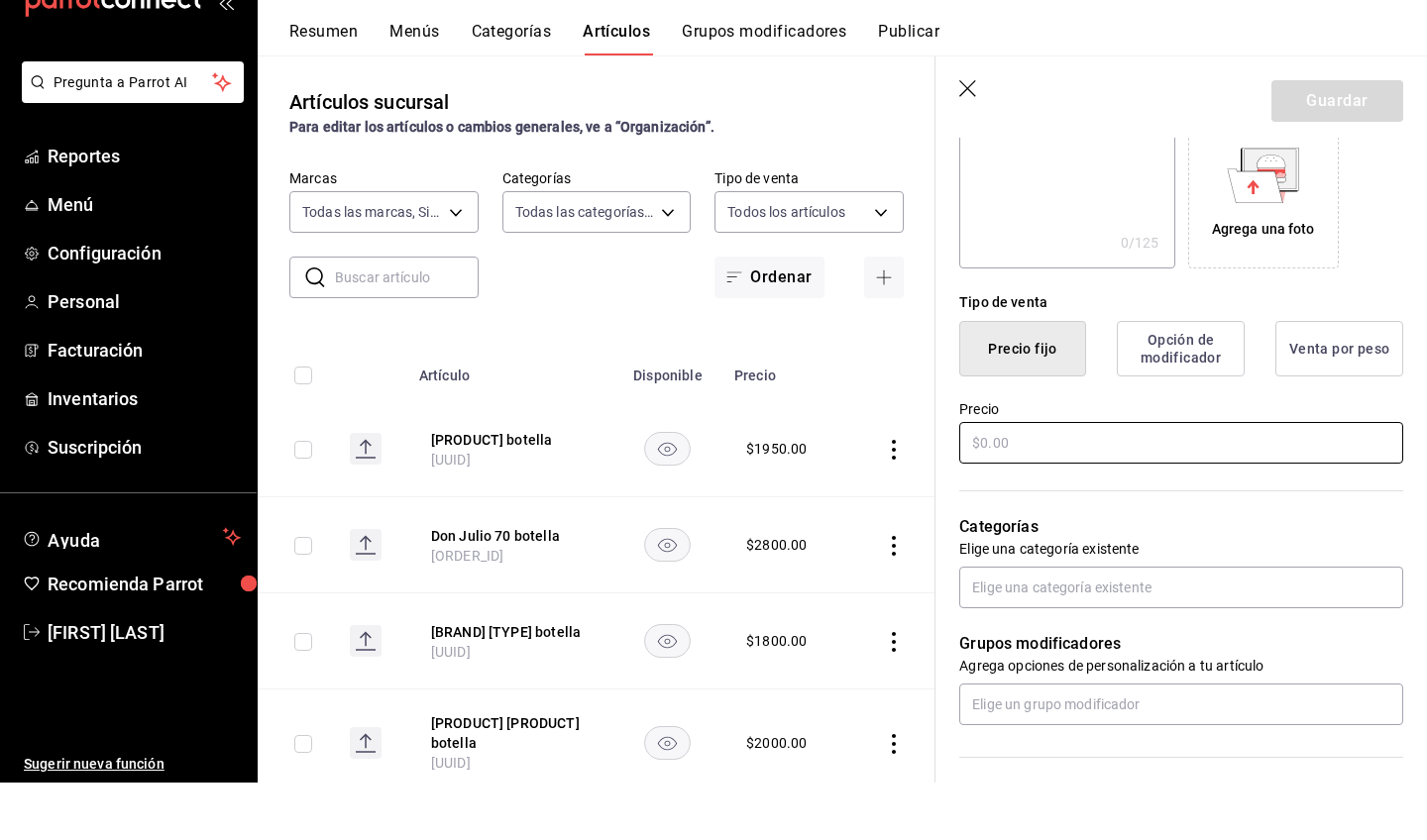 type on "1800 Cristalino botella" 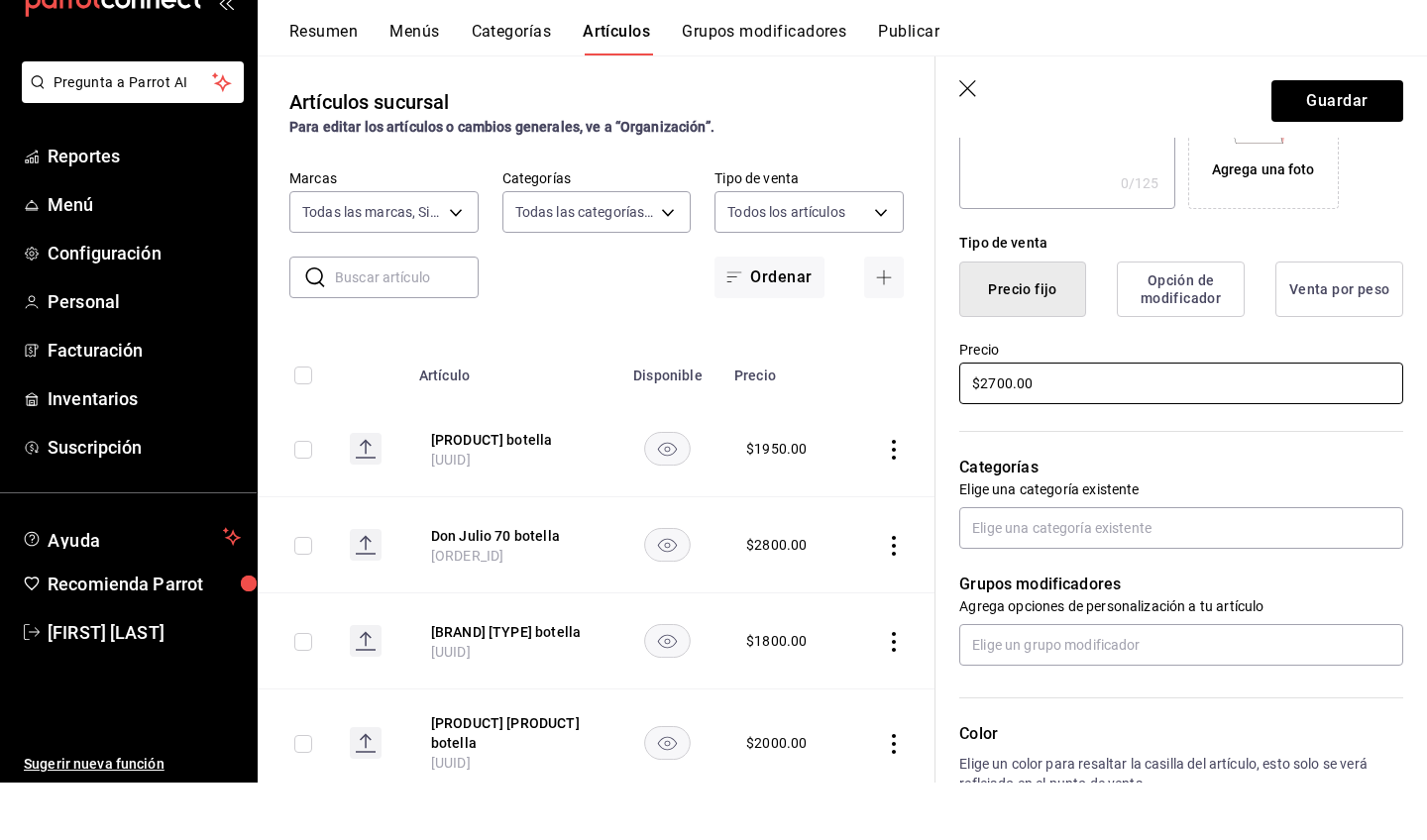scroll, scrollTop: 397, scrollLeft: 0, axis: vertical 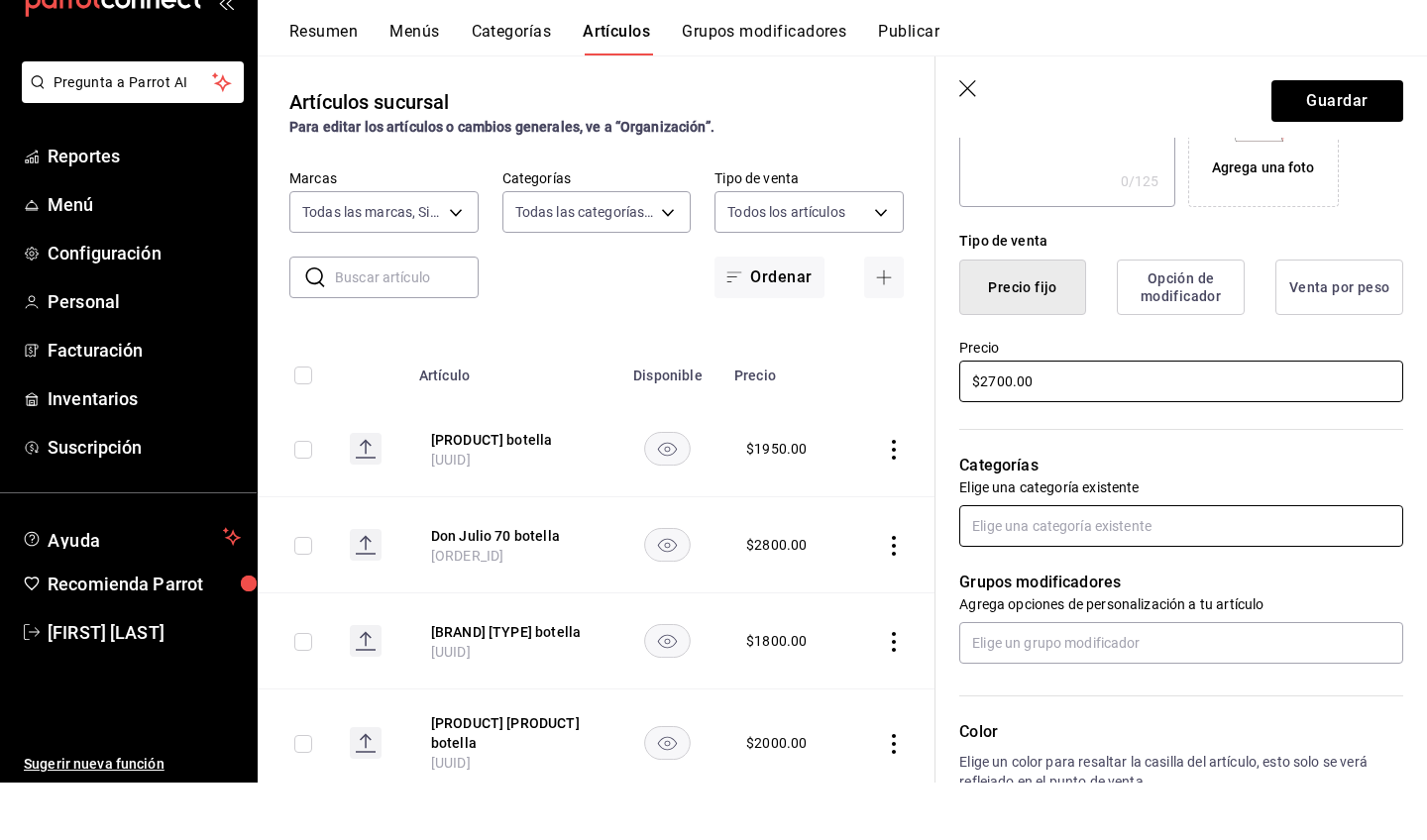 type on "$2700.00" 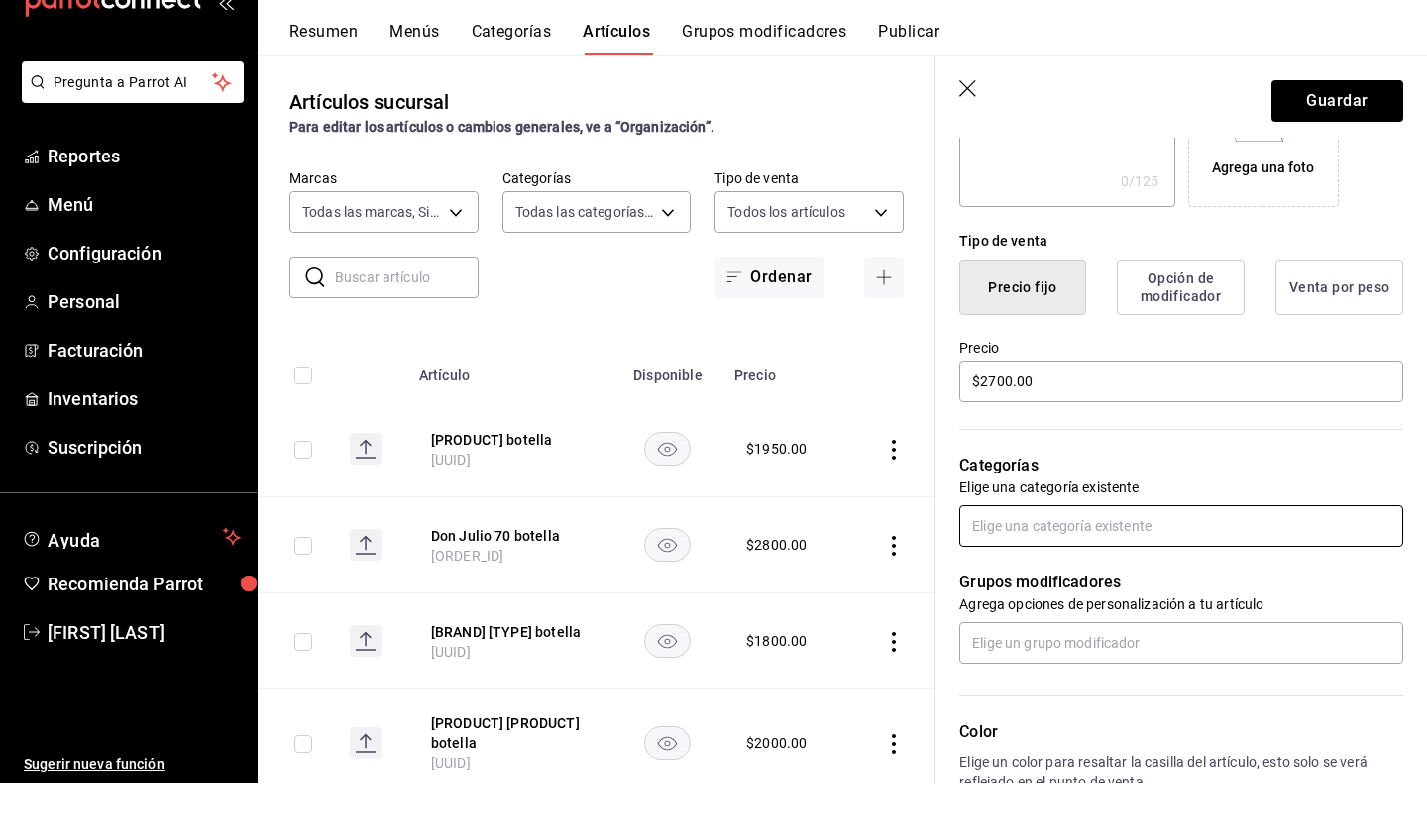click at bounding box center (1181, 583) 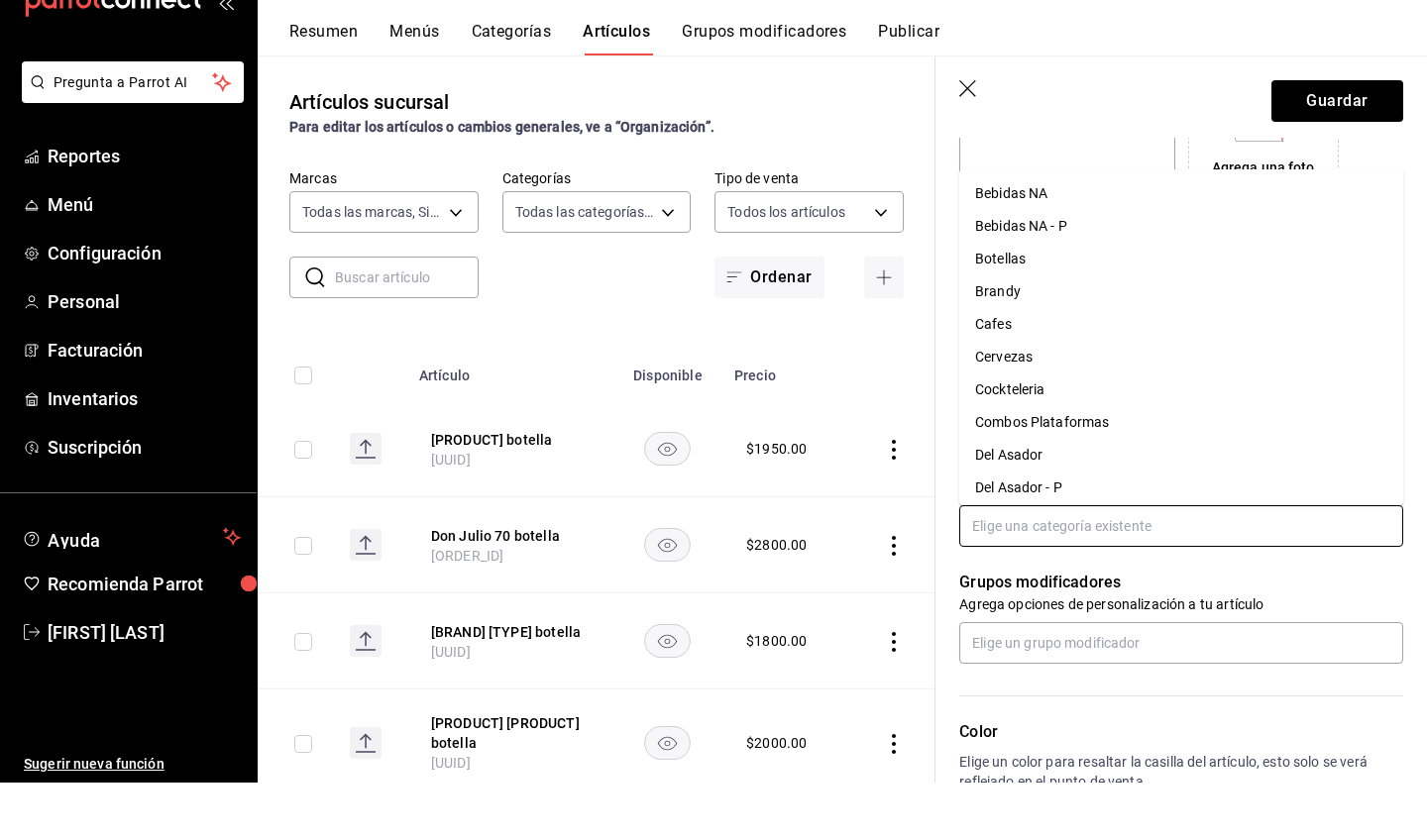 click on "Botellas" at bounding box center (1181, 316) 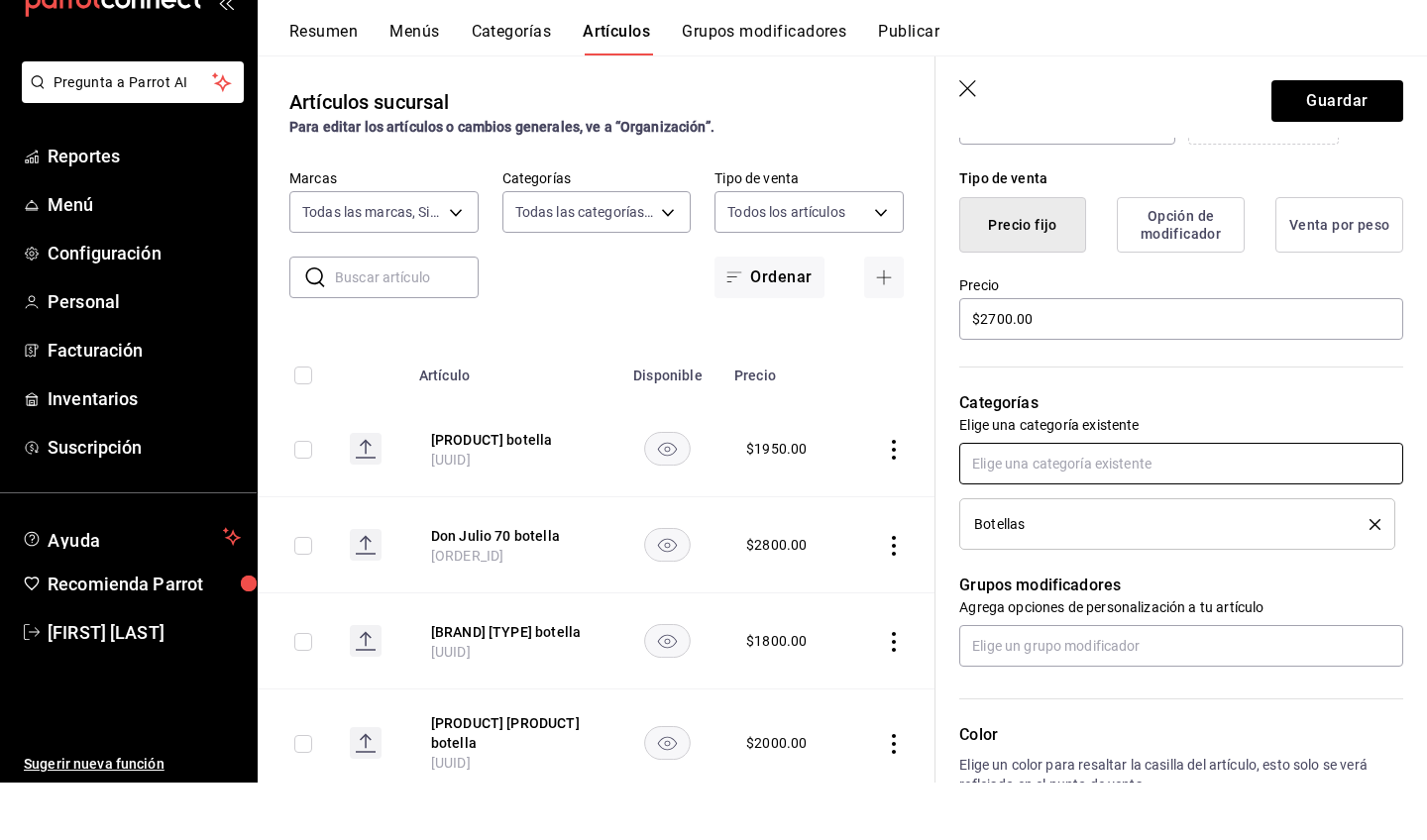 scroll, scrollTop: 511, scrollLeft: 0, axis: vertical 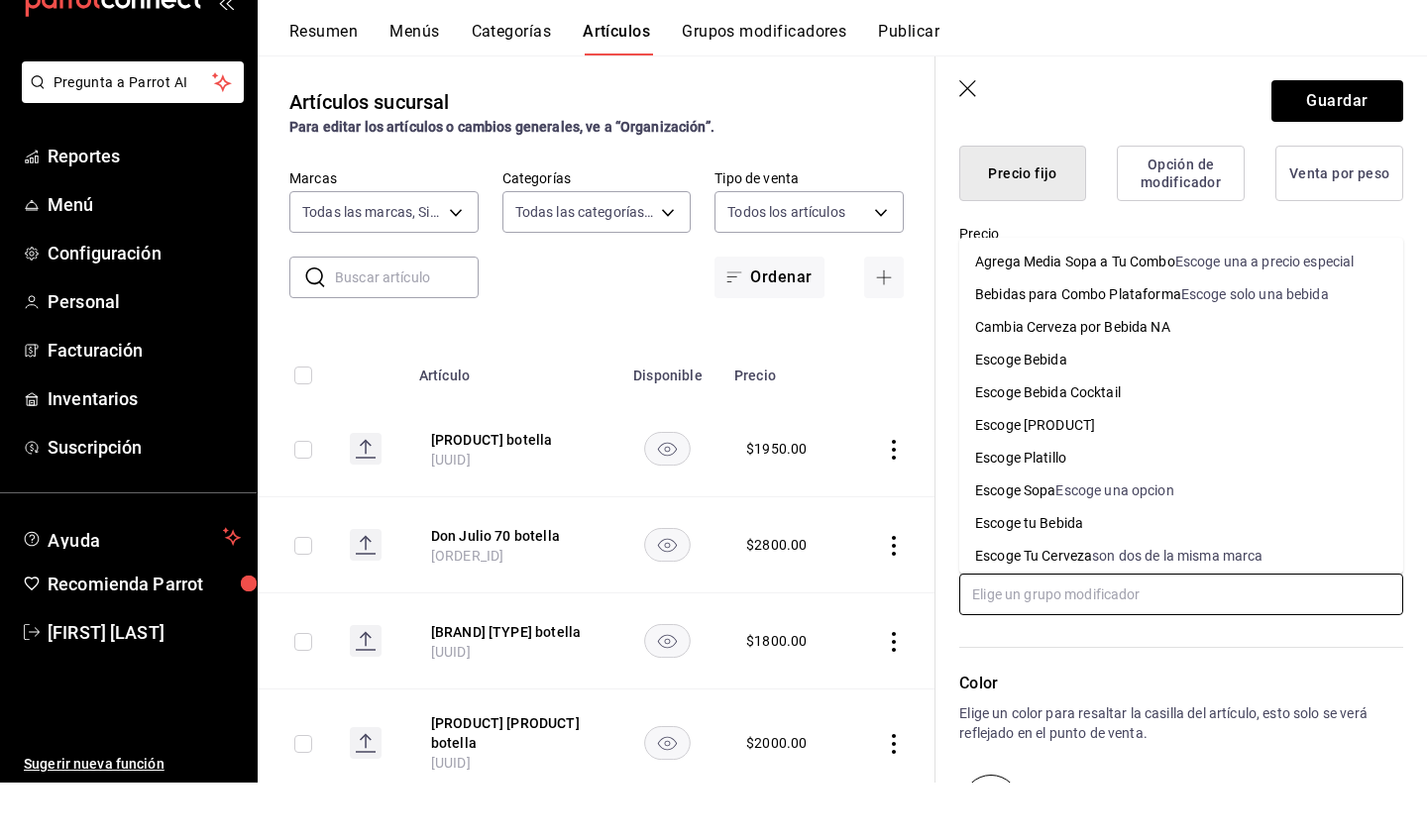 click at bounding box center [1181, 652] 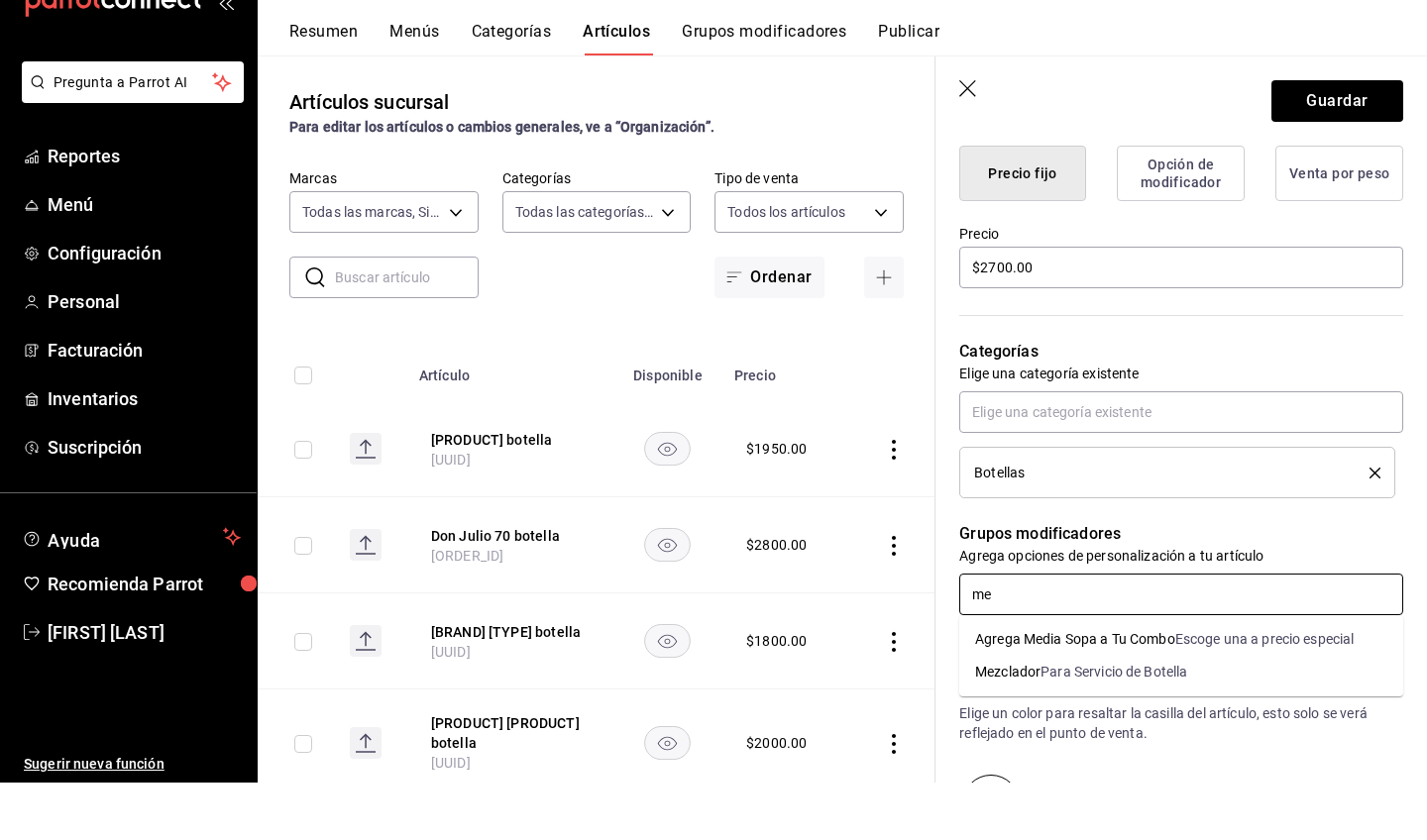 type on "mez" 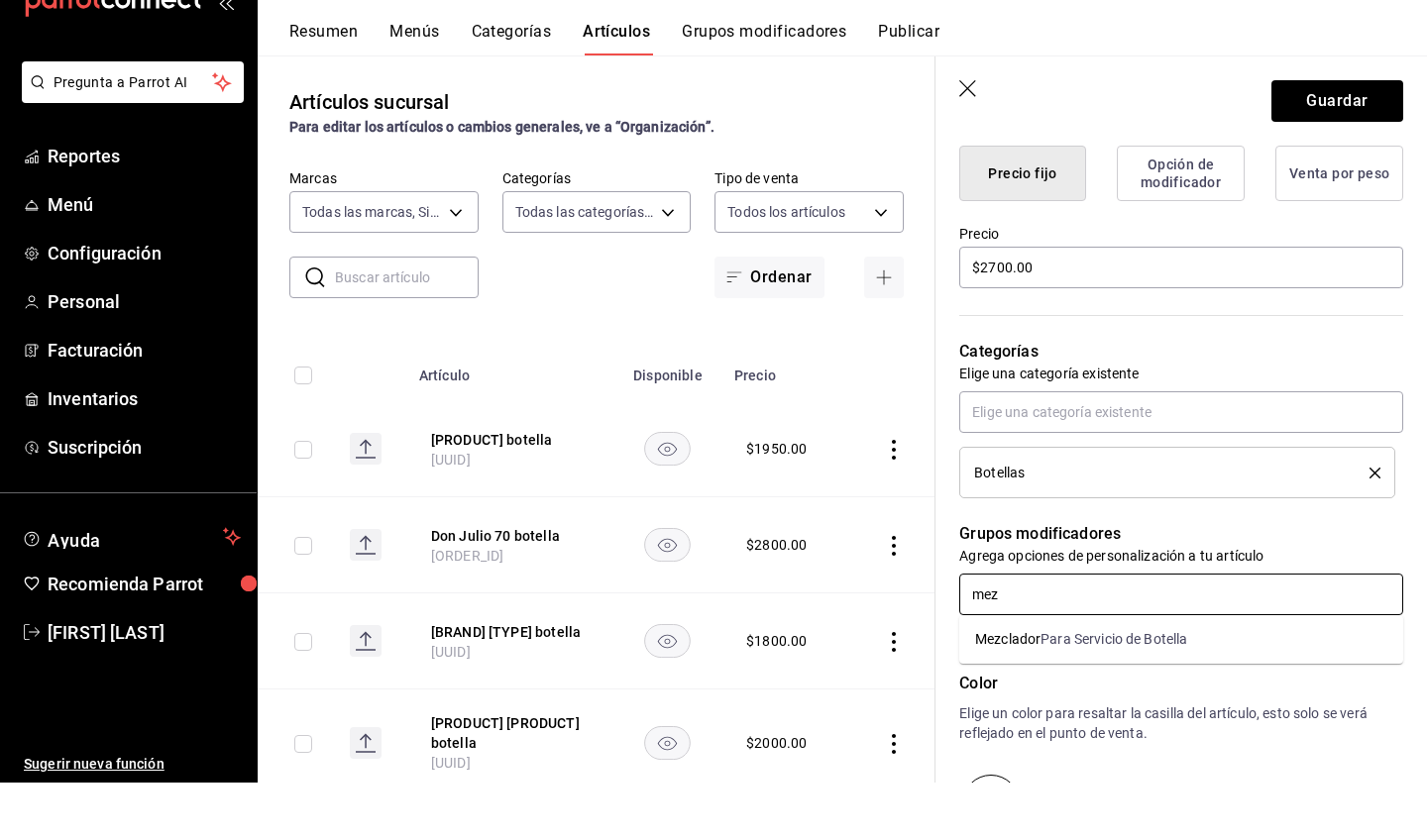 click on "Para Servicio de Botella" at bounding box center [1114, 696] 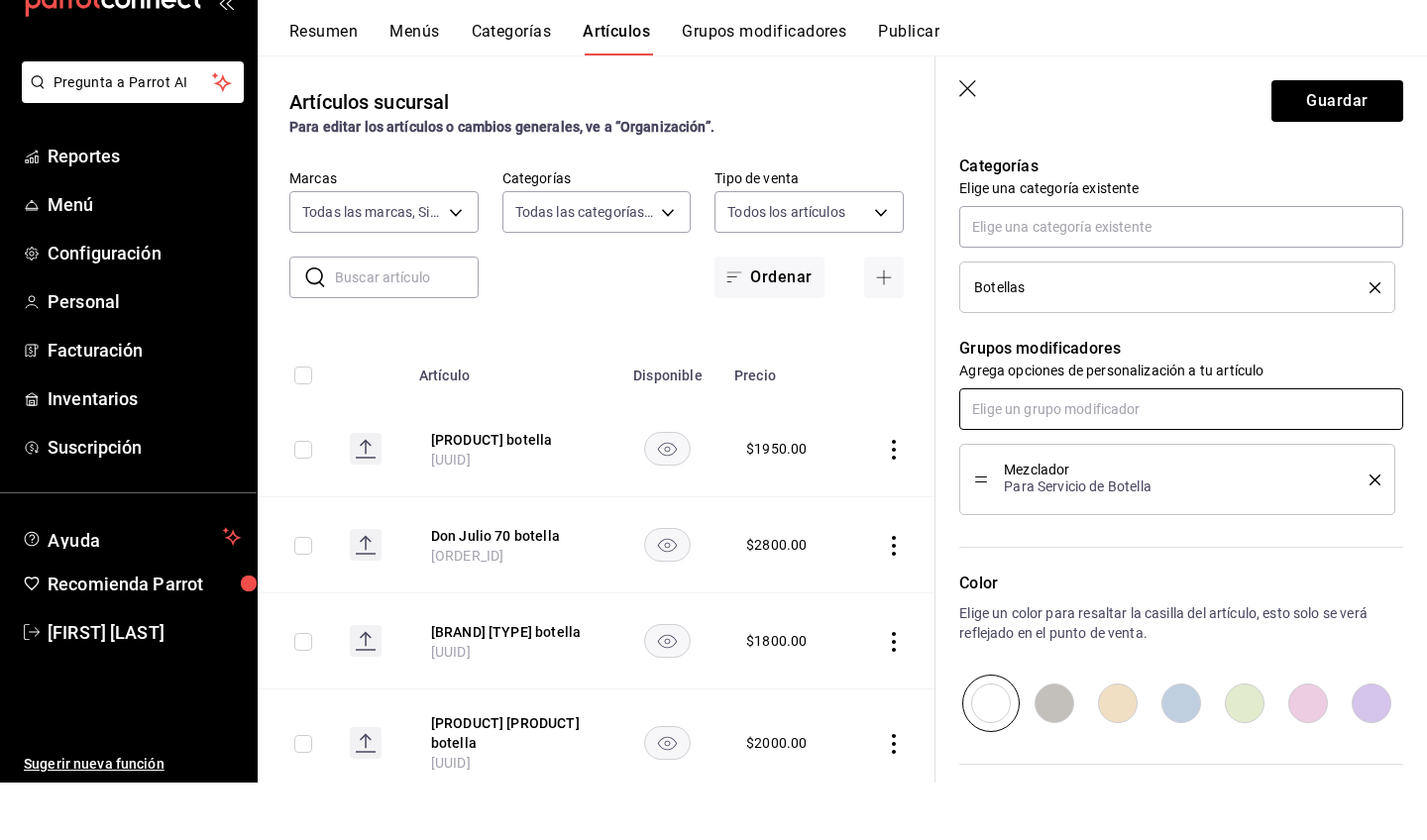 scroll, scrollTop: 698, scrollLeft: 0, axis: vertical 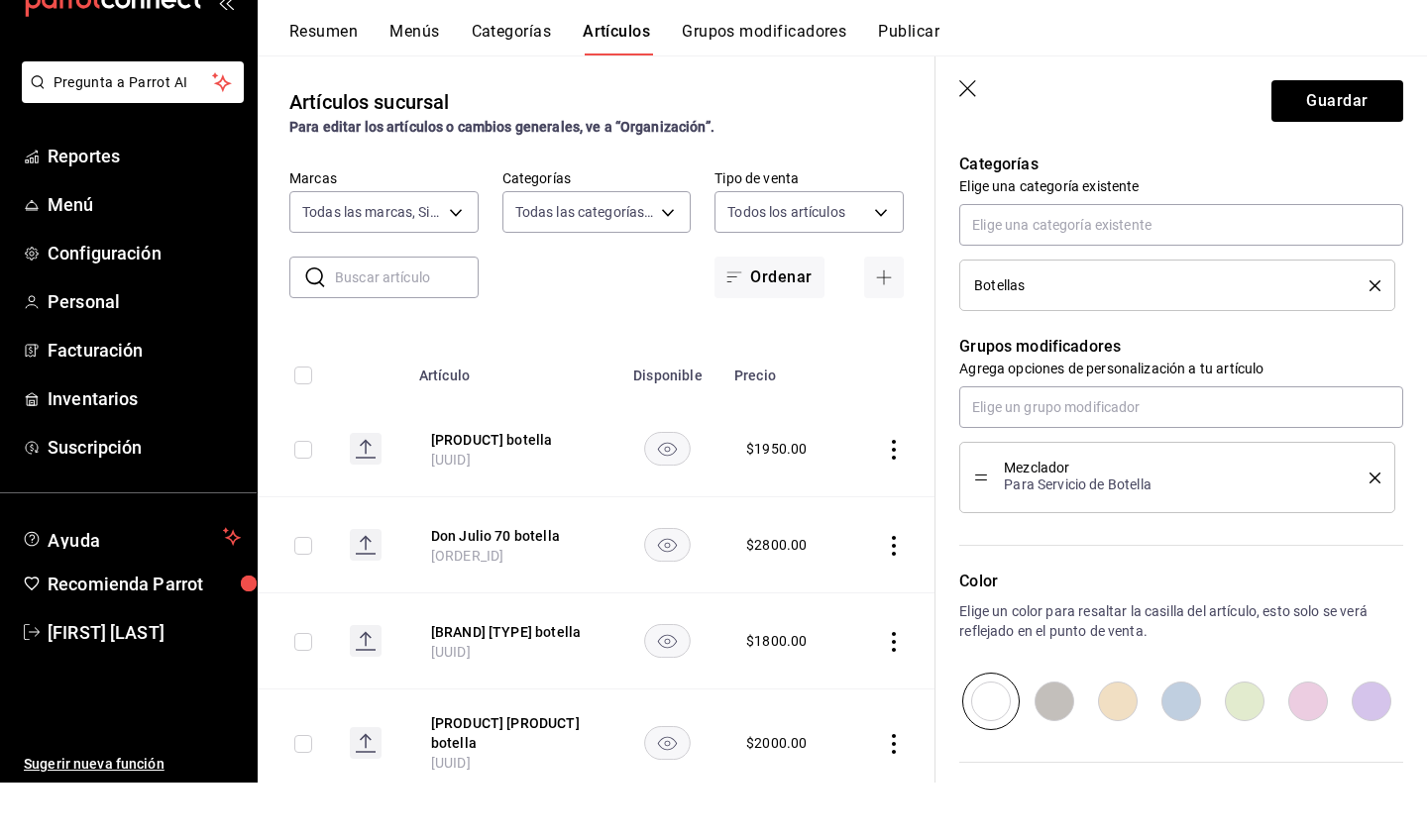 click at bounding box center [1054, 759] 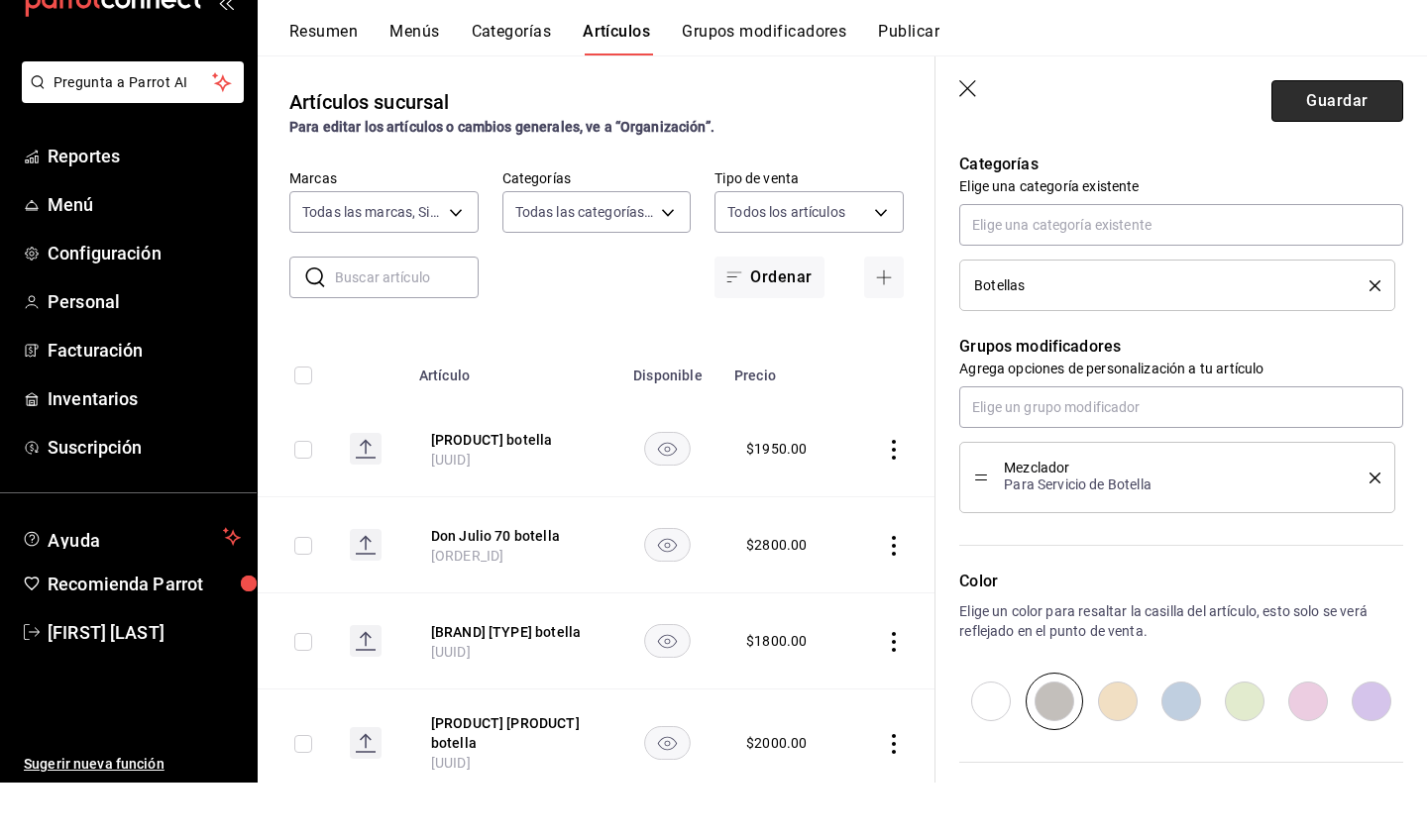 click on "Guardar" at bounding box center [1337, 158] 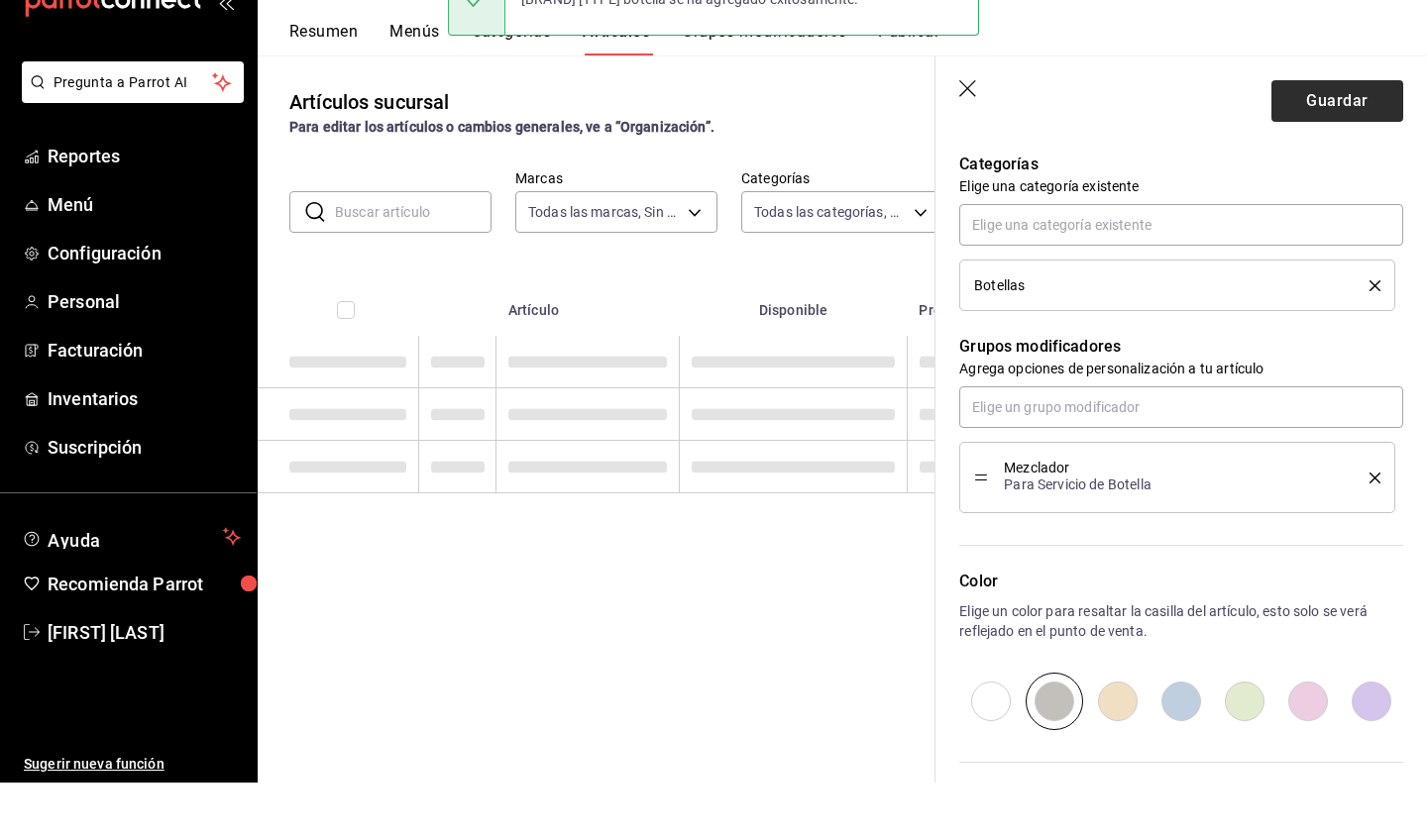 scroll, scrollTop: 0, scrollLeft: 0, axis: both 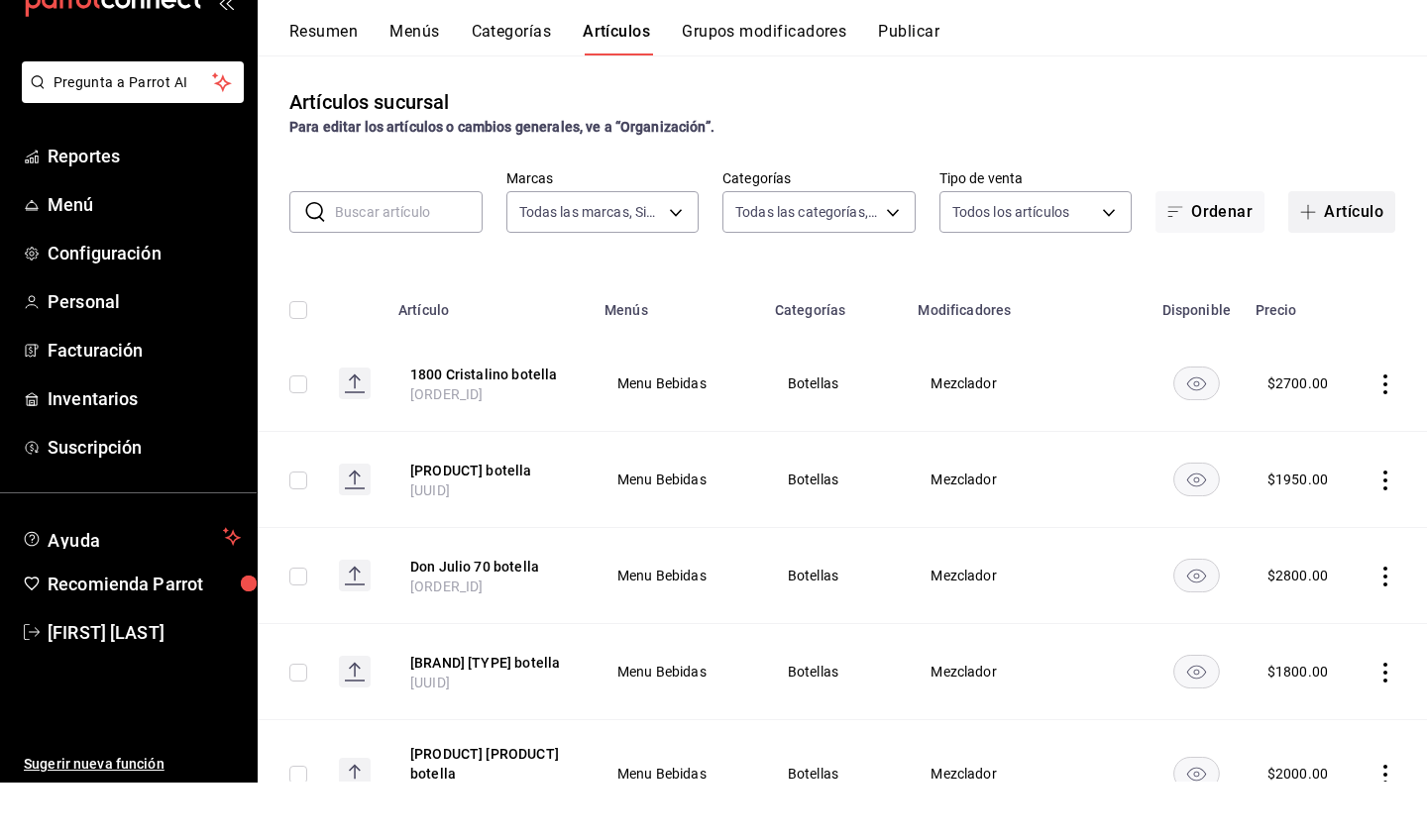 click at bounding box center [1312, 269] 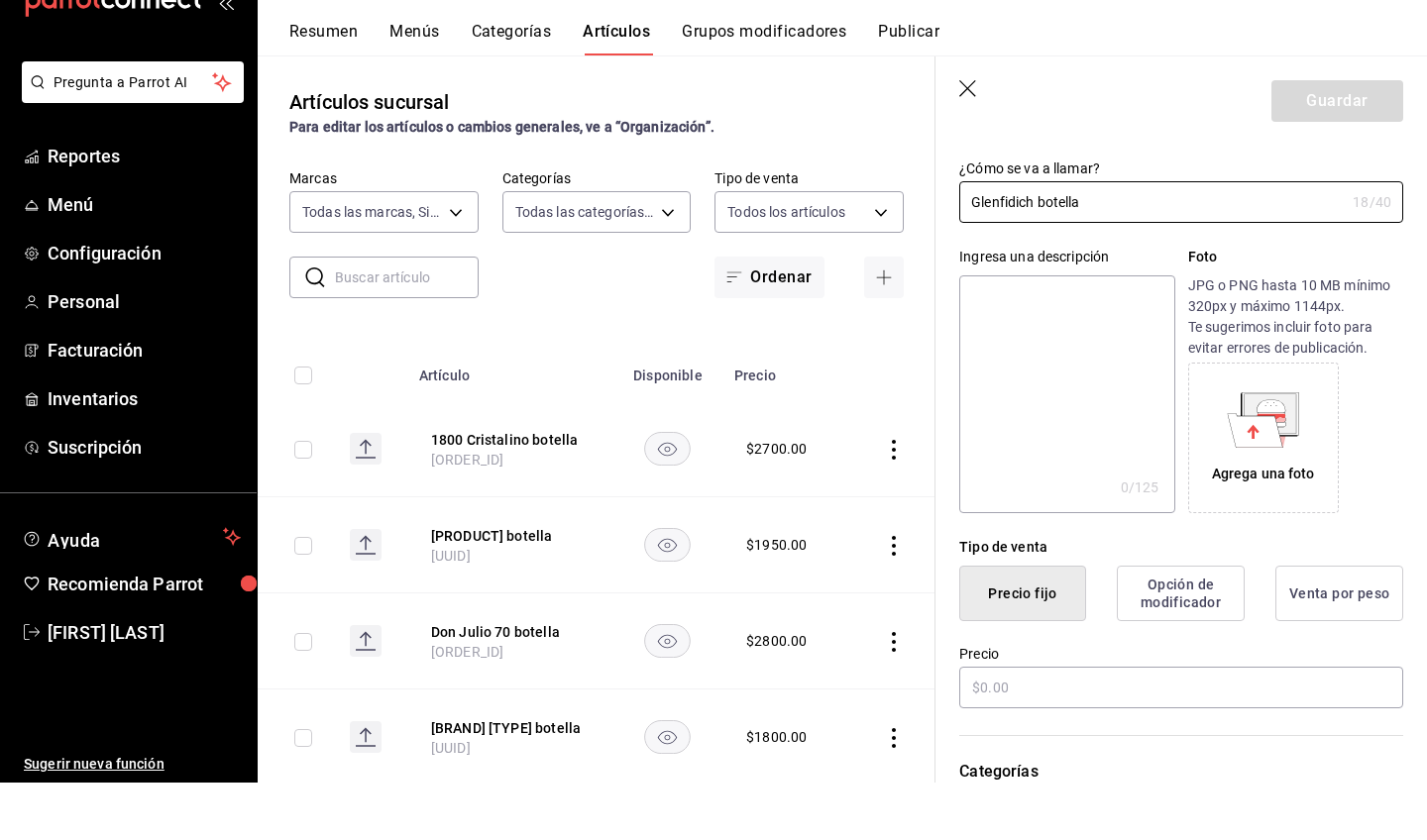 scroll, scrollTop: 135, scrollLeft: 0, axis: vertical 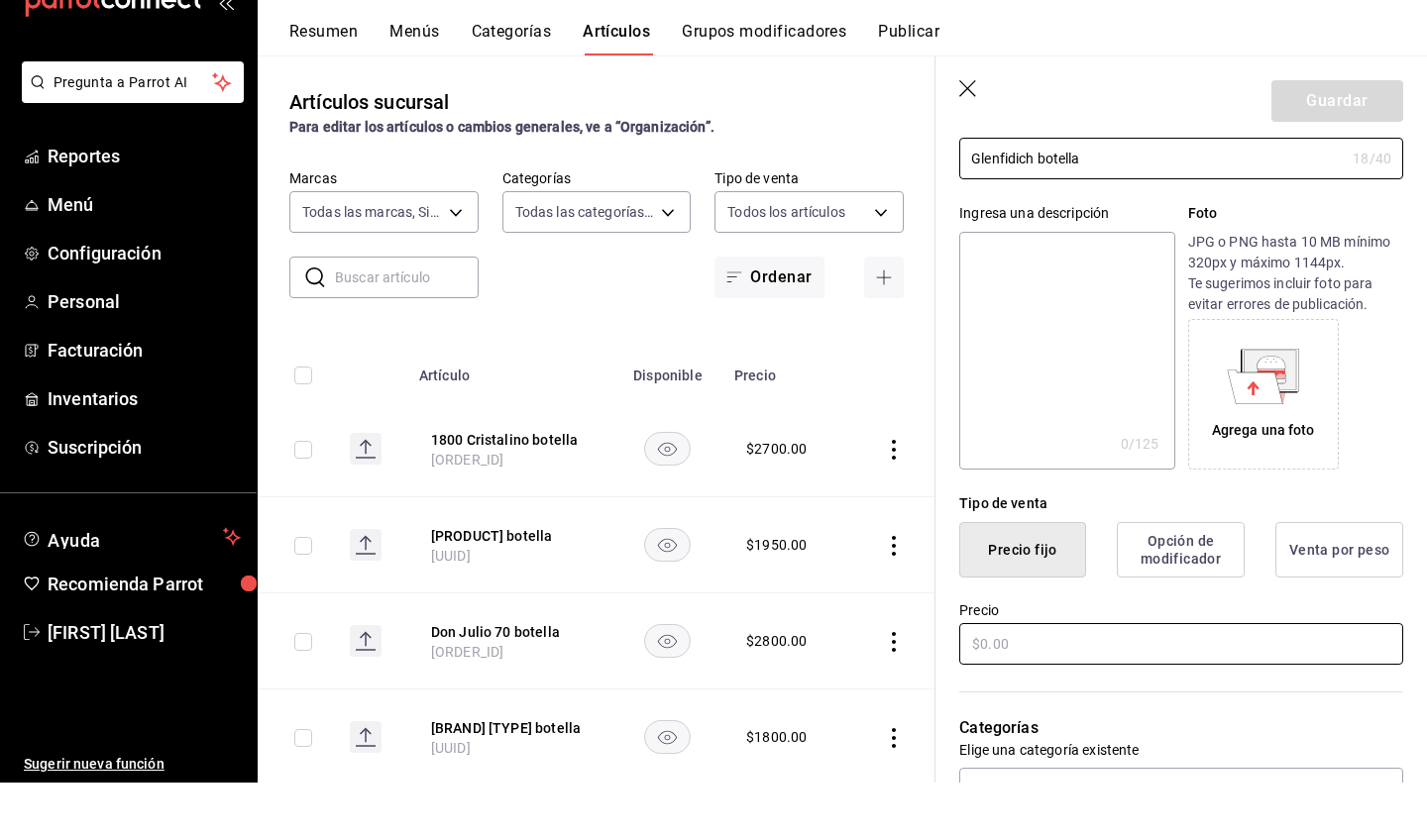 type on "Glenfidich botella" 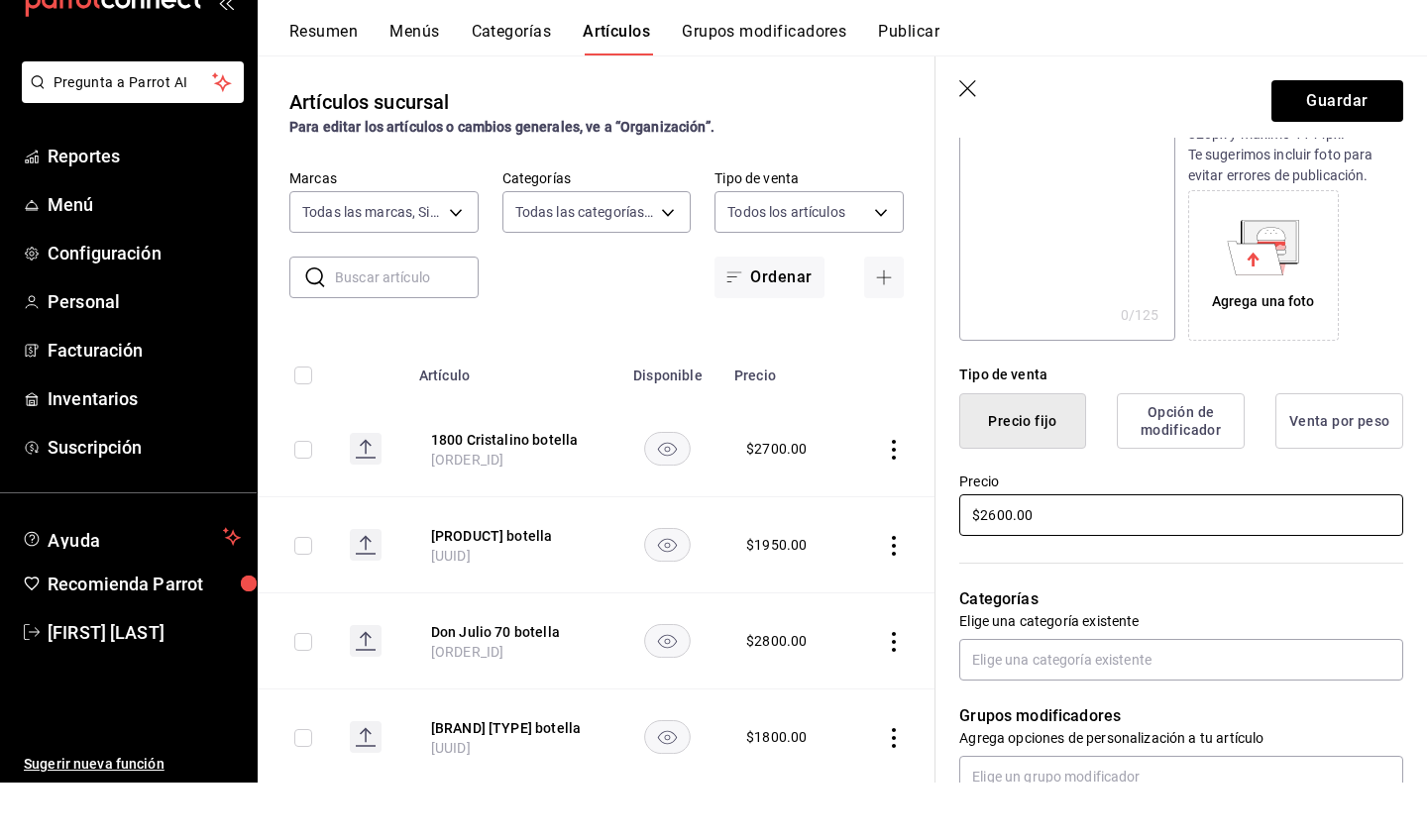 scroll, scrollTop: 272, scrollLeft: 0, axis: vertical 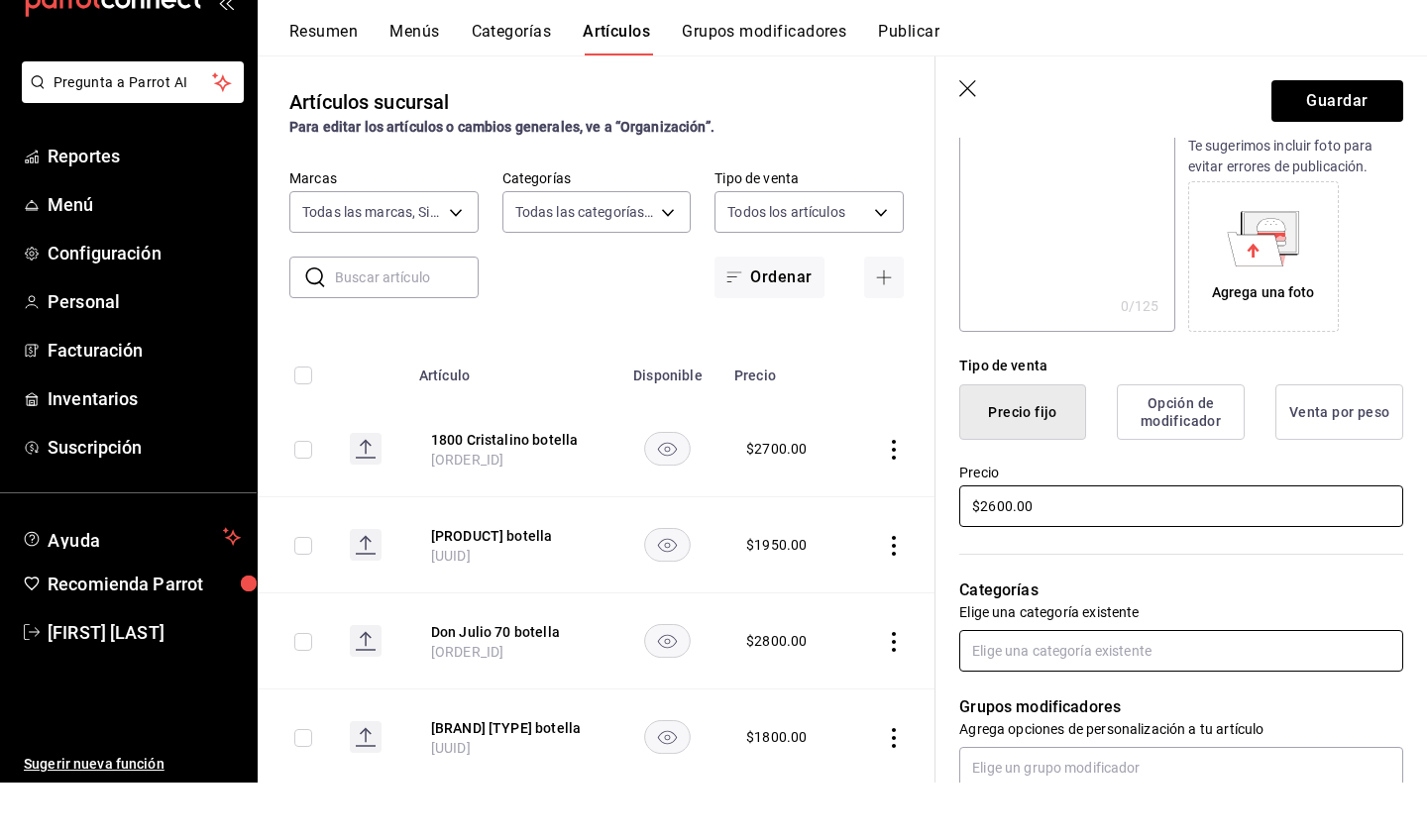 type on "$2600.00" 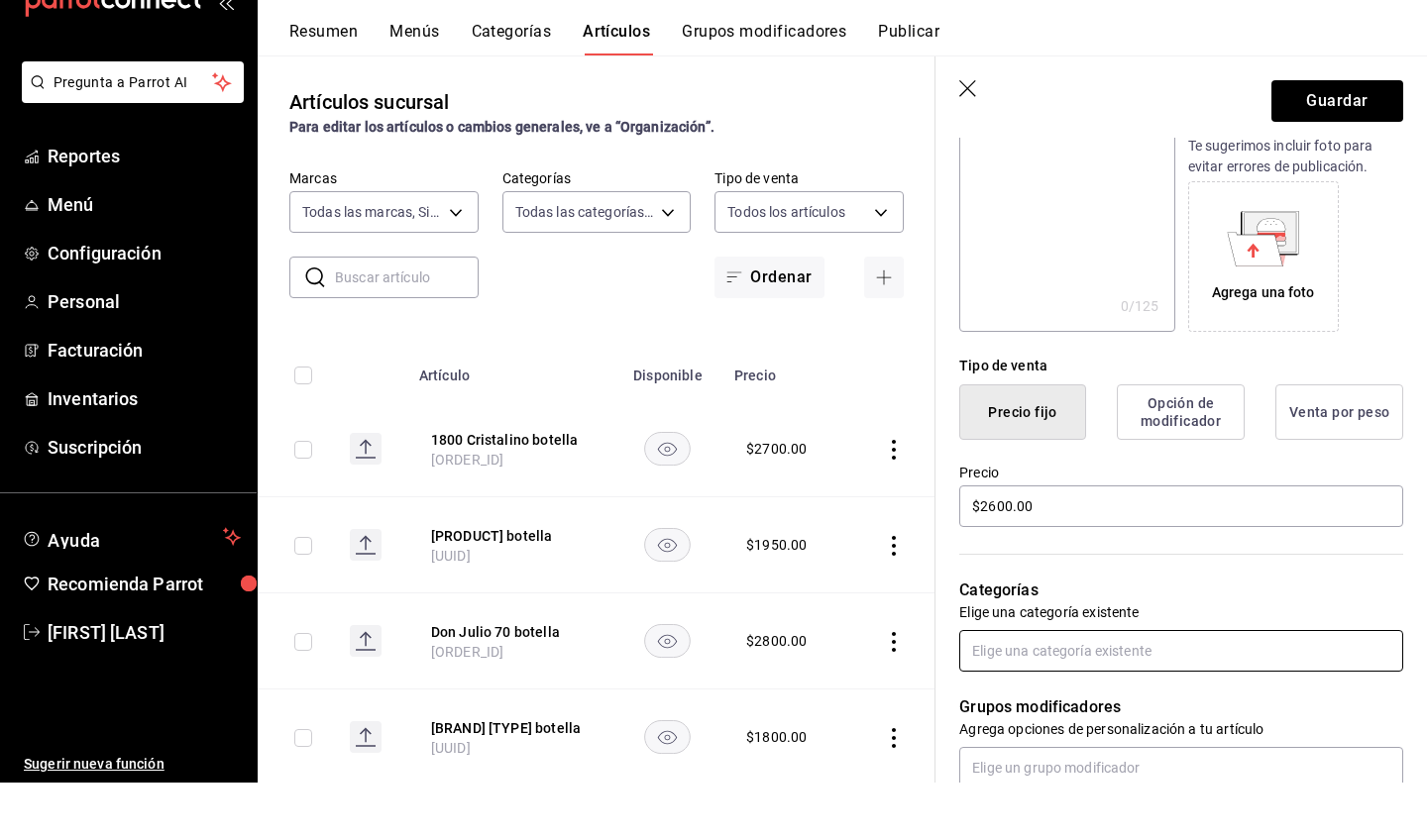 click at bounding box center (1181, 708) 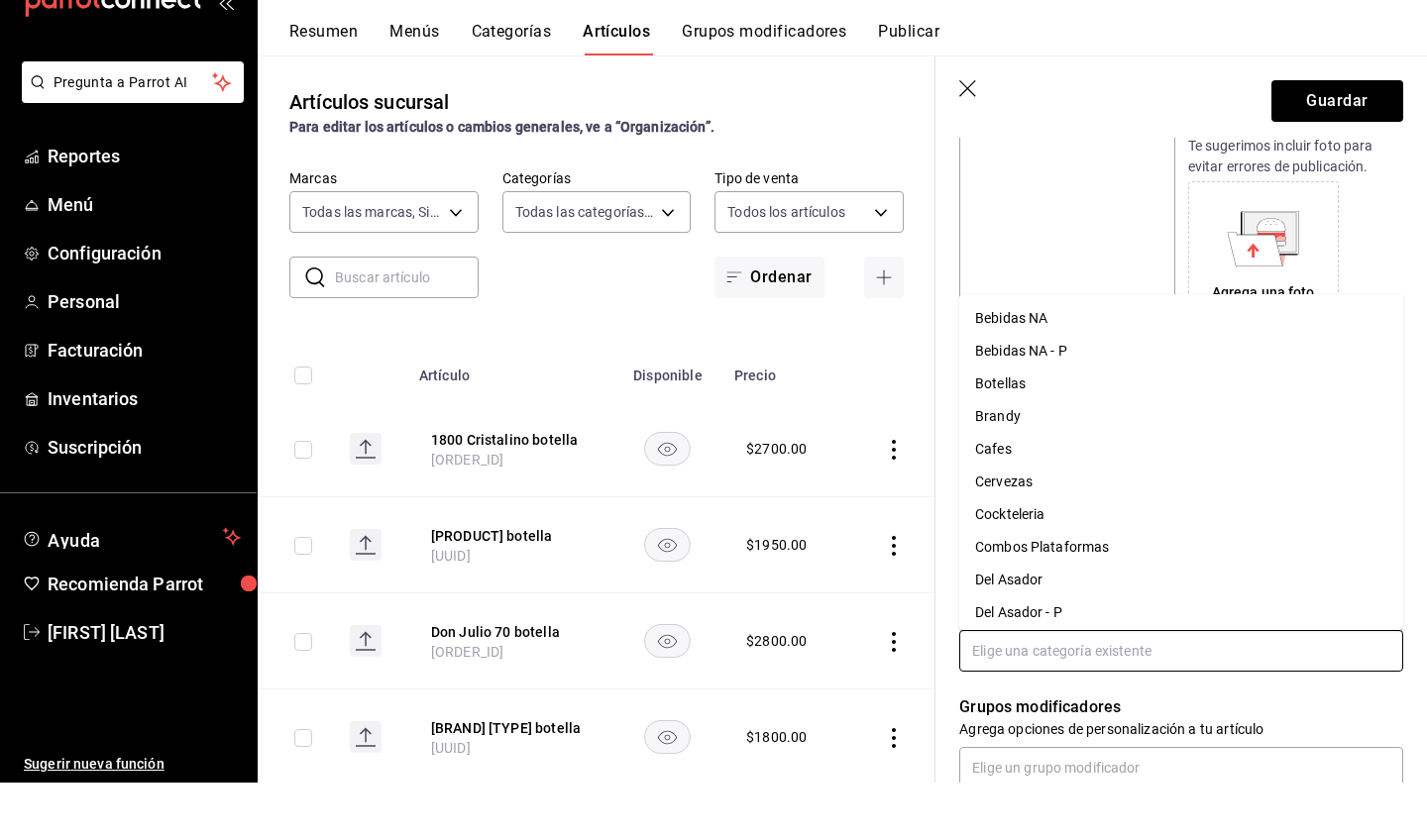 click on "Botellas" at bounding box center [1181, 441] 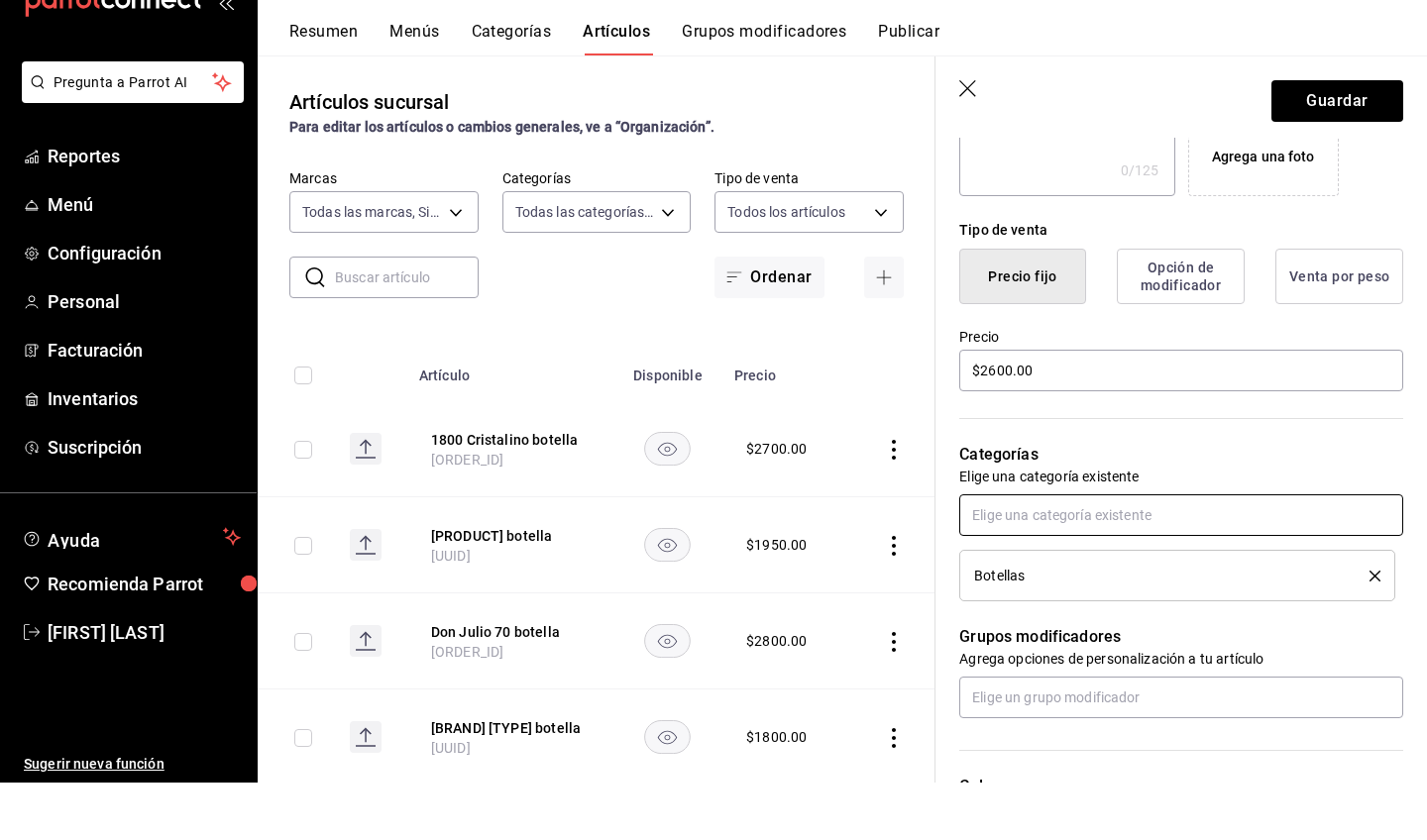 scroll, scrollTop: 410, scrollLeft: 0, axis: vertical 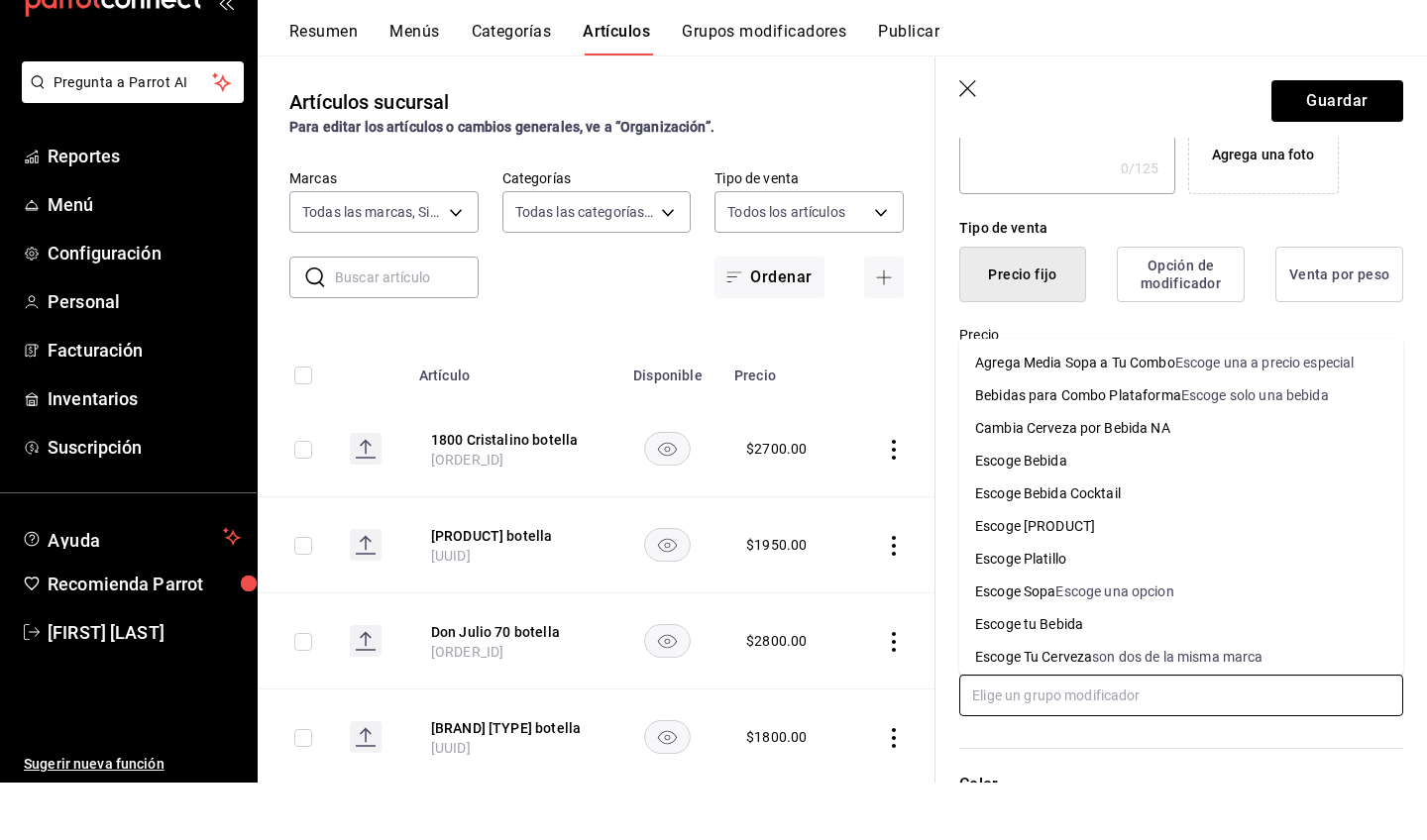 click at bounding box center (1181, 753) 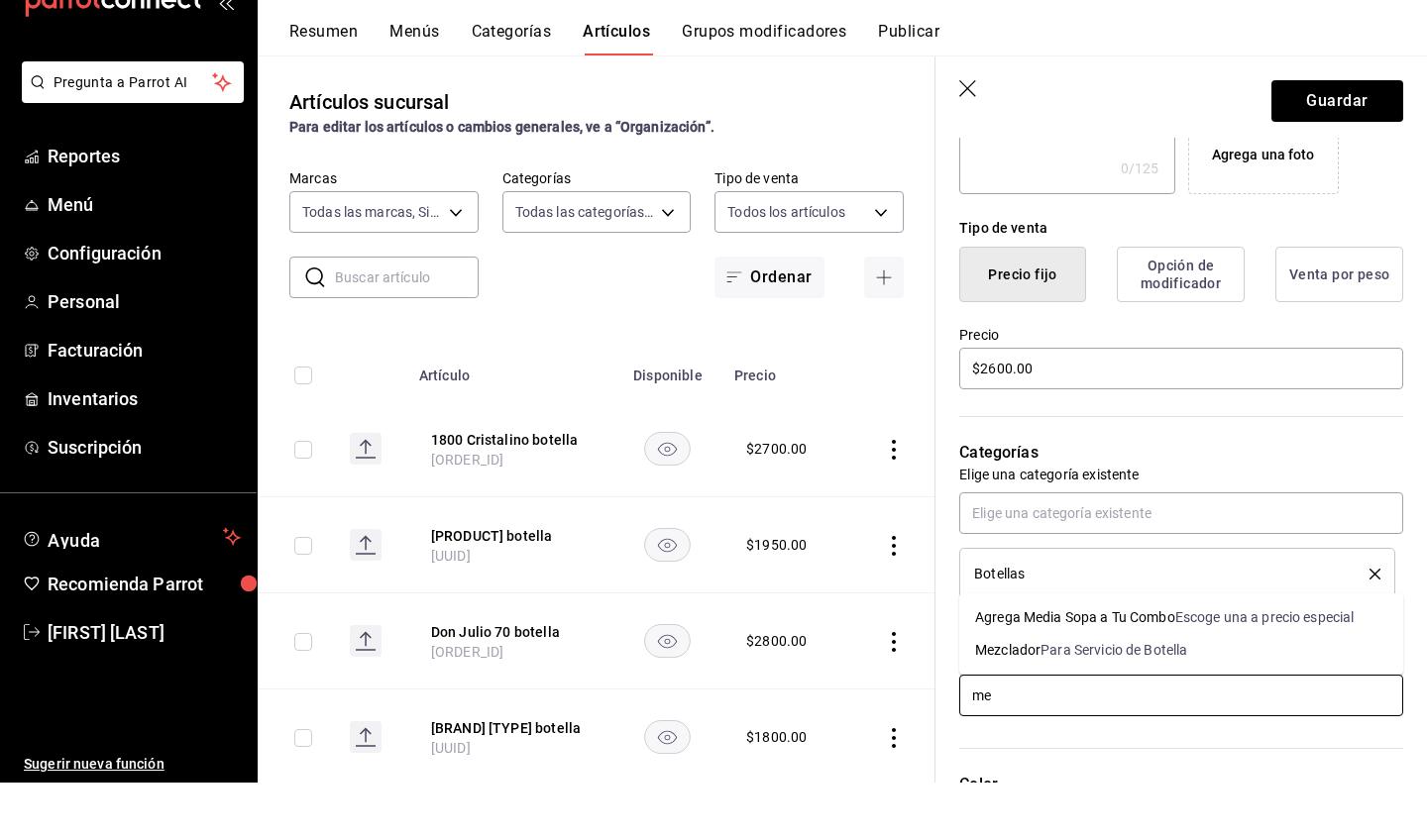 type on "mez" 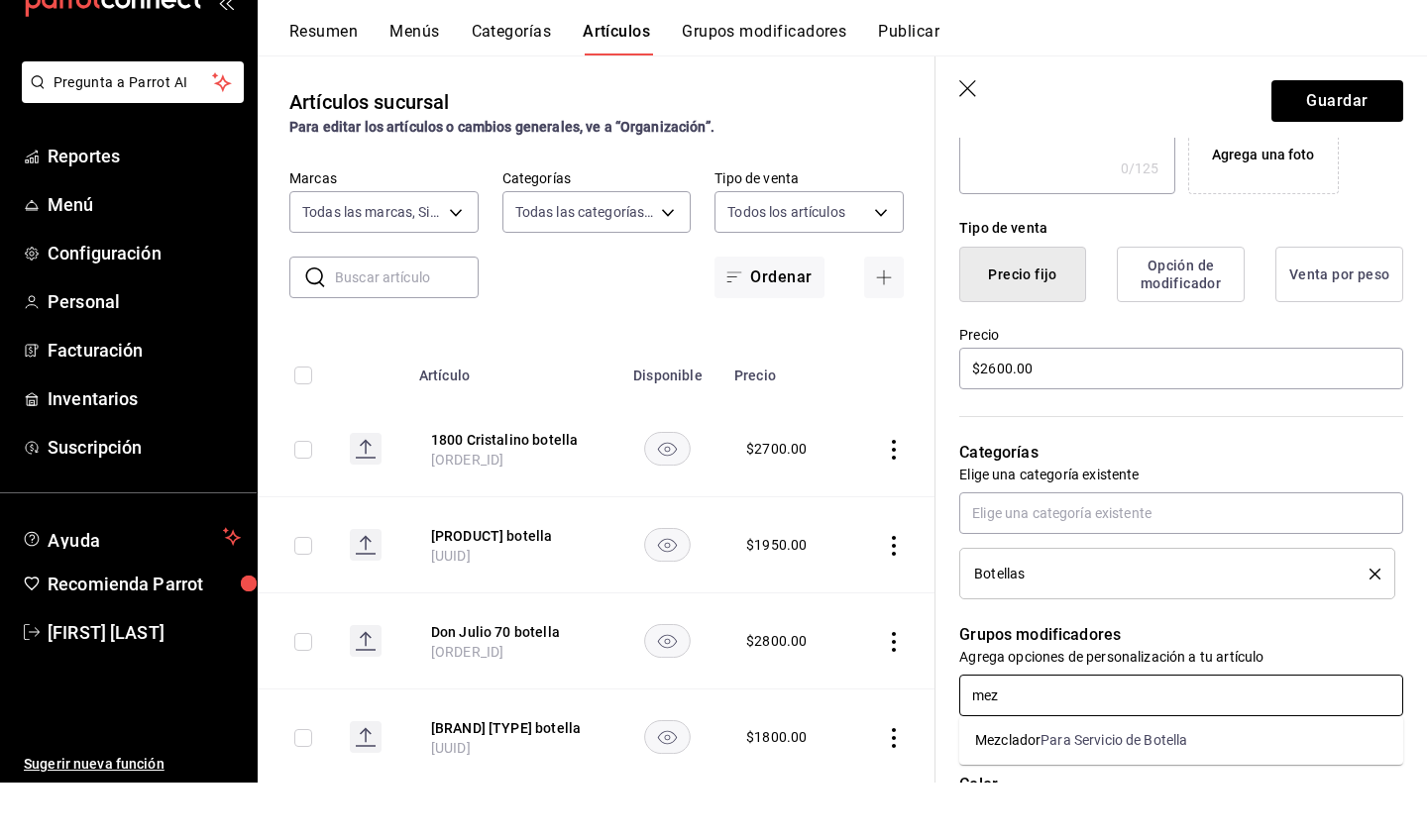 click on "Para Servicio de Botella" at bounding box center [1114, 797] 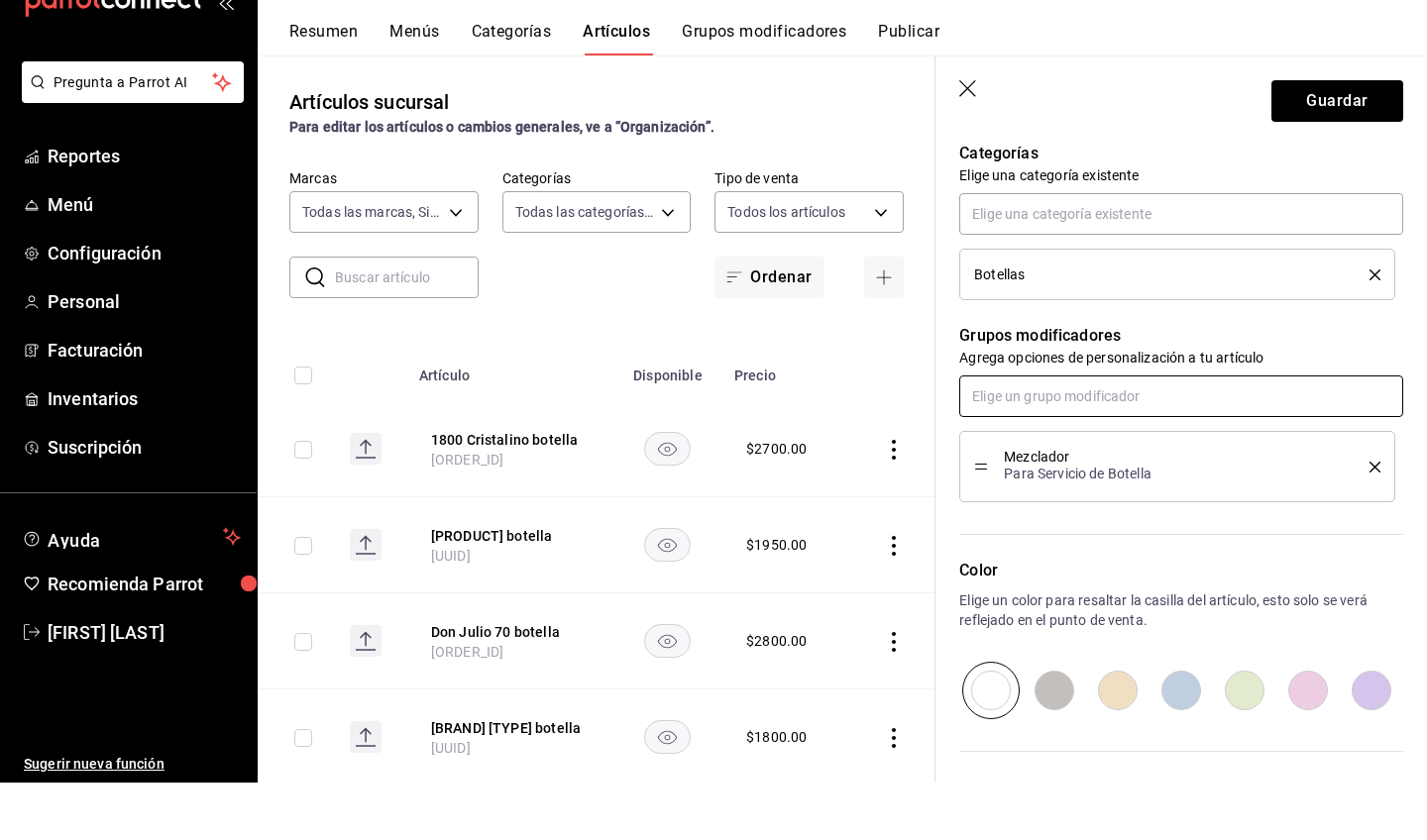 scroll, scrollTop: 710, scrollLeft: 0, axis: vertical 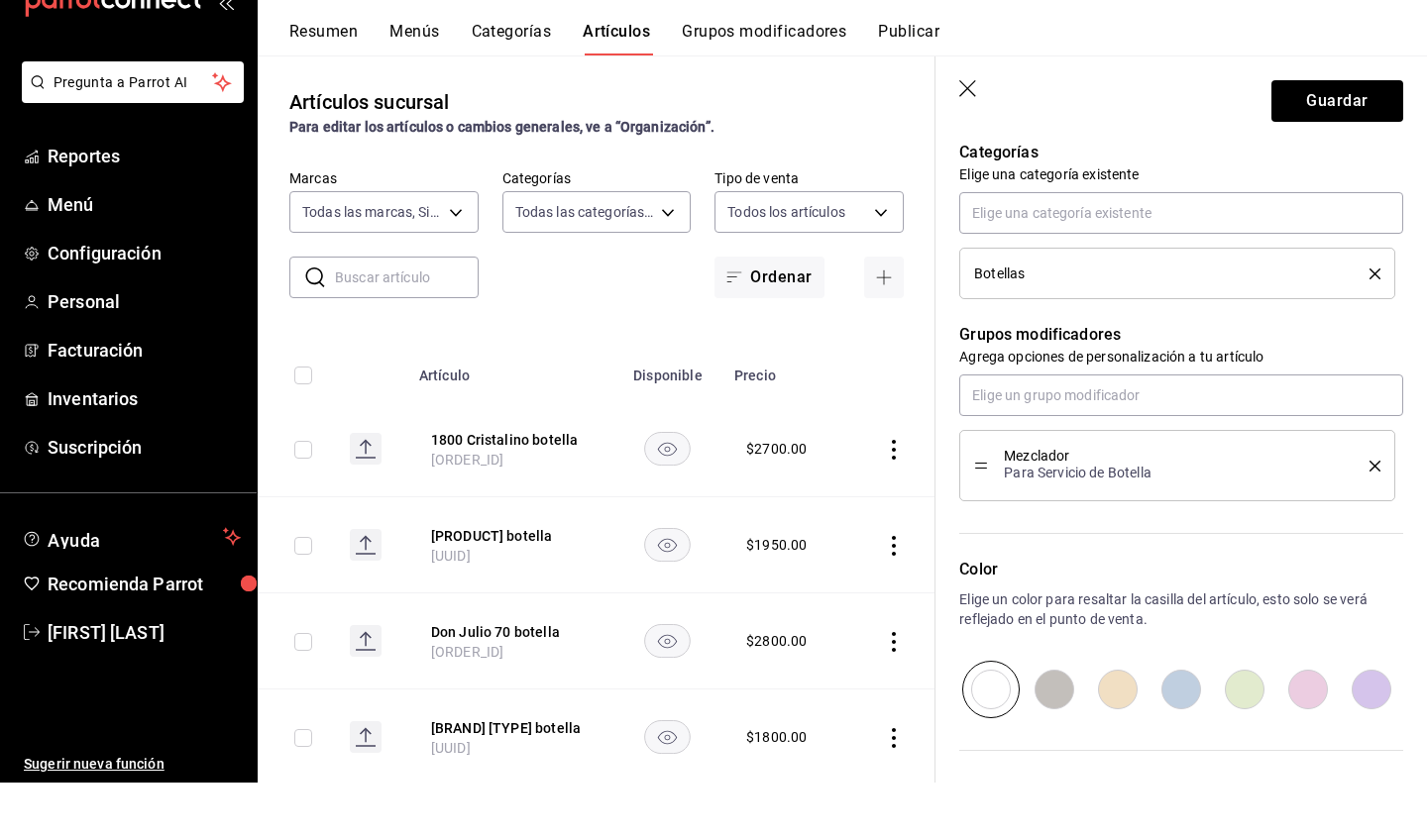click at bounding box center [1118, 747] 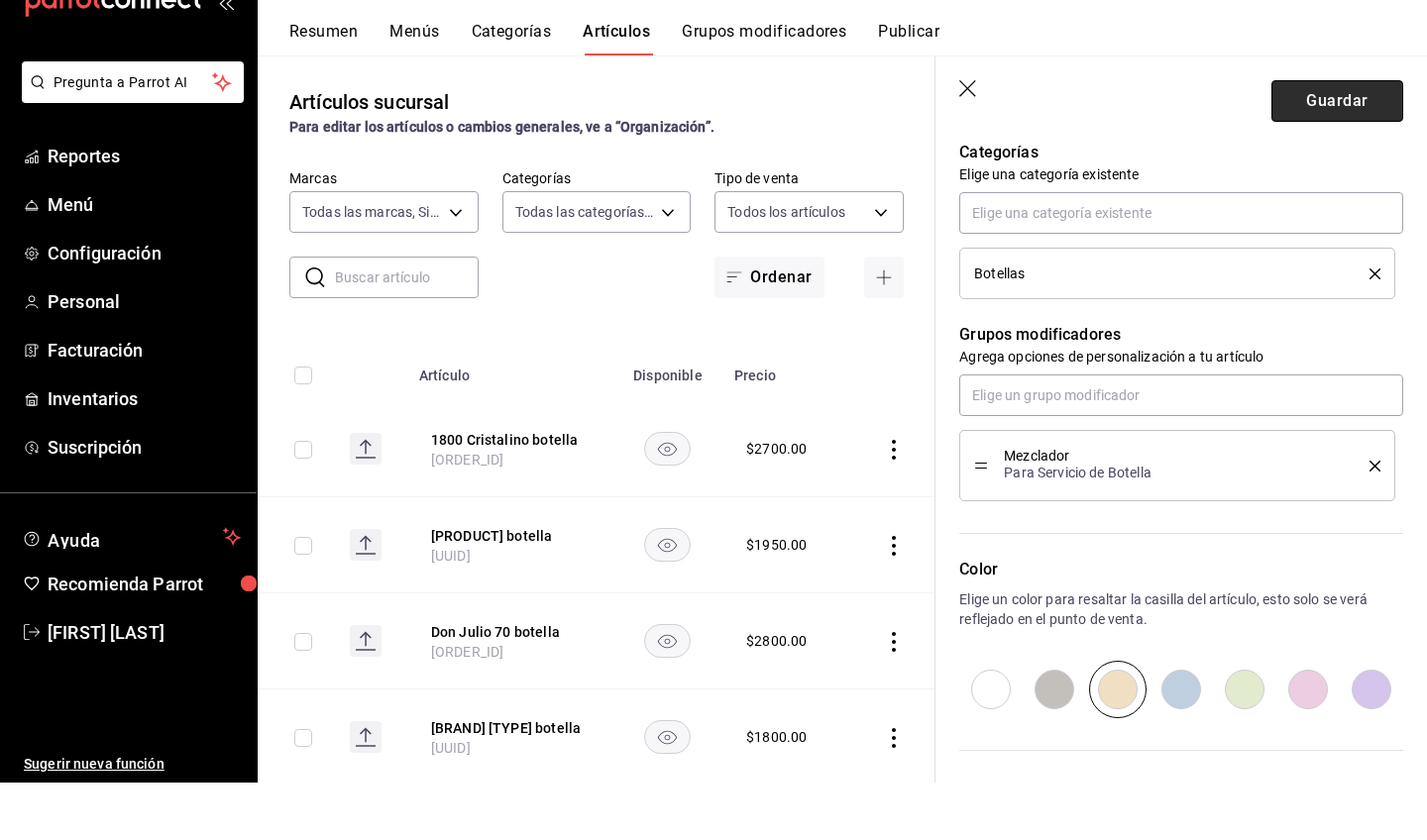click on "Guardar" at bounding box center (1337, 158) 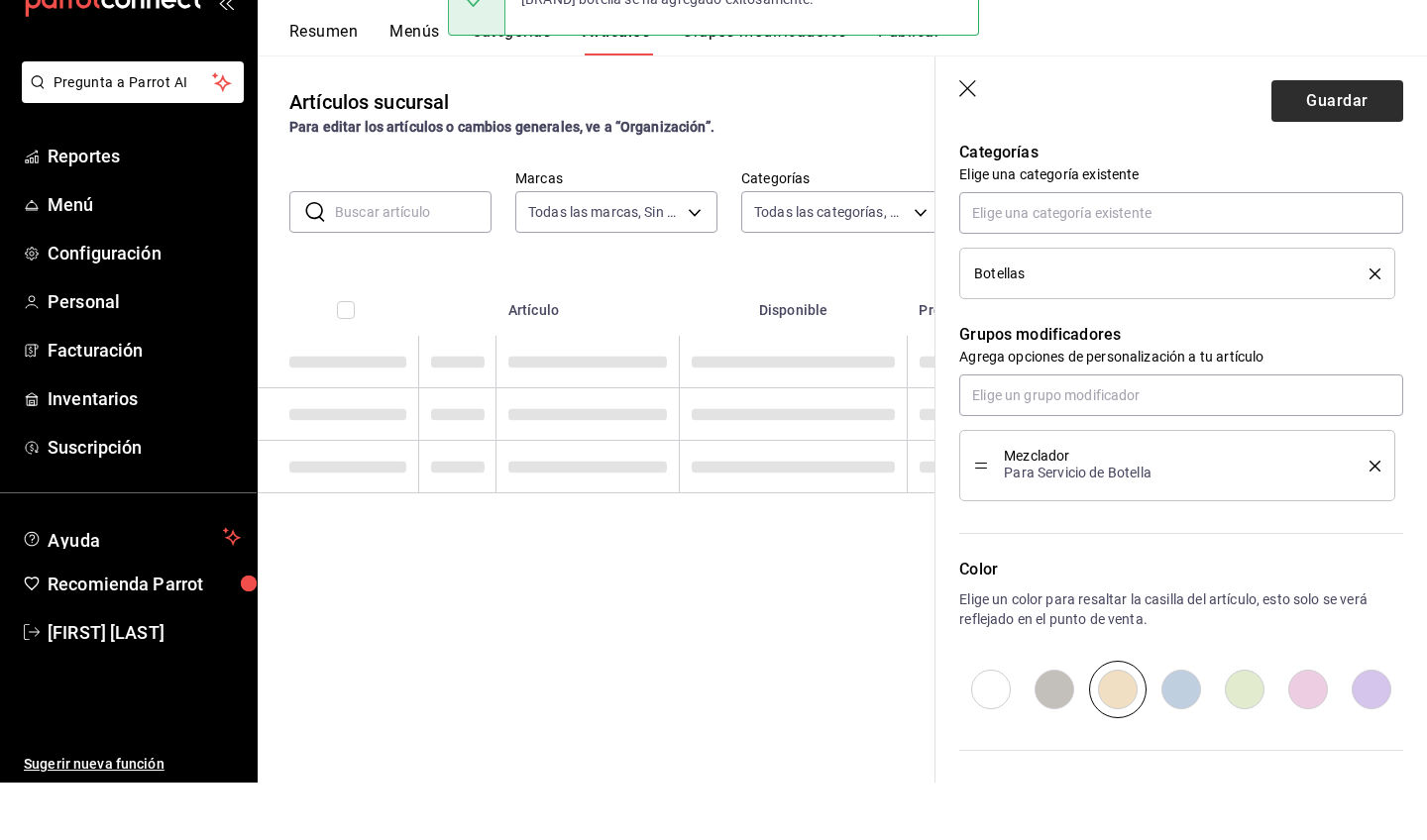 scroll, scrollTop: 0, scrollLeft: 0, axis: both 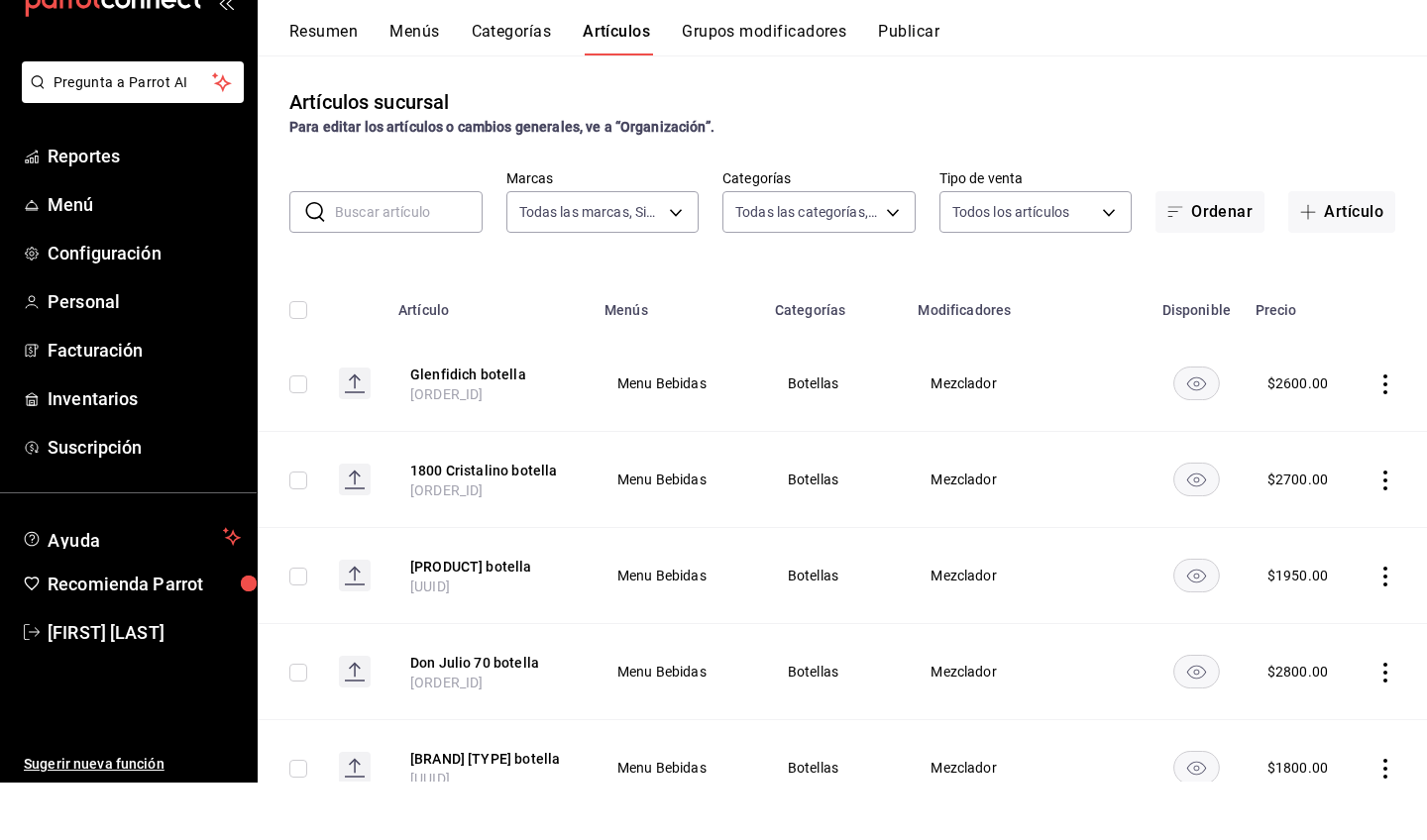 click at bounding box center (408, 269) 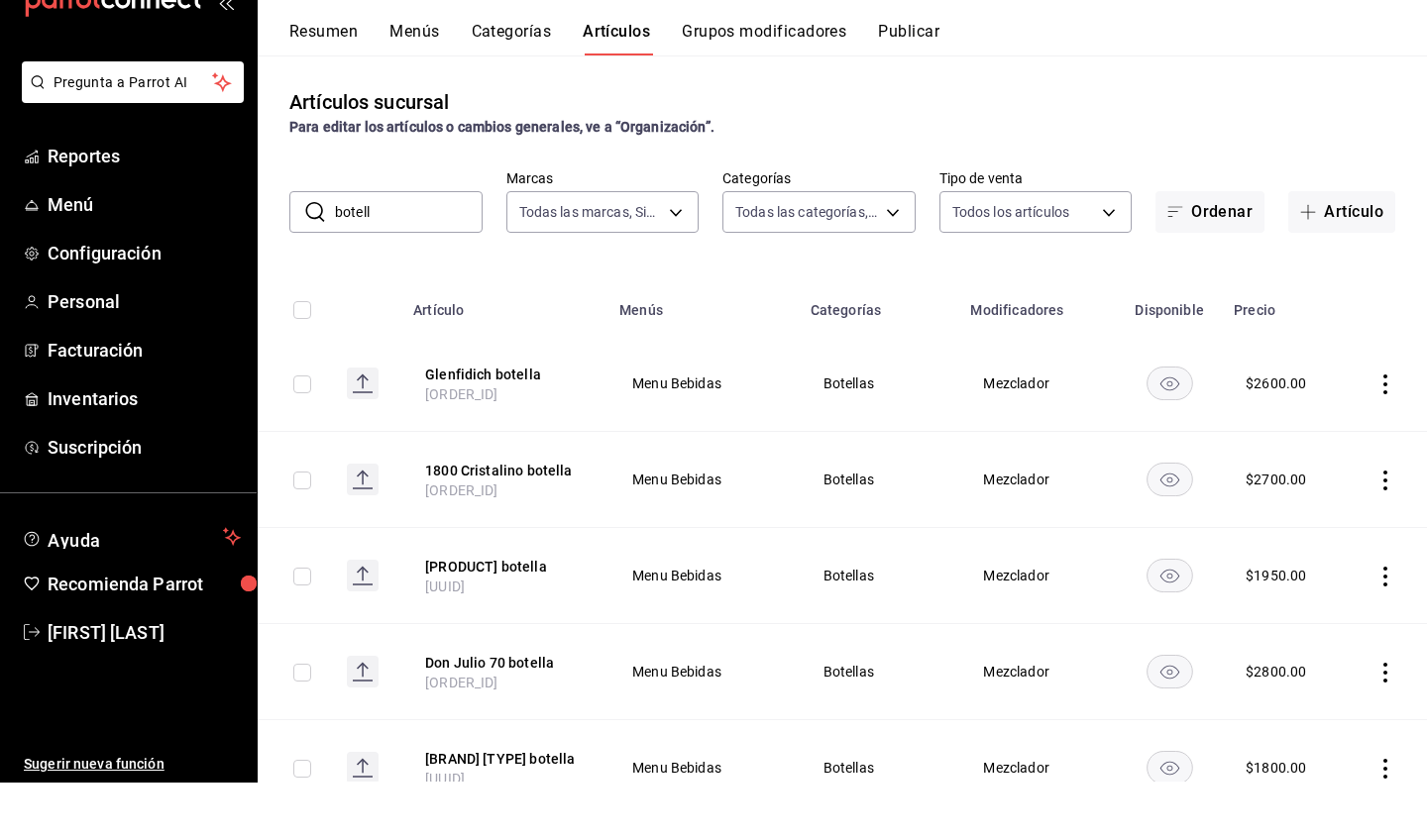 type on "botella" 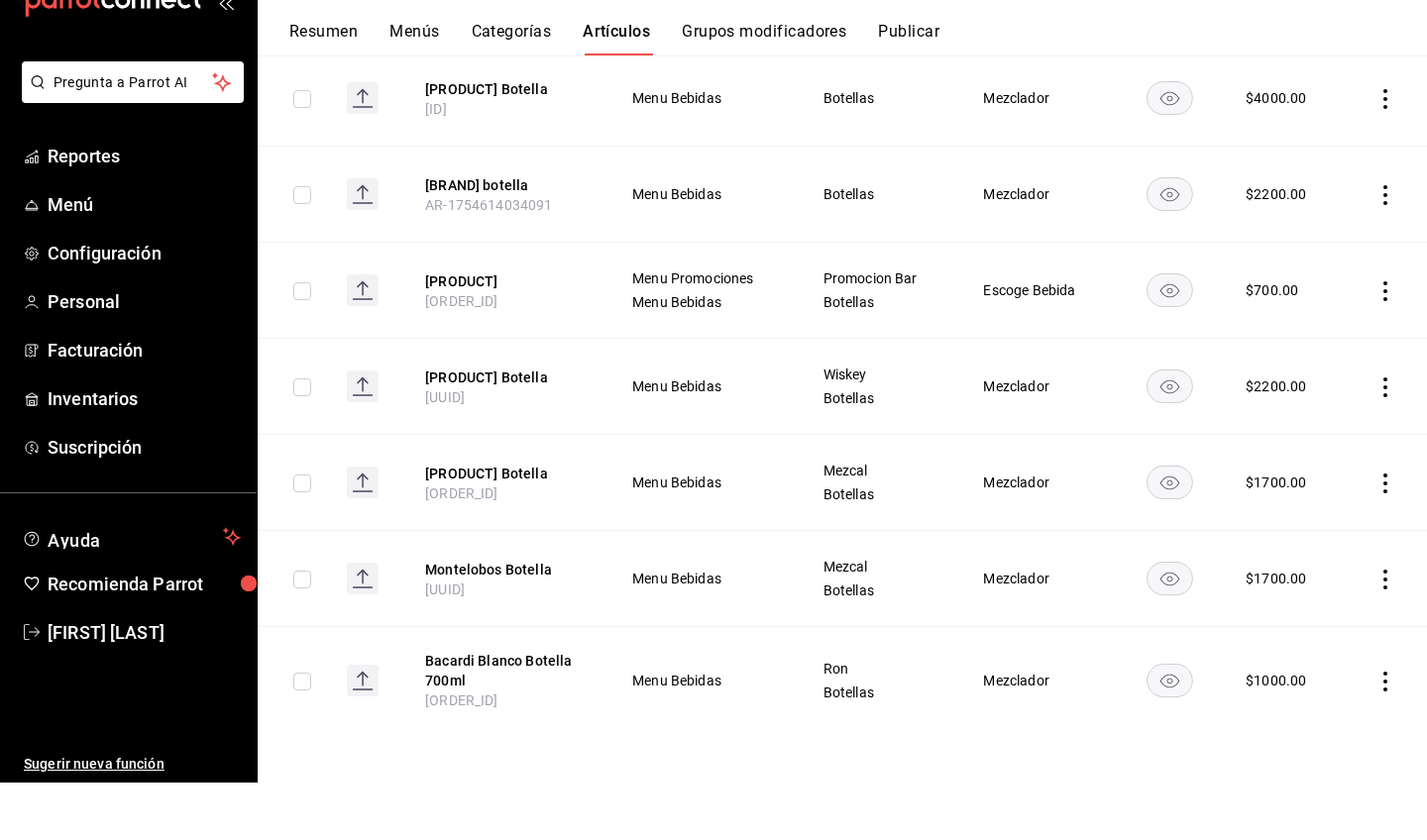 scroll, scrollTop: 1078, scrollLeft: 0, axis: vertical 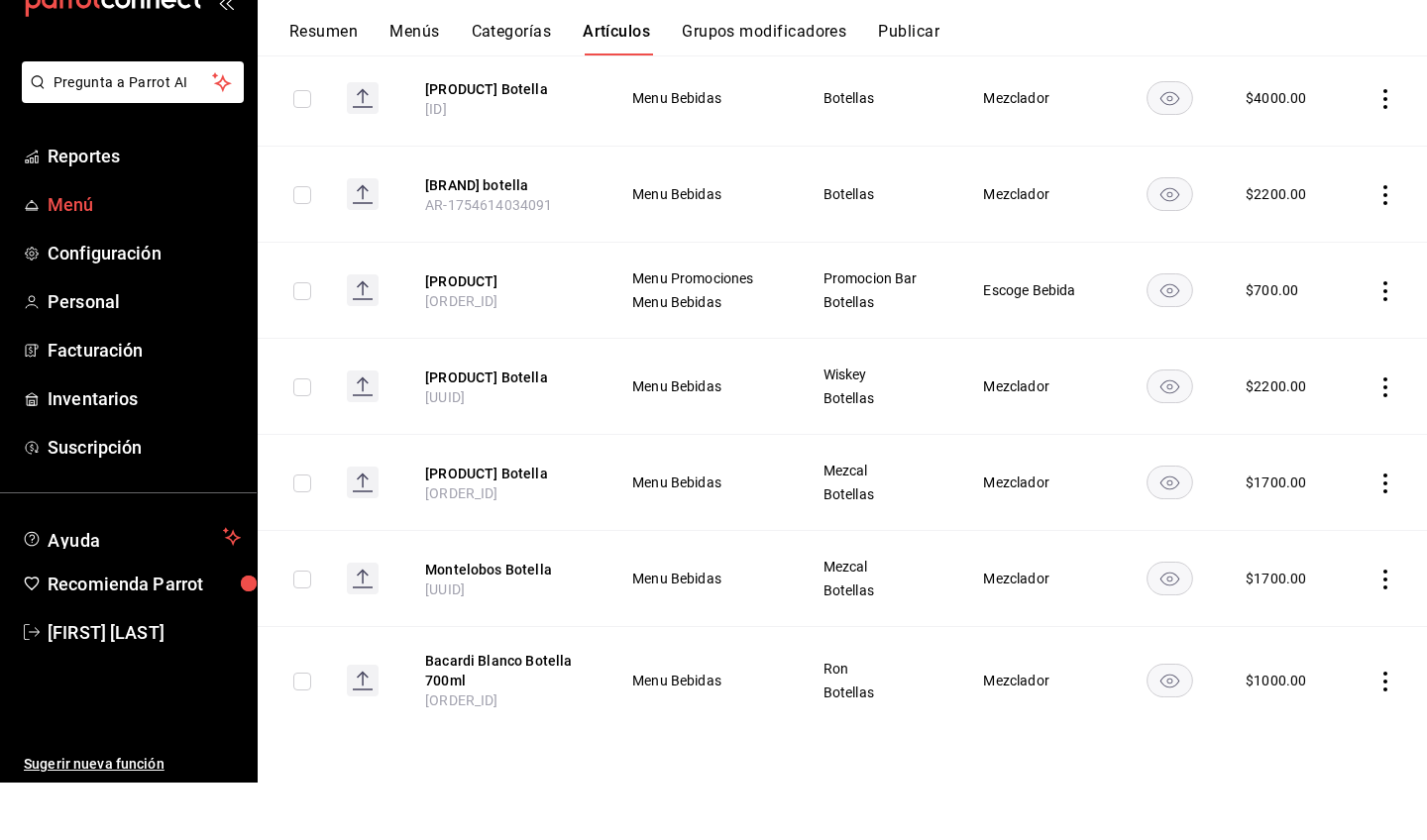 click on "Menú" at bounding box center (144, 262) 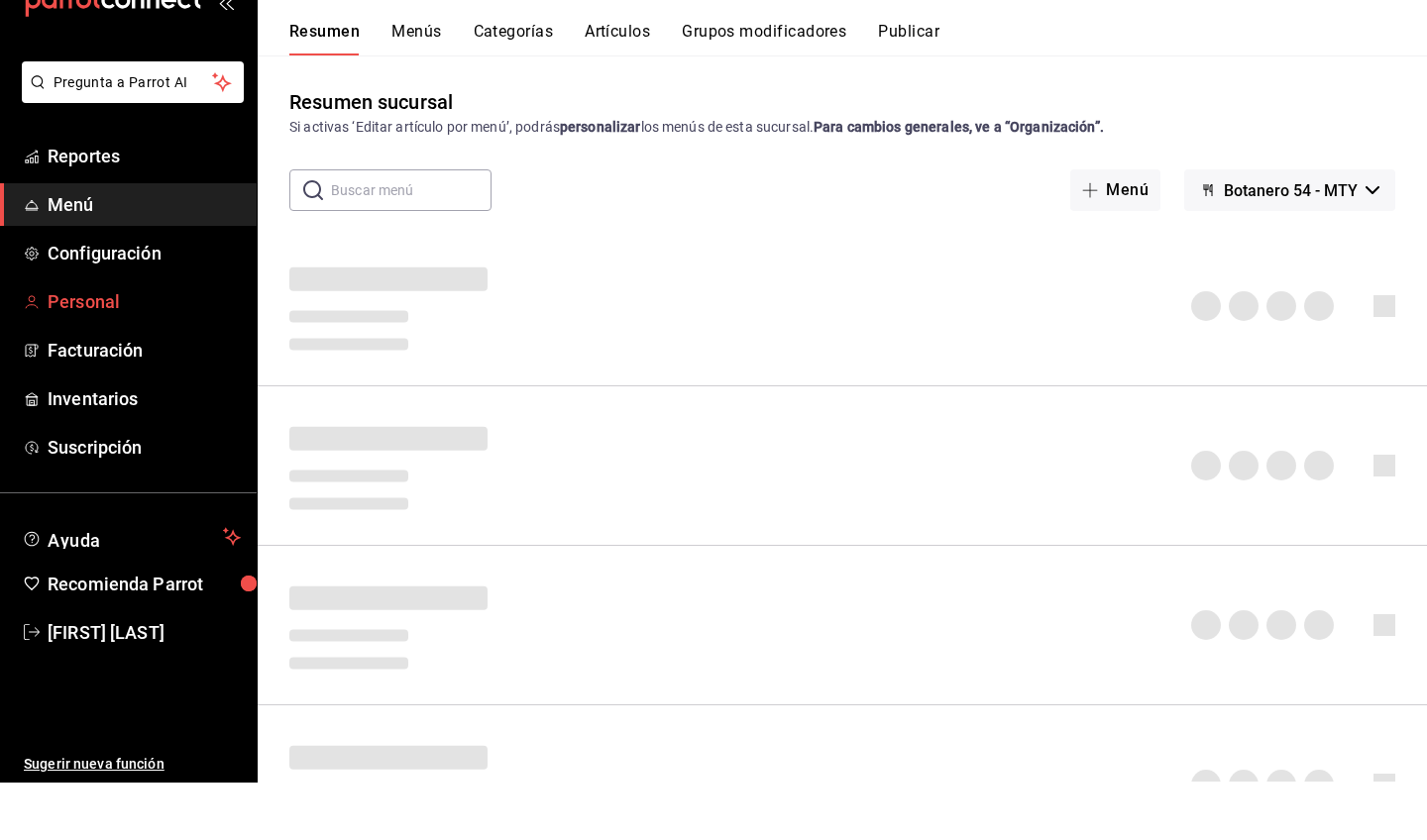 click on "Personal" at bounding box center (144, 359) 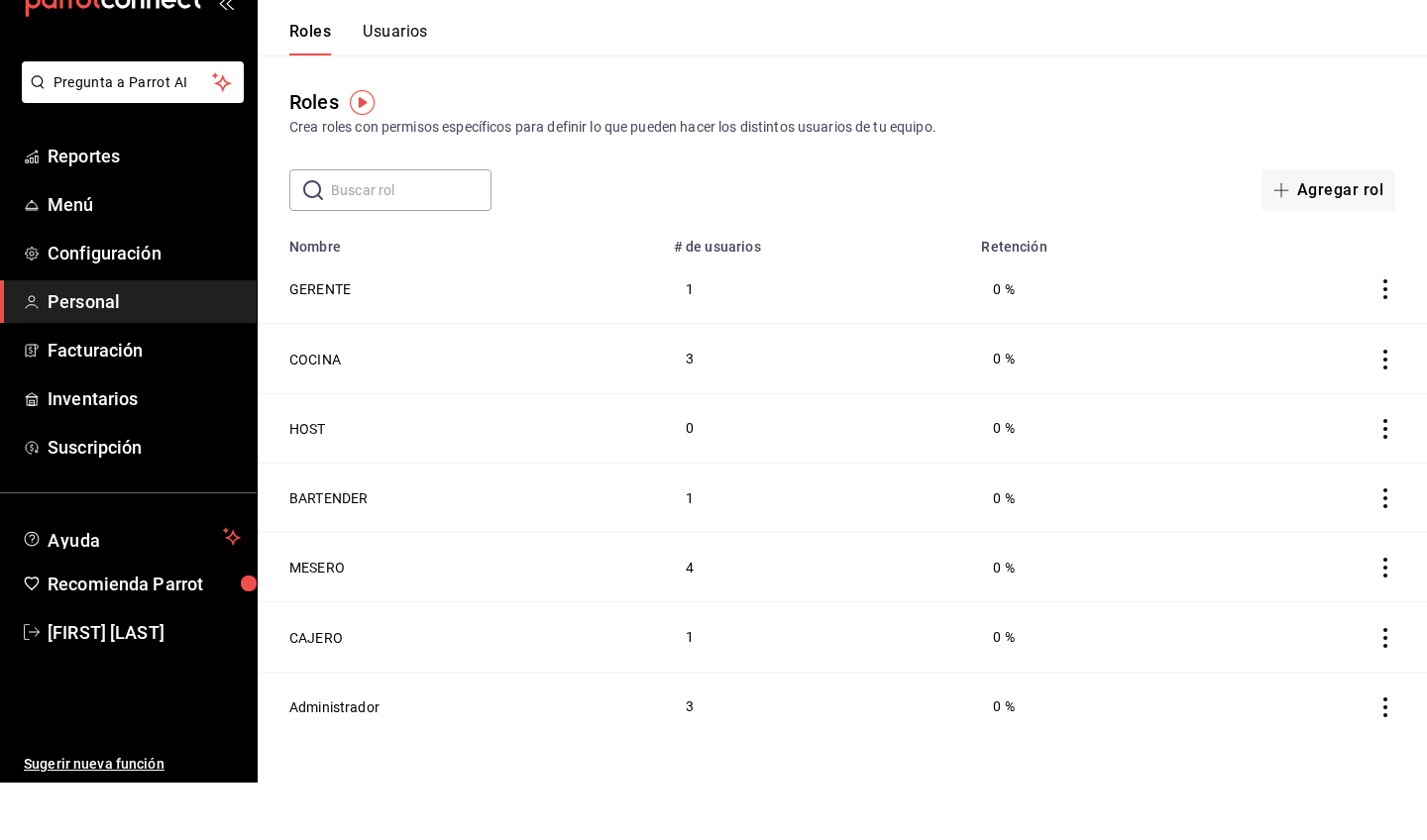 click on "Usuarios" at bounding box center (395, 96) 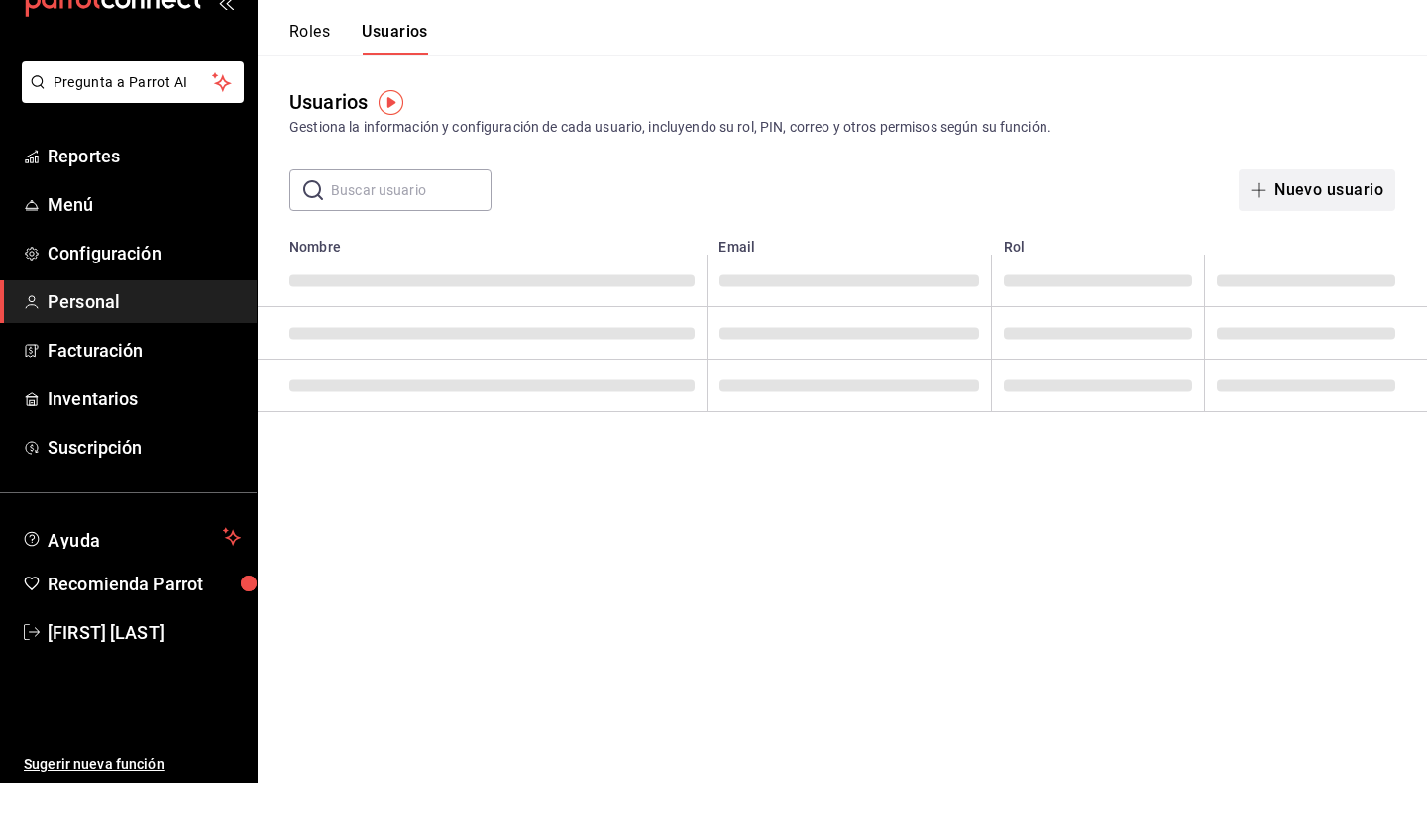 click on "Nuevo usuario" at bounding box center (1317, 248) 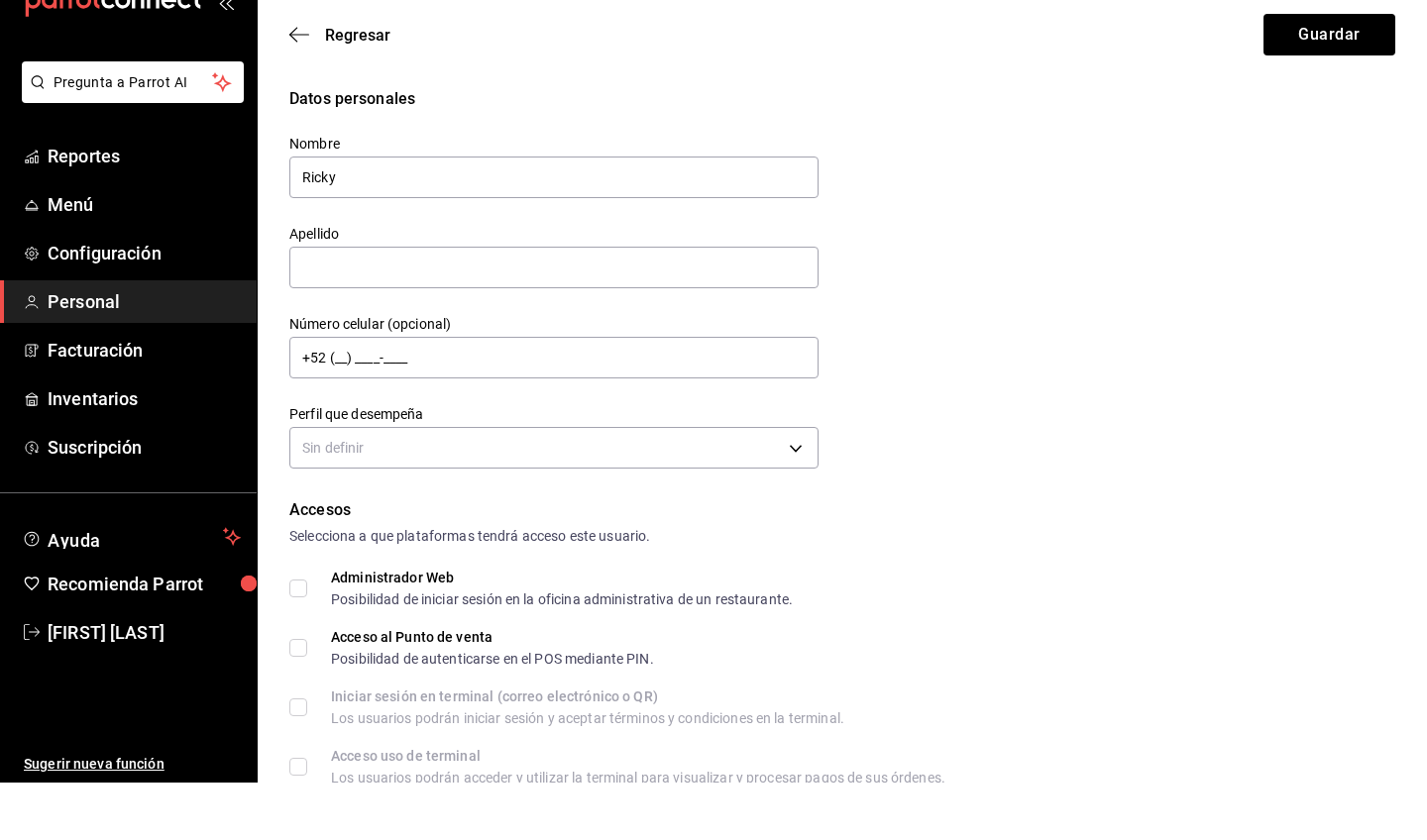 type on "Ricky" 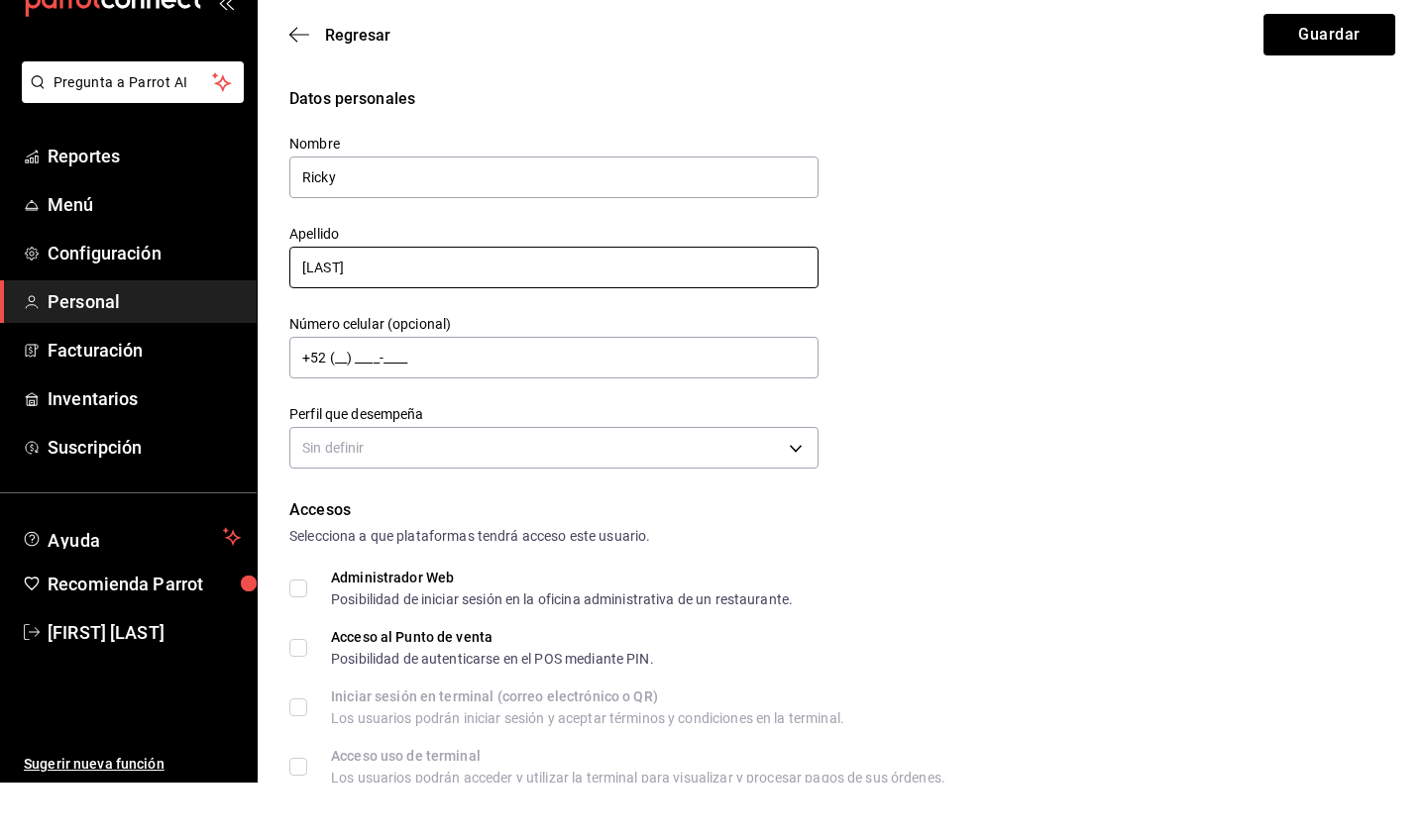 click on "[LAST]" at bounding box center (554, 325) 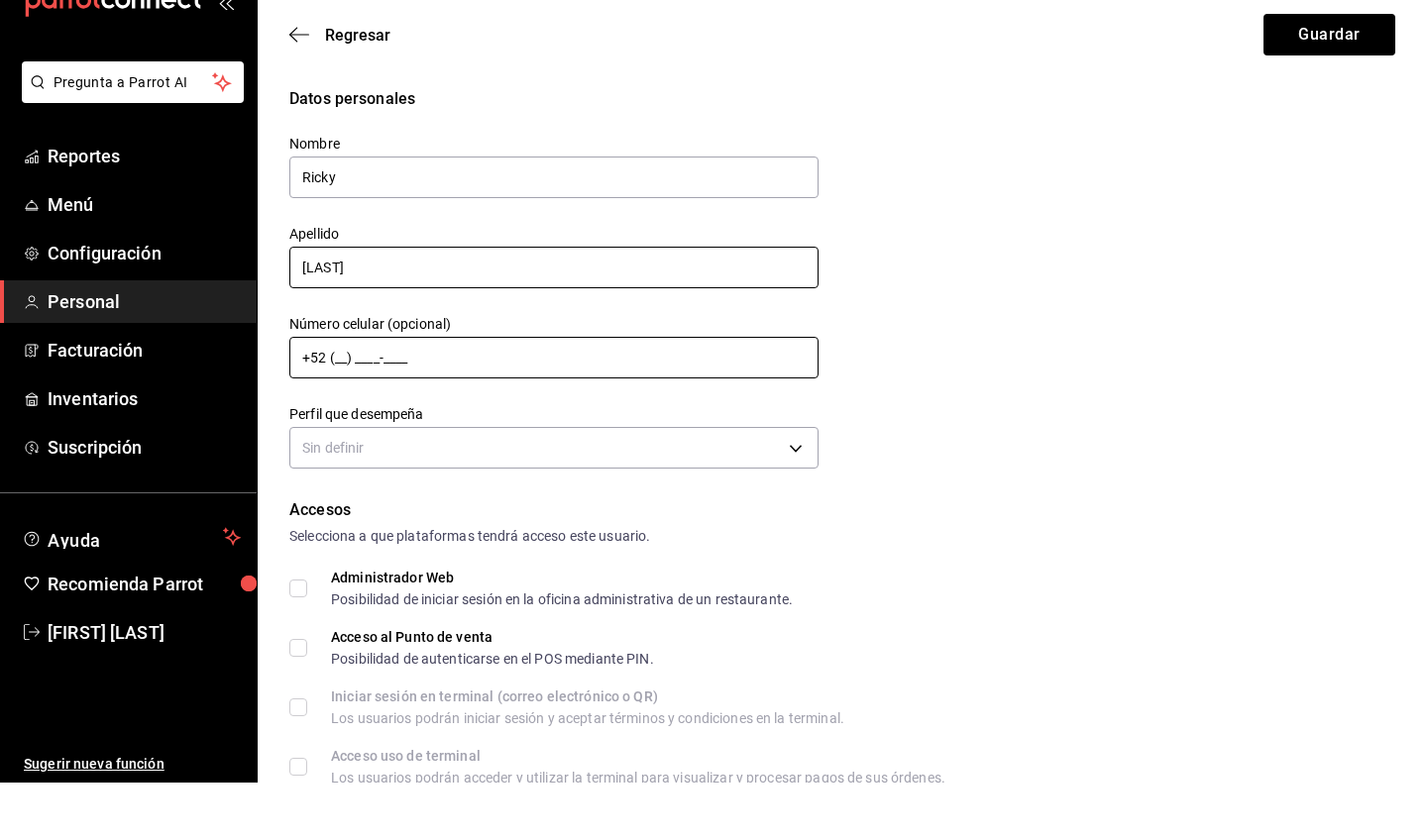 type on "[LAST]" 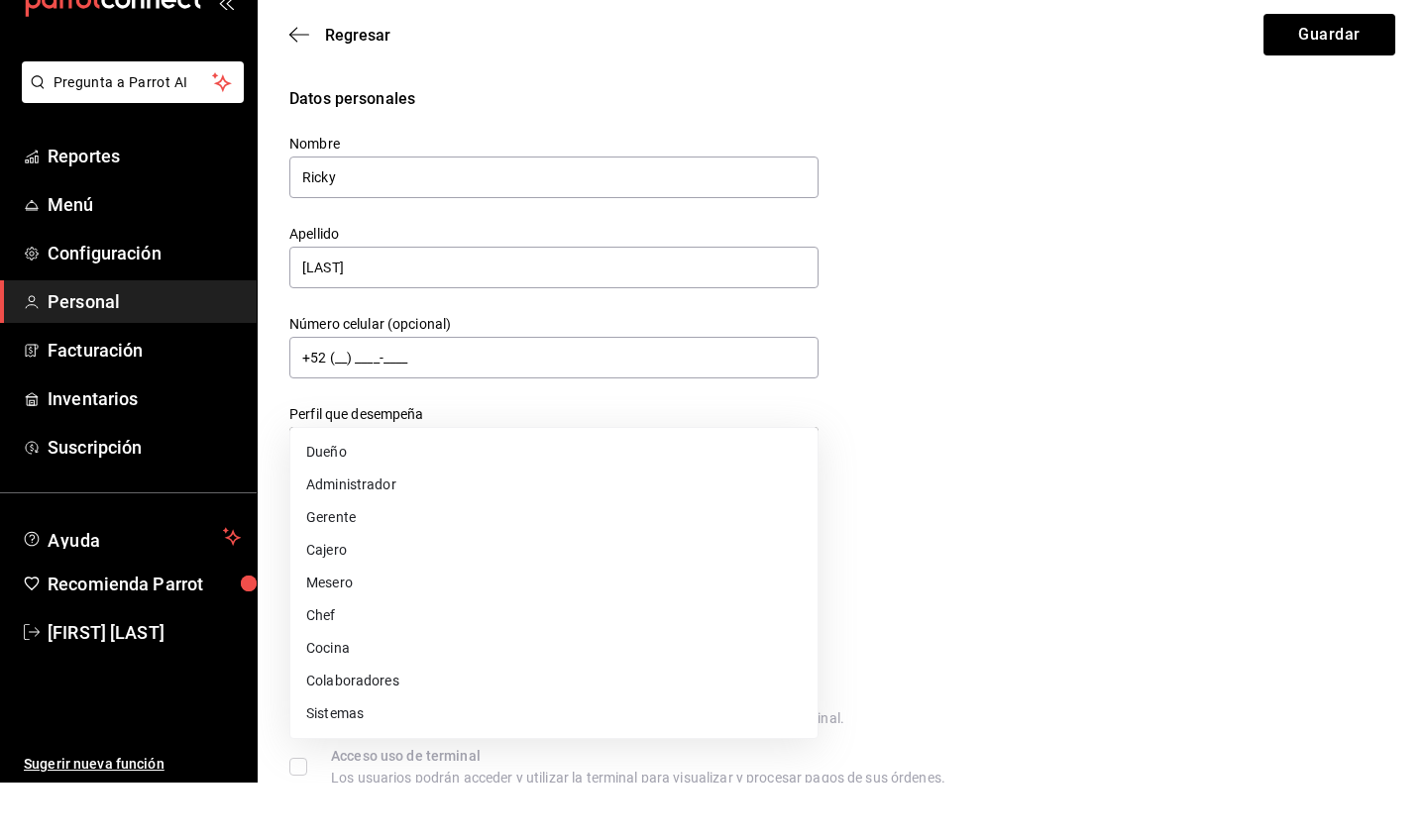 click on "Pregunta a Parrot AI Reportes   Menú   Configuración   Personal   Facturación   Inventarios   Suscripción   Ayuda Recomienda Parrot   [FIRST] [LAST]   Sugerir nueva función   Sucursal: Botanero 54 (MTY) Regresar Guardar Datos personales Nombre [FIRST] Apellido [LAST] Número celular (opcional) +52 (__) ____-____ Perfil que desempeña Sin definir Accesos Selecciona a que plataformas tendrá acceso este usuario. Administrador Web Posibilidad de iniciar sesión en la oficina administrativa de un restaurante.  Acceso al Punto de venta Posibilidad de autenticarse en el POS mediante PIN.  Iniciar sesión en terminal (correo electrónico o QR) Los usuarios podrán iniciar sesión y aceptar términos y condiciones en la terminal. Acceso uso de terminal Los usuarios podrán acceder y utilizar la terminal para visualizar y procesar pagos de sus órdenes. Correo electrónico Se volverá obligatorio al tener ciertos accesos activados. Contraseña Contraseña Repetir contraseña Repetir contraseña PIN Validar PIN ​" at bounding box center [714, 420] 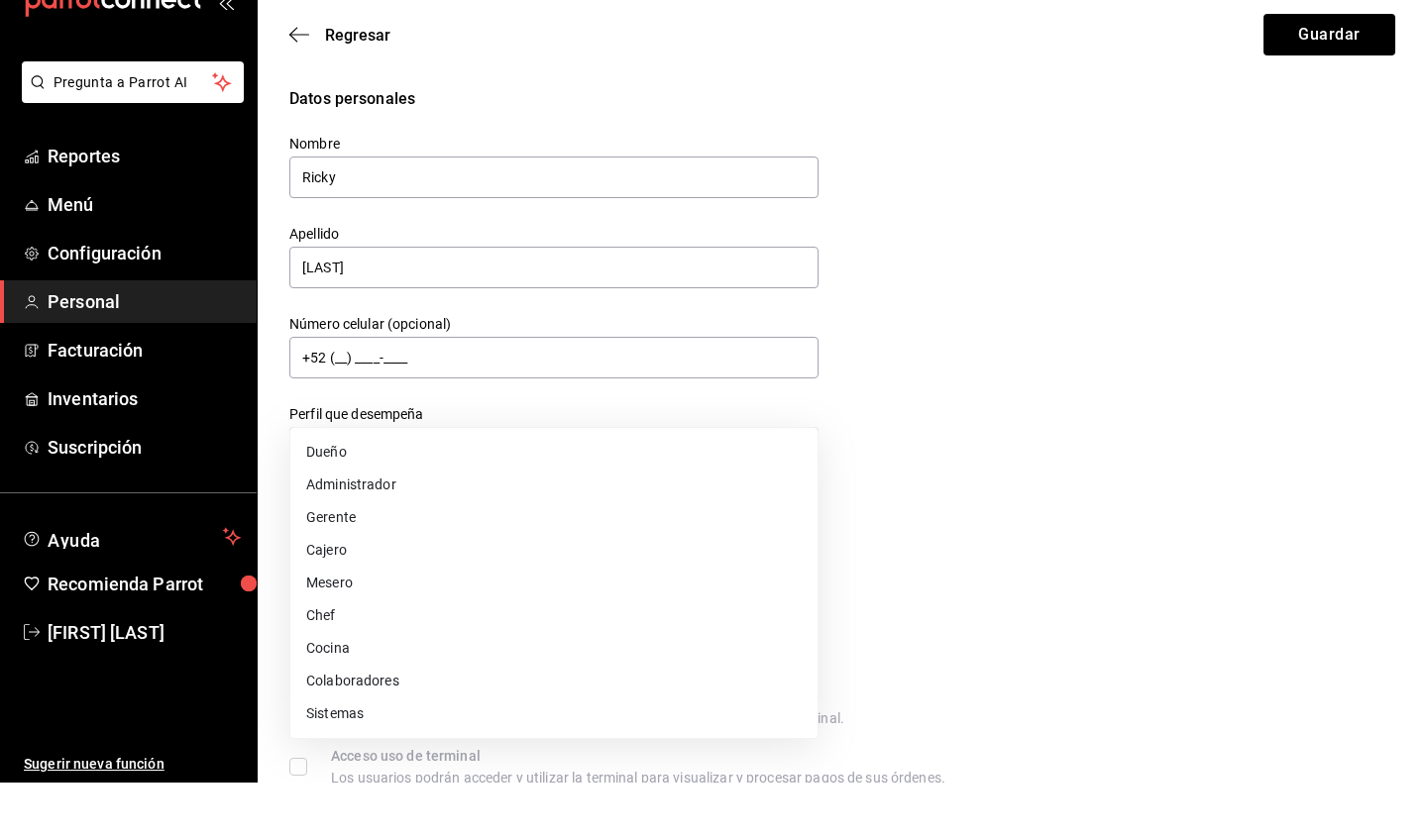 click on "Mesero" at bounding box center (554, 640) 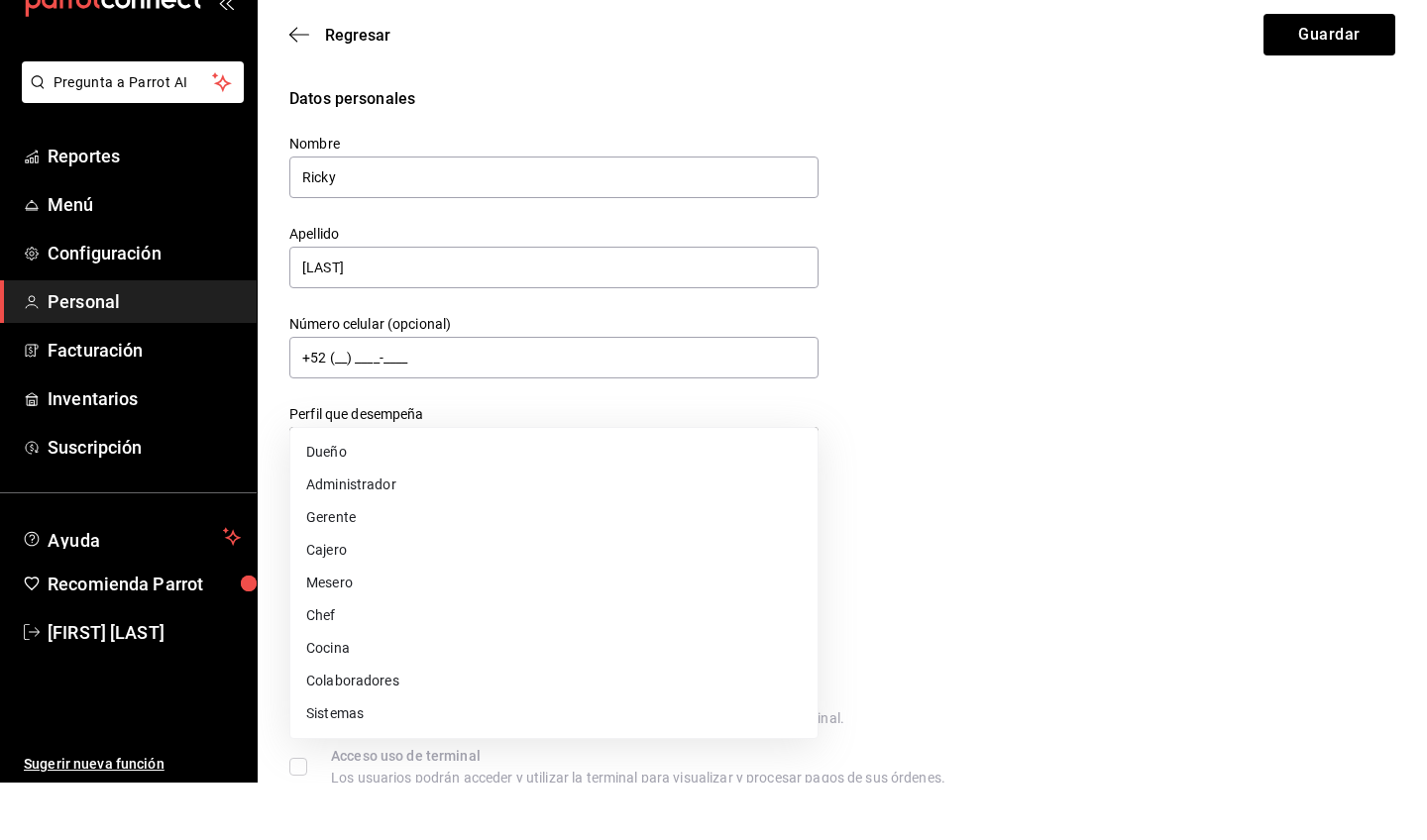 type on "WAITER" 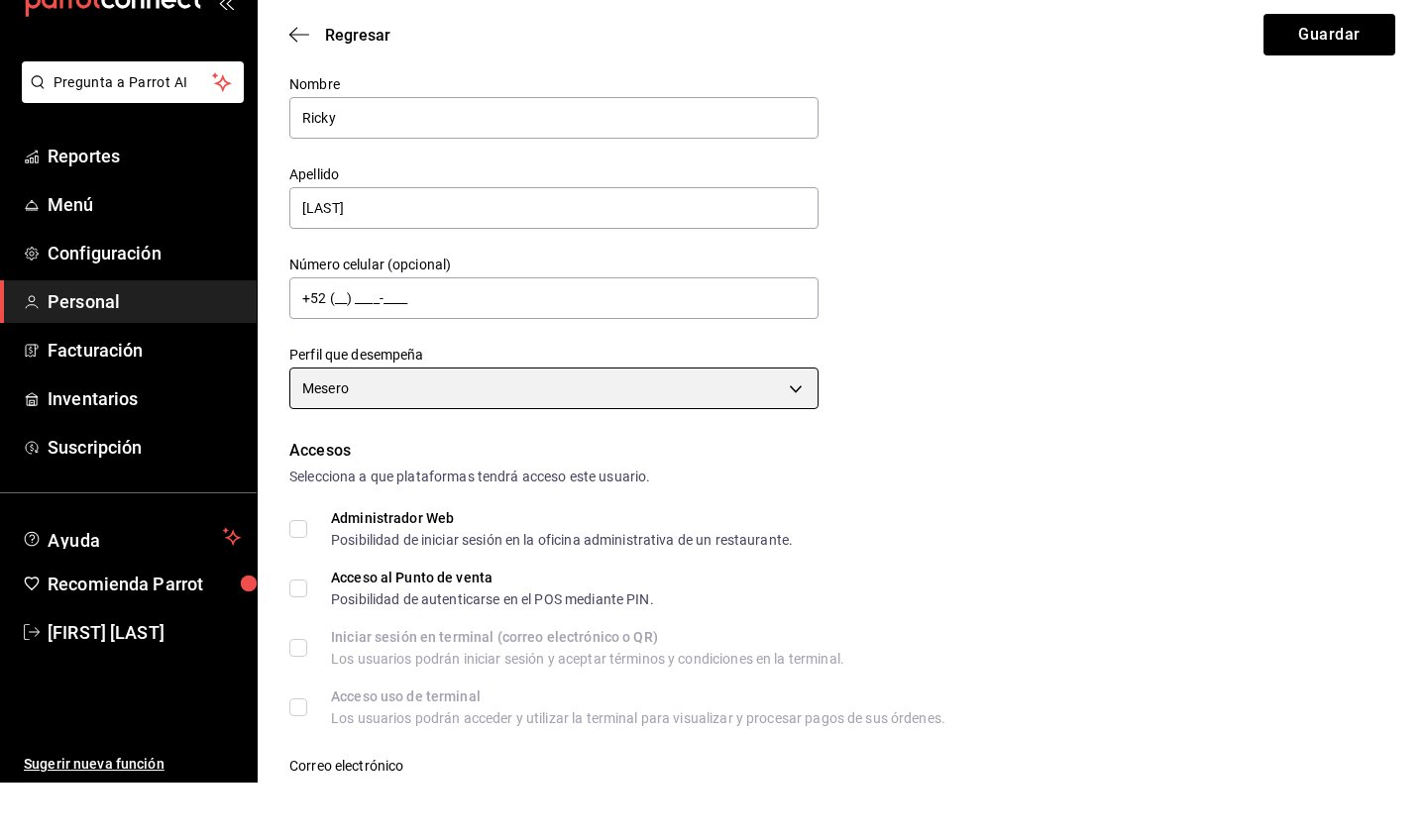 scroll, scrollTop: 62, scrollLeft: 0, axis: vertical 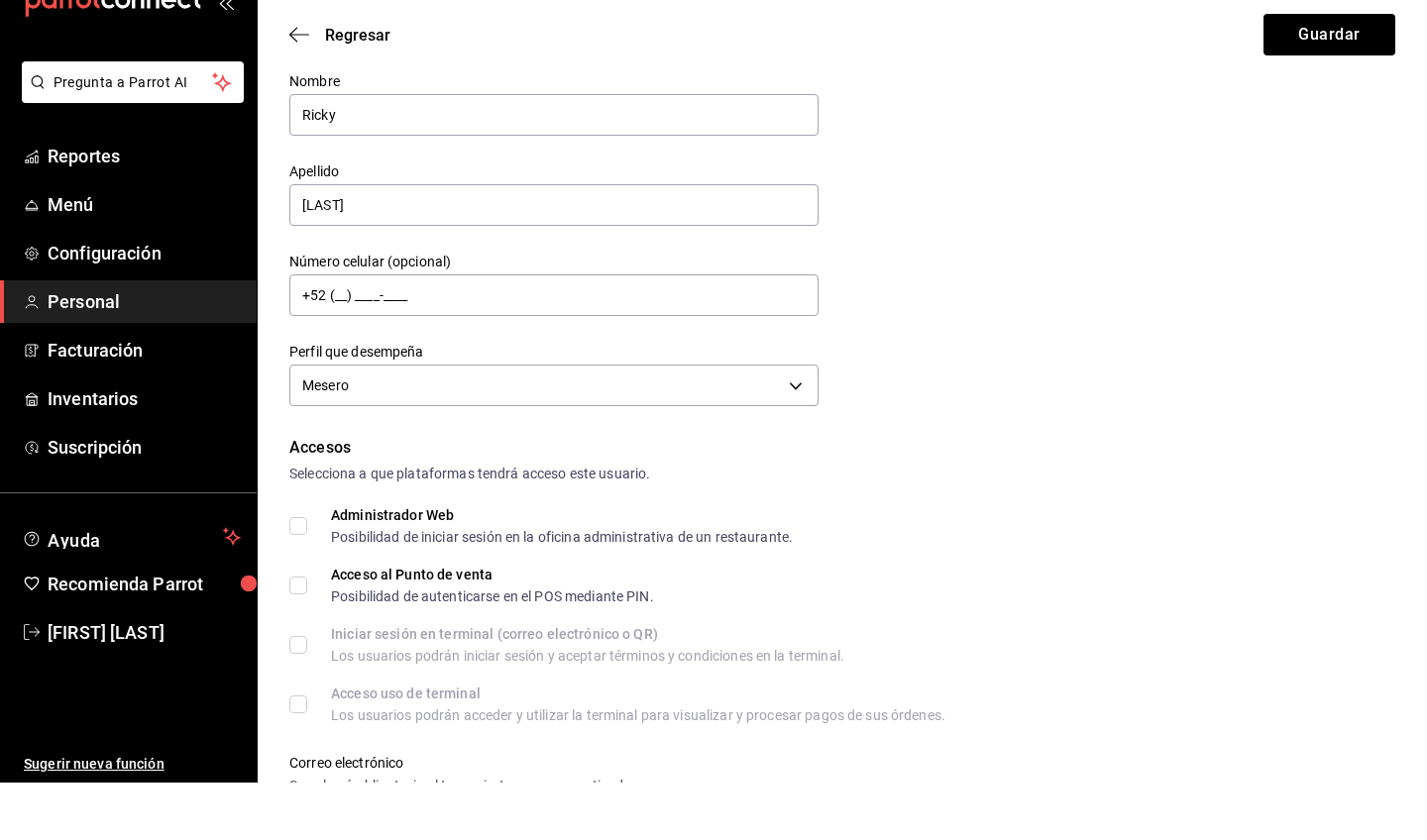 click on "Acceso al Punto de venta Posibilidad de autenticarse en el POS mediante PIN." at bounding box center [298, 643] 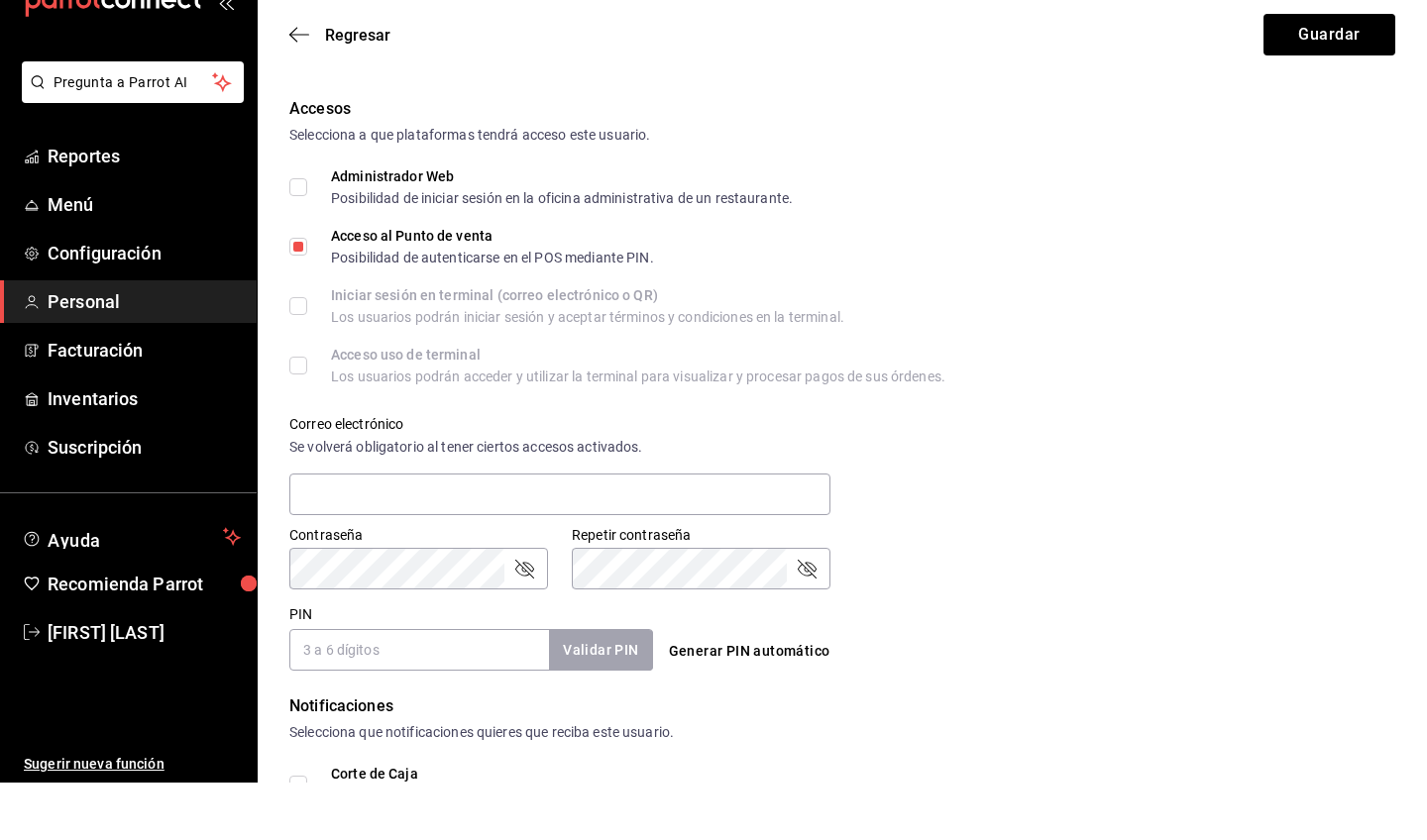 scroll, scrollTop: 409, scrollLeft: 0, axis: vertical 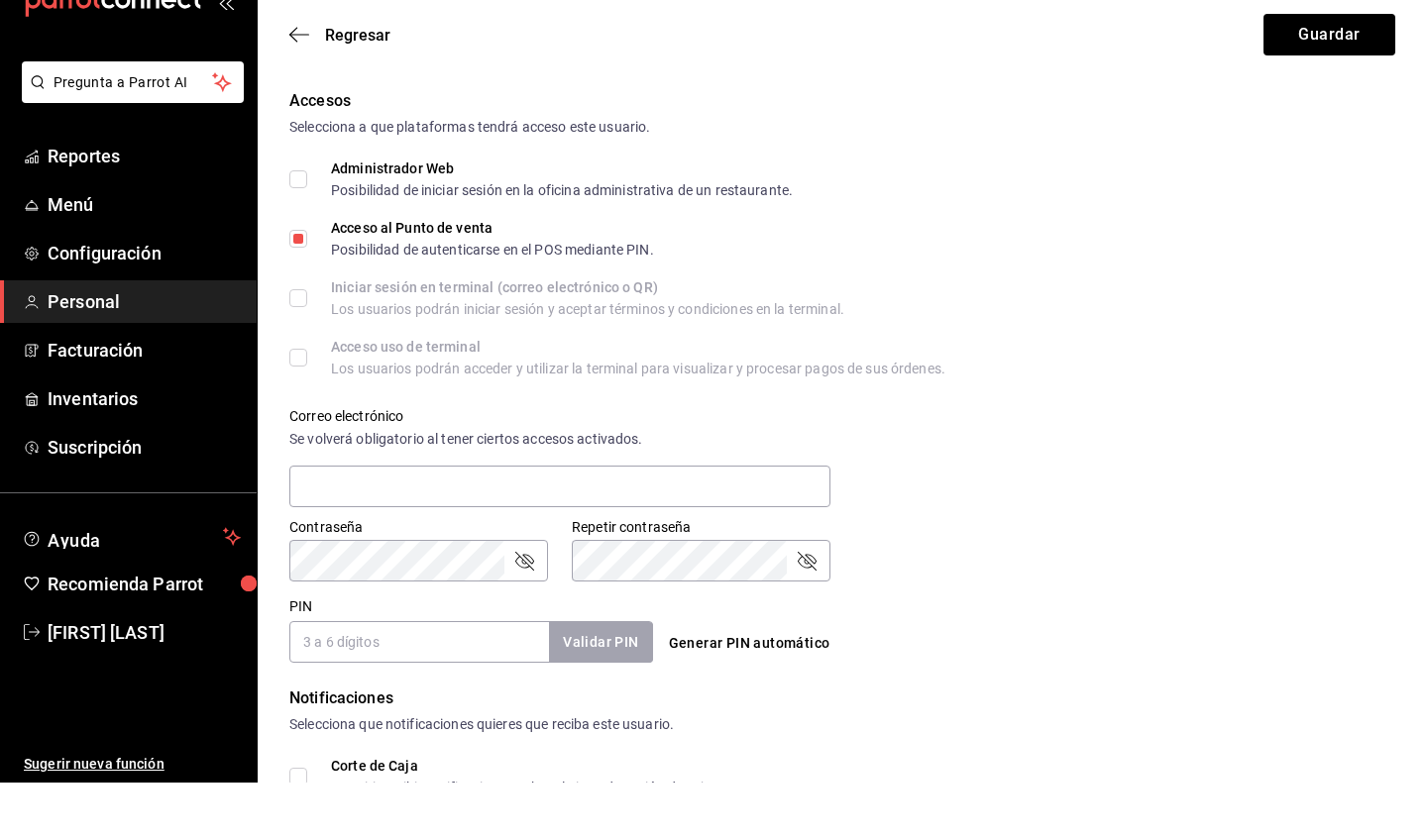 click on "PIN" at bounding box center (419, 699) 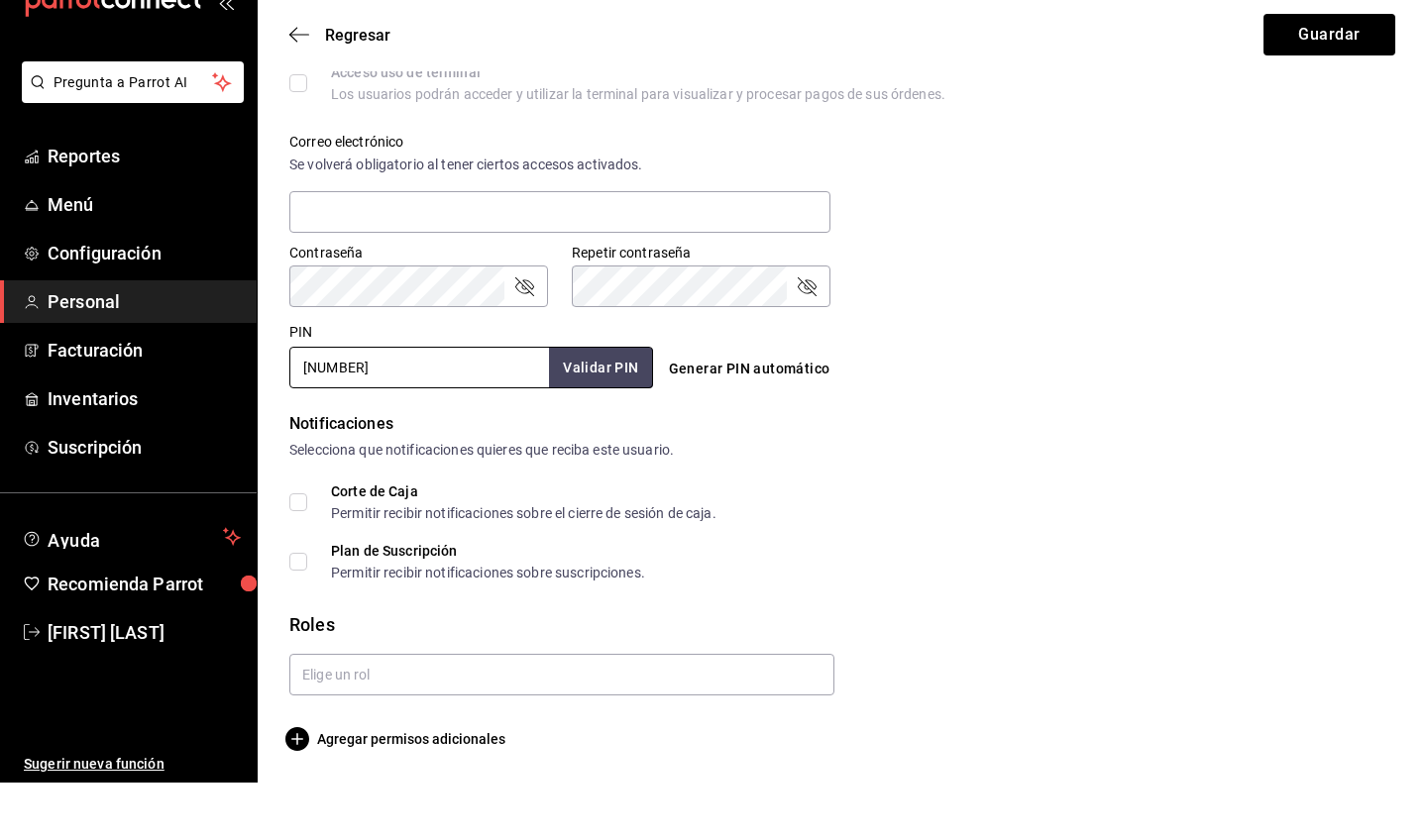 scroll, scrollTop: 683, scrollLeft: 0, axis: vertical 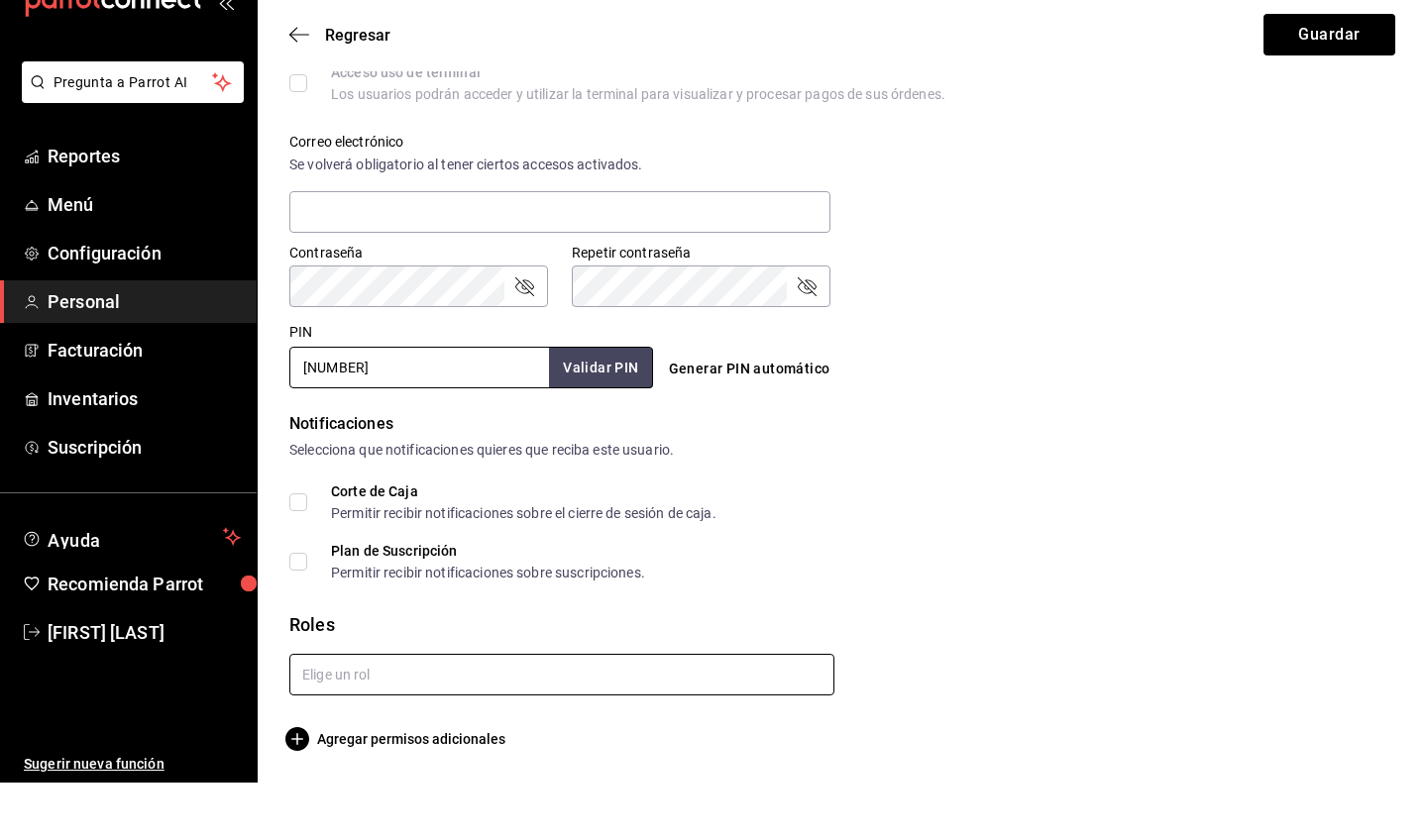 type on "[NUMBER]" 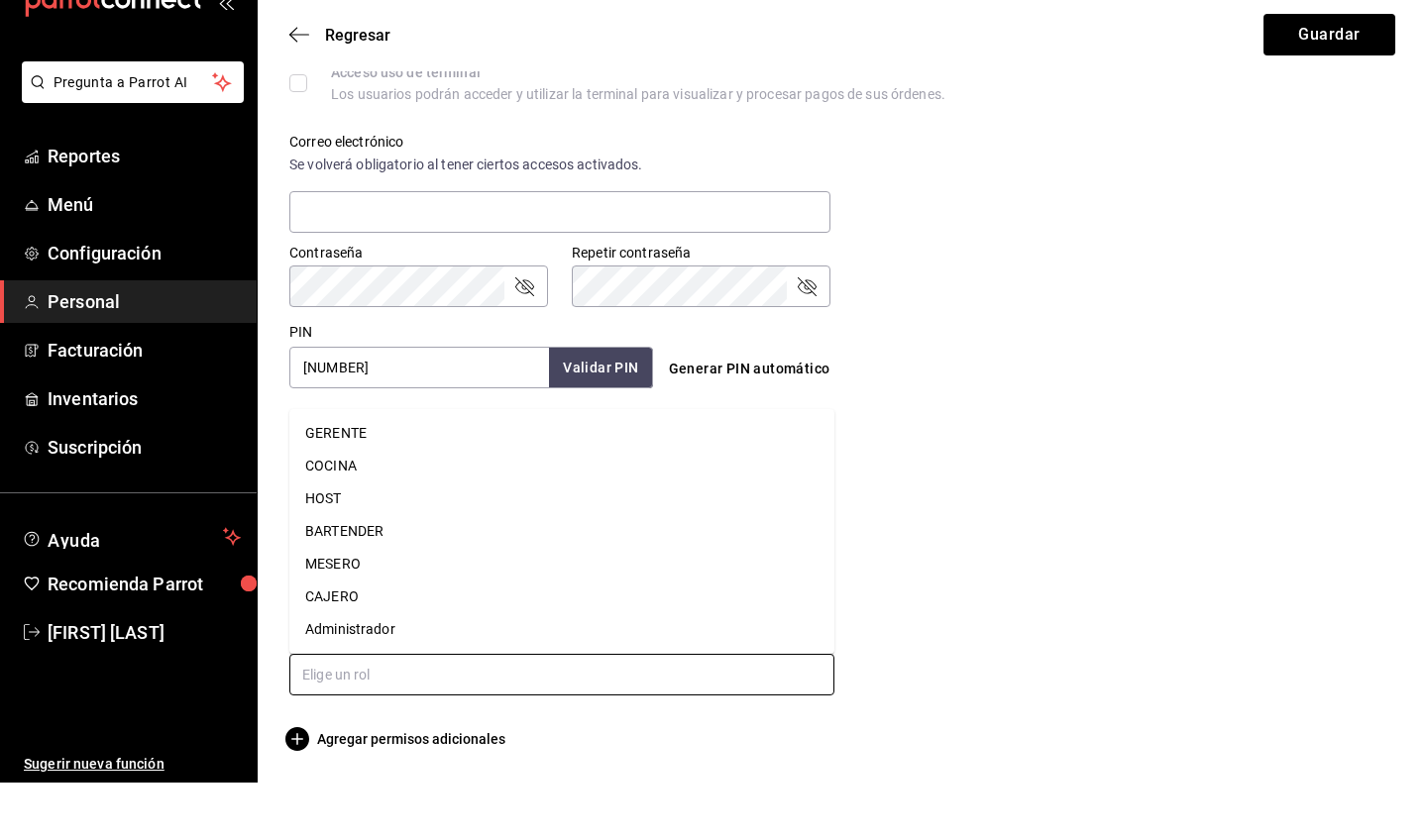 click at bounding box center [562, 732] 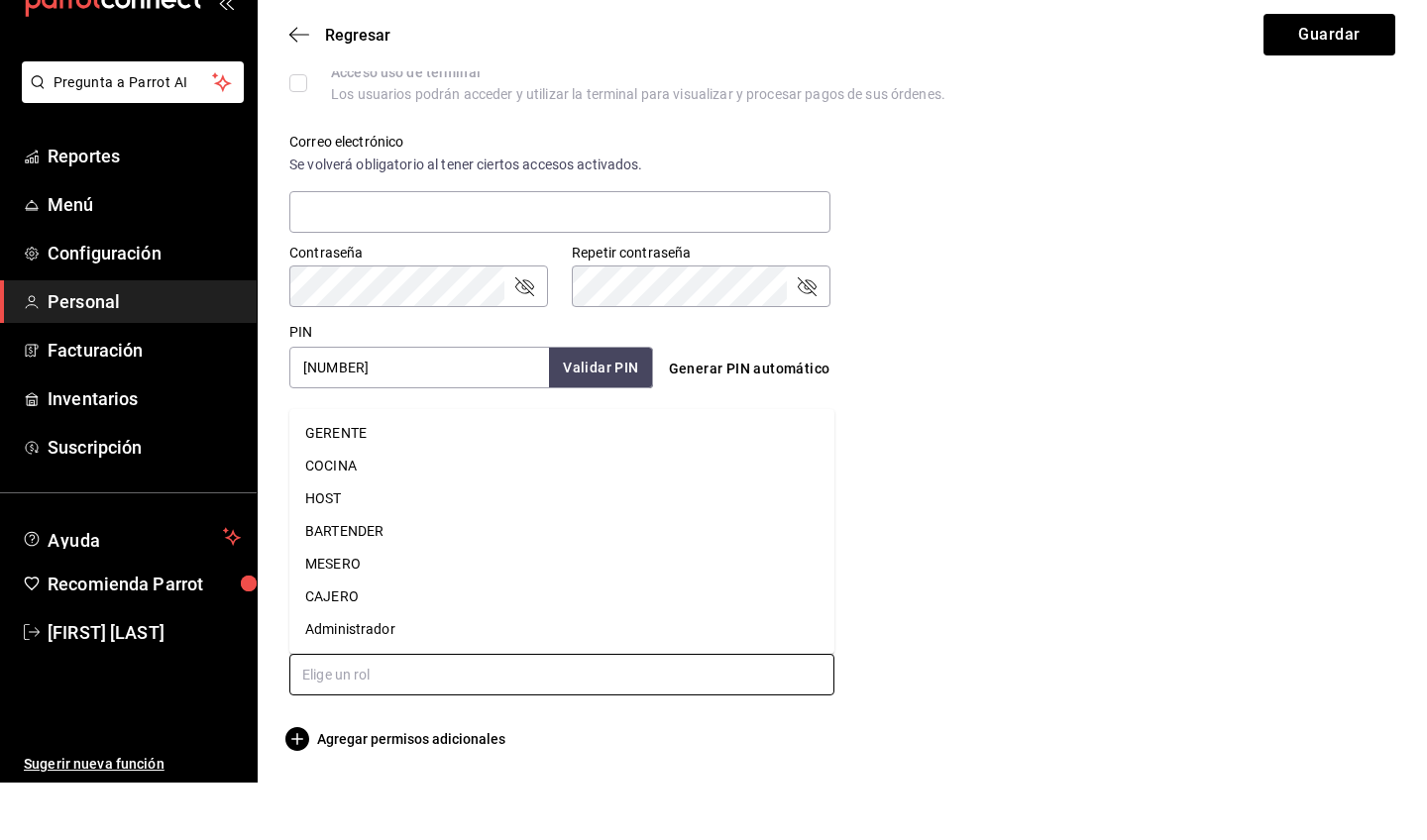 click on "MESERO" at bounding box center (562, 621) 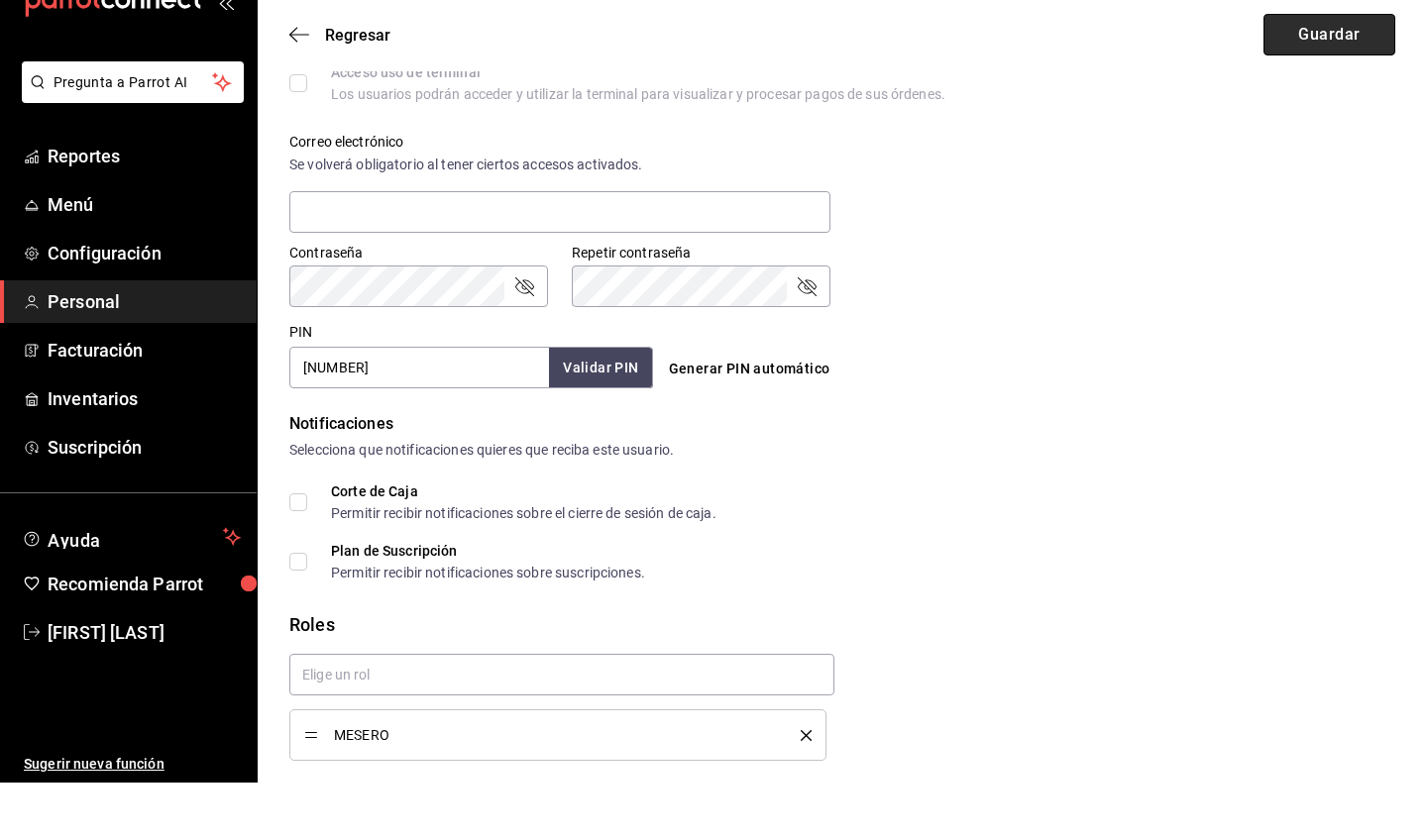 click on "Guardar" at bounding box center [1329, 92] 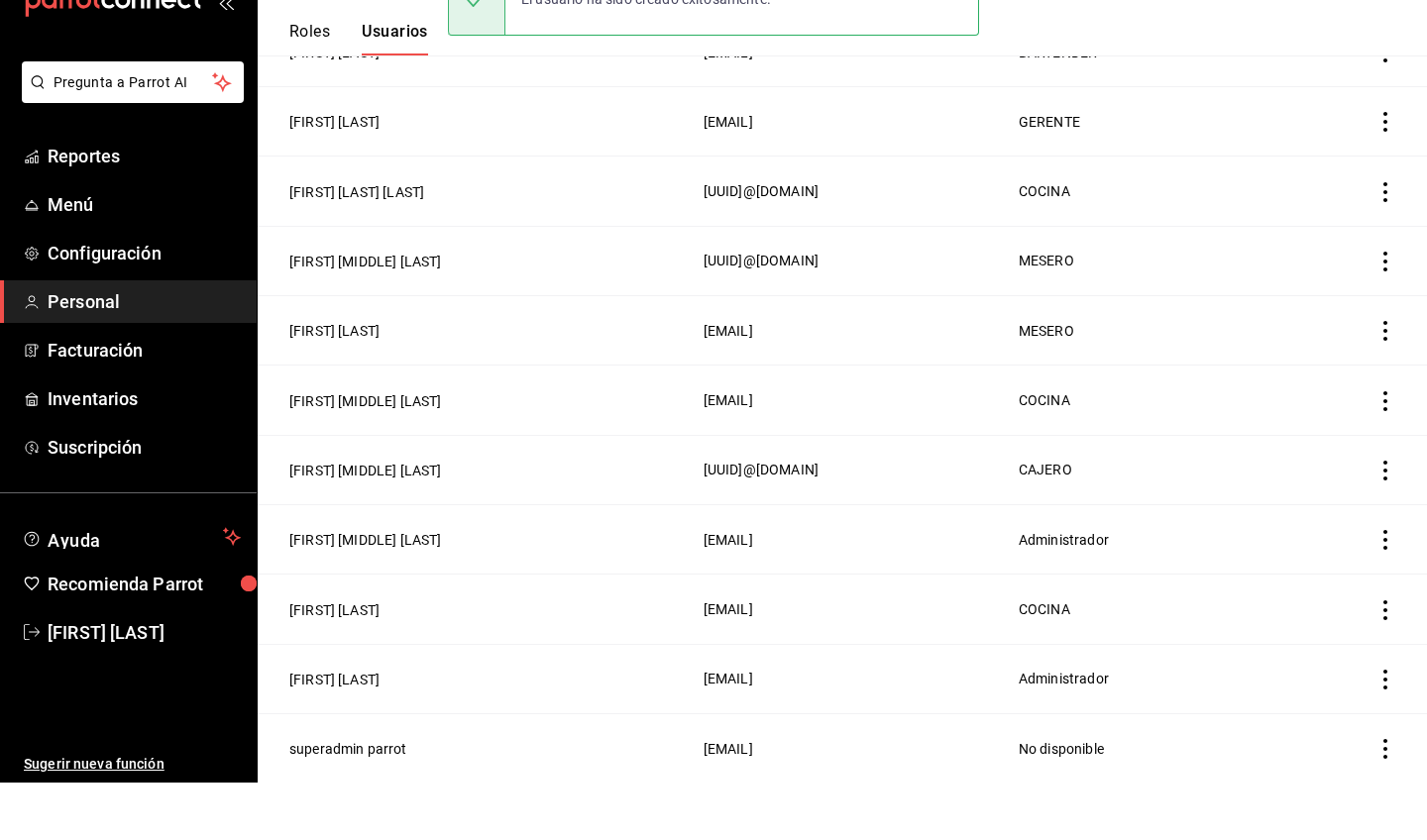 scroll, scrollTop: 446, scrollLeft: 0, axis: vertical 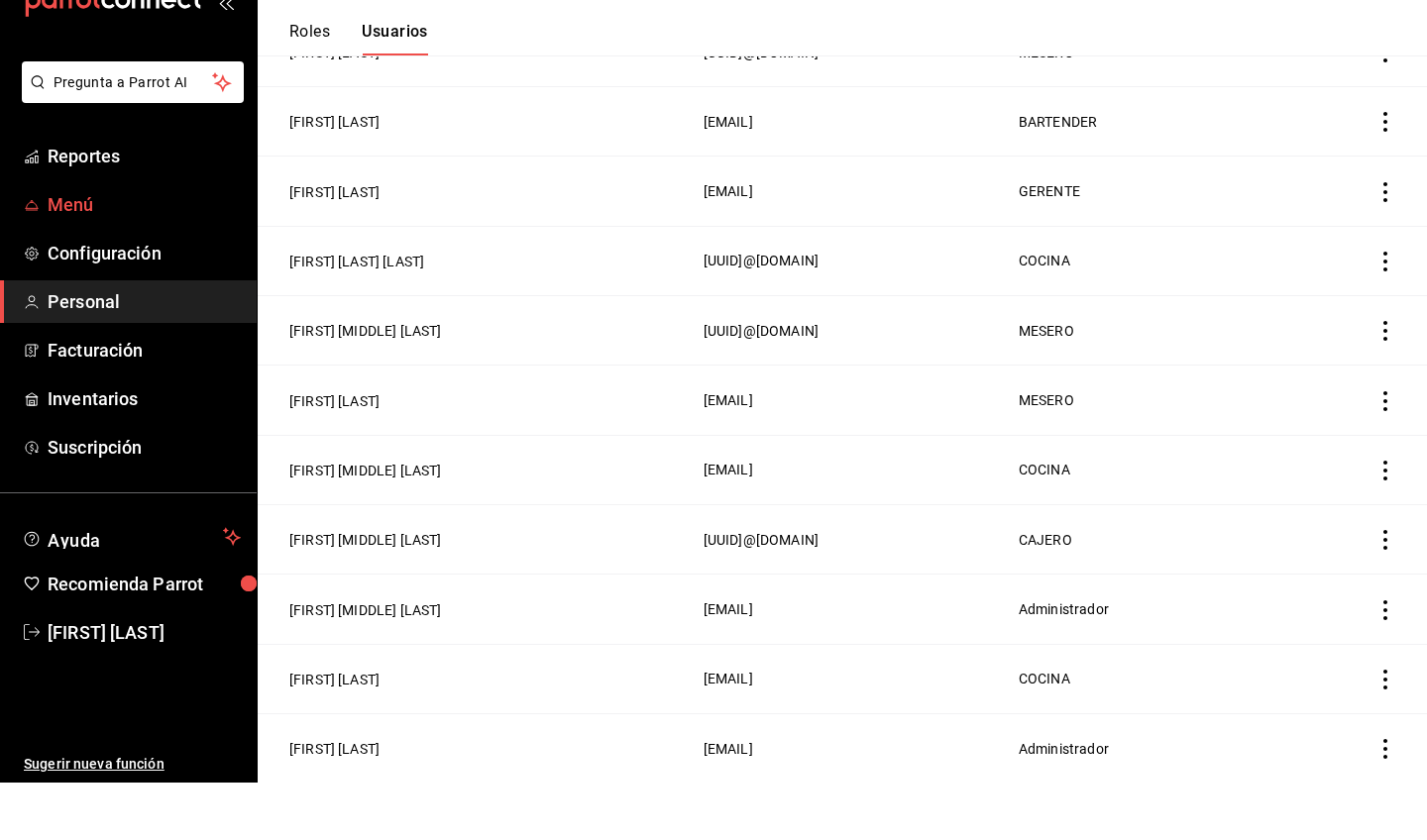 click on "Menú" at bounding box center (144, 262) 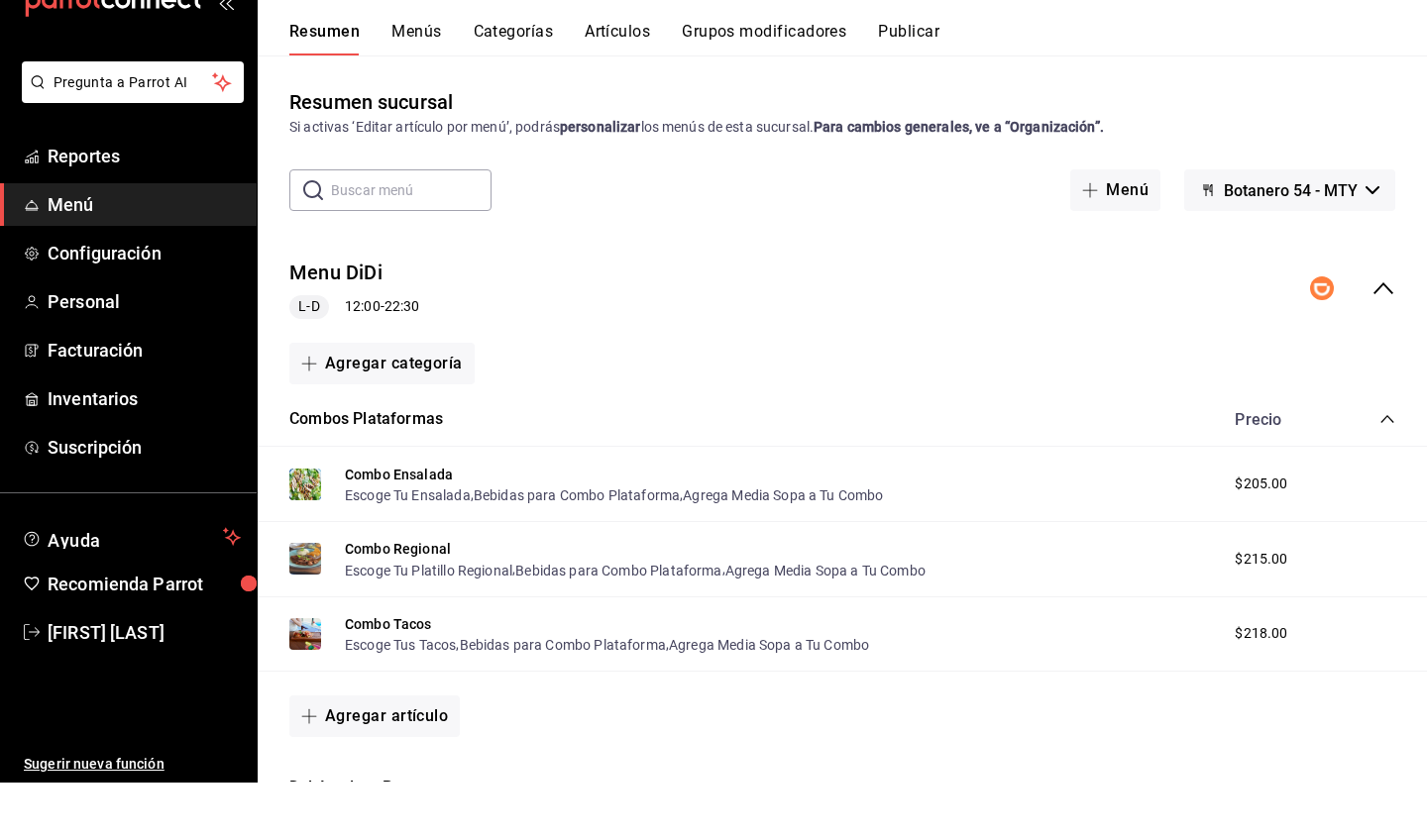 click on "Resumen Menús Categorías Artículos Grupos modificadores Publicar" at bounding box center [842, 84] 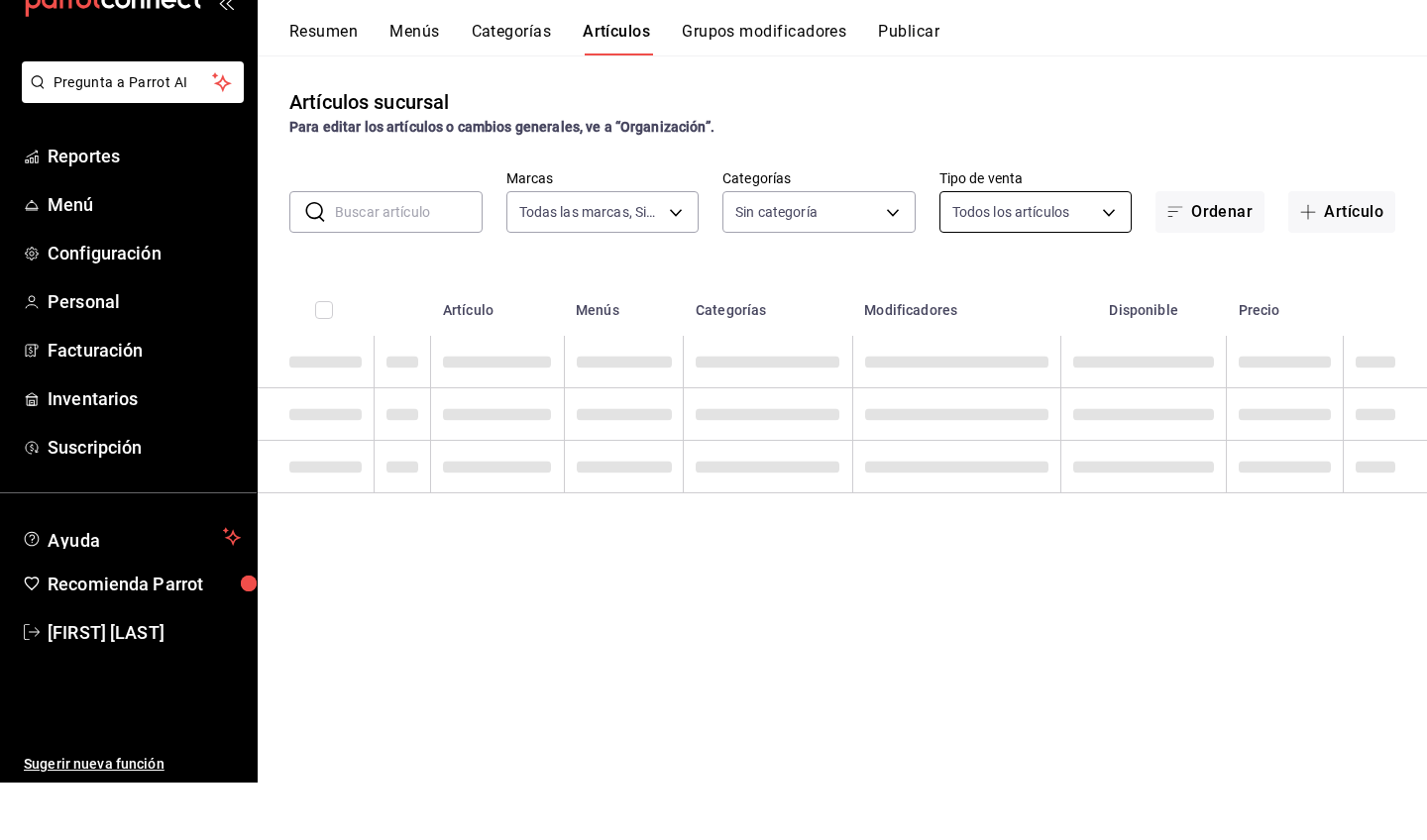 type on "d563b5a3-9402-4110-9b0e-9babda809fc2" 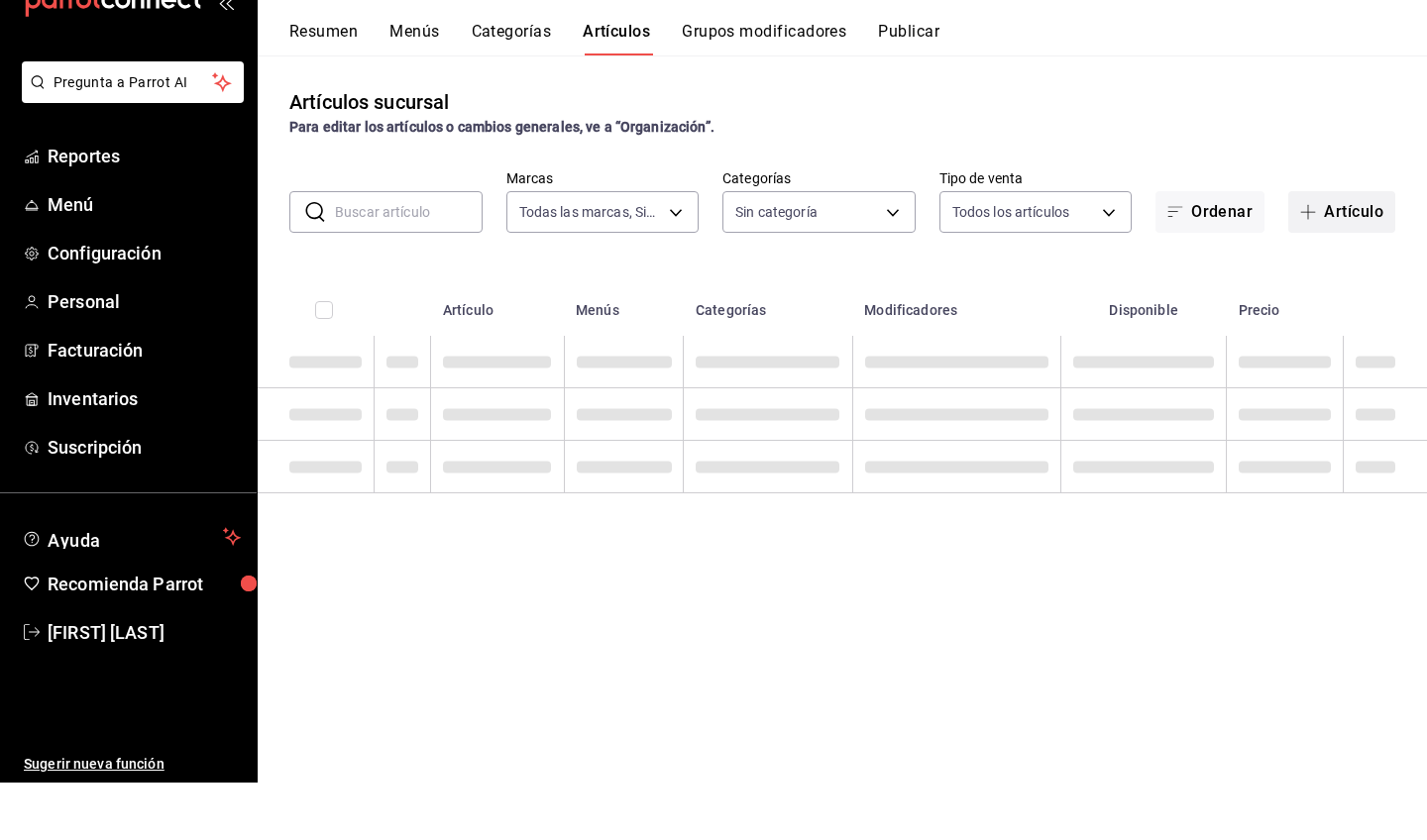 type on "[UUID],[UUID],[UUID],[UUID],[UUID],[UUID],[UUID],[UUID],[UUID],[UUID],[UUID],[UUID],[UUID],[UUID],[UUID],[UUID],[UUID],[UUID],[UUID],[UUID],[UUID],[UUID],[UUID],[UUID],[UUID],[UUID],[UUID]" 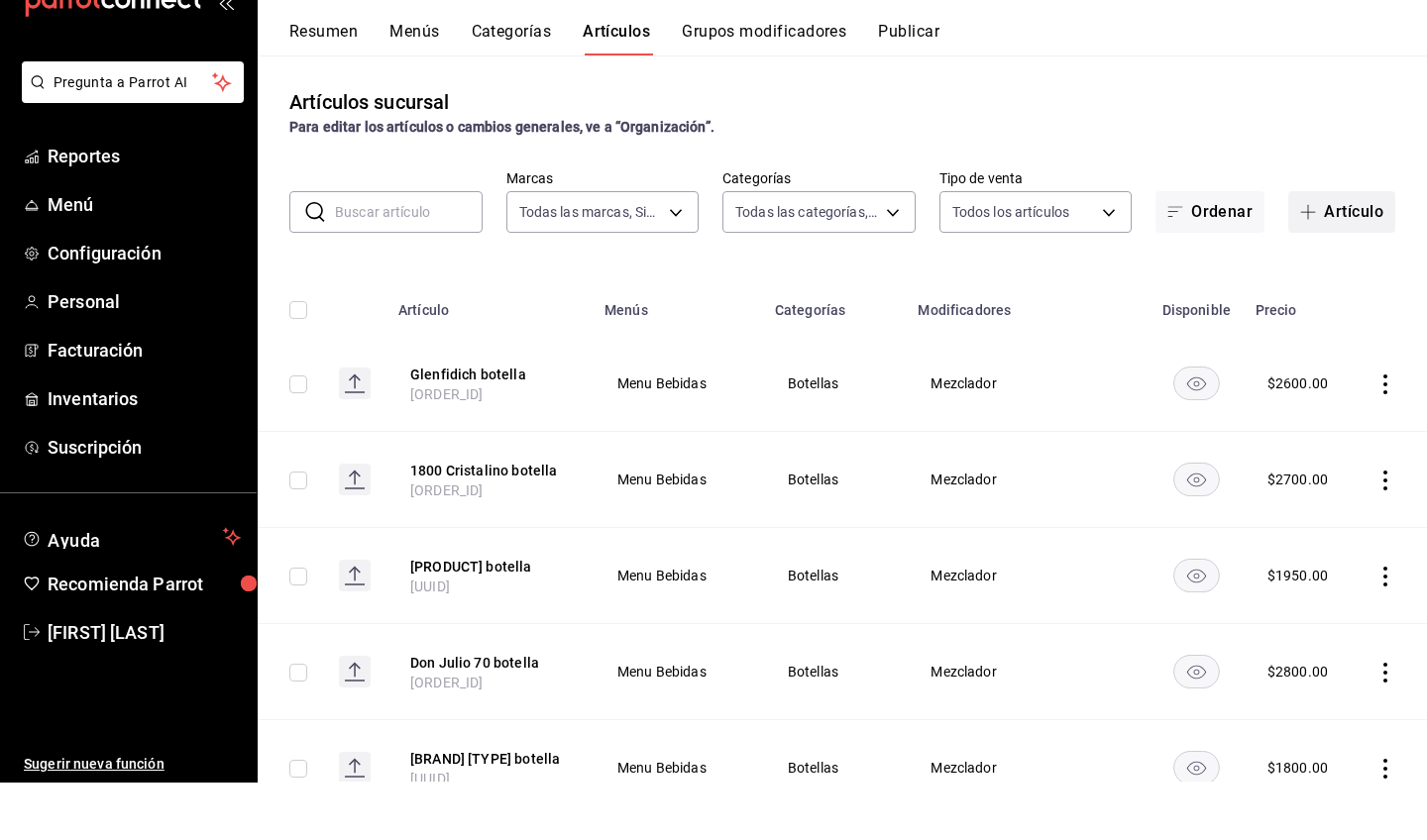 click on "Artículo" at bounding box center [1342, 269] 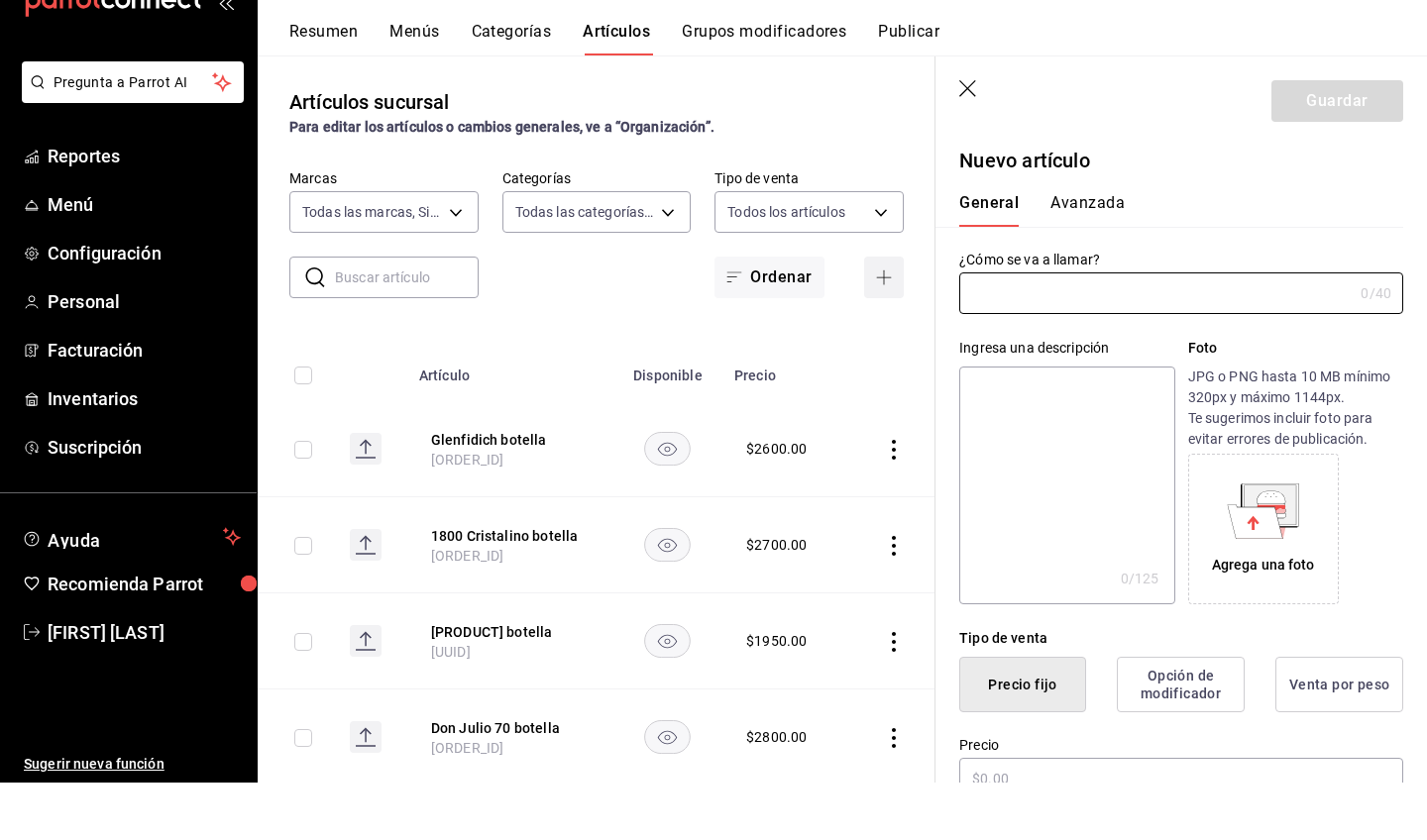type on "[ORDER_ID]" 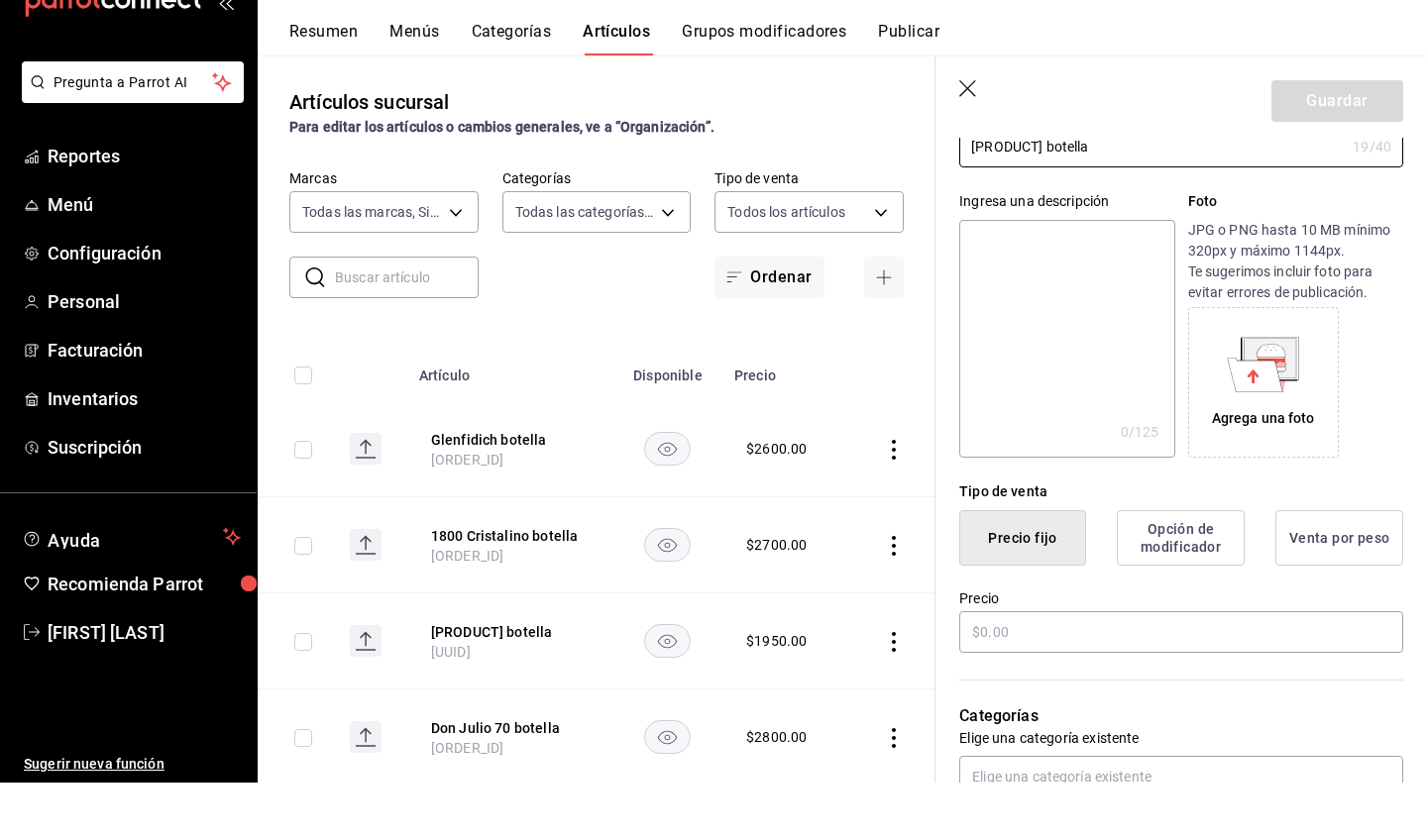 scroll, scrollTop: 193, scrollLeft: 0, axis: vertical 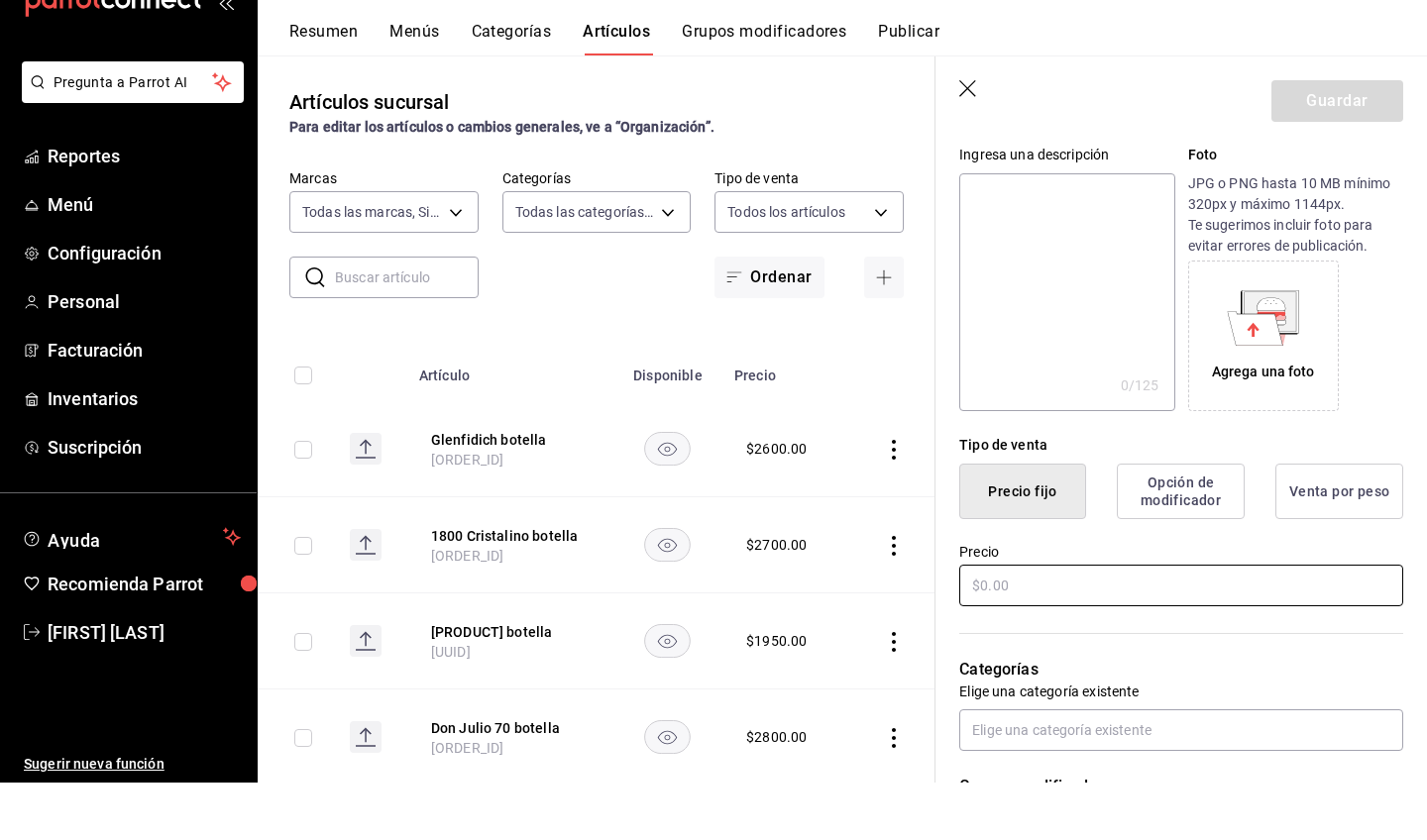 type on "[PRODUCT] botella" 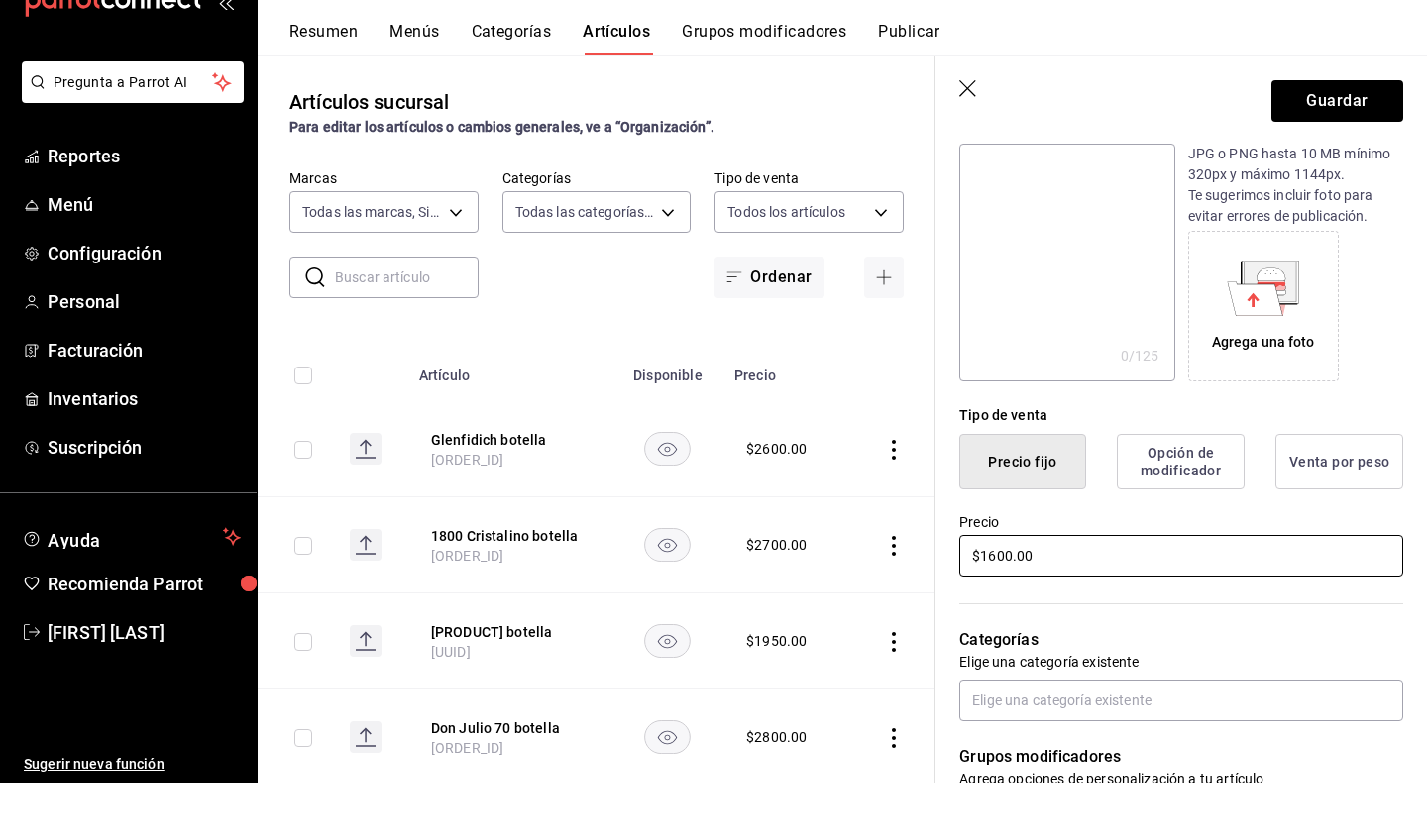 scroll, scrollTop: 227, scrollLeft: 0, axis: vertical 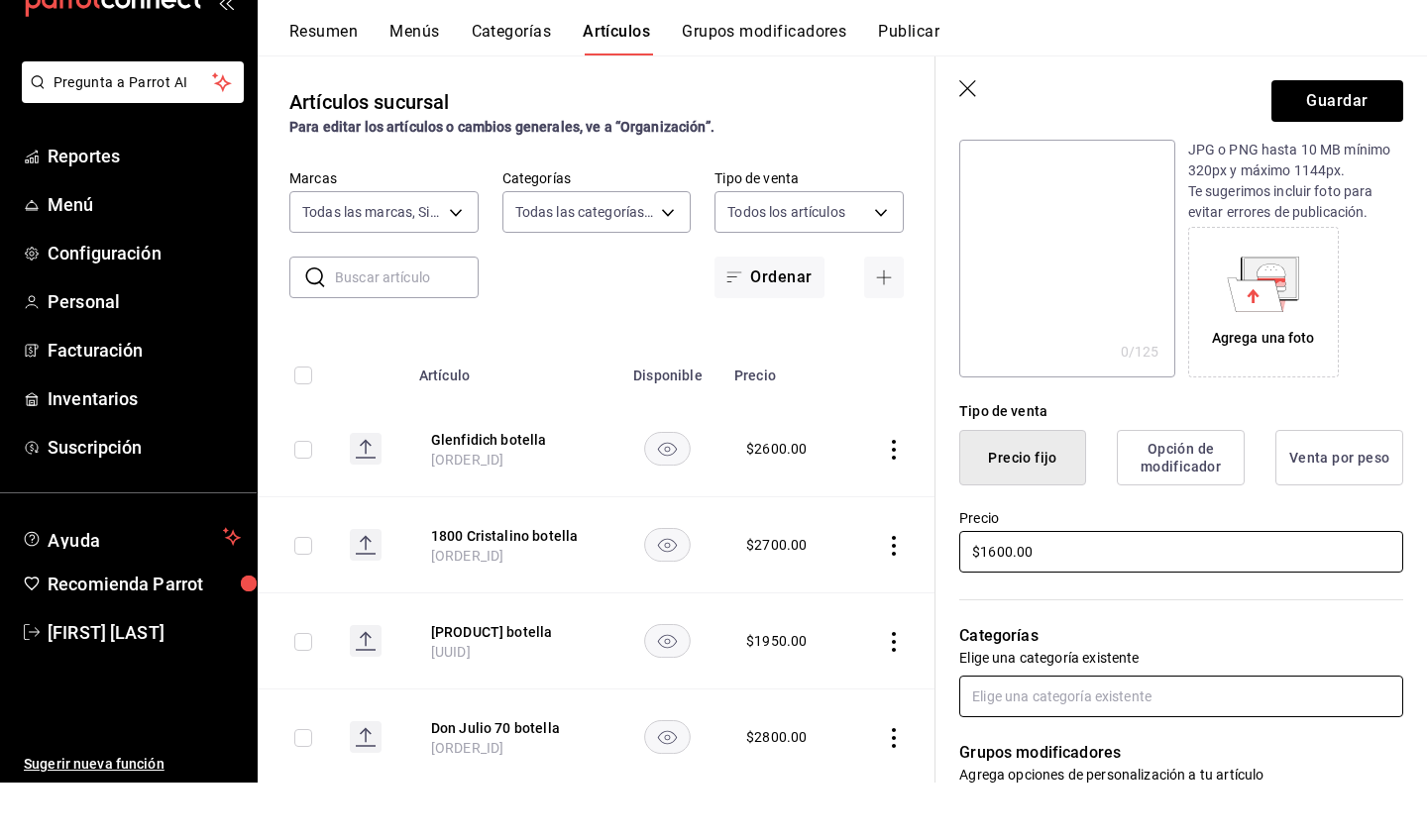 type on "$1600.00" 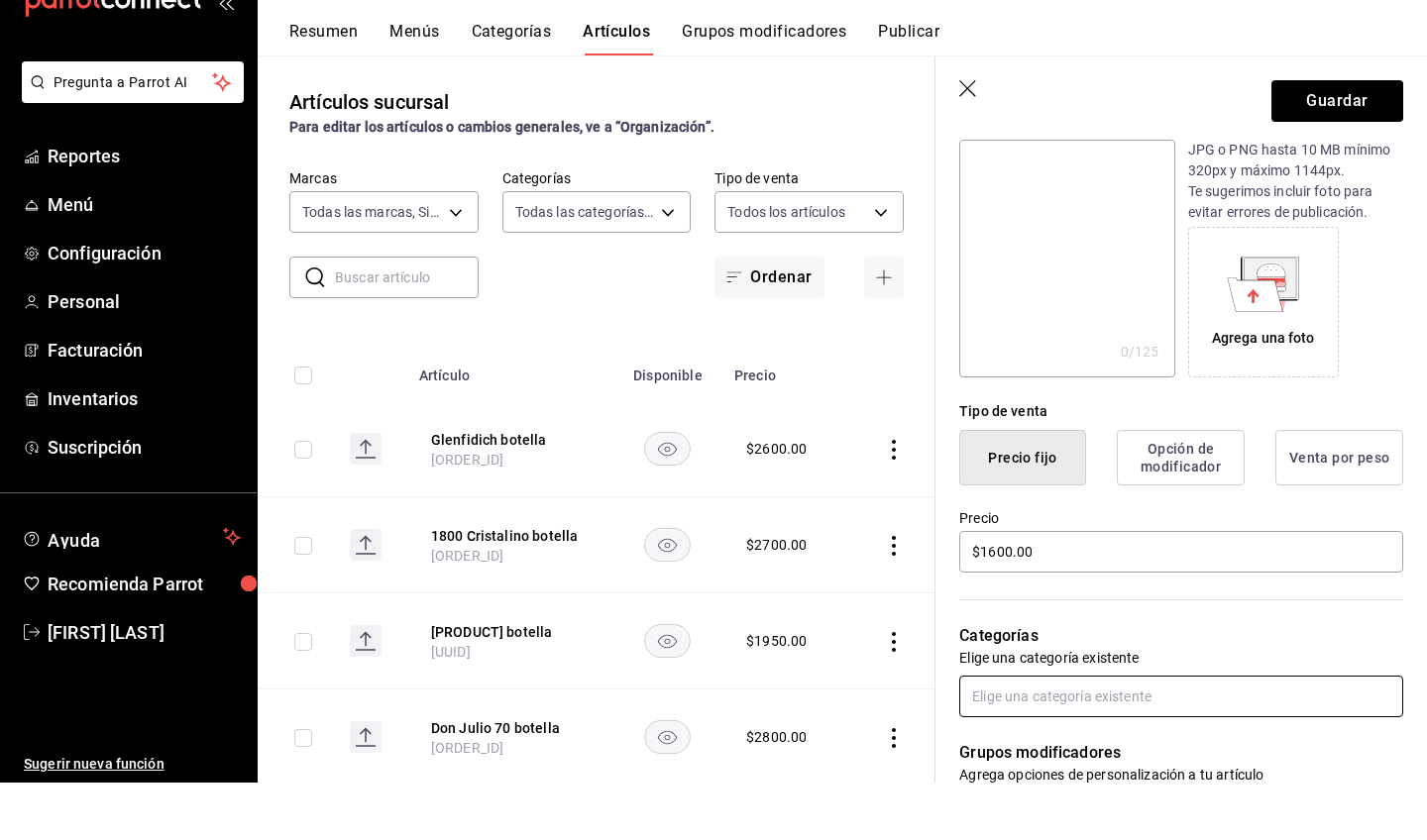 click at bounding box center (1181, 754) 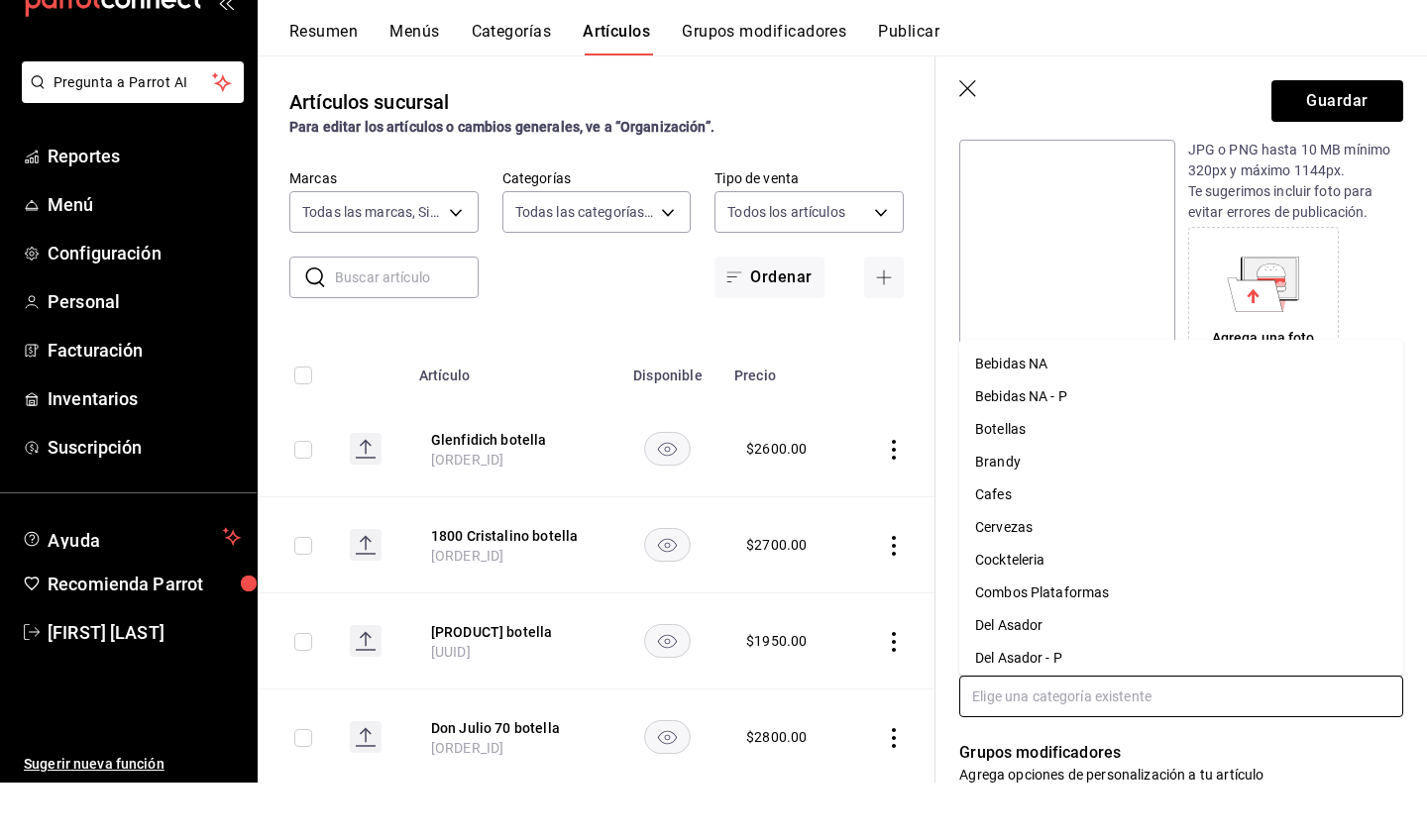click on "Botellas" at bounding box center (1181, 486) 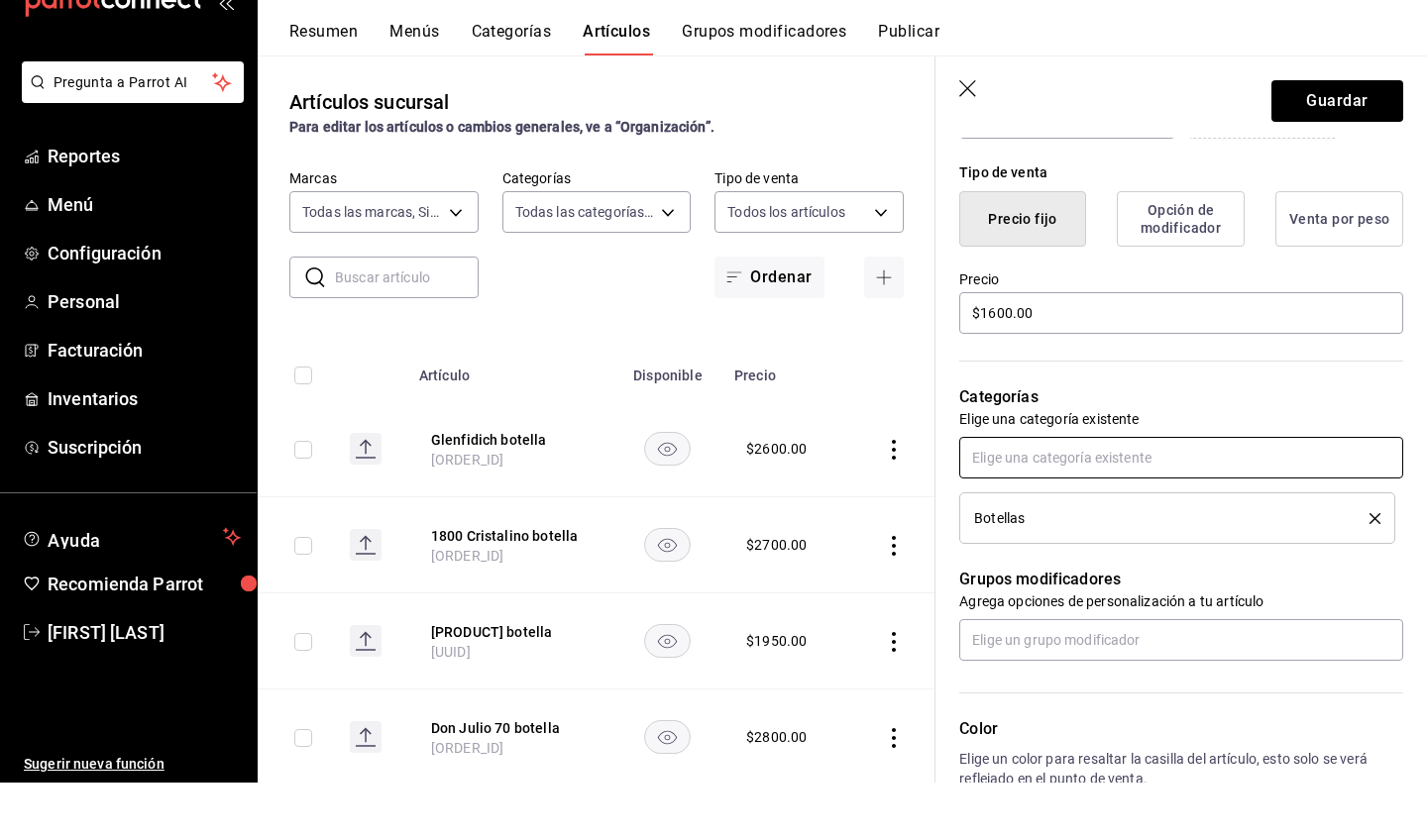 scroll, scrollTop: 470, scrollLeft: 0, axis: vertical 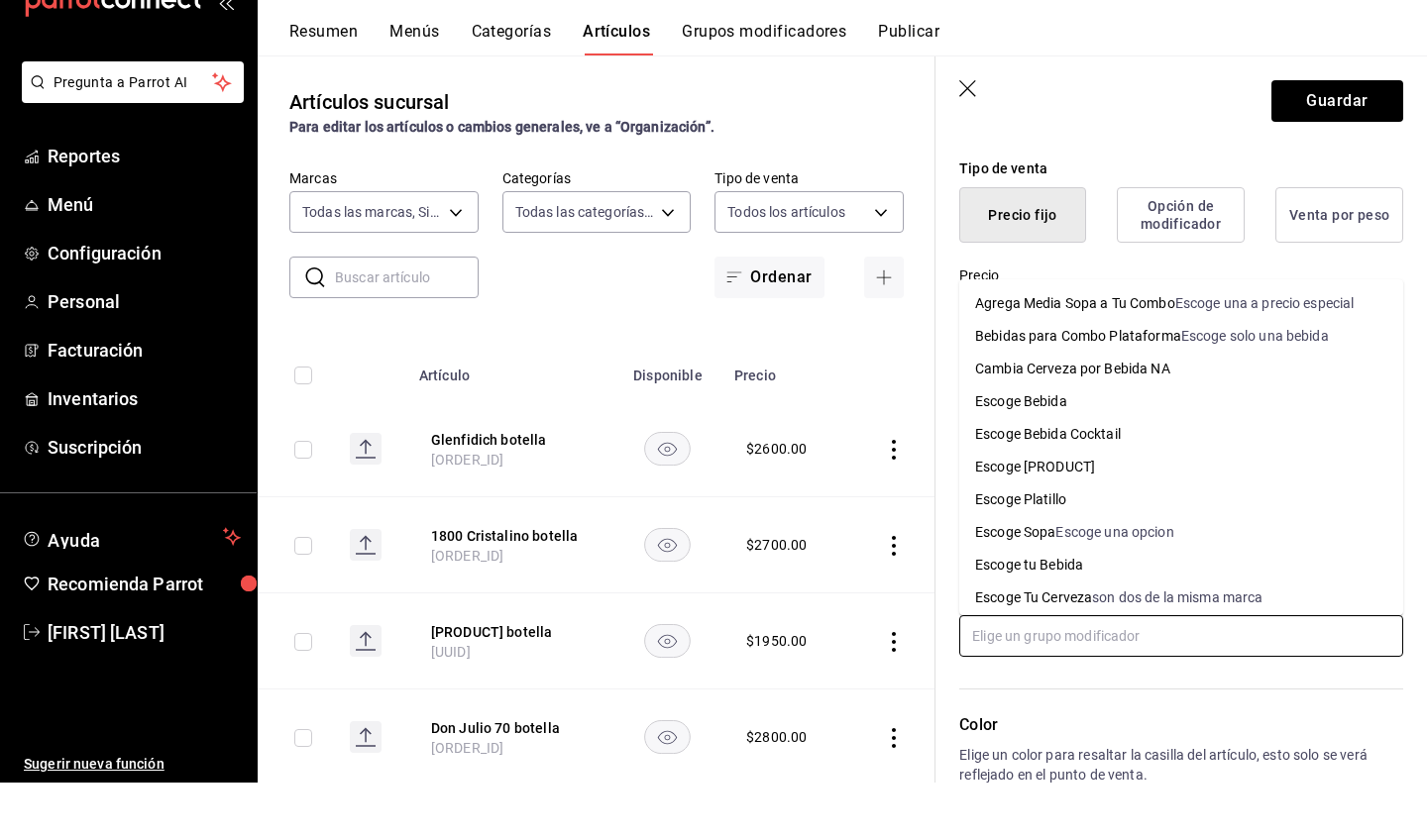 click at bounding box center [1181, 693] 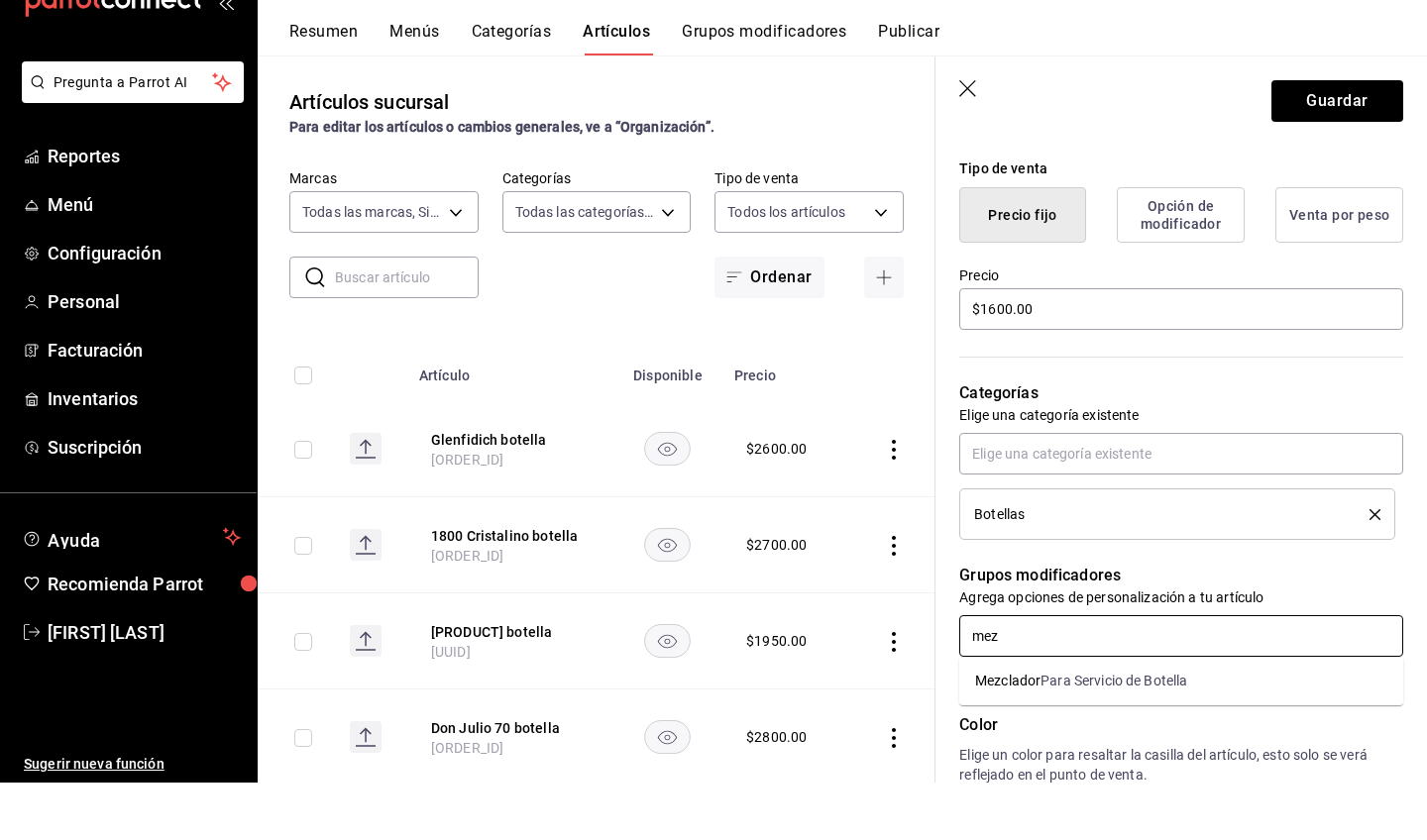 type on "mezc" 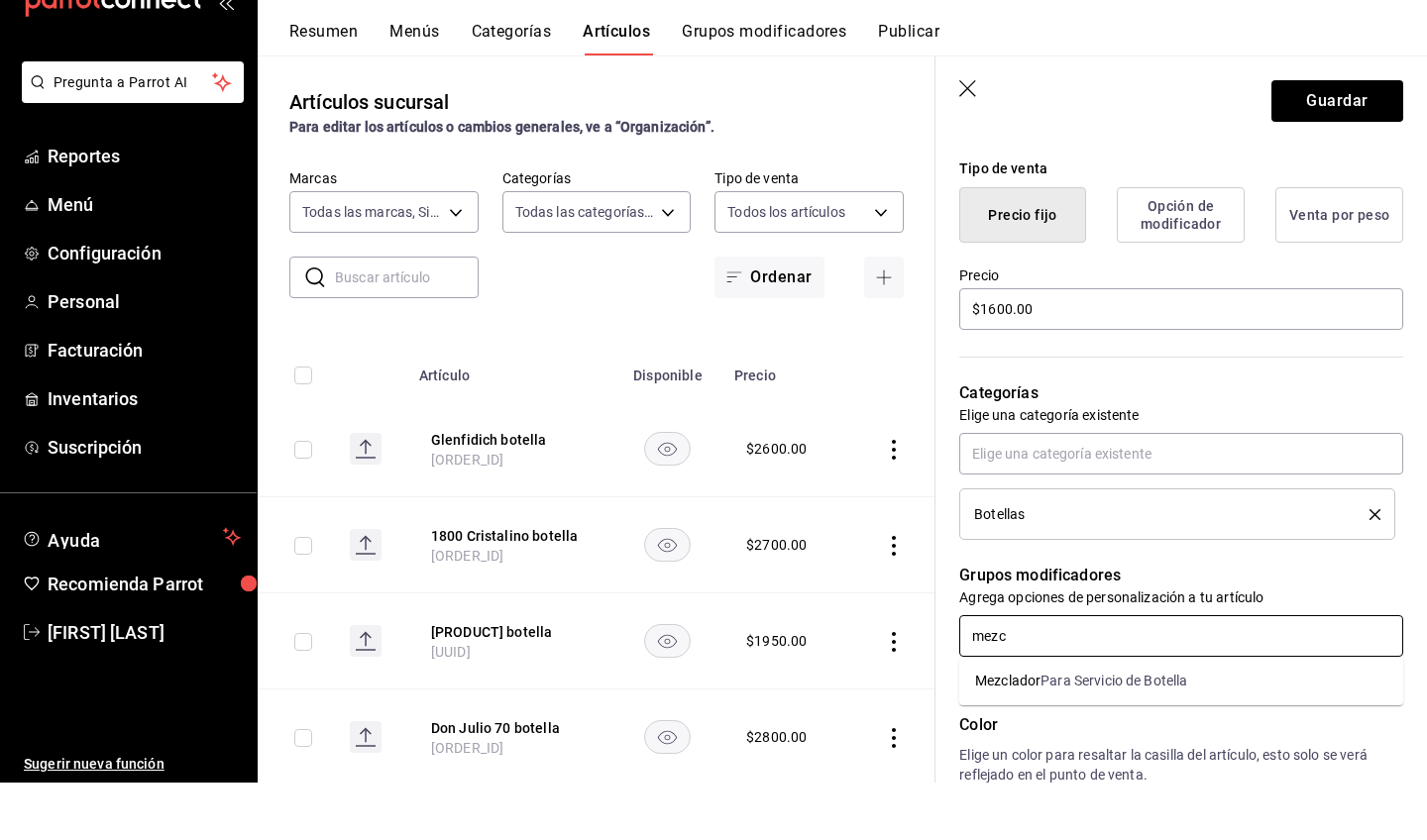 click on "Para Servicio de Botella" at bounding box center [1114, 738] 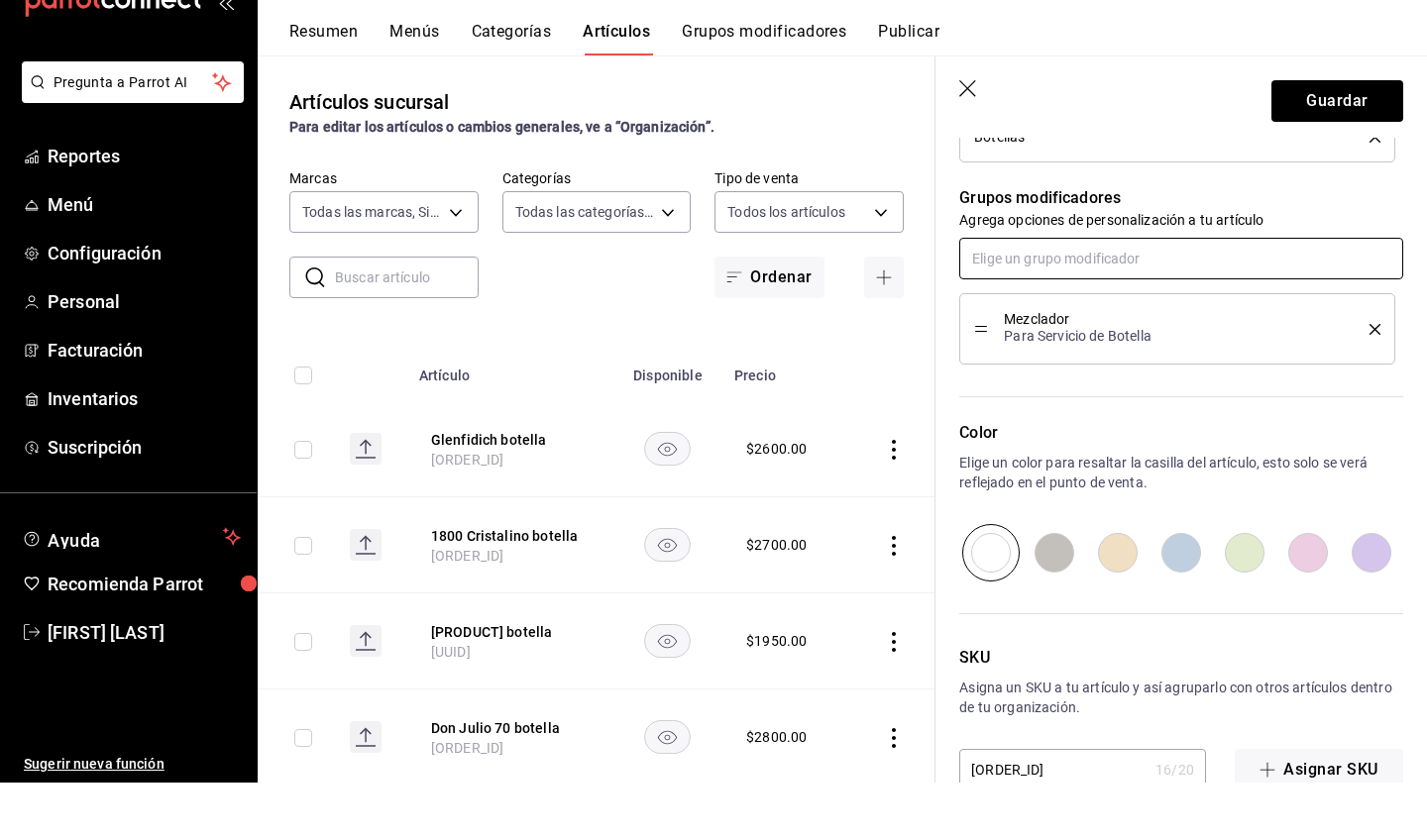 scroll, scrollTop: 848, scrollLeft: 0, axis: vertical 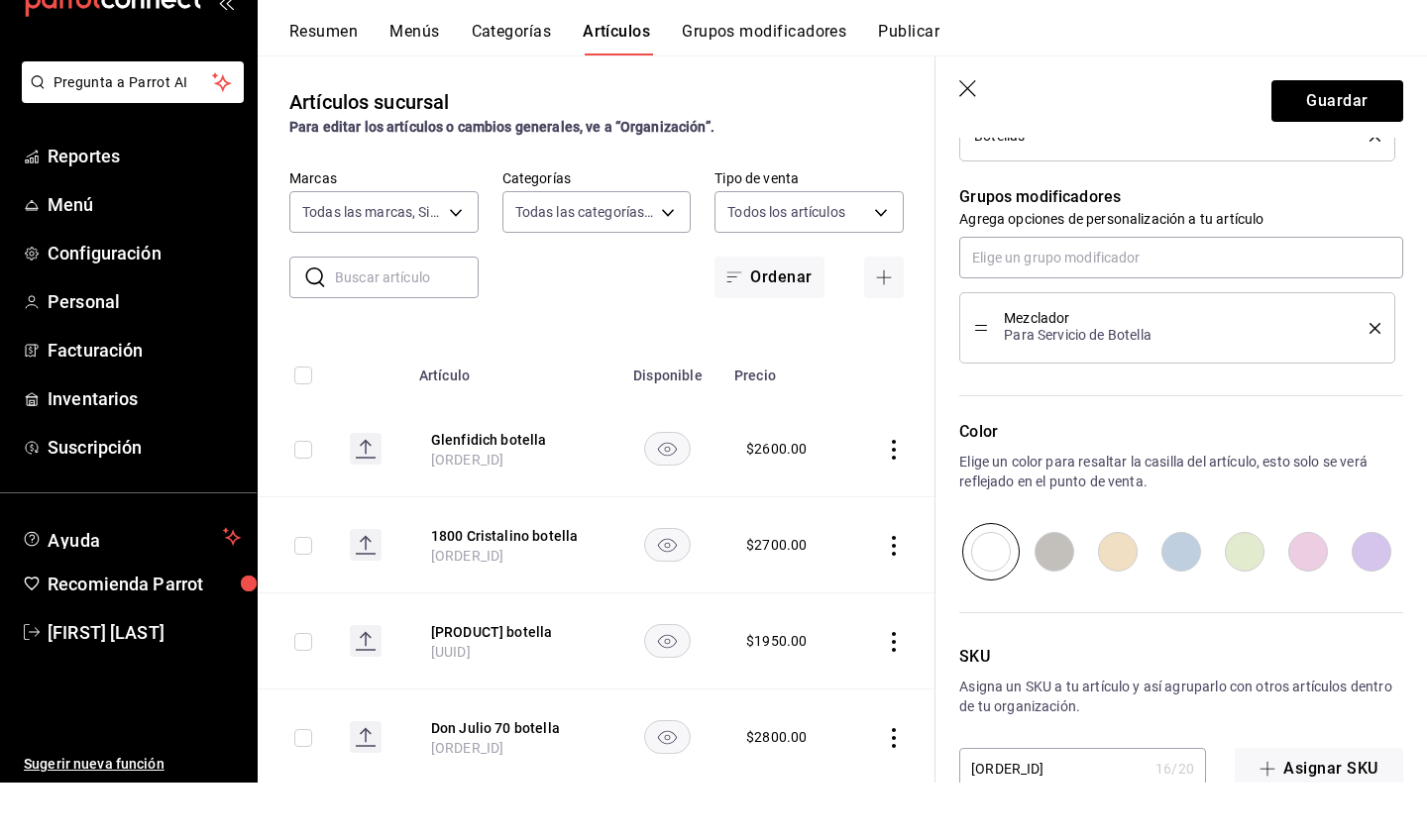 click at bounding box center [1181, 609] 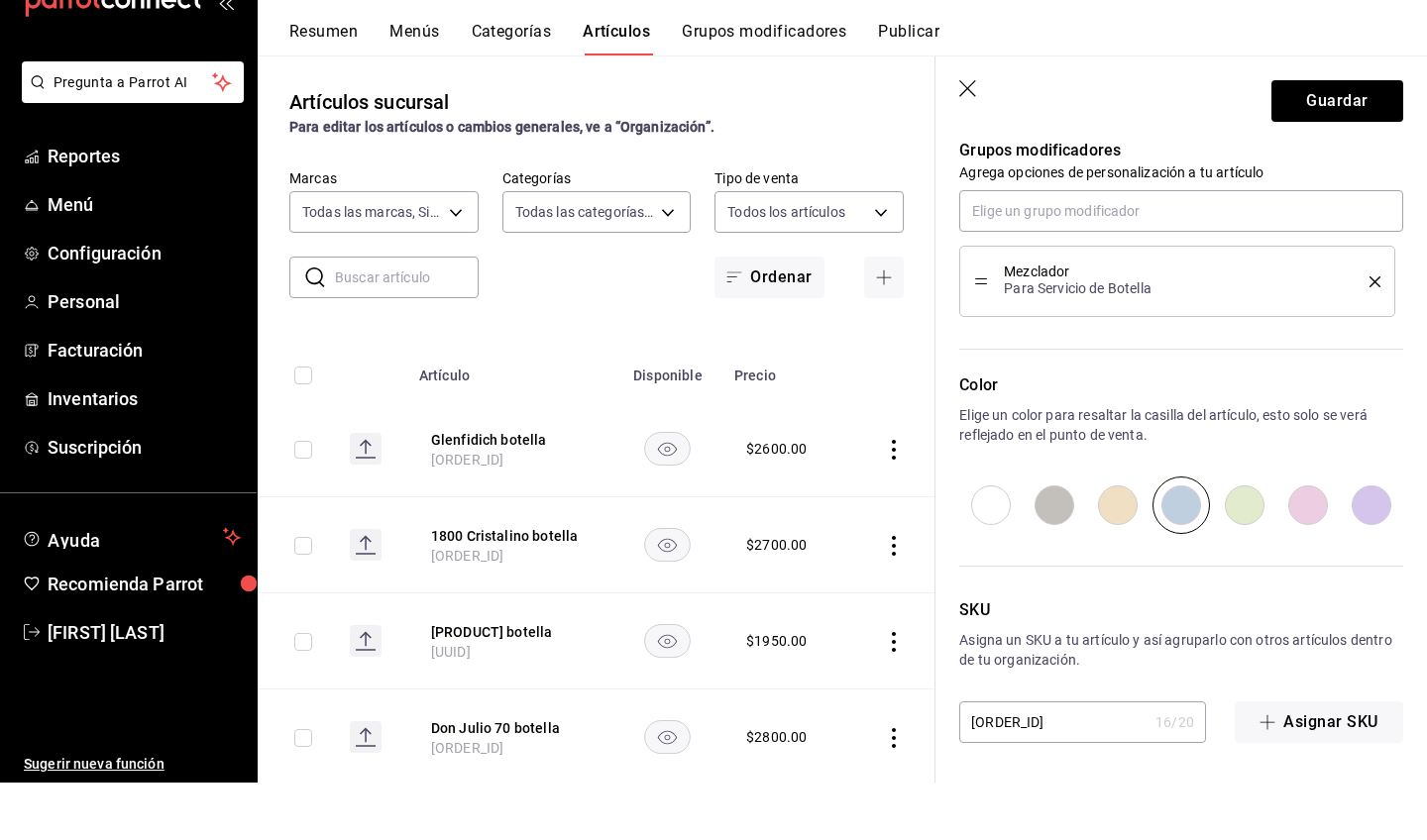 scroll, scrollTop: 894, scrollLeft: 0, axis: vertical 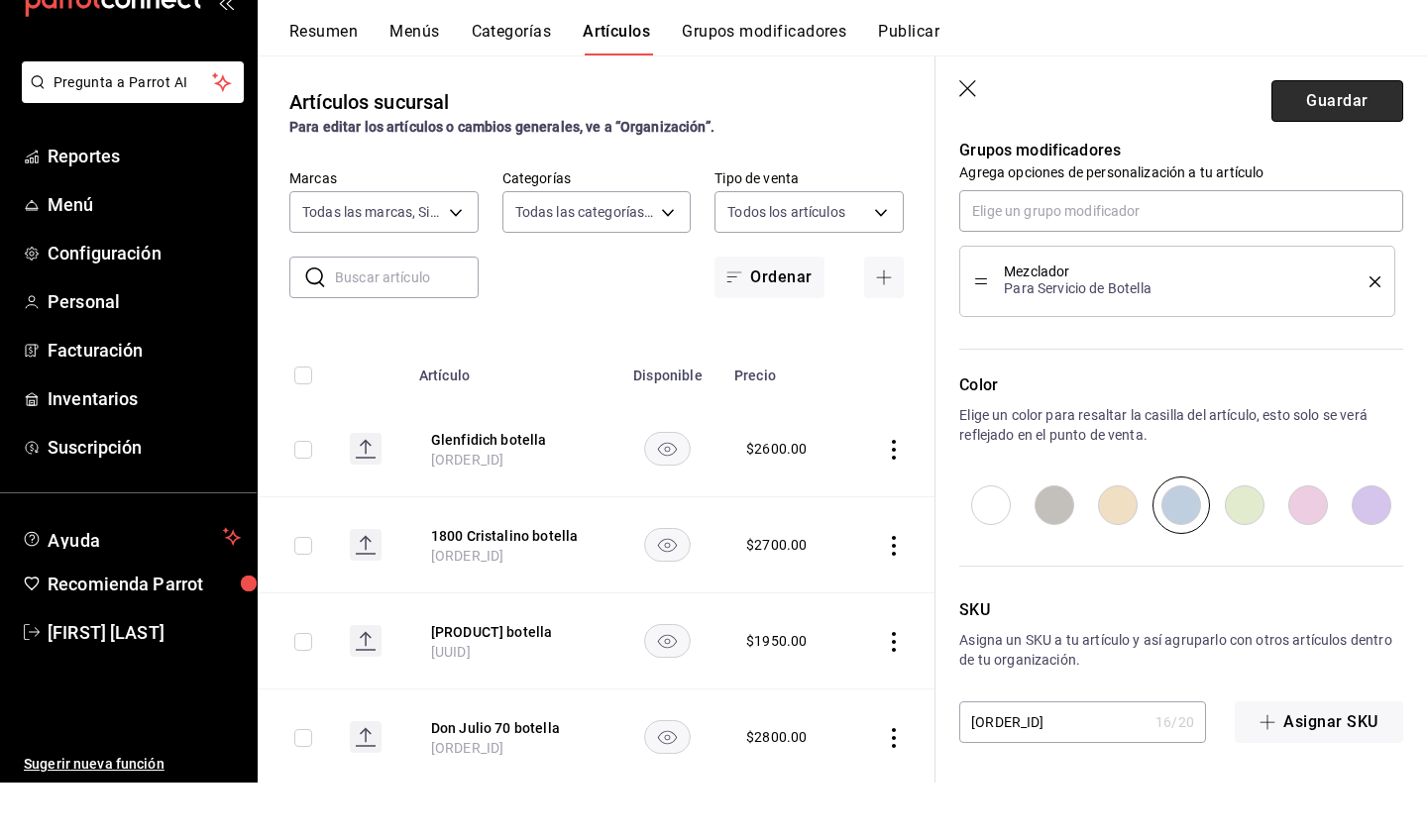 click on "Guardar" at bounding box center (1337, 158) 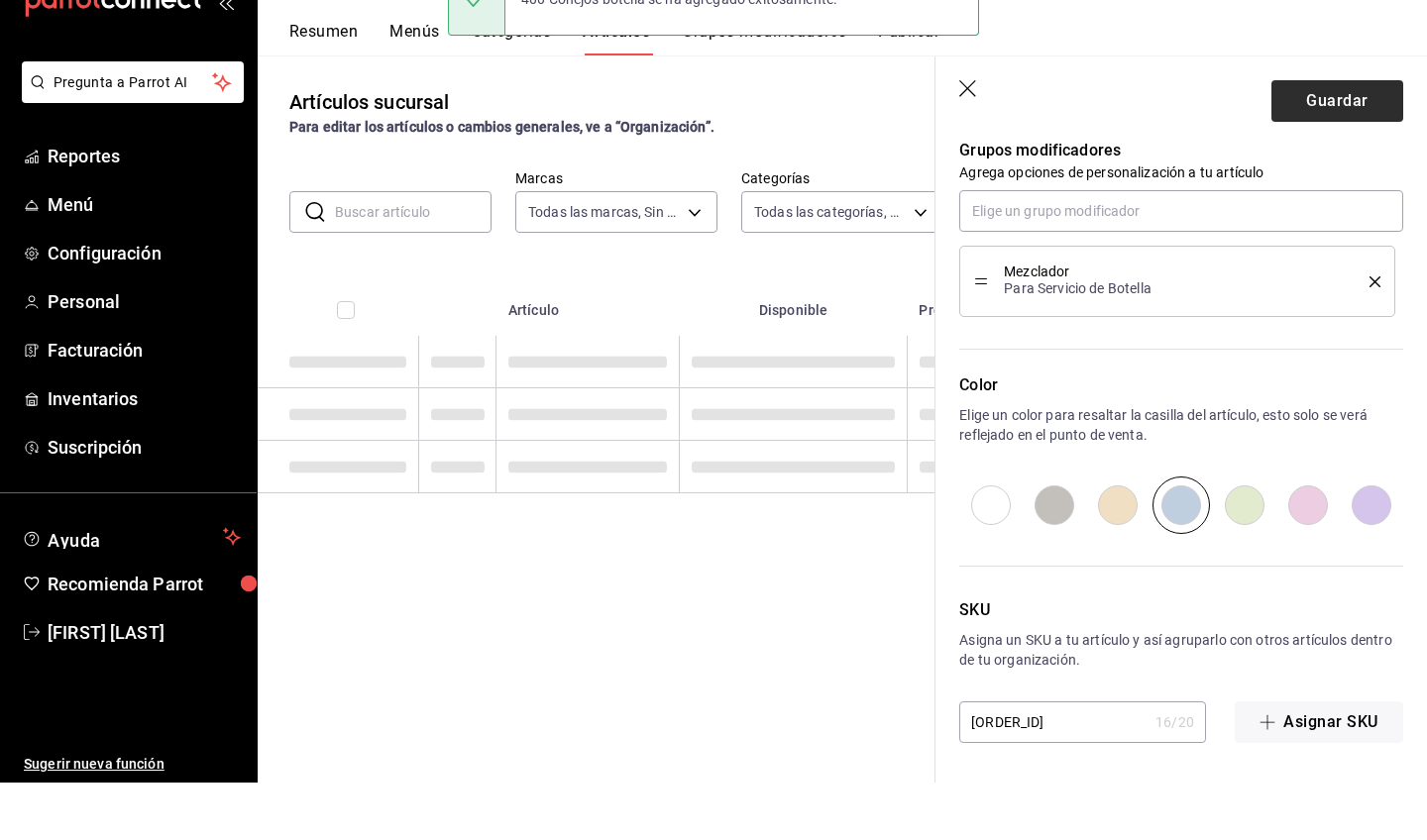 scroll, scrollTop: 0, scrollLeft: 0, axis: both 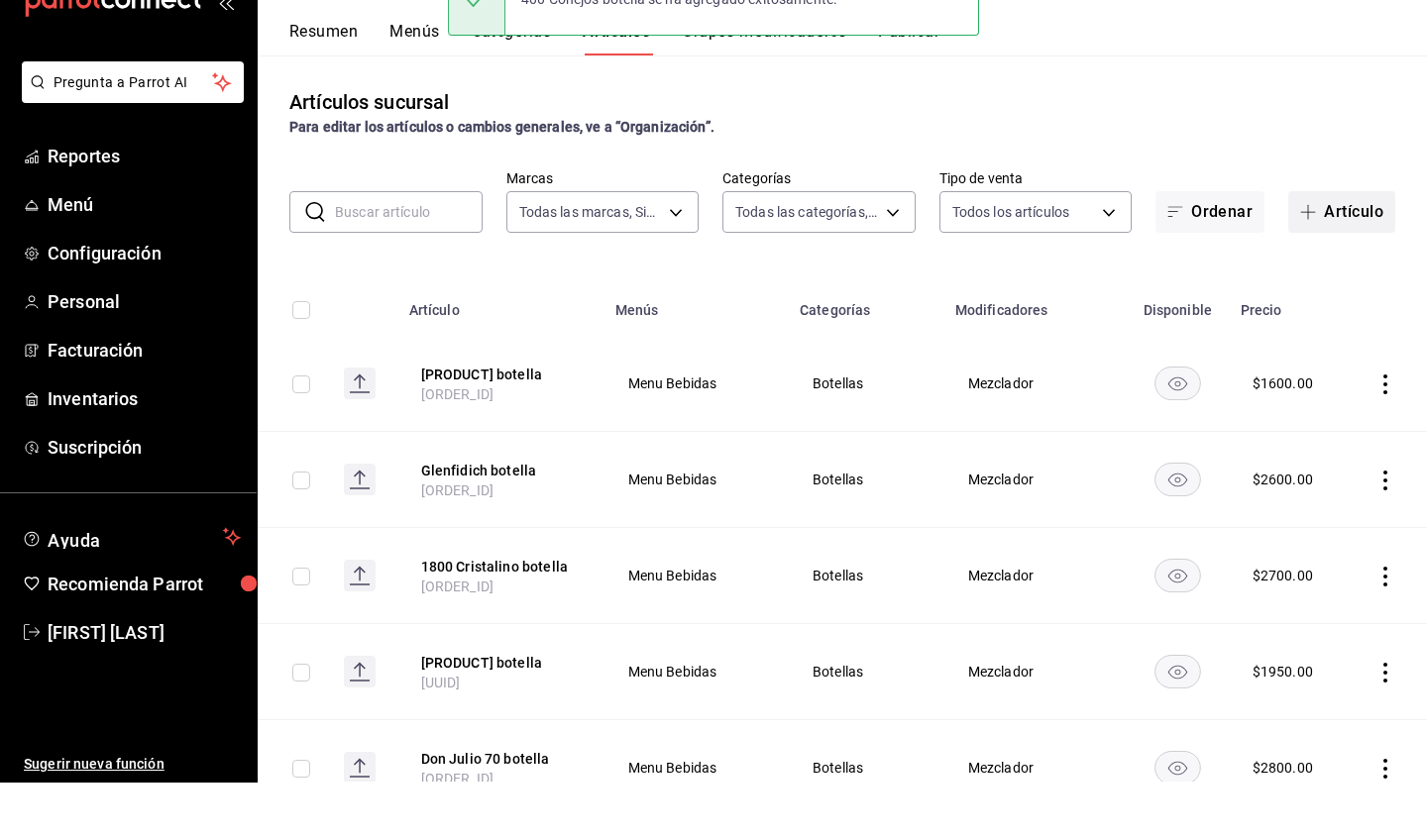 click at bounding box center [1312, 269] 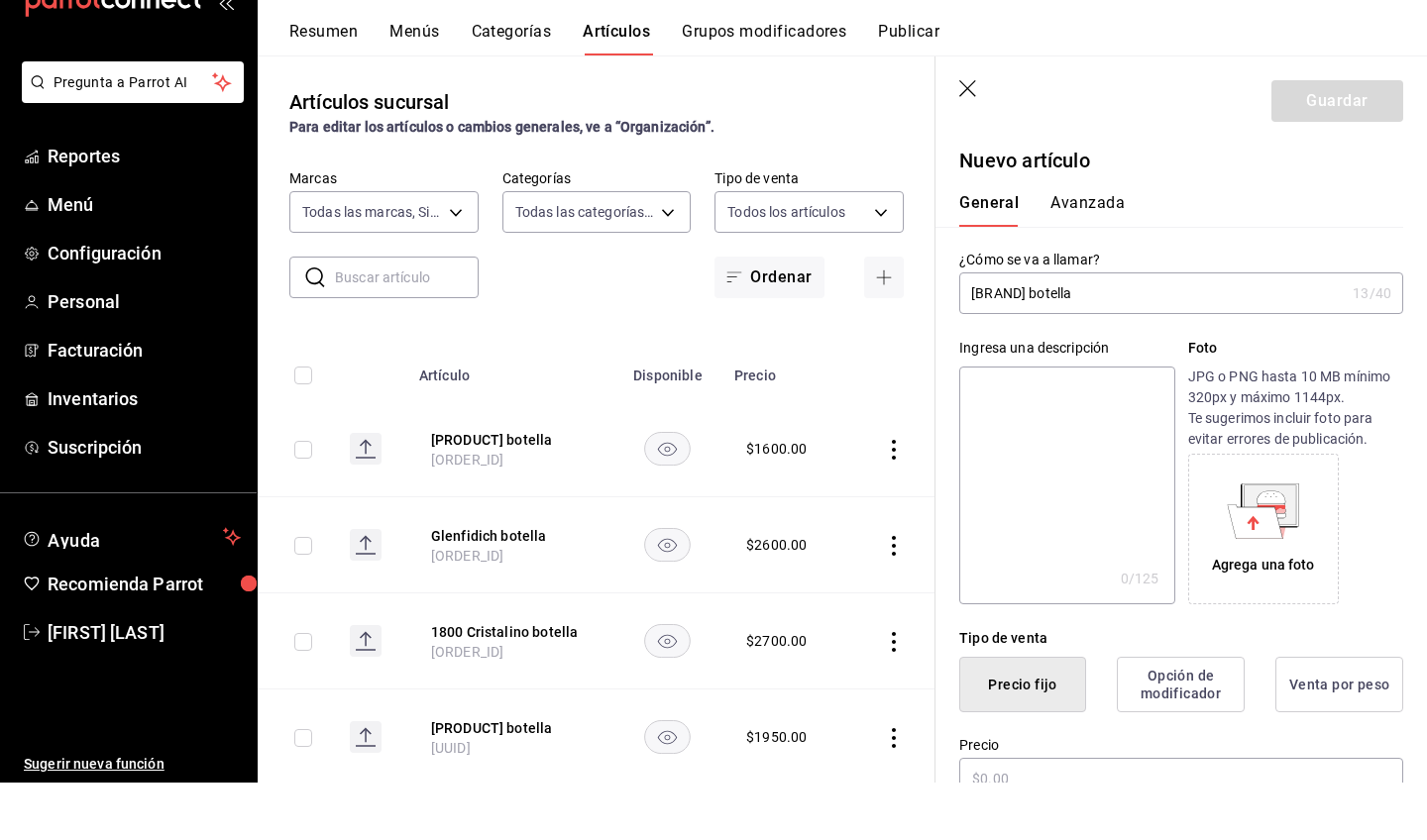 click on "[BRAND] botella" at bounding box center (1152, 351) 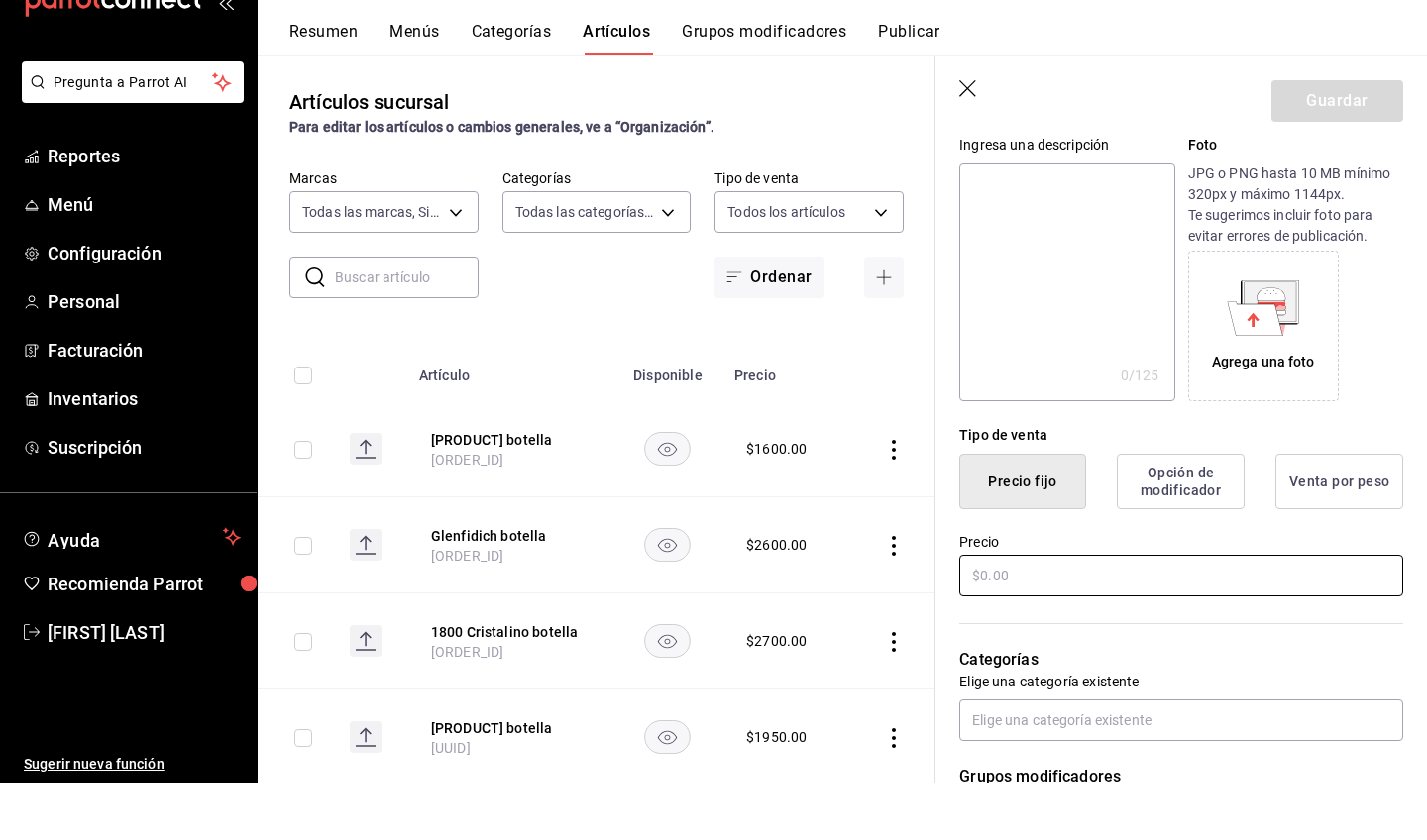 scroll, scrollTop: 209, scrollLeft: 0, axis: vertical 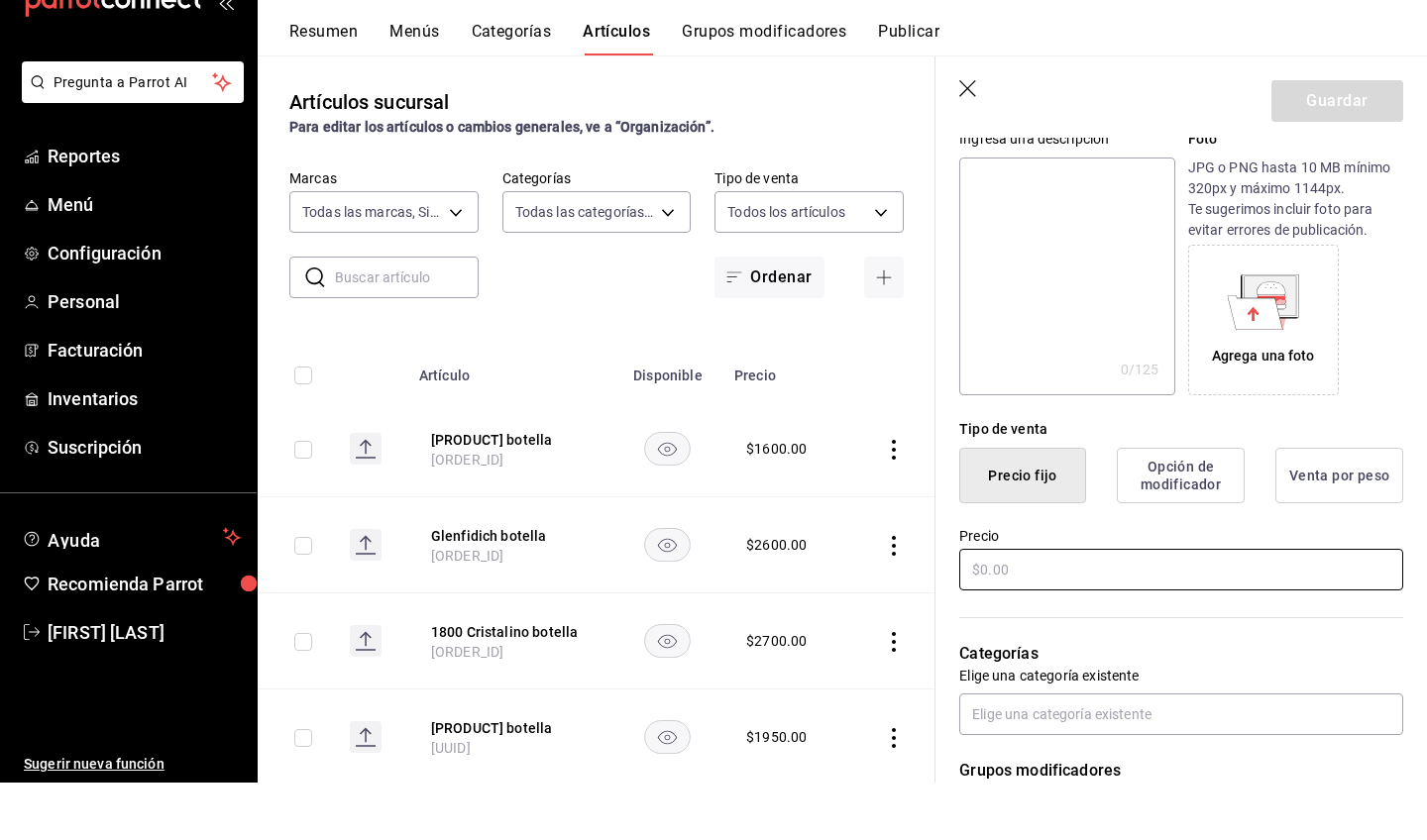 type on "[BRAND] [TYPE] botella" 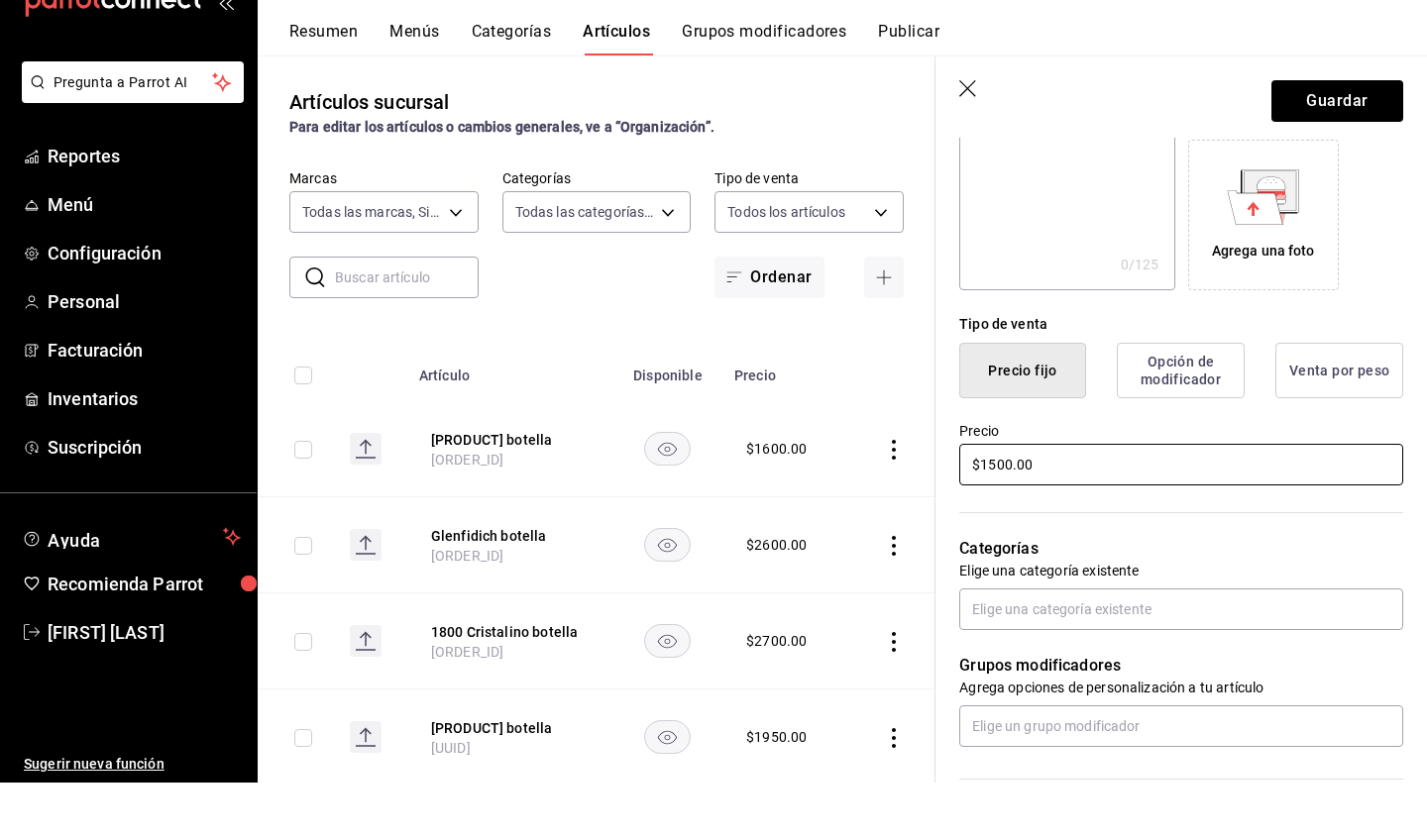 scroll, scrollTop: 345, scrollLeft: 0, axis: vertical 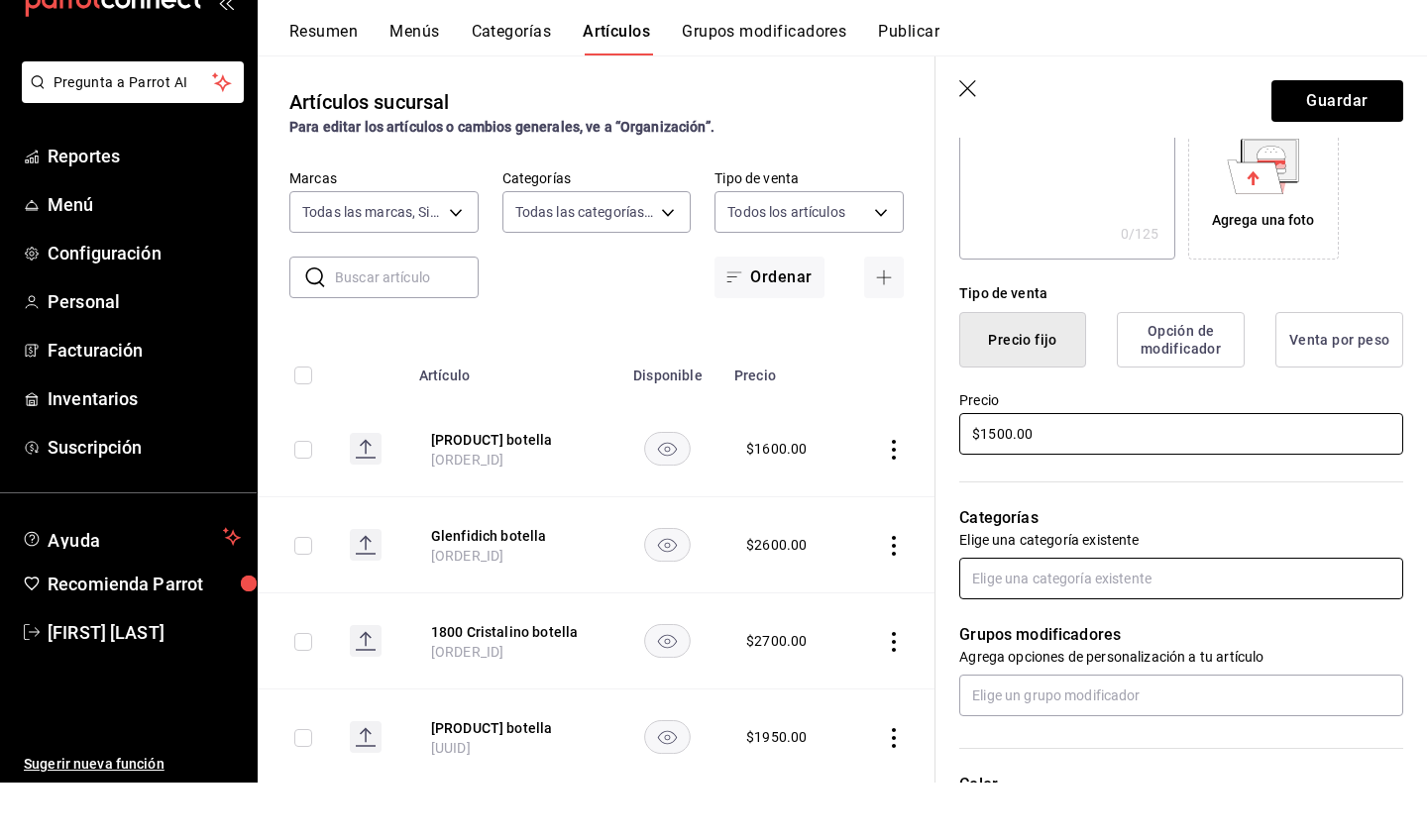 type on "$1500.00" 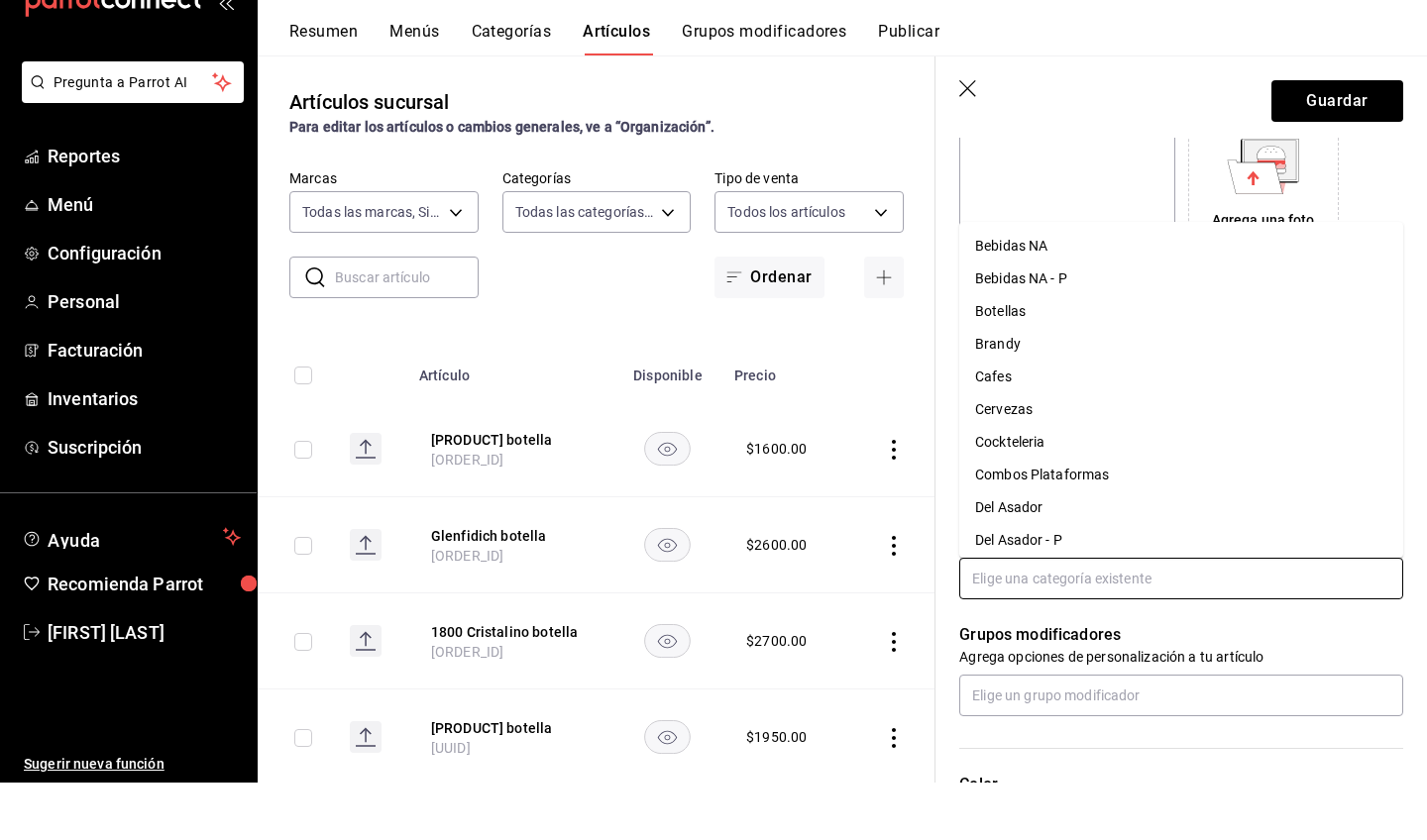 click at bounding box center [1181, 636] 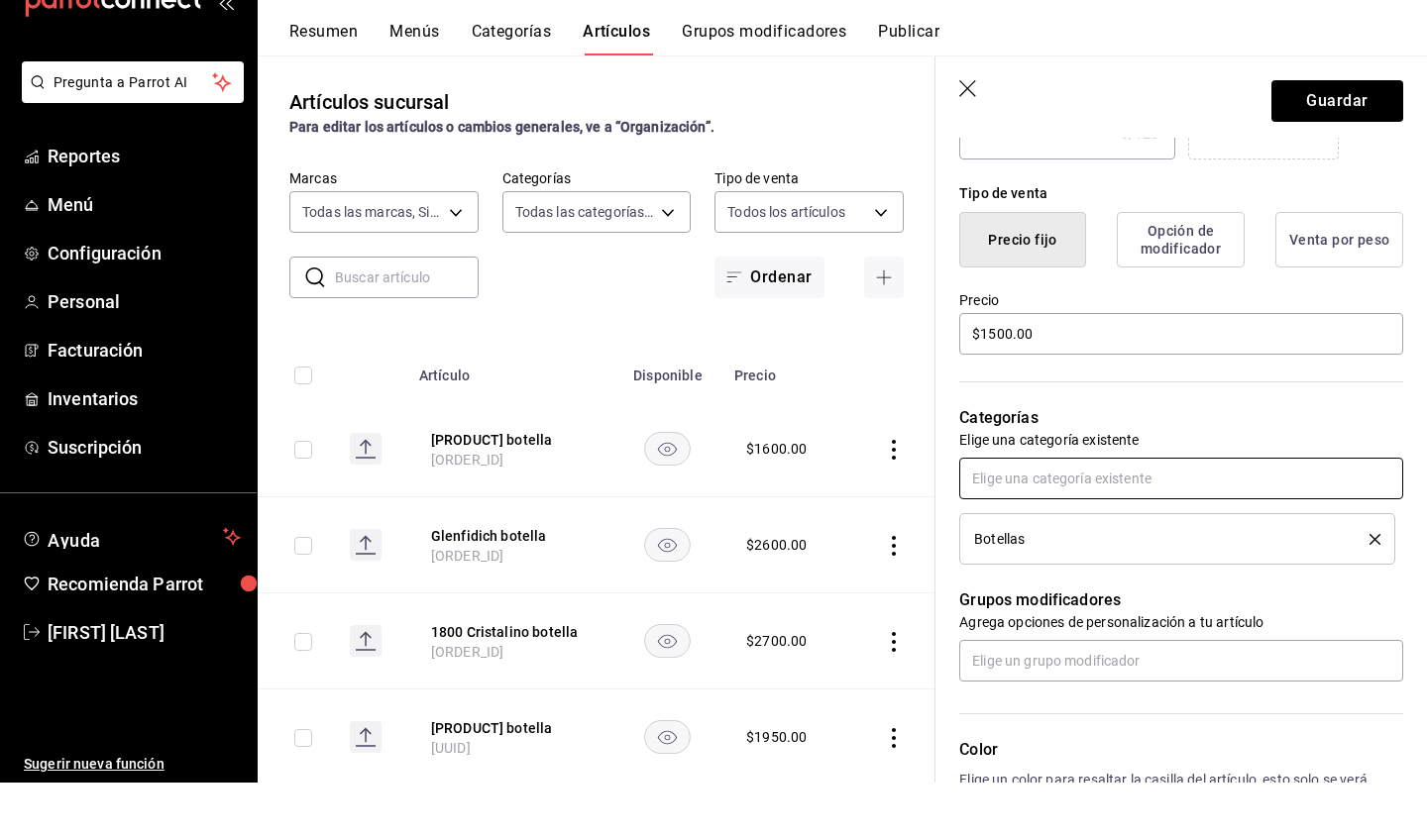 scroll, scrollTop: 489, scrollLeft: 0, axis: vertical 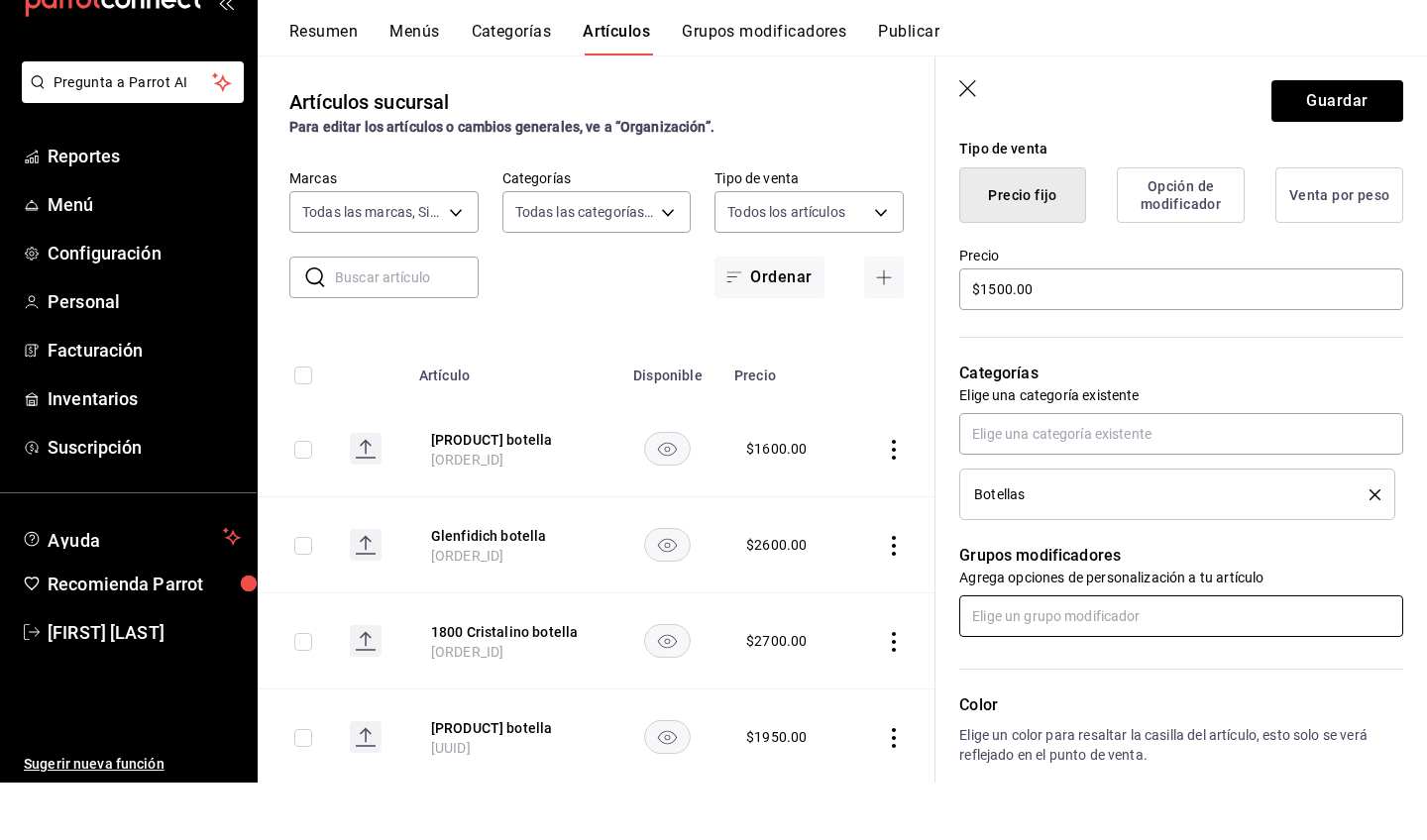 click at bounding box center [1181, 674] 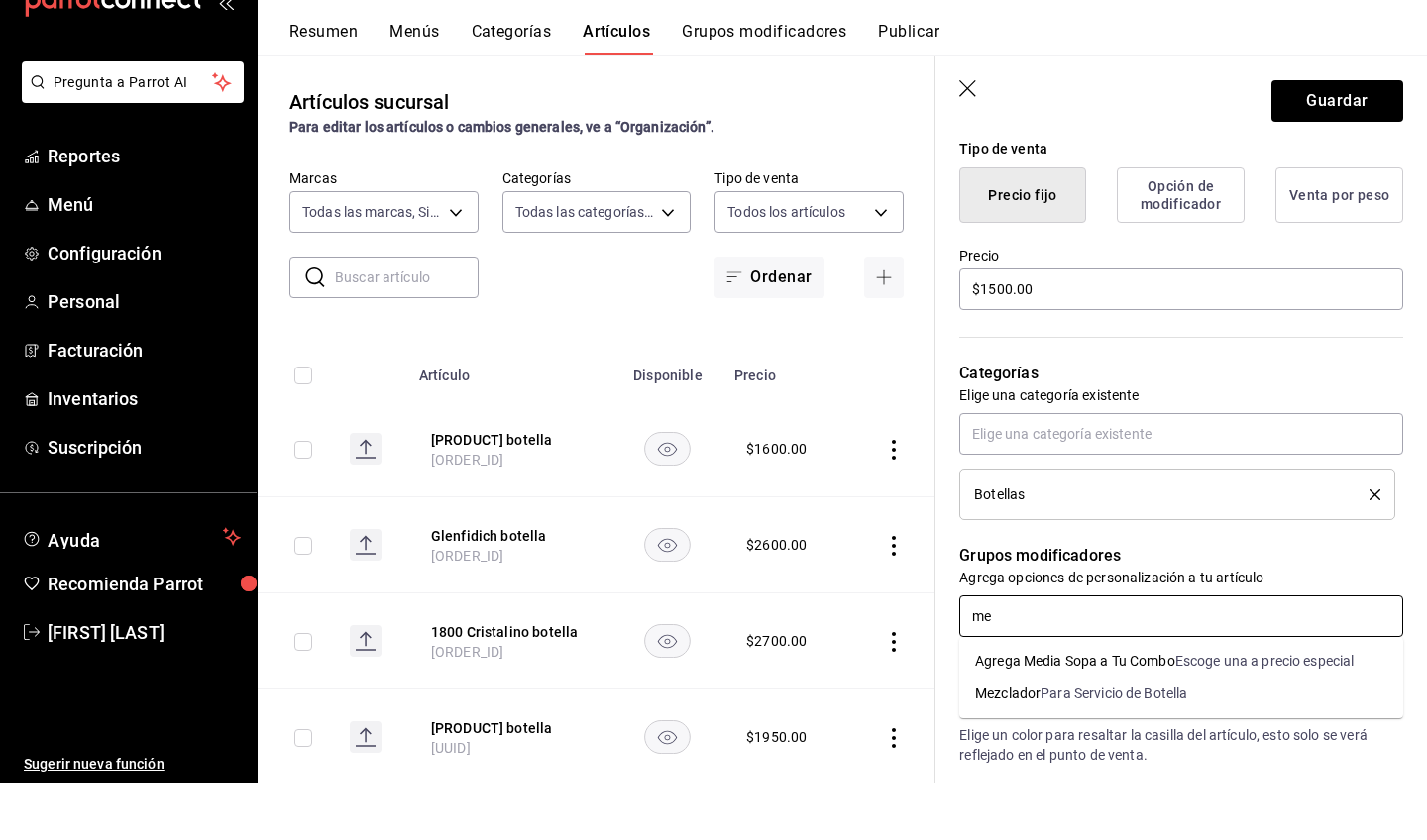type on "mez" 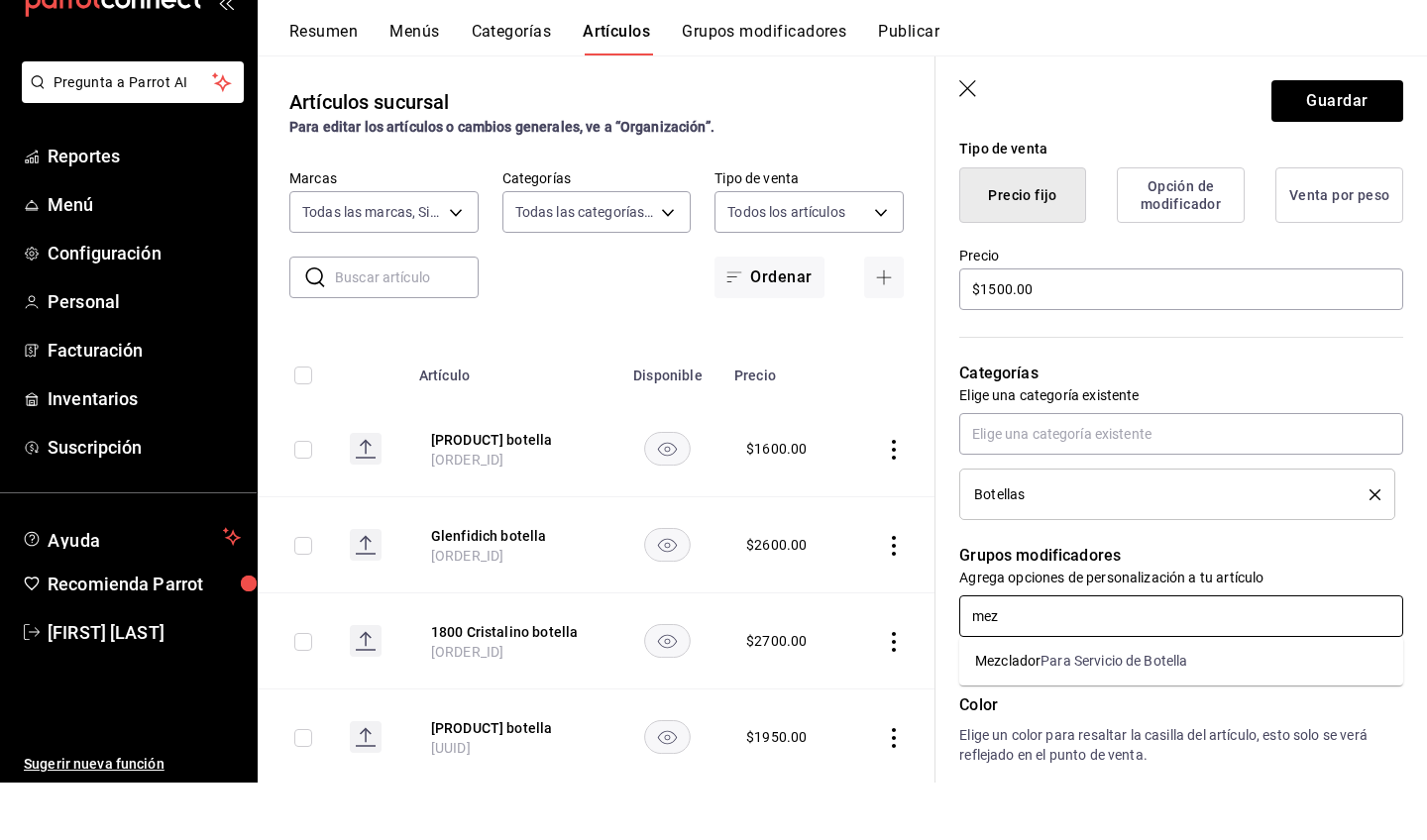 click on "Para Servicio de Botella" at bounding box center (1114, 718) 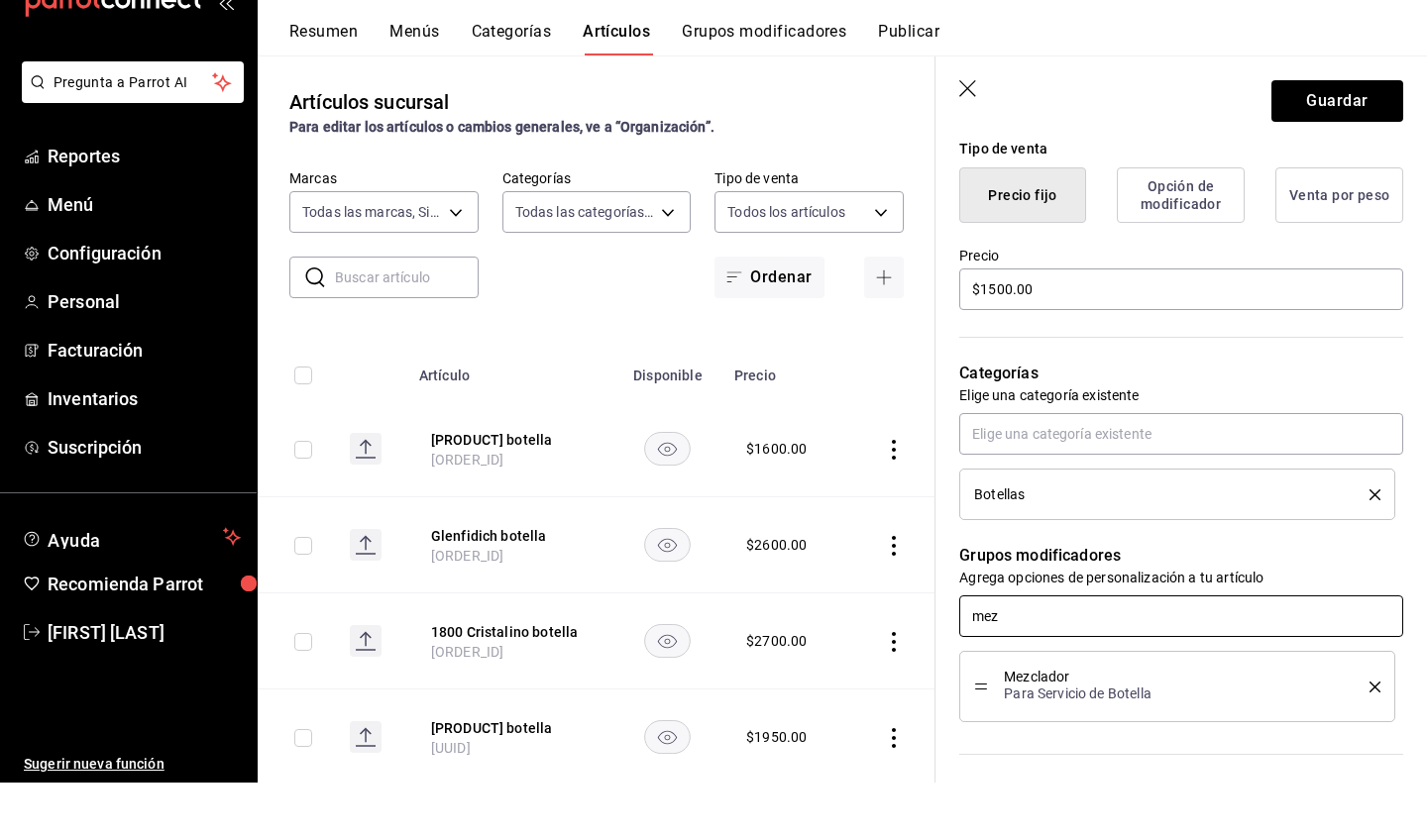 type 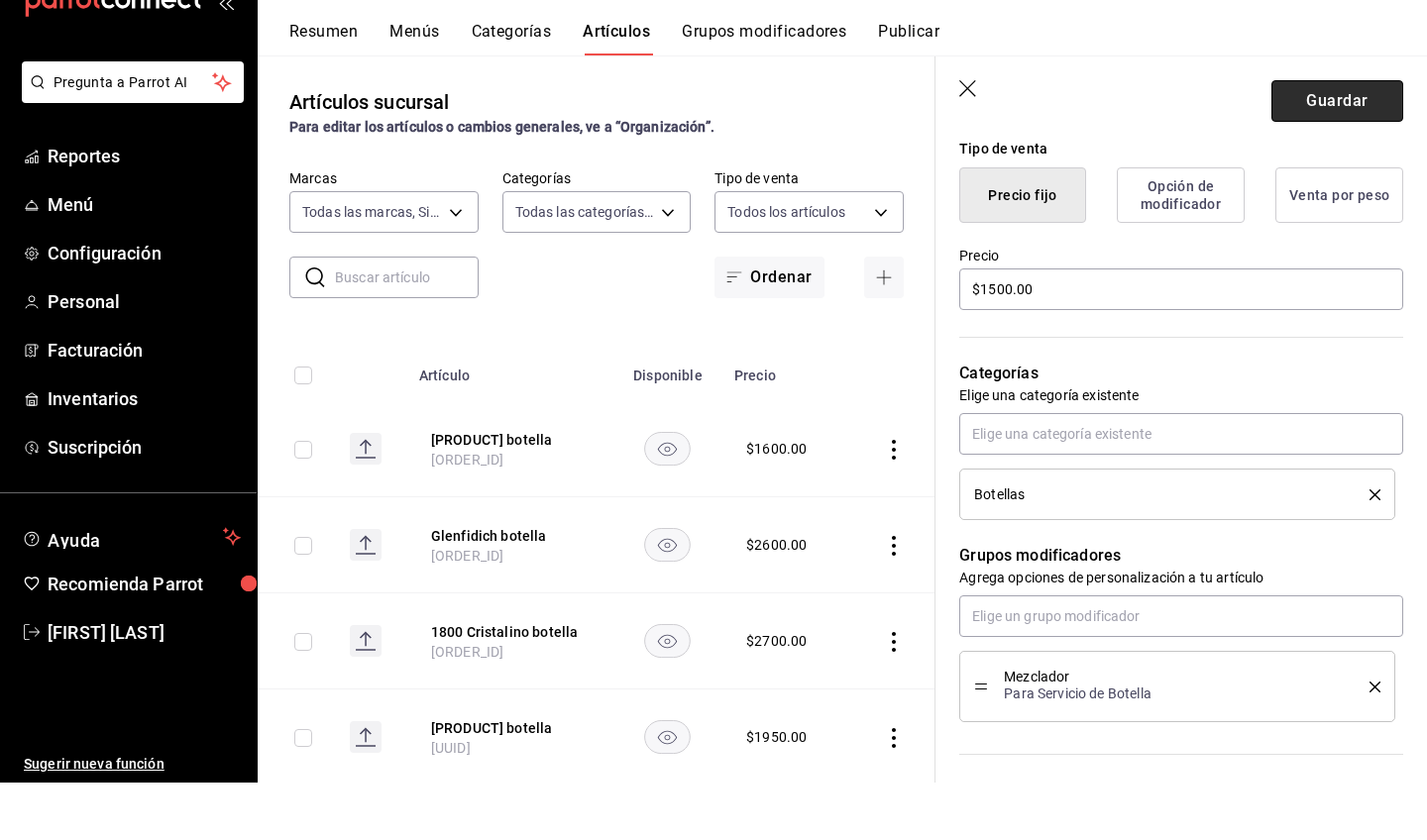 click on "Guardar" at bounding box center [1337, 158] 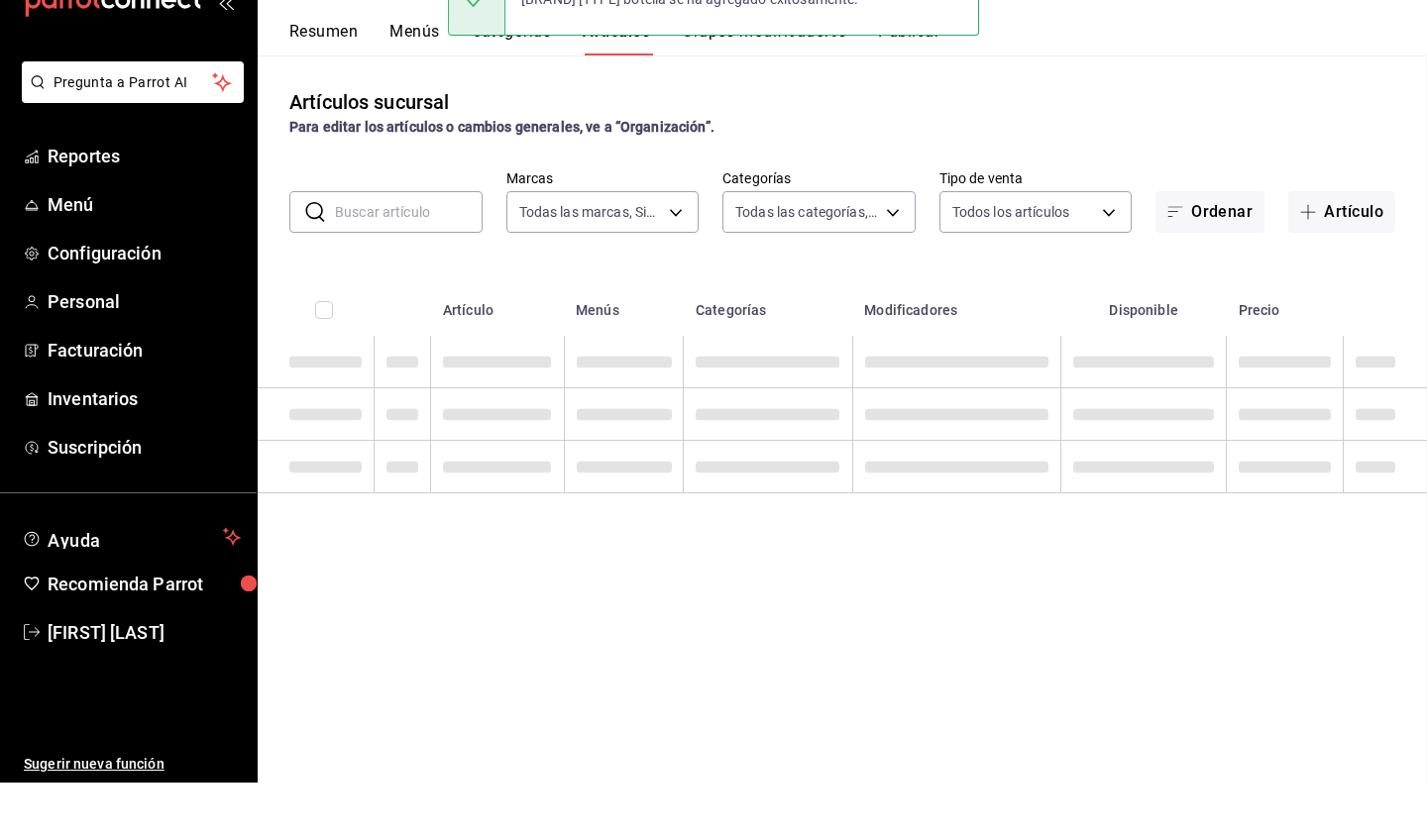 scroll, scrollTop: 0, scrollLeft: 0, axis: both 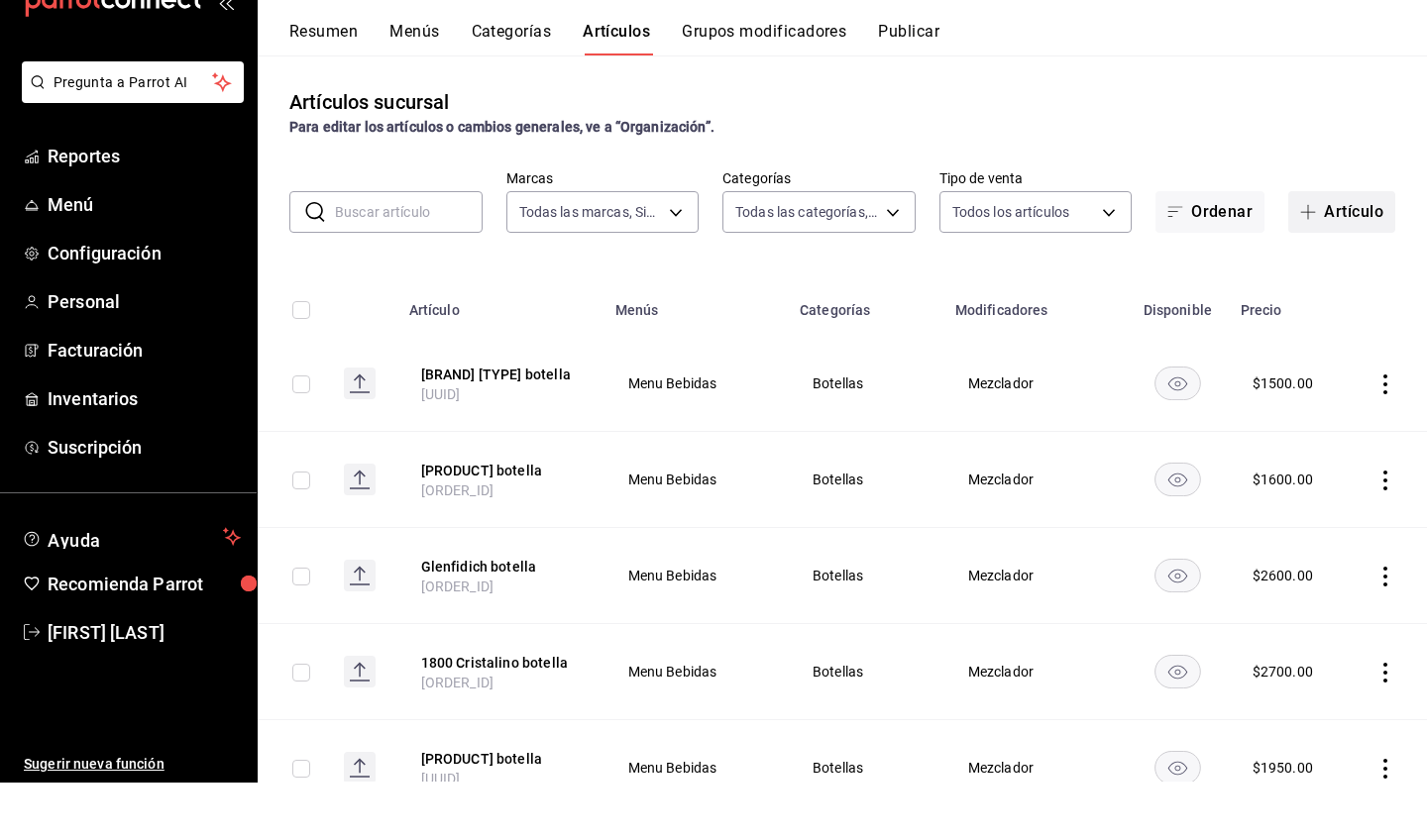click on "Artículo" at bounding box center (1342, 269) 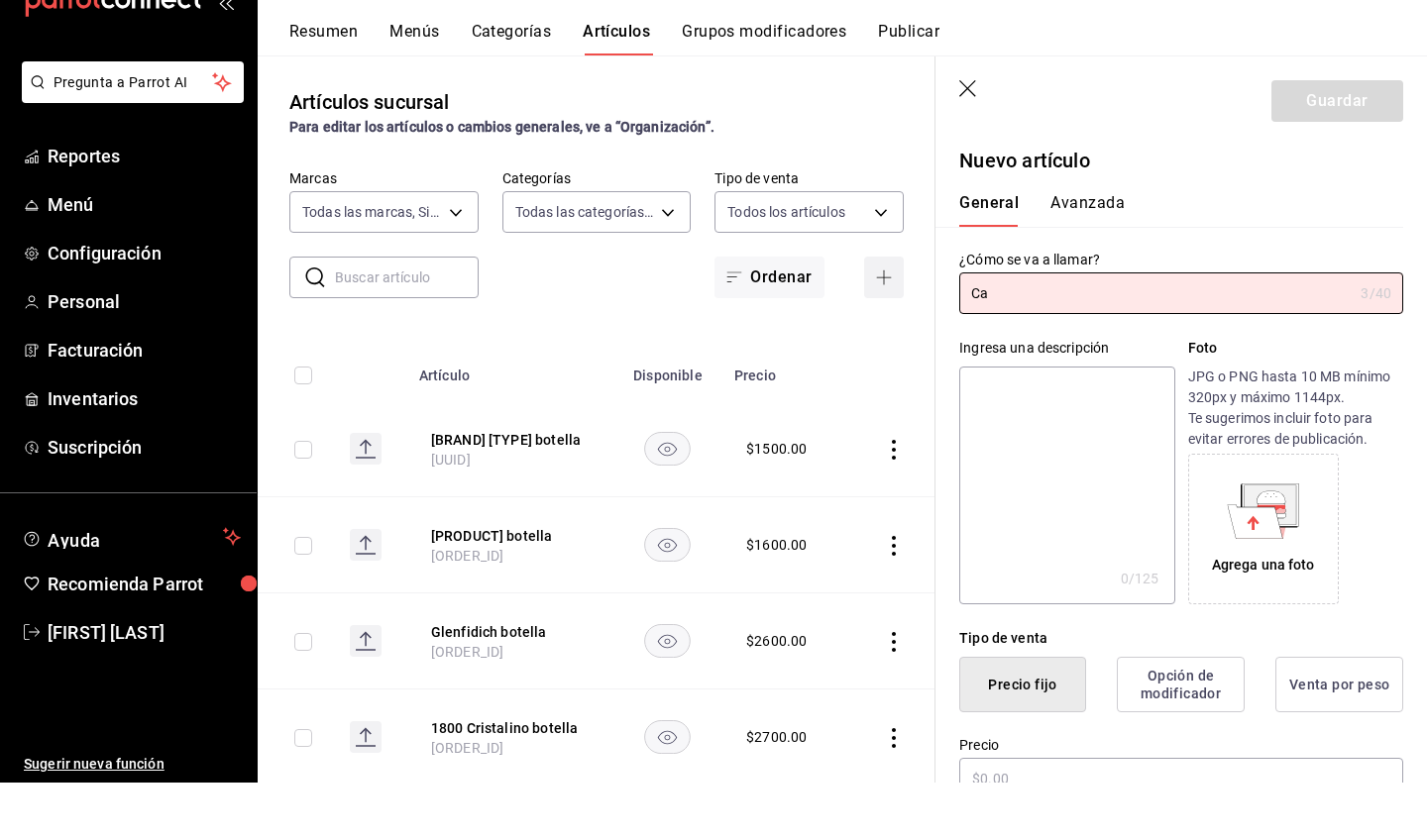 type on "C" 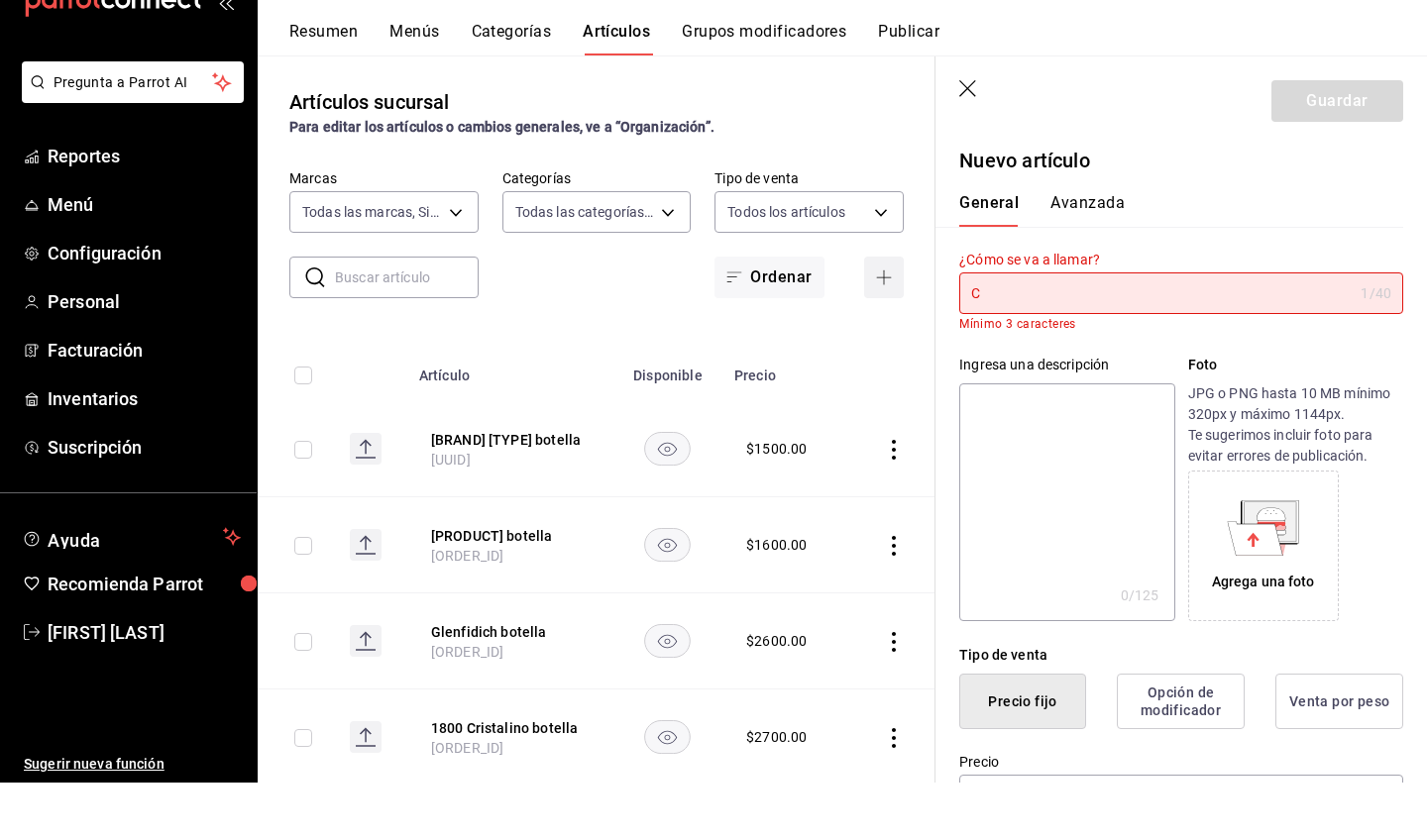 type 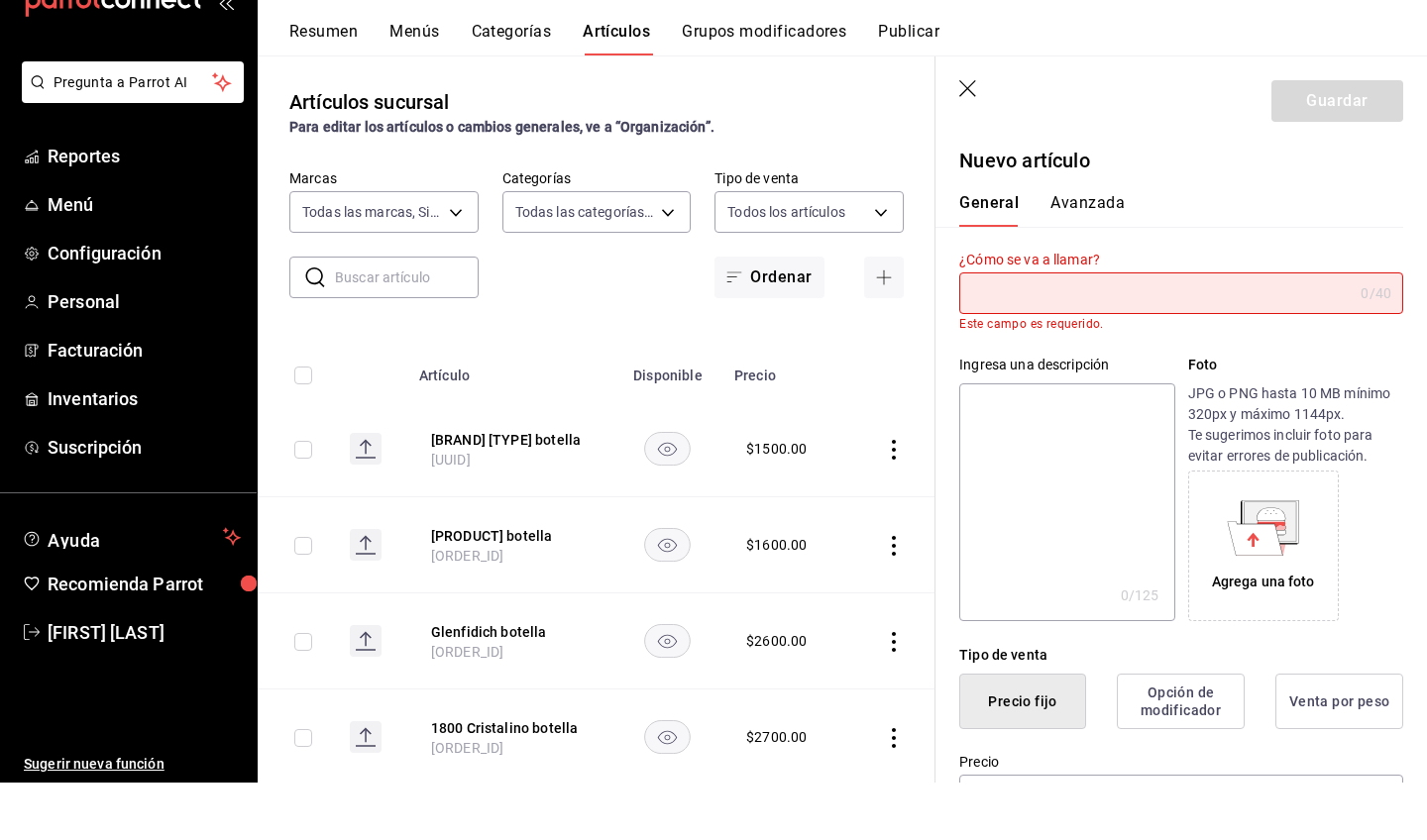 click at bounding box center (406, 335) 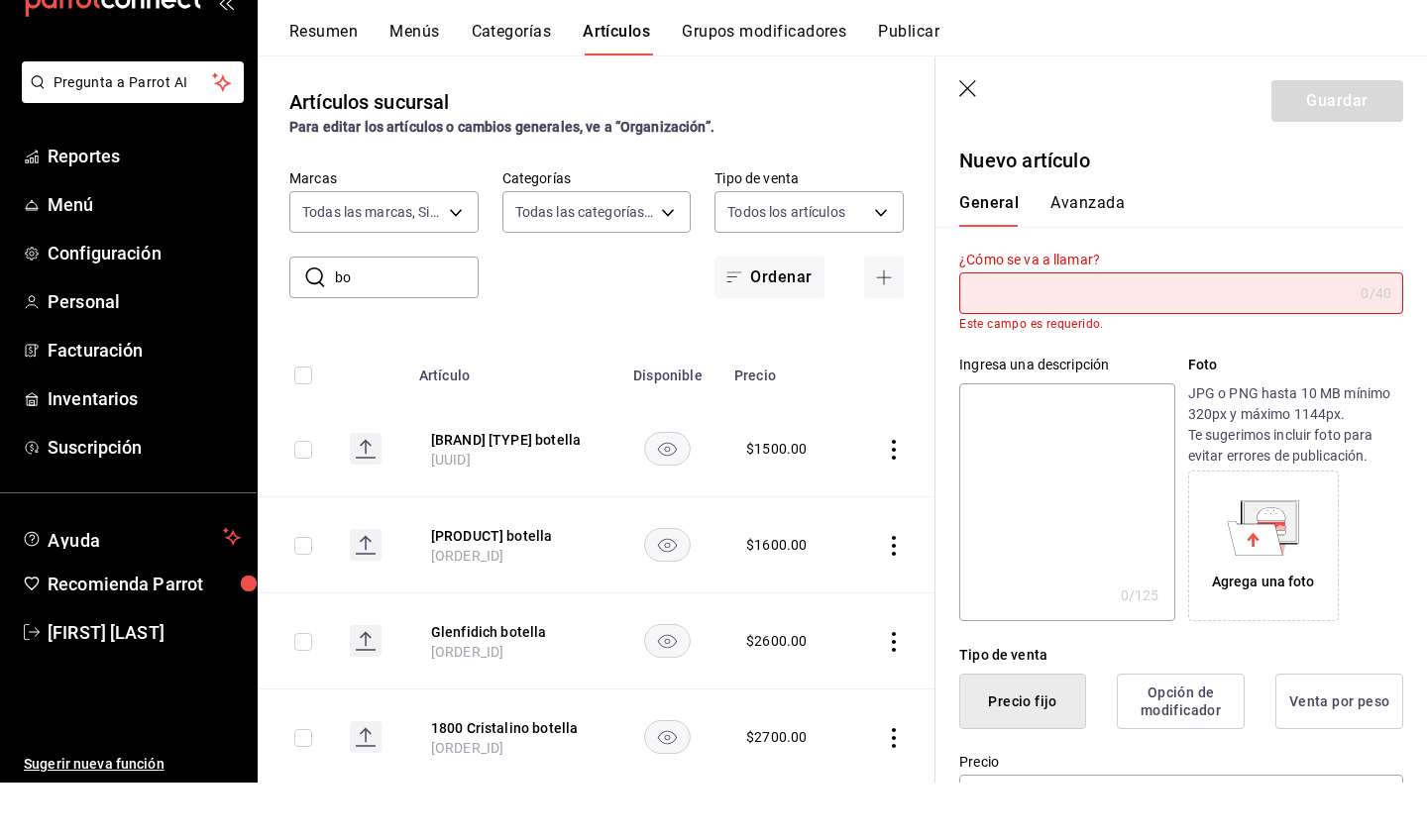 type on "b" 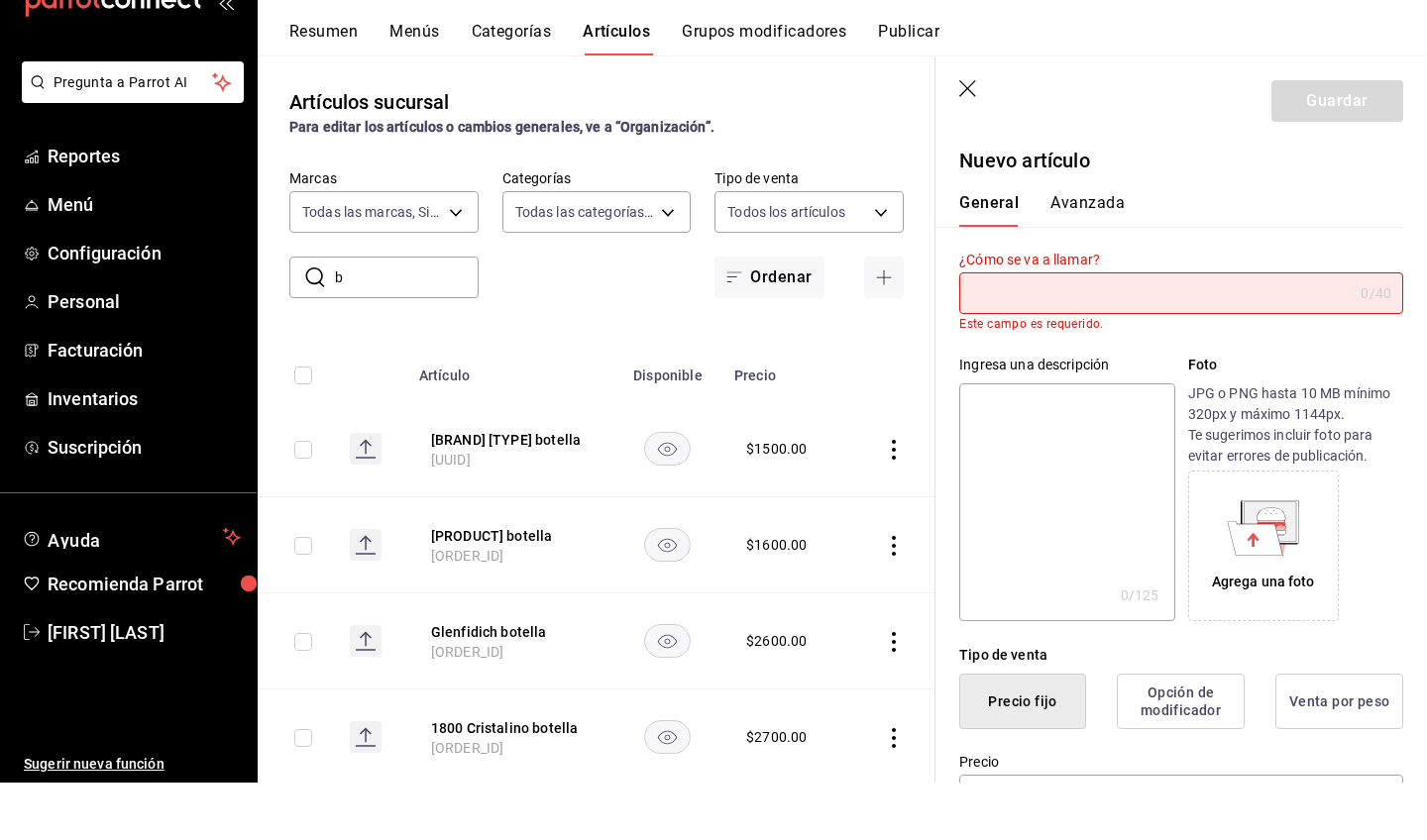 type 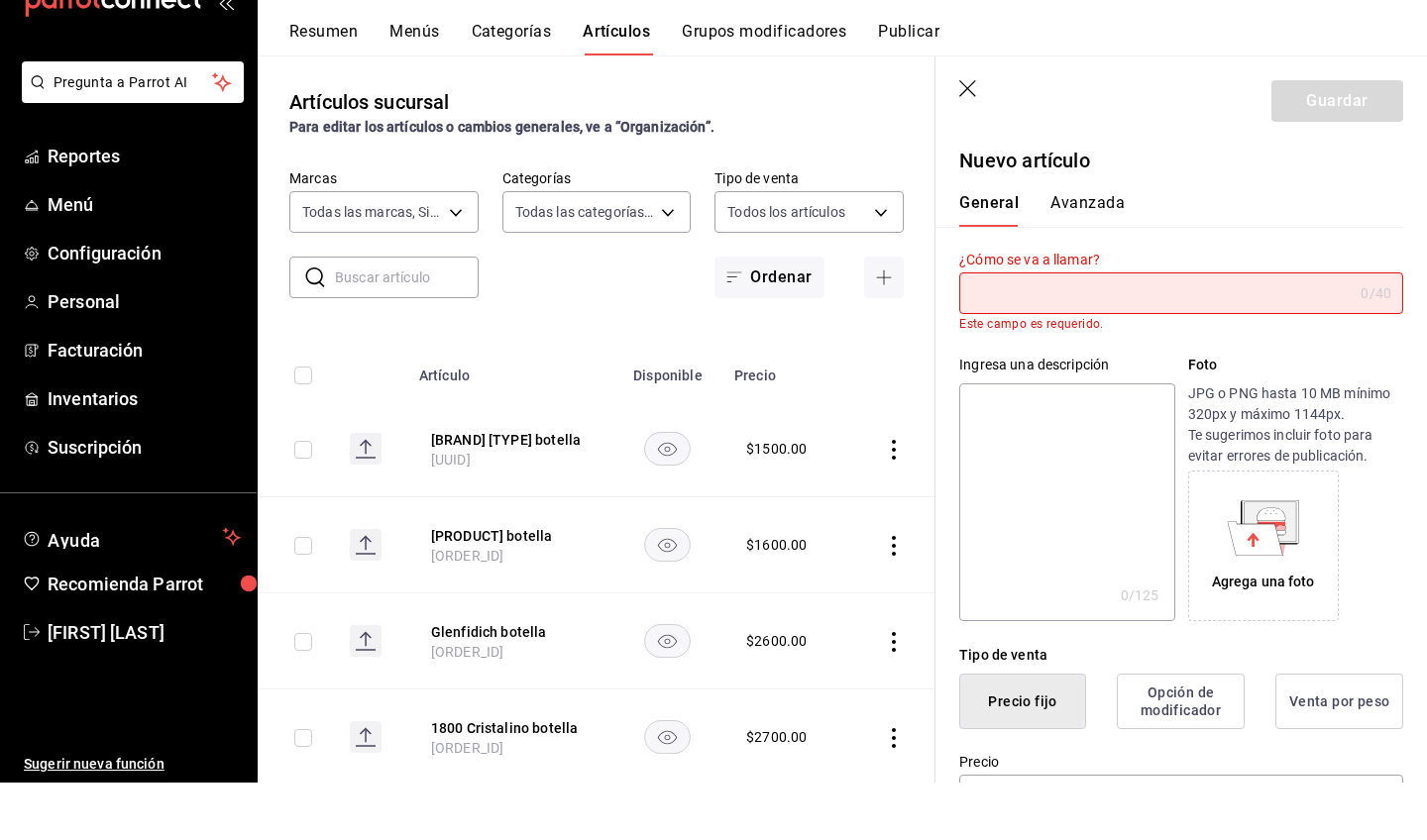 click at bounding box center (1155, 351) 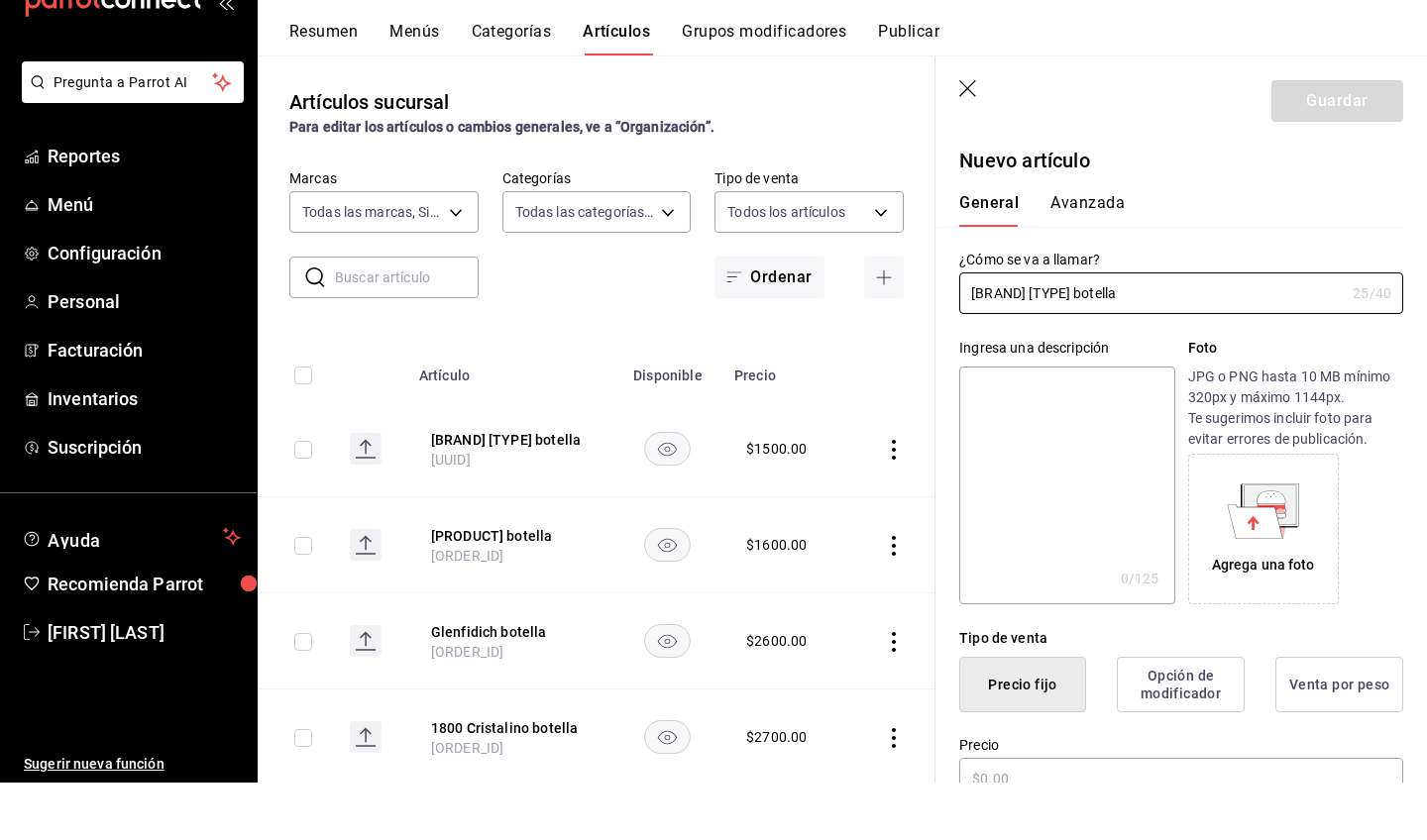 scroll, scrollTop: 44, scrollLeft: 0, axis: vertical 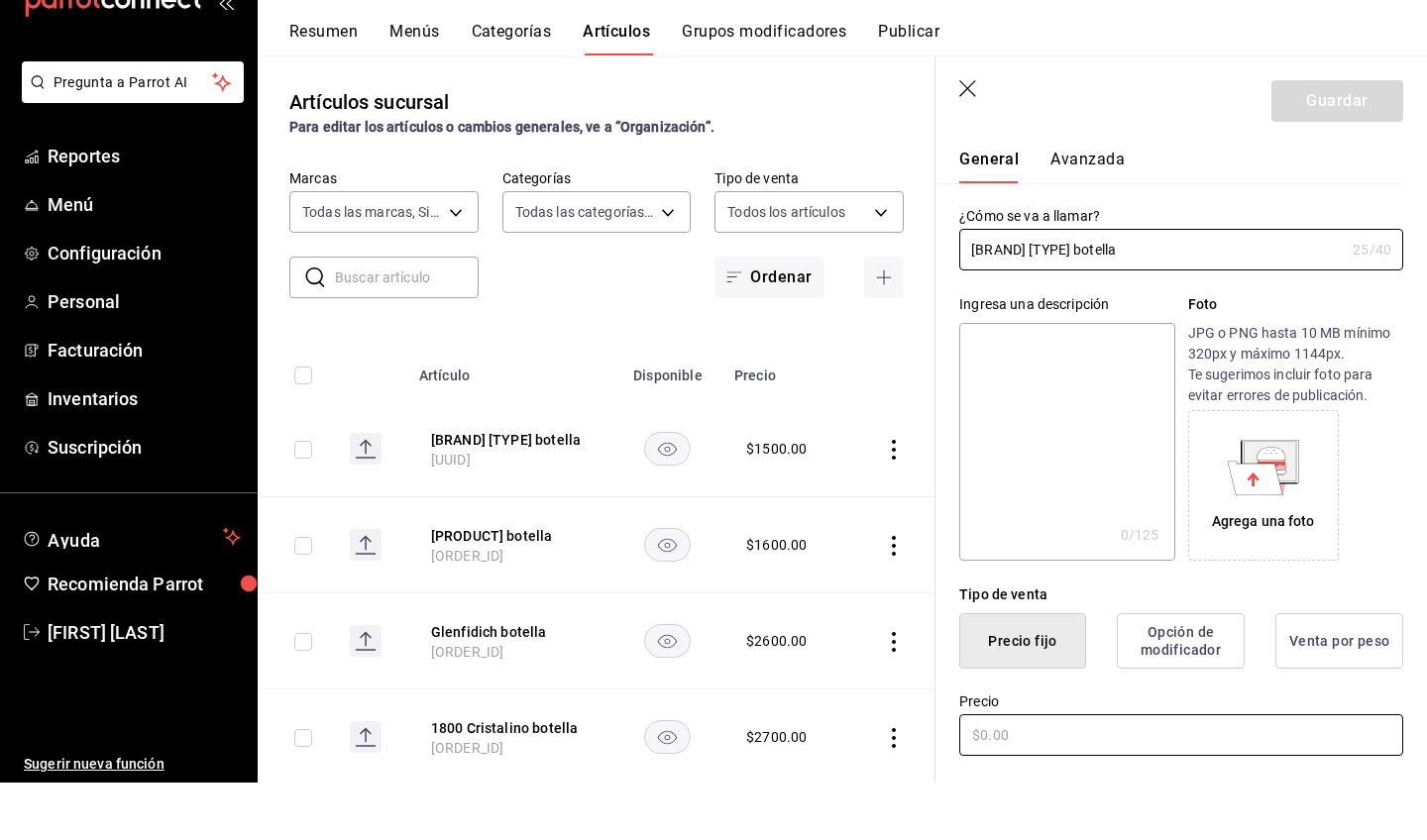 type on "[BRAND] [TYPE] botella" 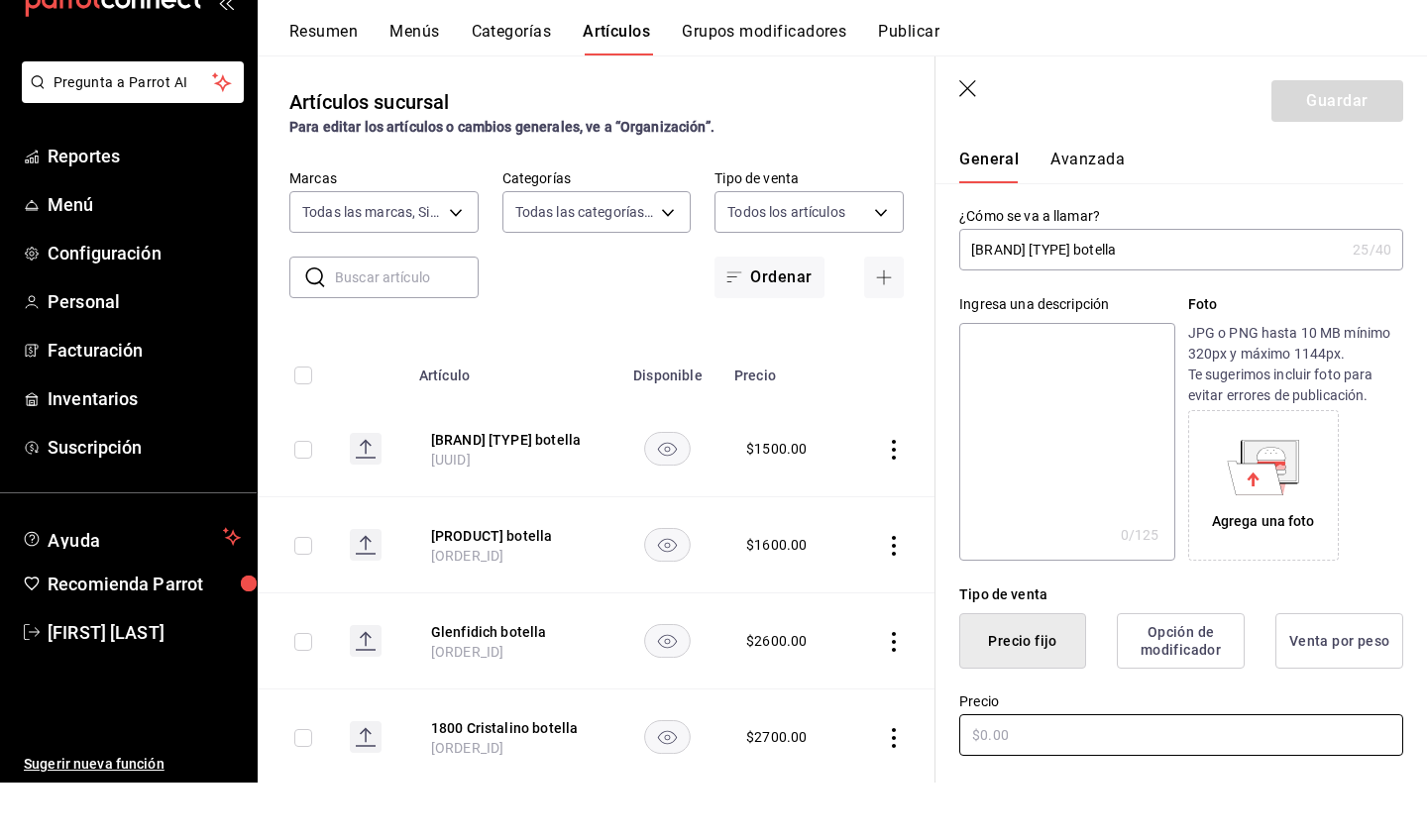 click at bounding box center (1181, 792) 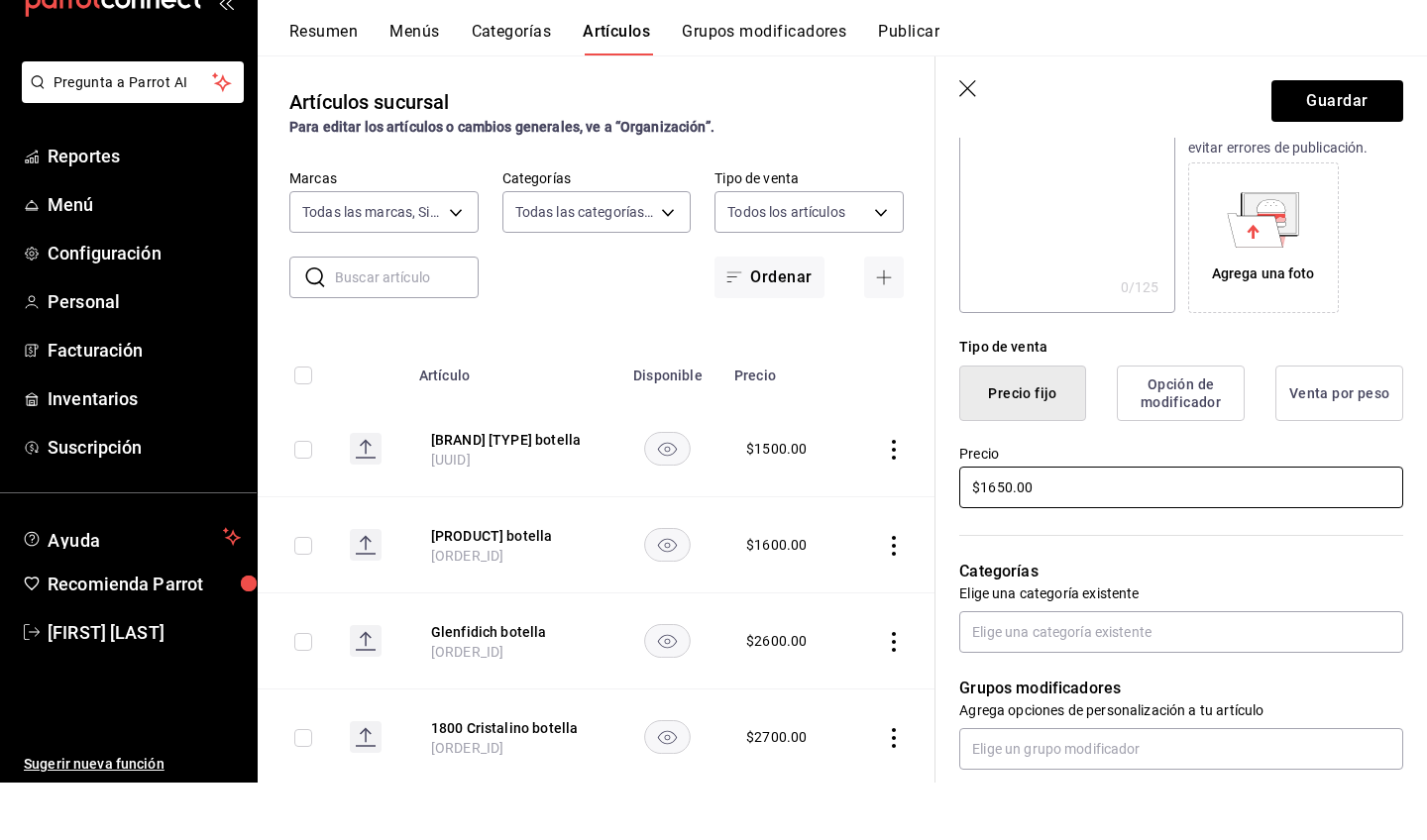 scroll, scrollTop: 291, scrollLeft: 0, axis: vertical 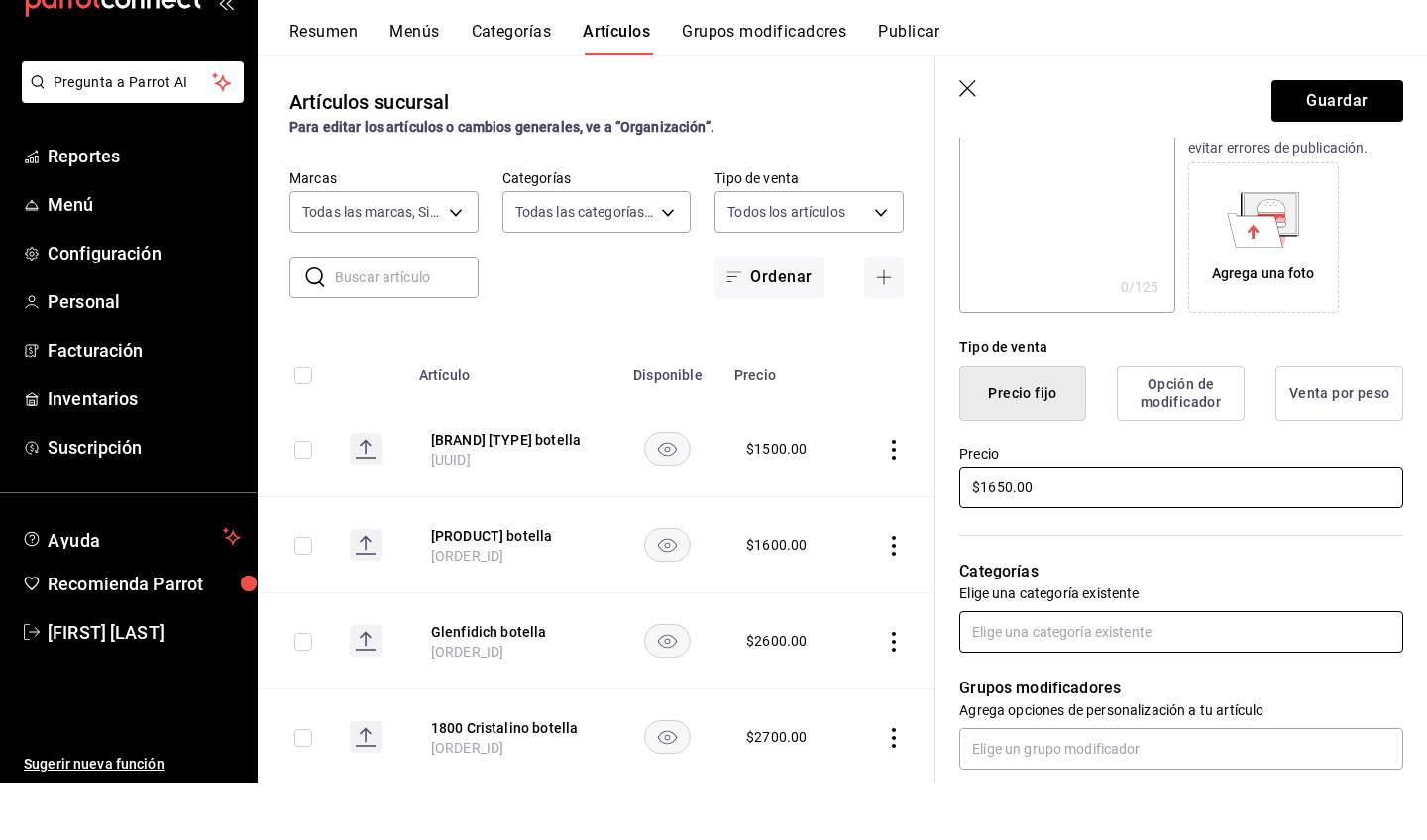 type on "$1650.00" 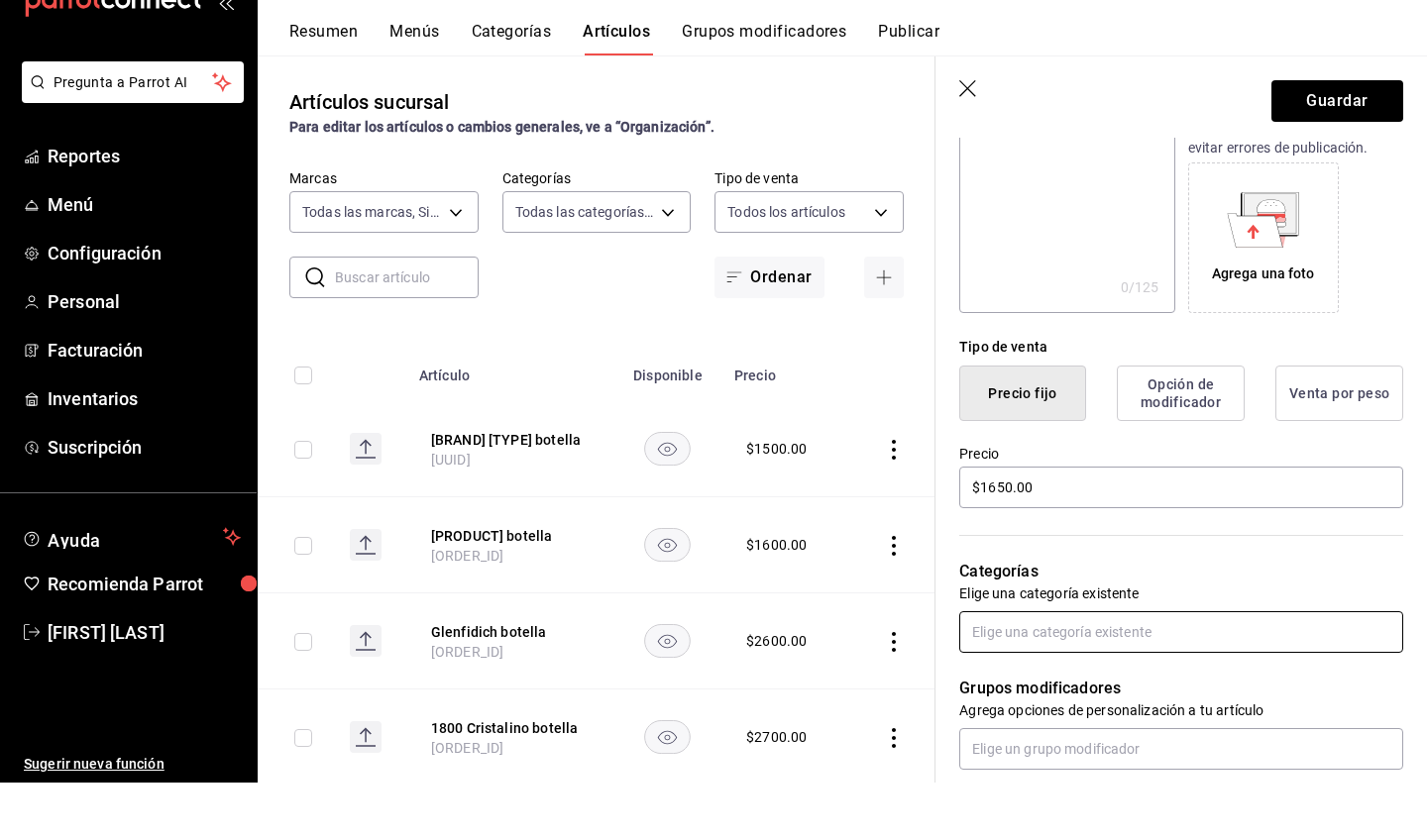 click at bounding box center (1181, 689) 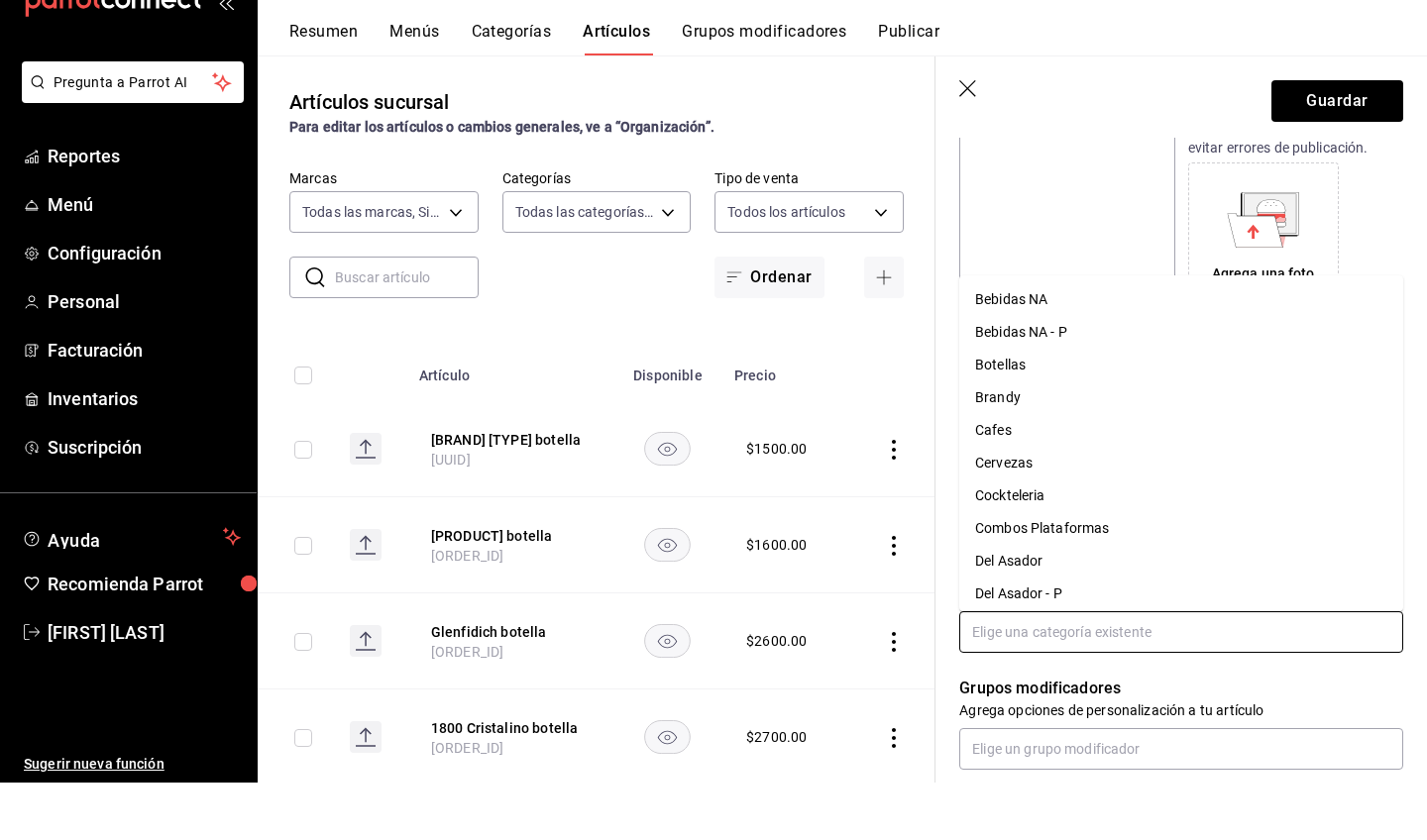 click on "Botellas" at bounding box center [1181, 422] 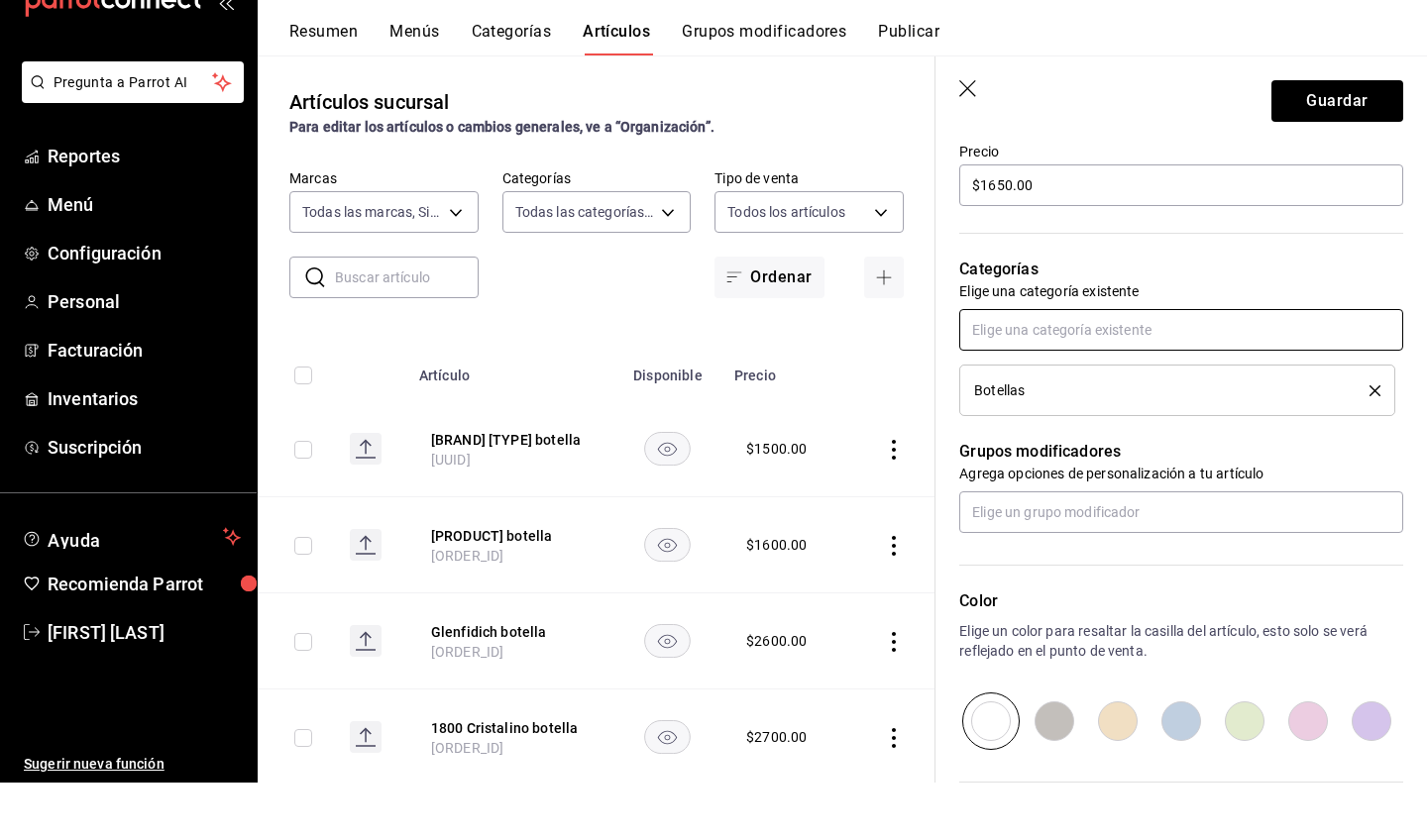 scroll, scrollTop: 614, scrollLeft: 0, axis: vertical 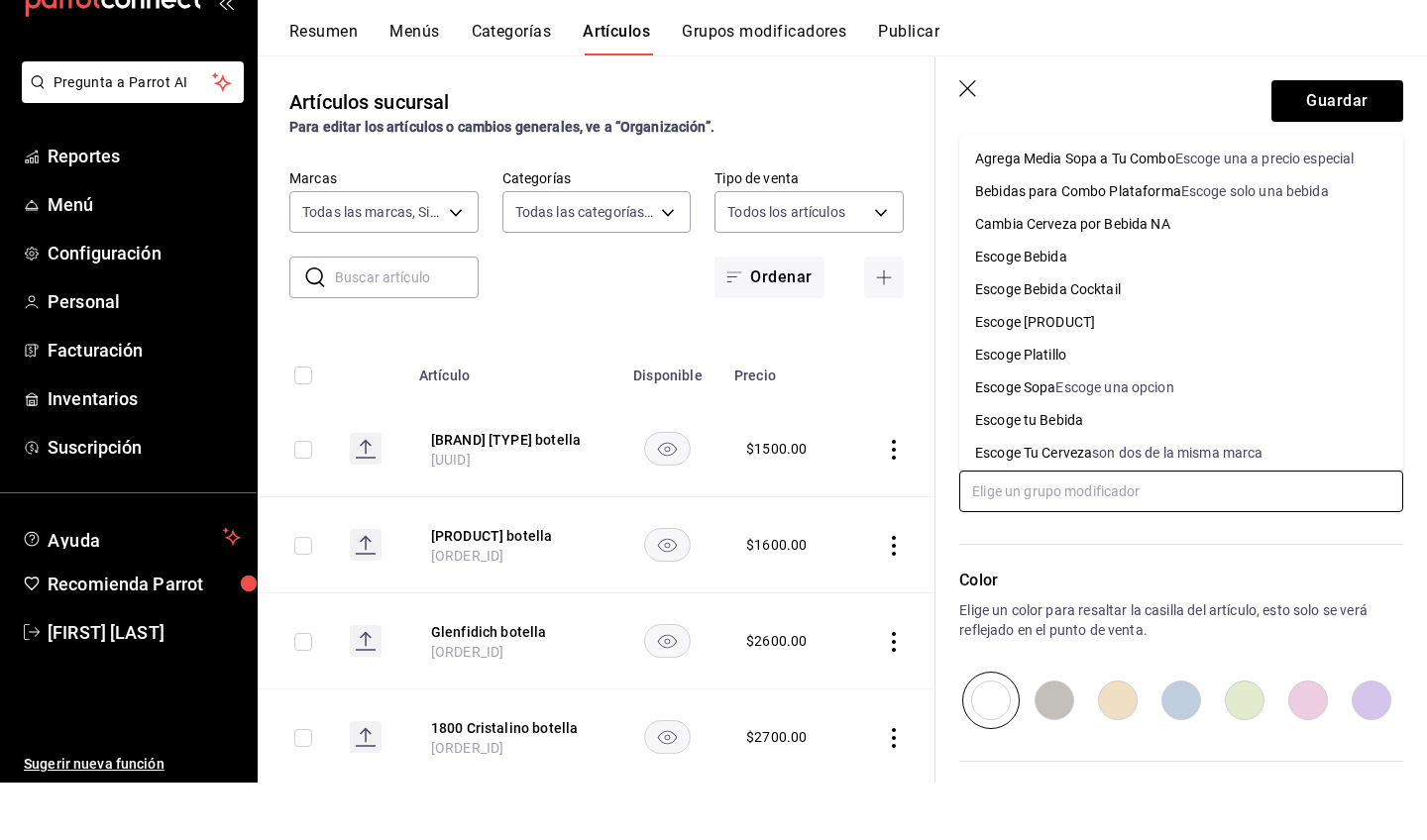 click at bounding box center [1181, 549] 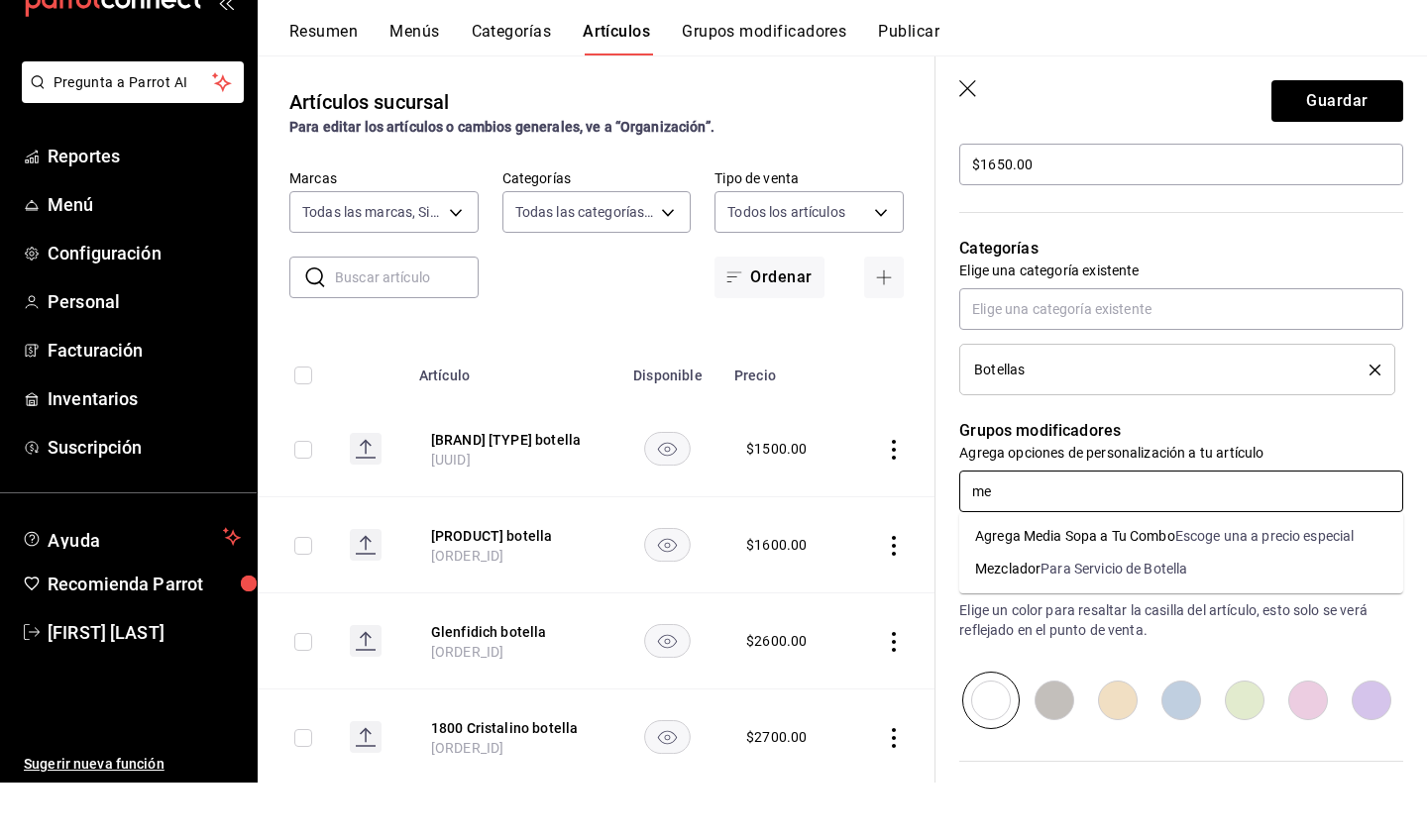 type on "mez" 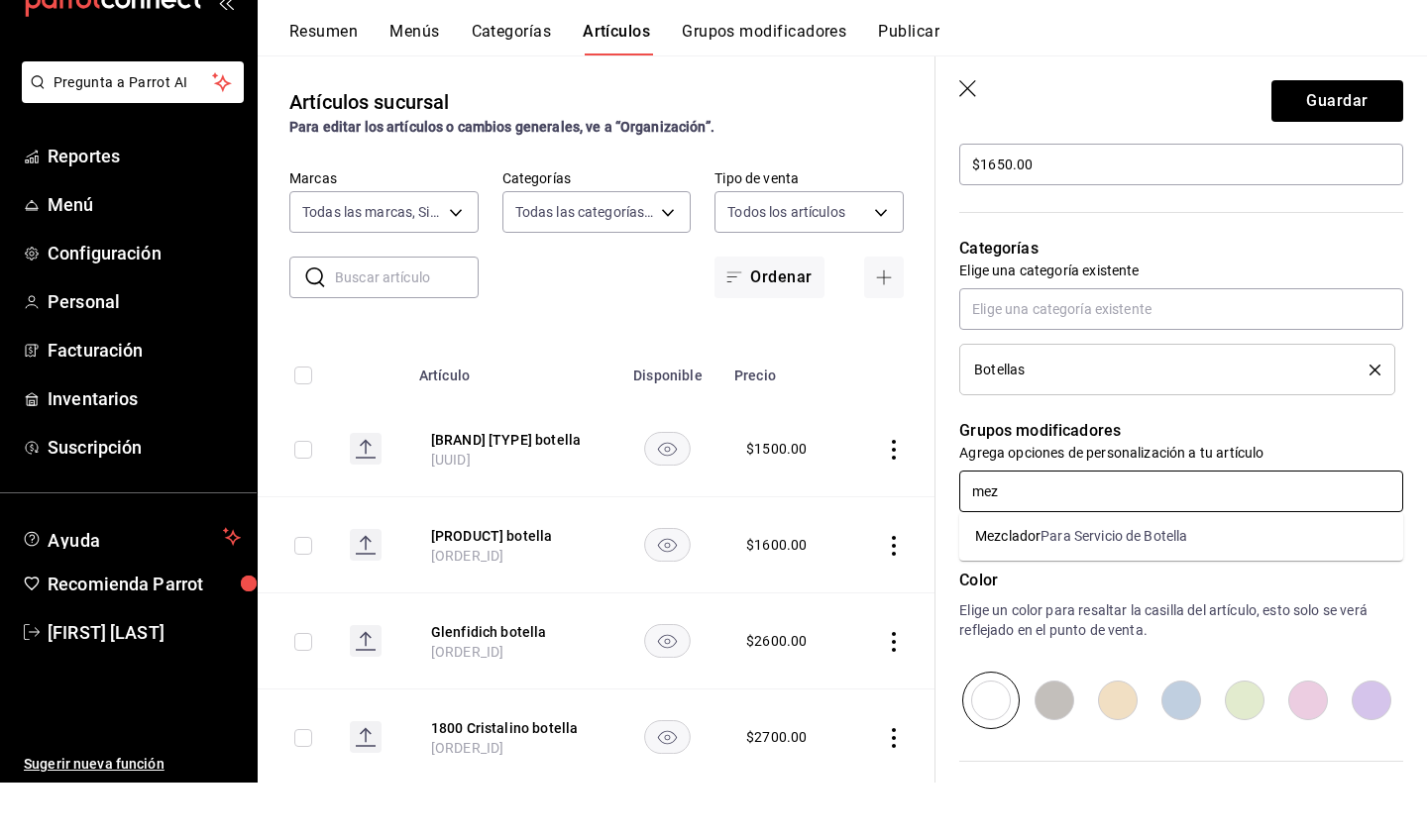 click on "Para Servicio de Botella" at bounding box center (1114, 593) 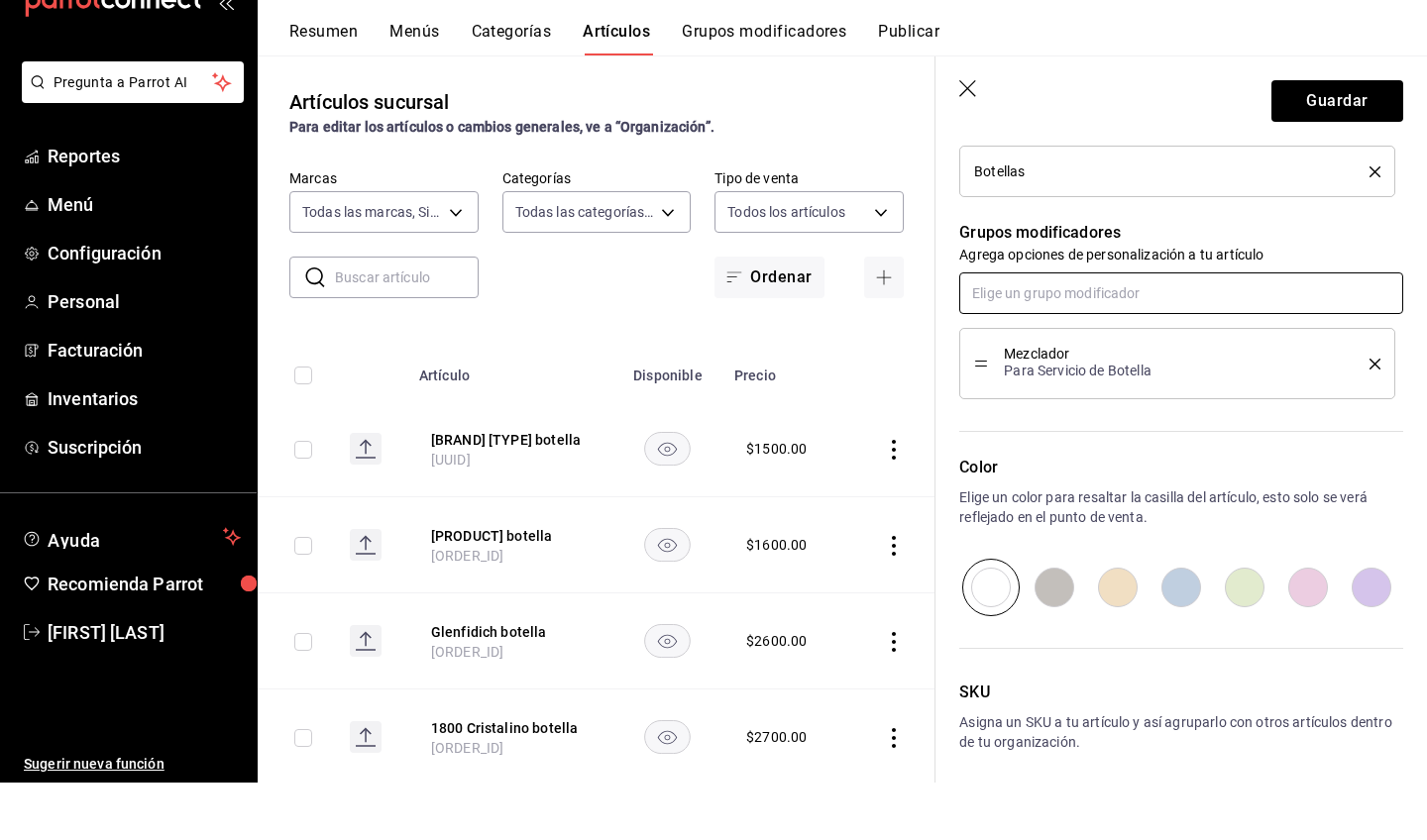 scroll, scrollTop: 813, scrollLeft: 0, axis: vertical 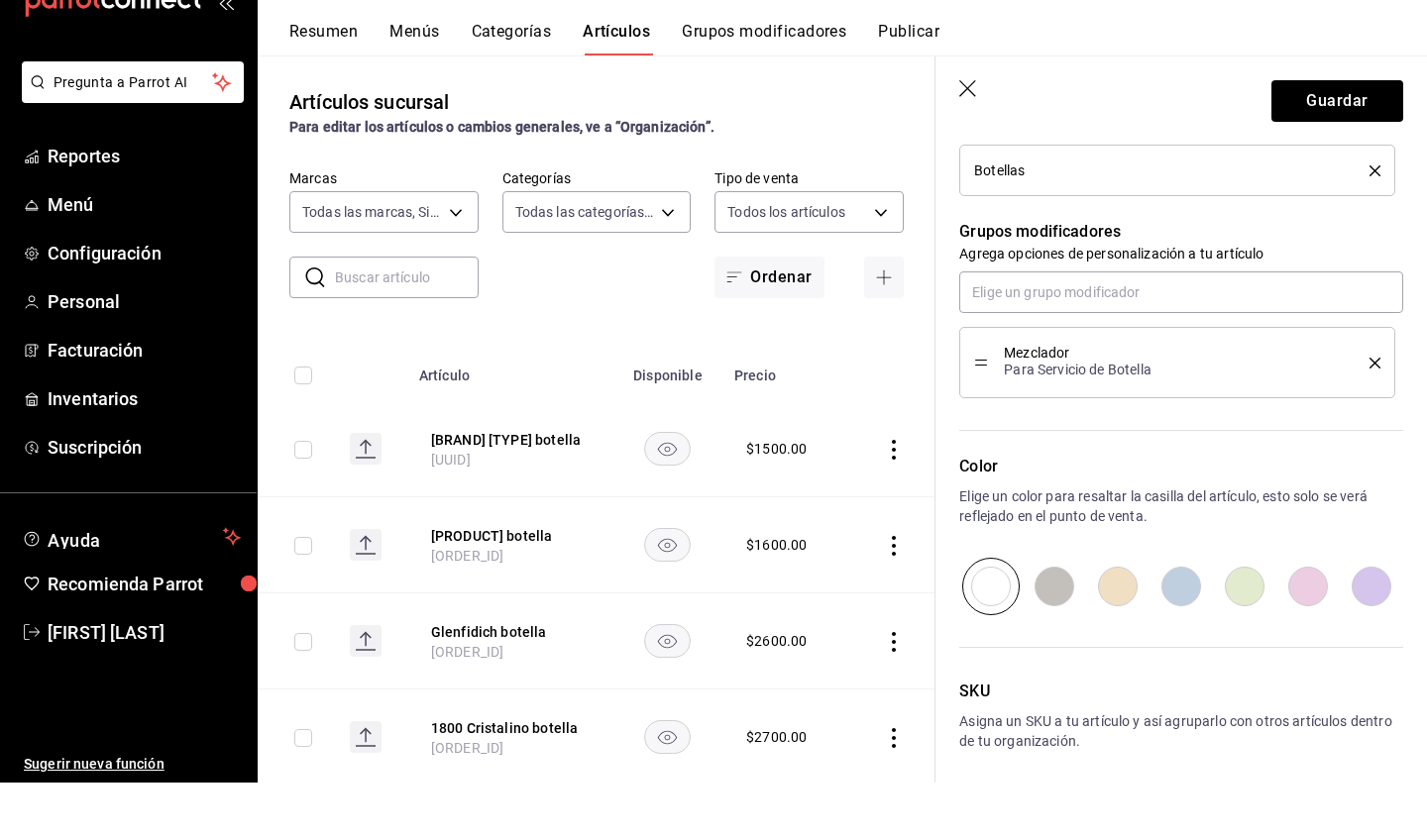 click at bounding box center (1118, 644) 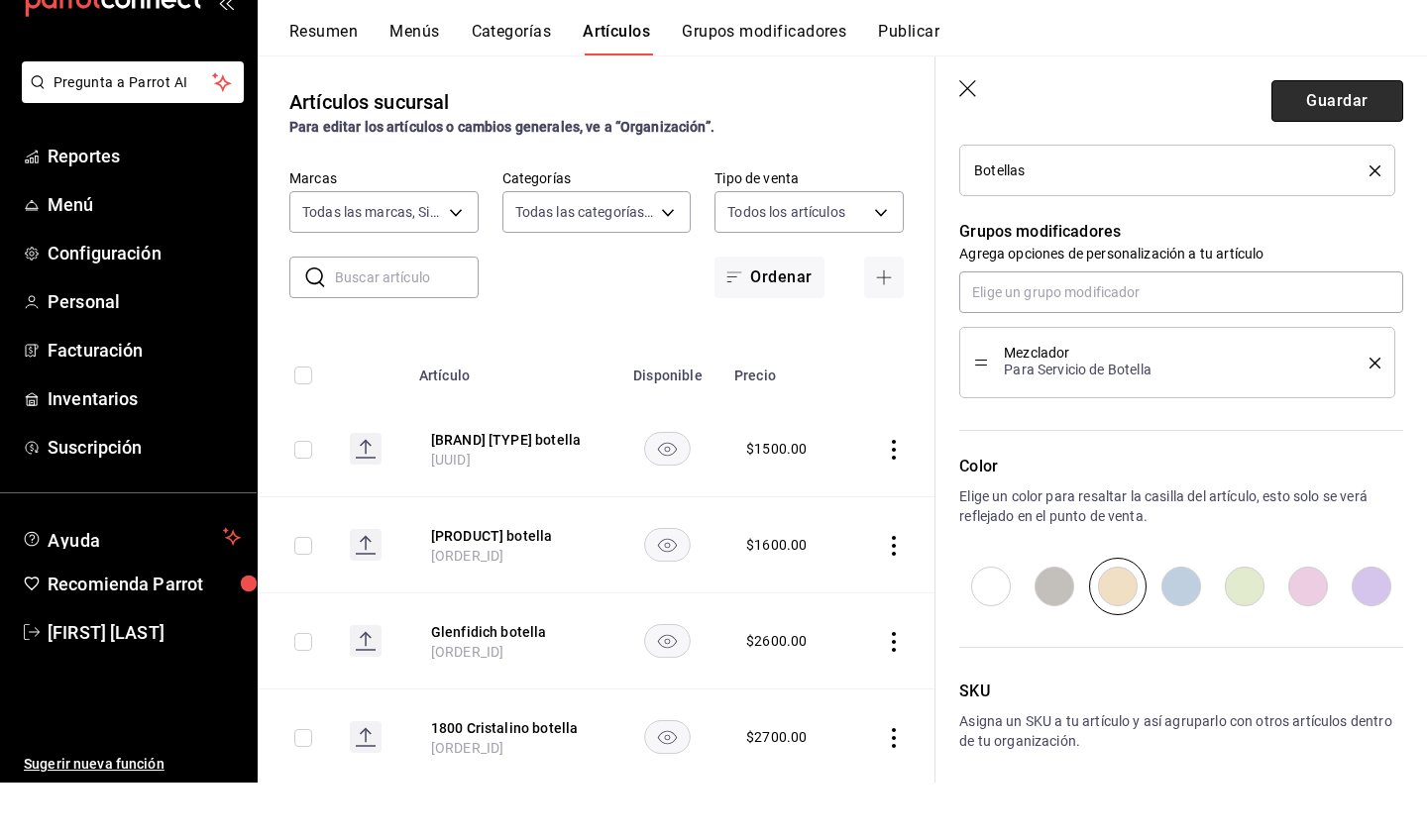 click on "Guardar" at bounding box center (1337, 158) 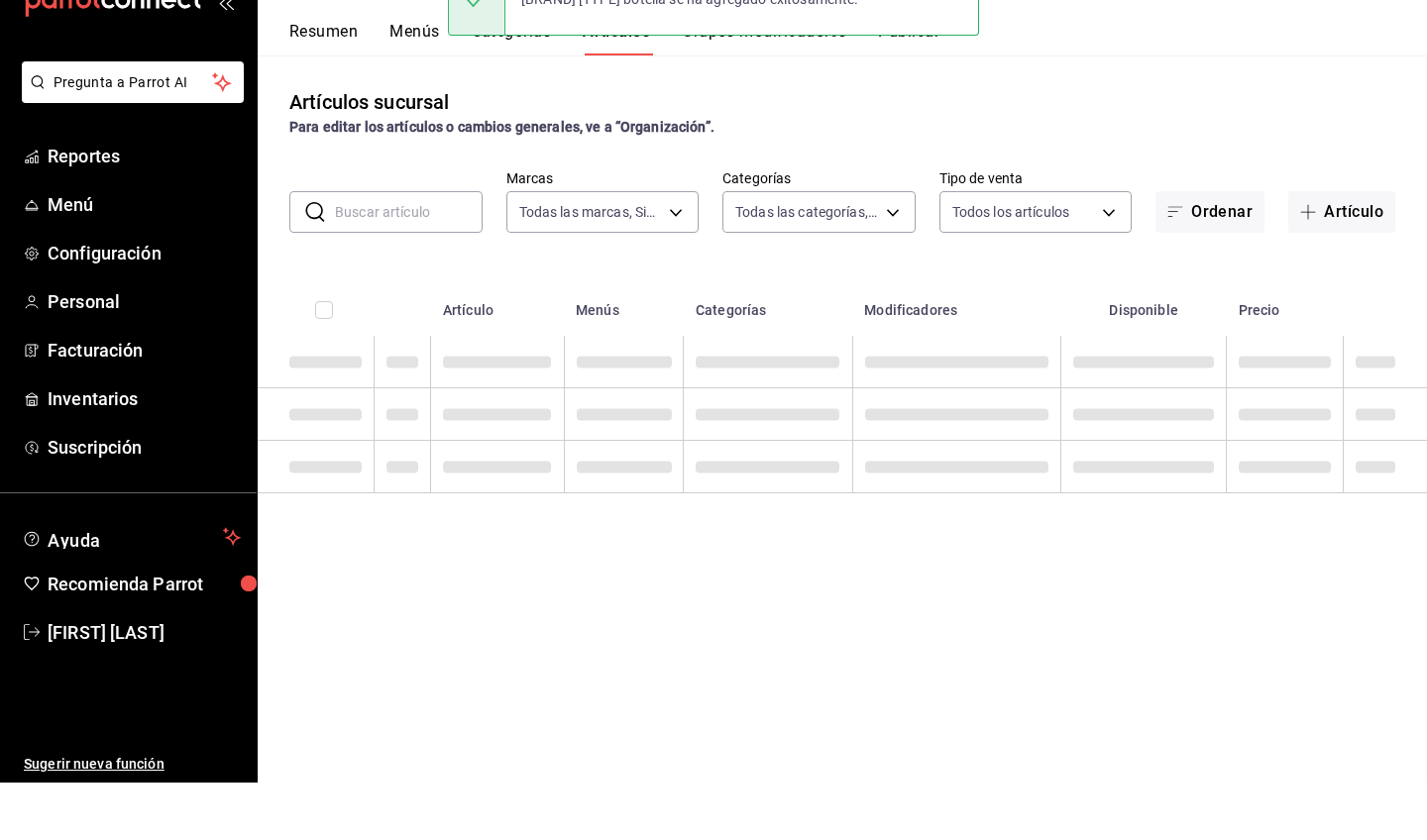 scroll, scrollTop: 0, scrollLeft: 0, axis: both 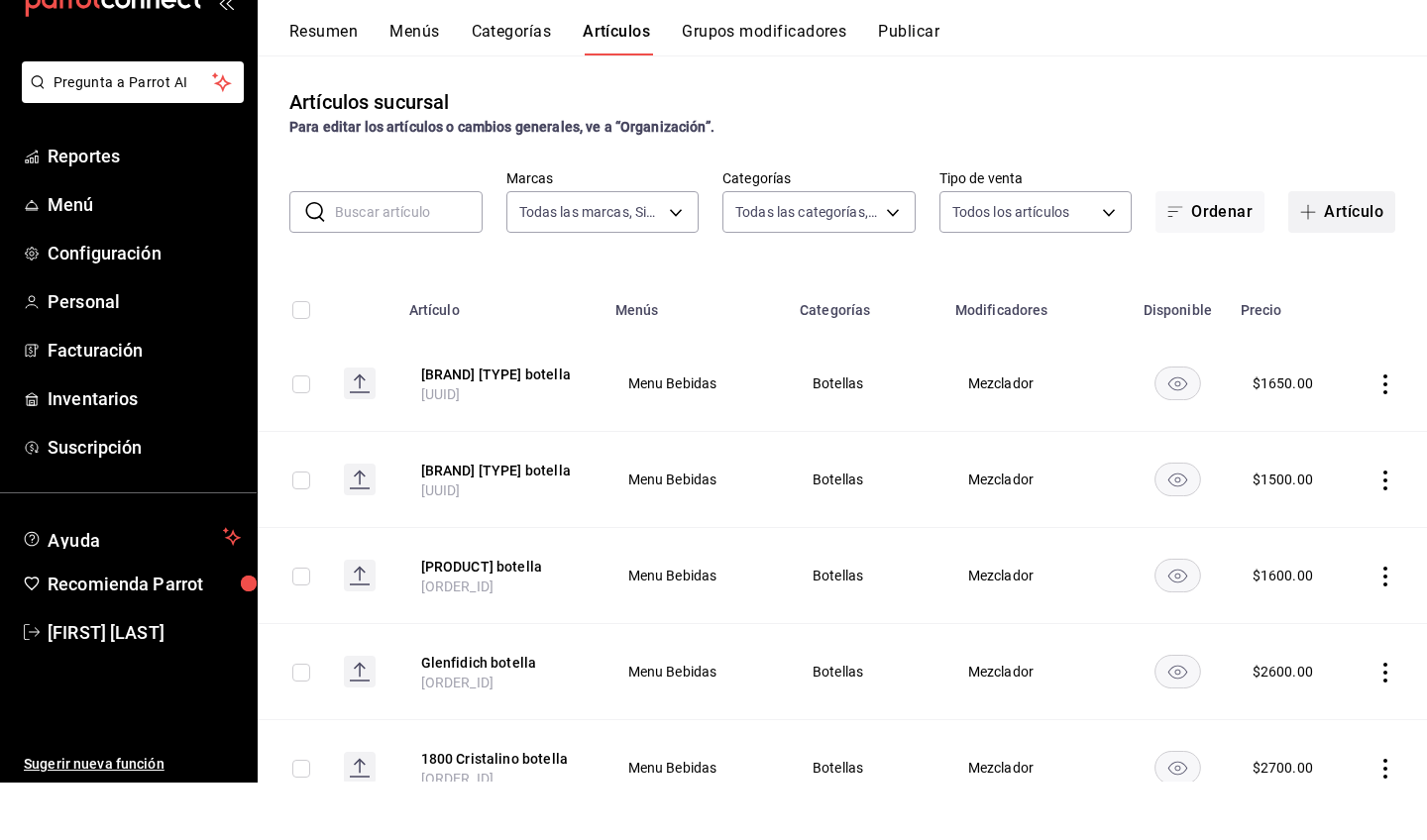 click 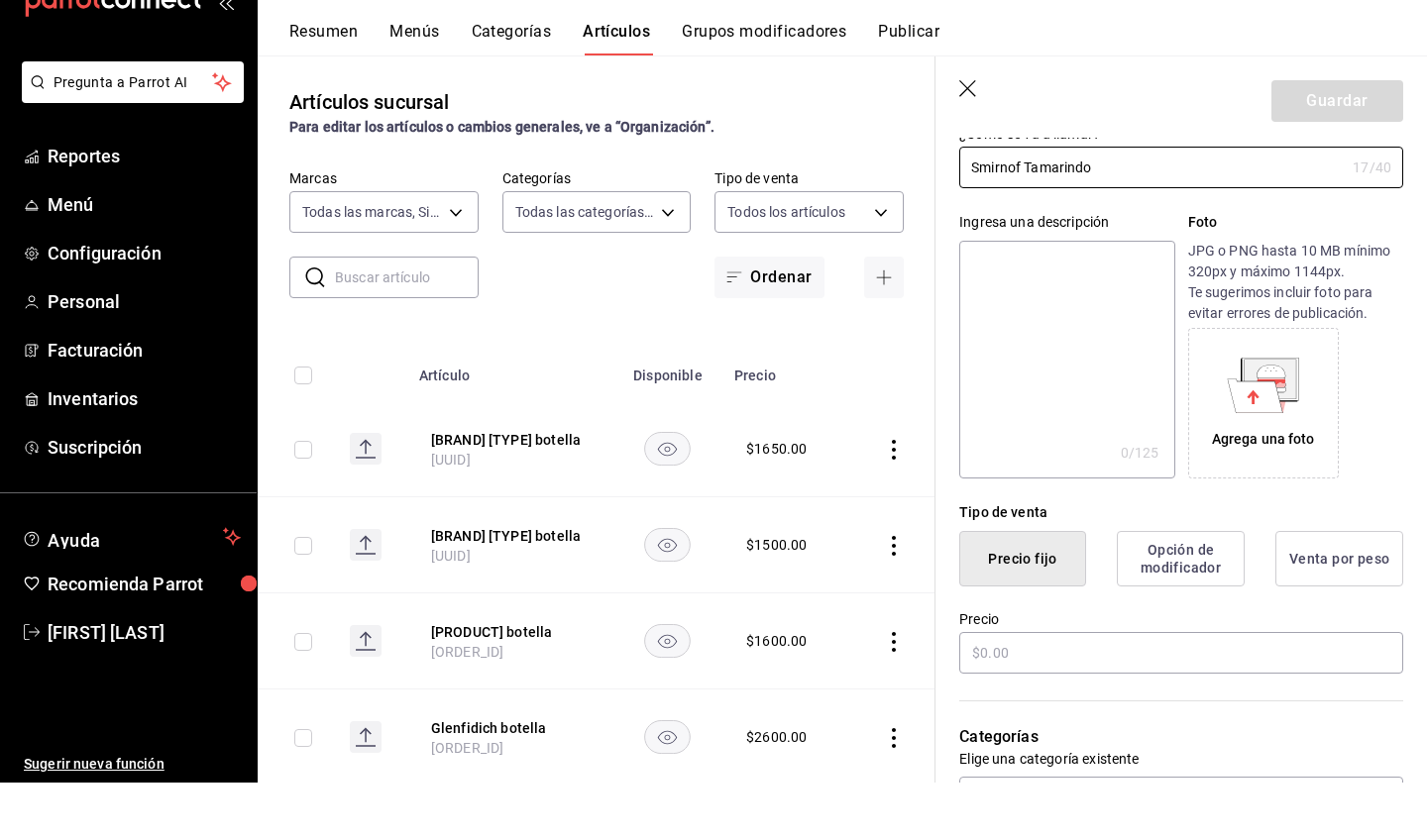 scroll, scrollTop: 148, scrollLeft: 0, axis: vertical 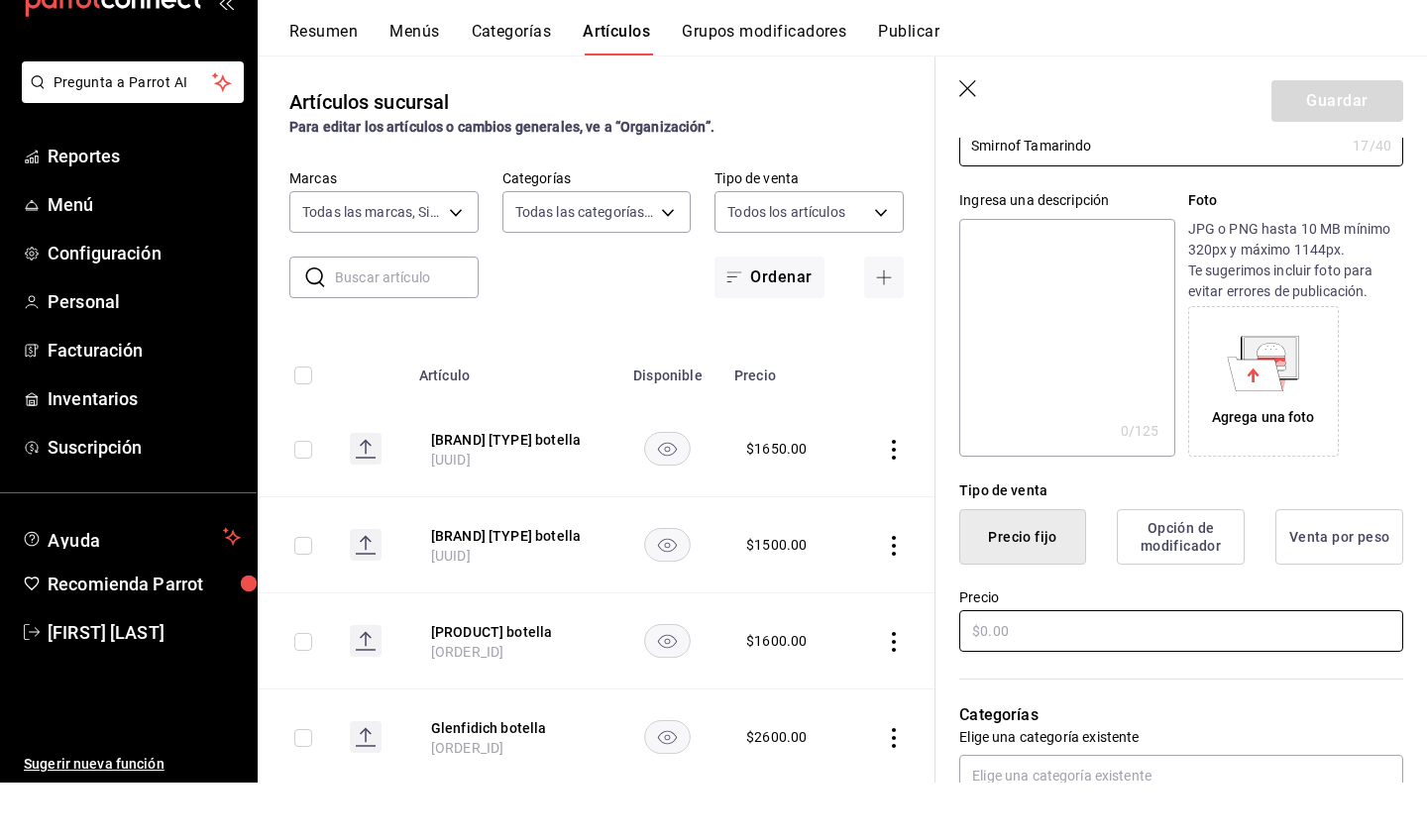 type on "Smirnof Tamarindo" 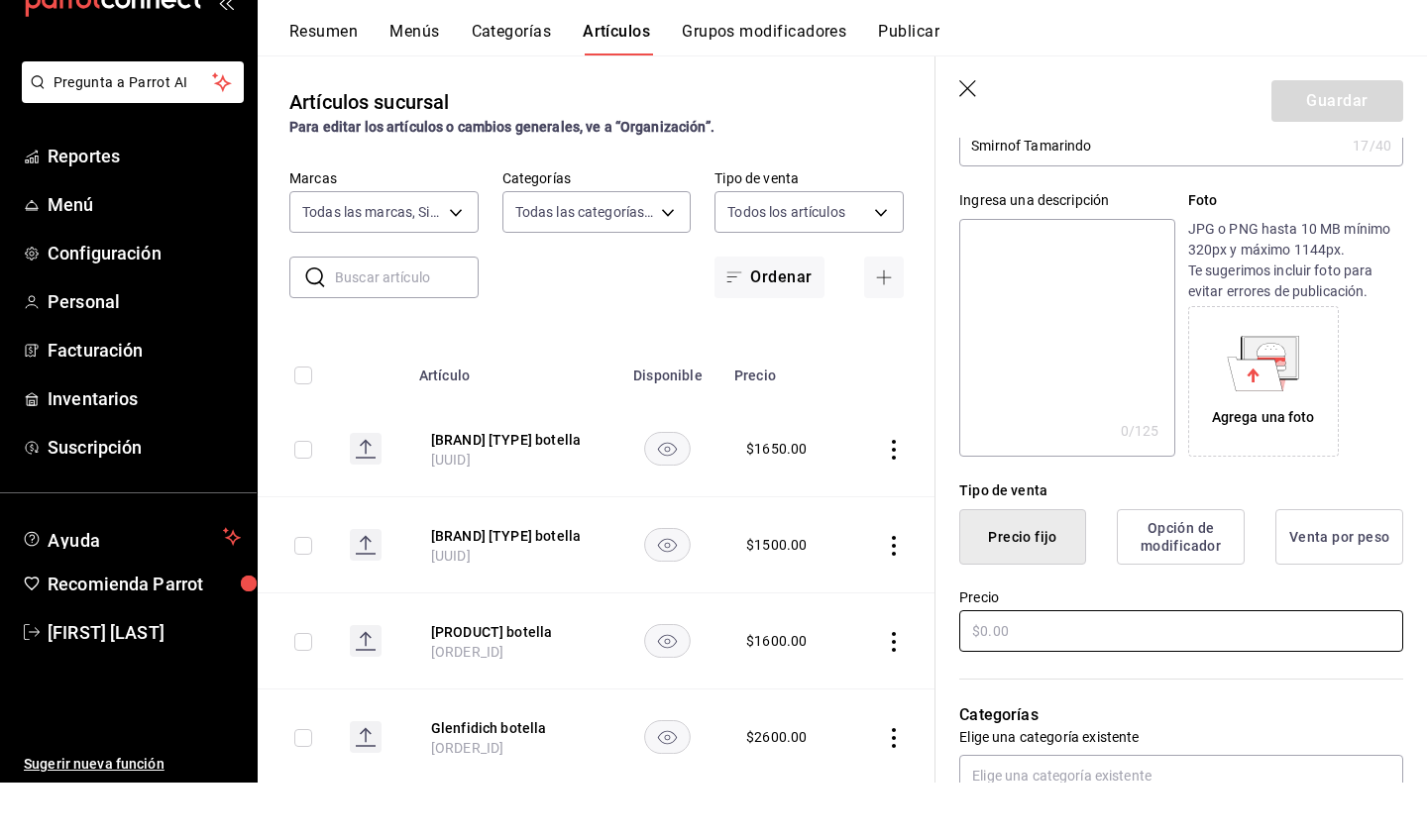 click at bounding box center [1181, 688] 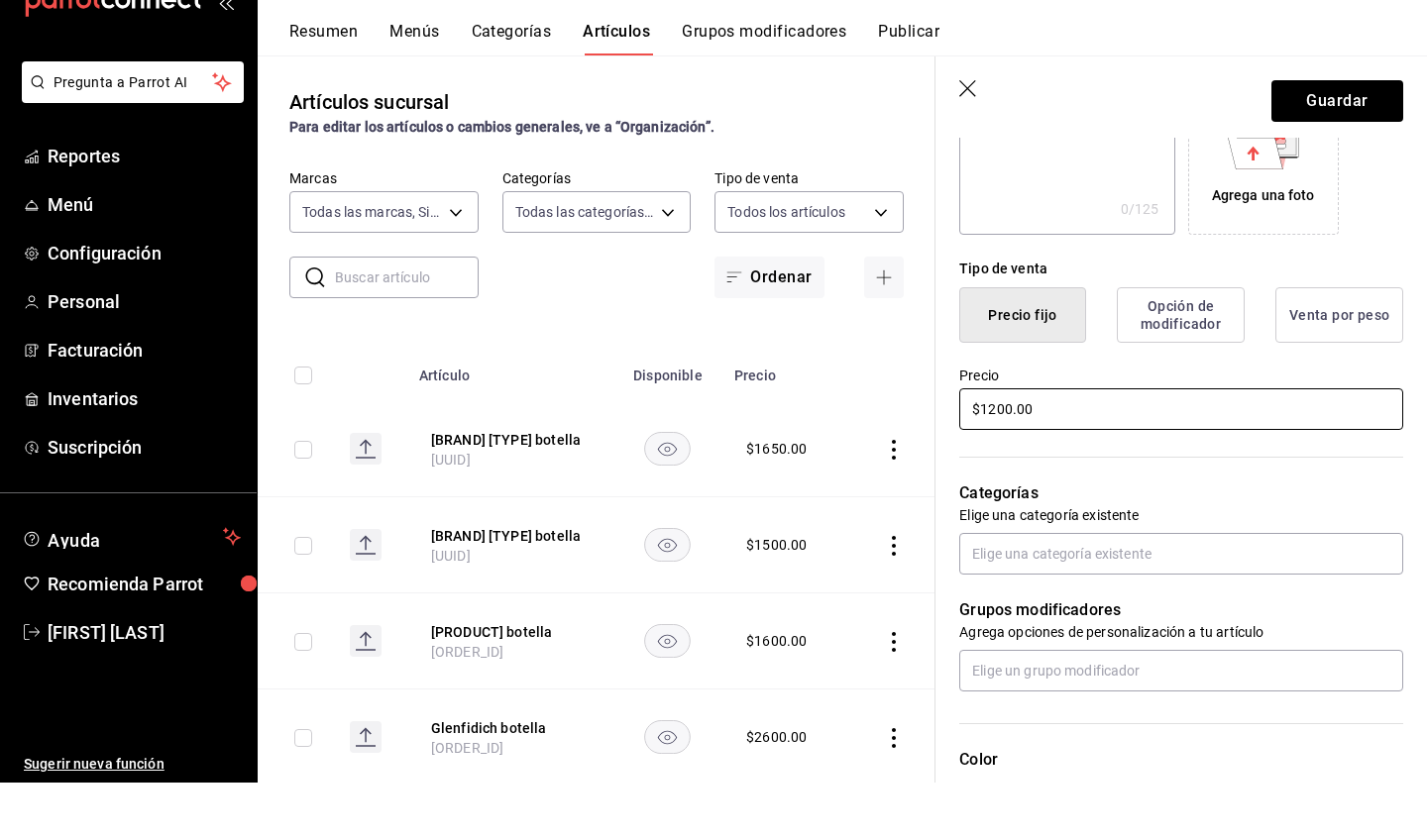 scroll, scrollTop: 375, scrollLeft: 0, axis: vertical 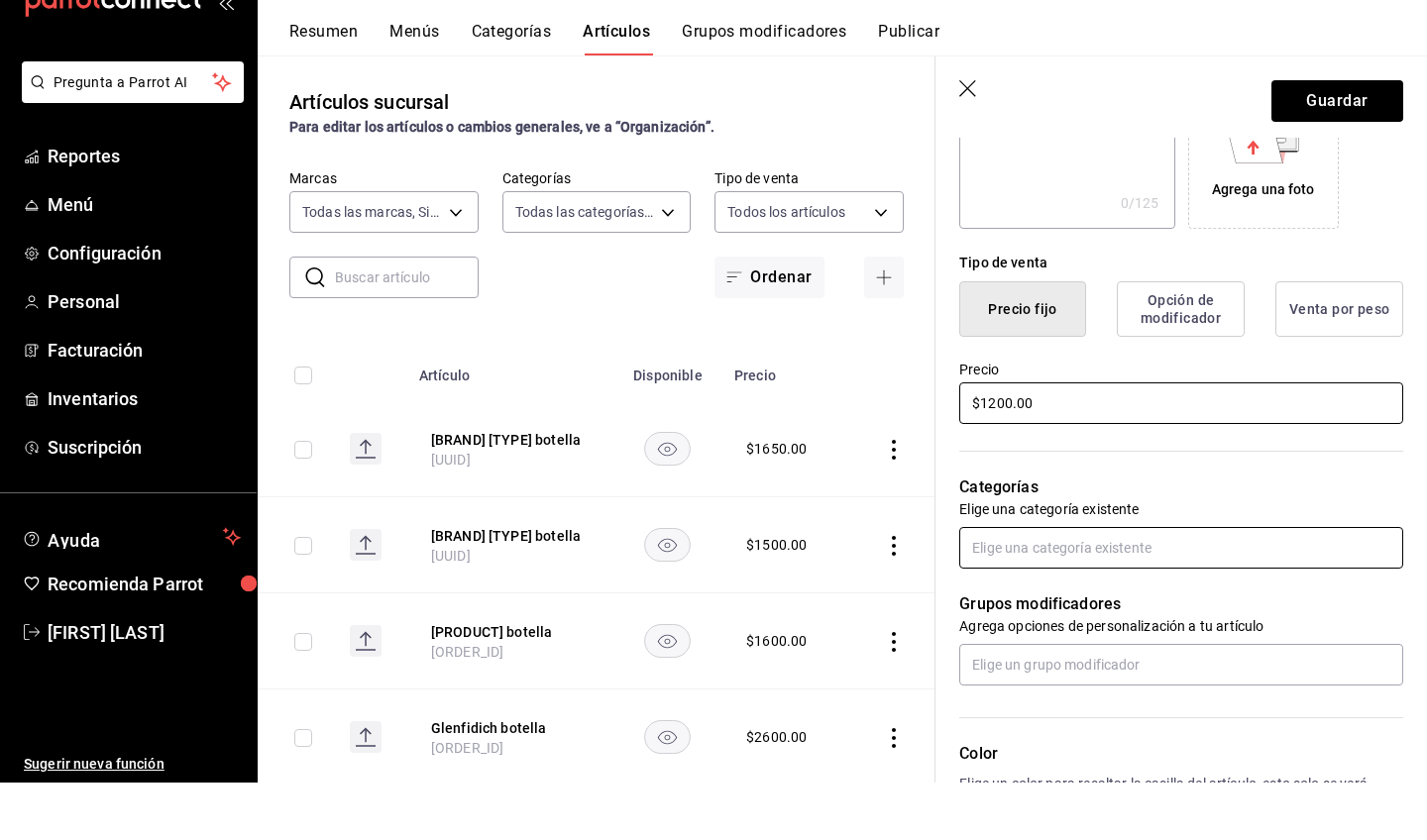 type on "$1200.00" 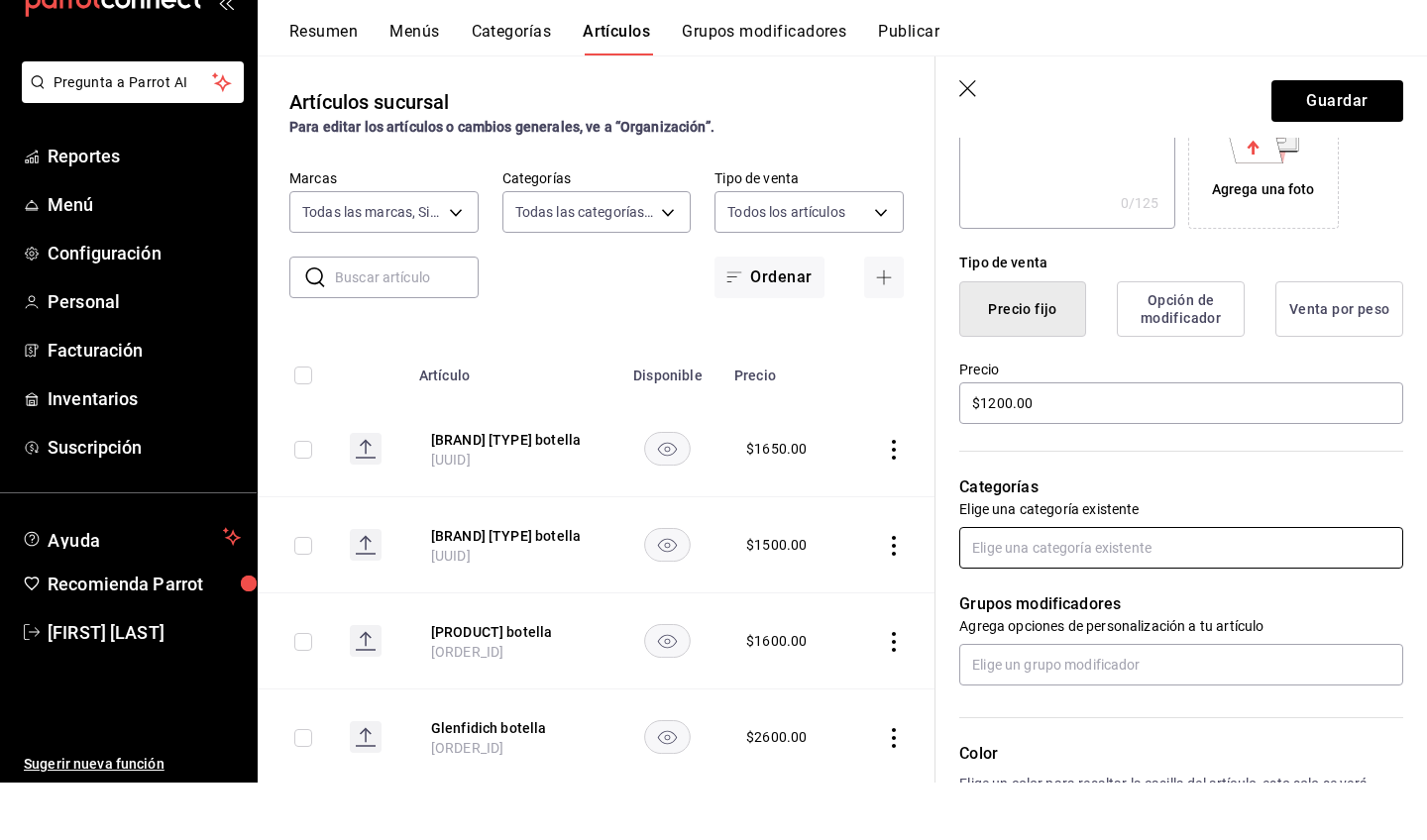 click at bounding box center [1181, 605] 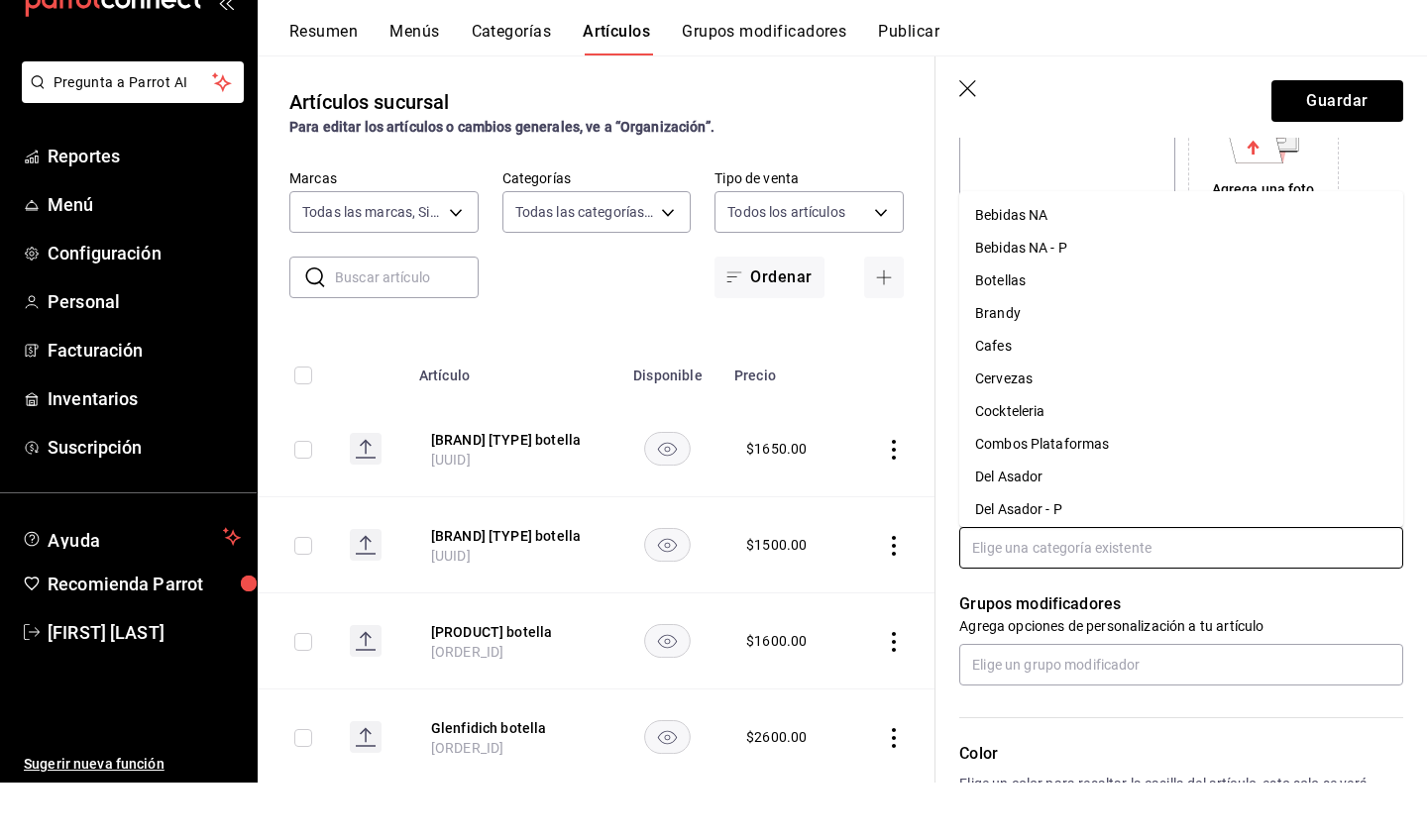click on "Botellas" at bounding box center (1181, 338) 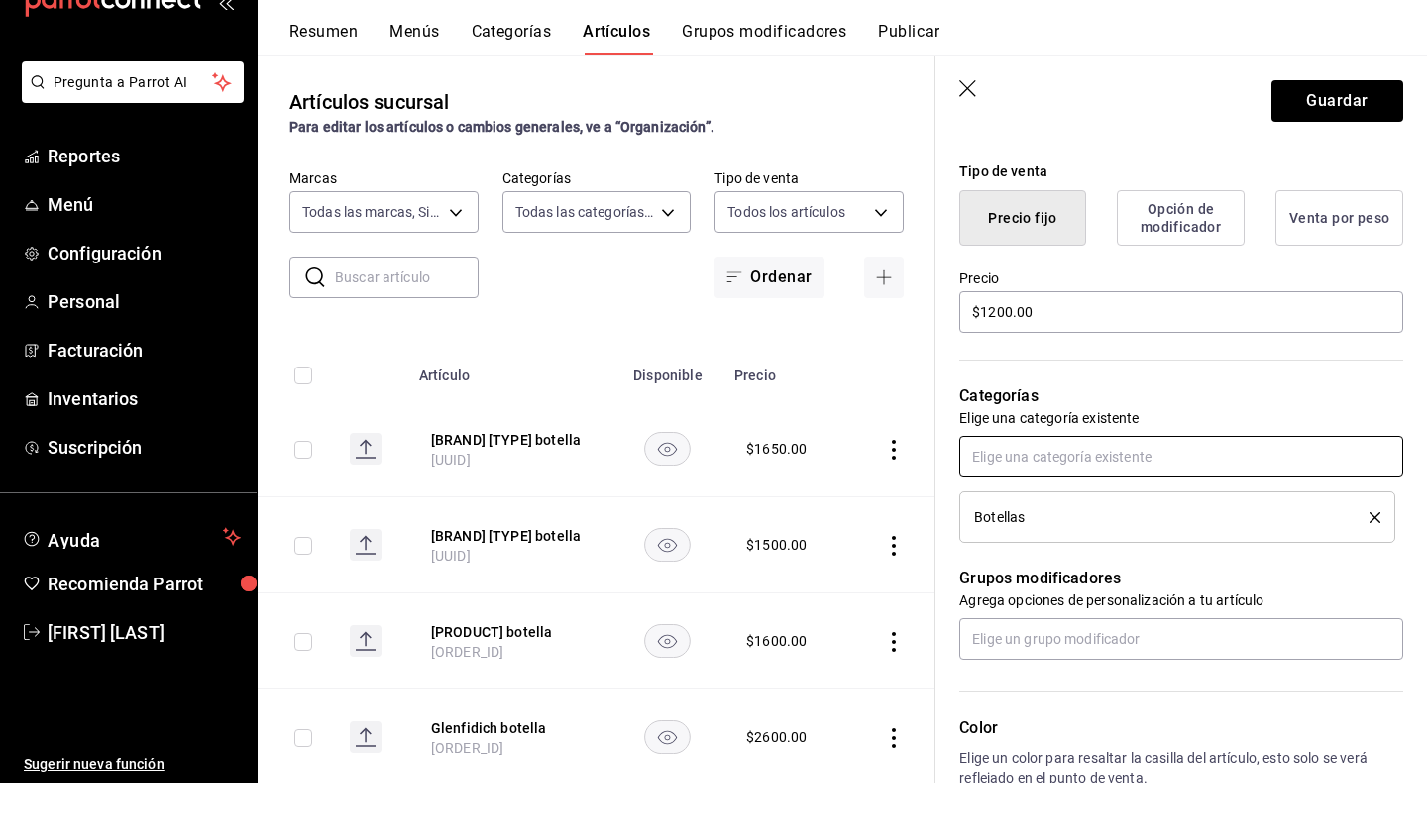 scroll, scrollTop: 498, scrollLeft: 0, axis: vertical 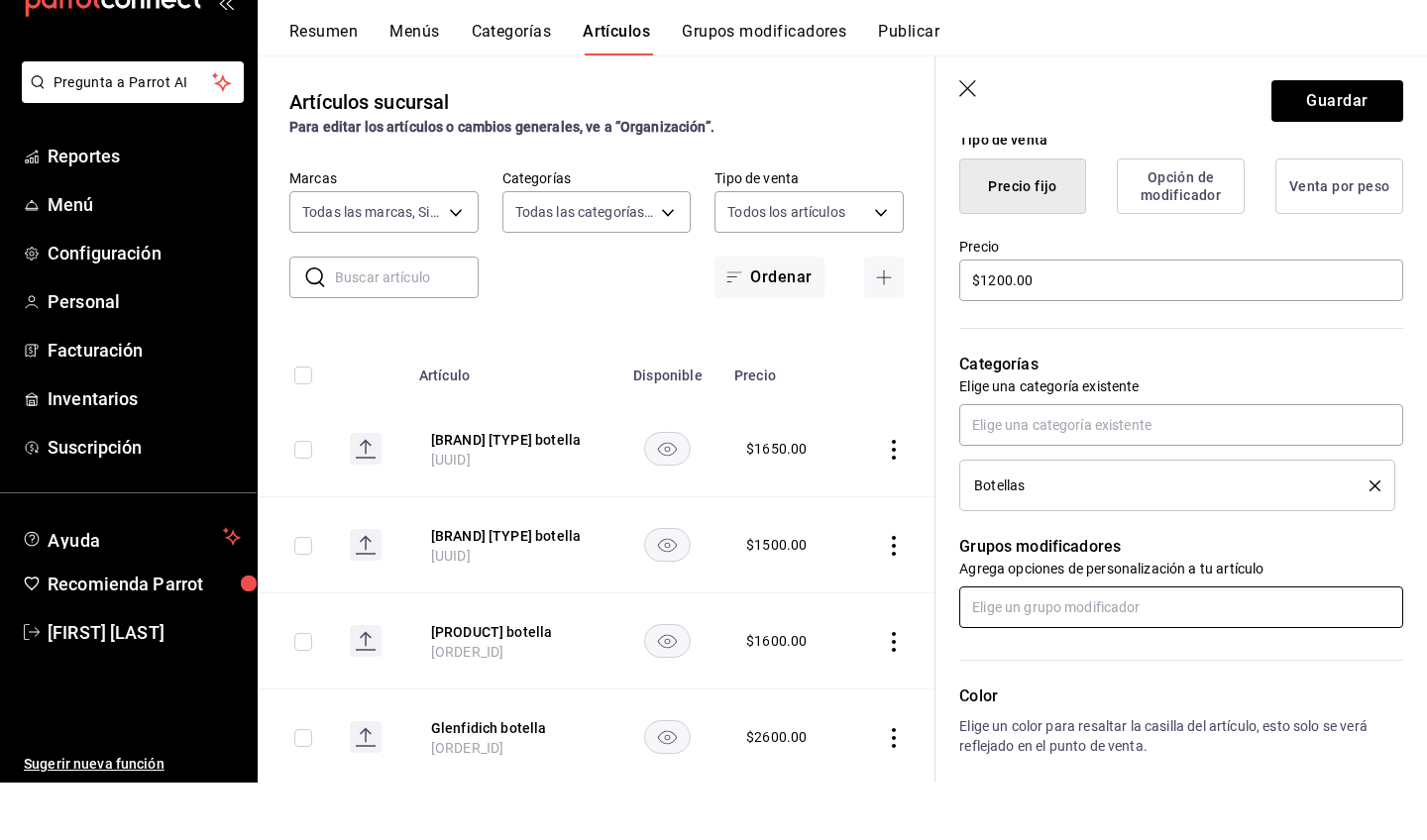 click at bounding box center (1181, 665) 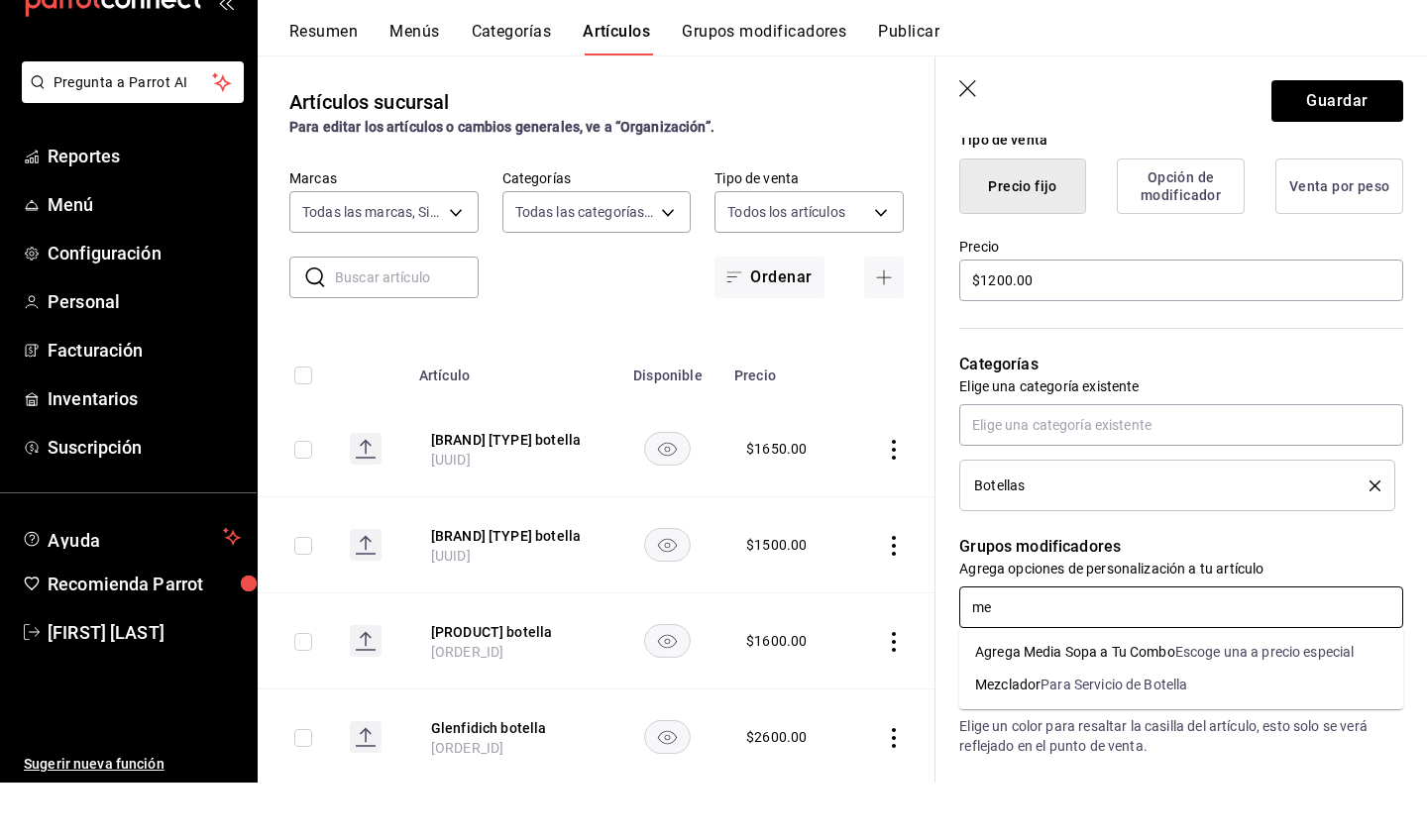 type on "mez" 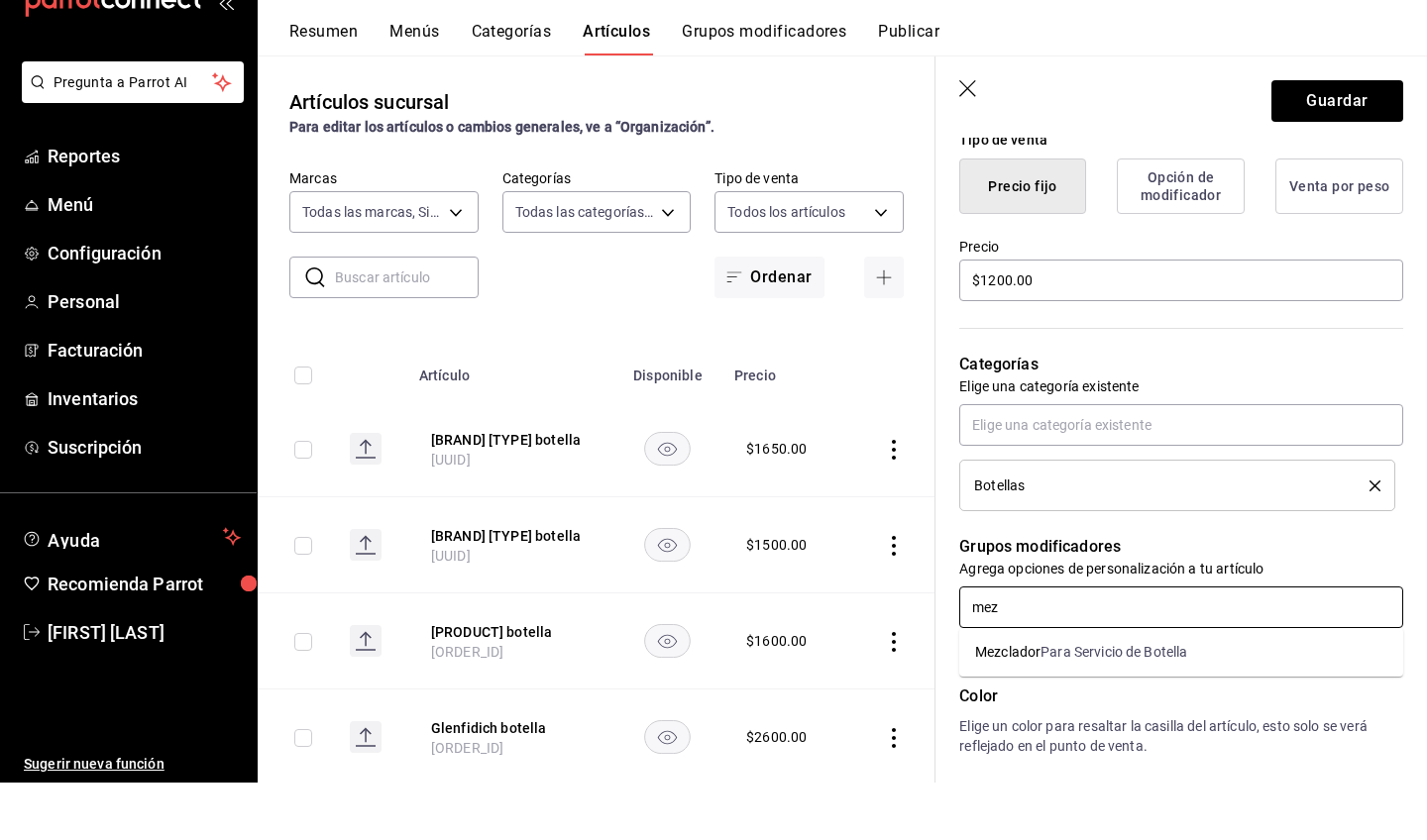 click on "[PRODUCT]" at bounding box center [1181, 709] 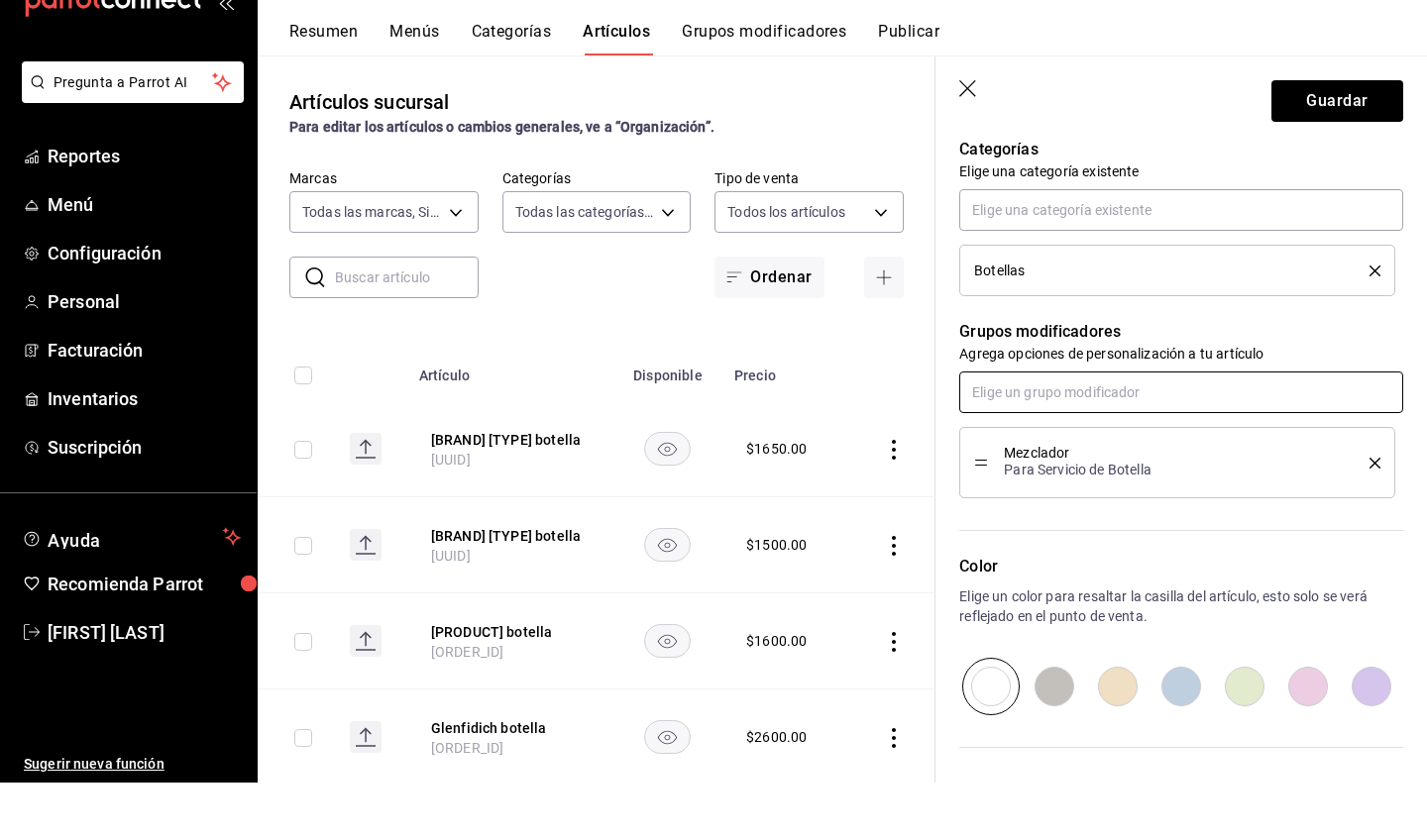 scroll, scrollTop: 714, scrollLeft: 0, axis: vertical 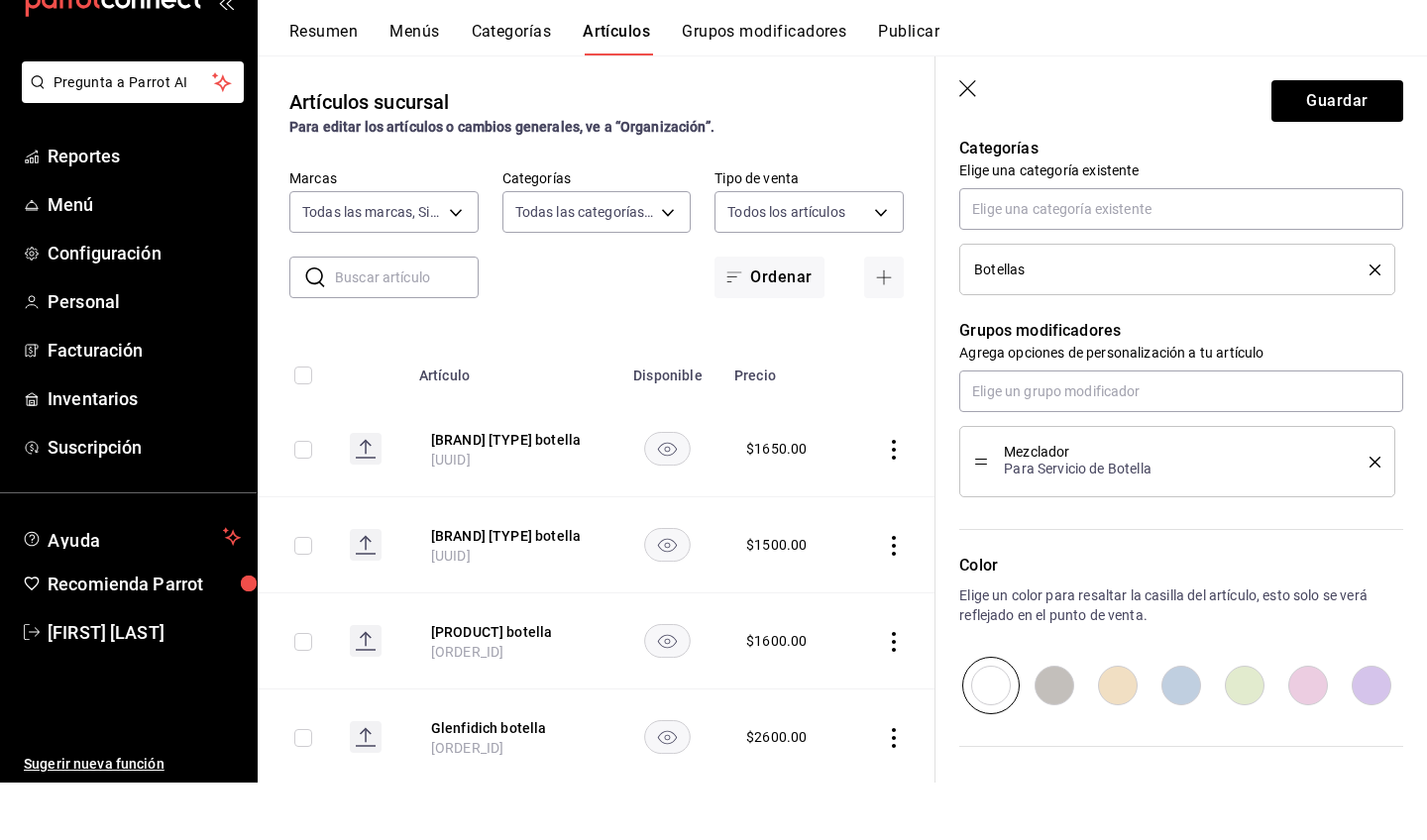click at bounding box center [1118, 743] 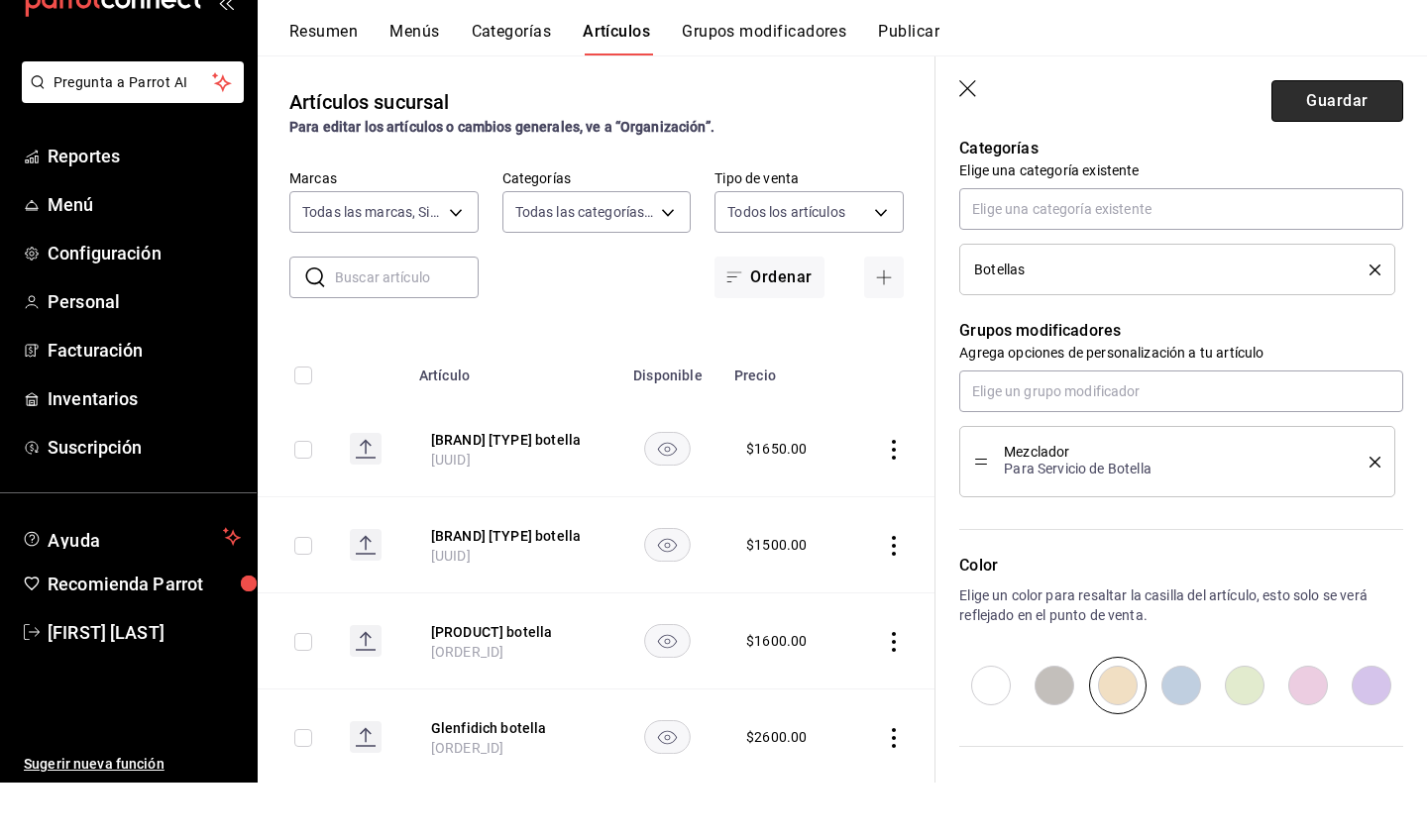click on "Guardar" at bounding box center [1337, 158] 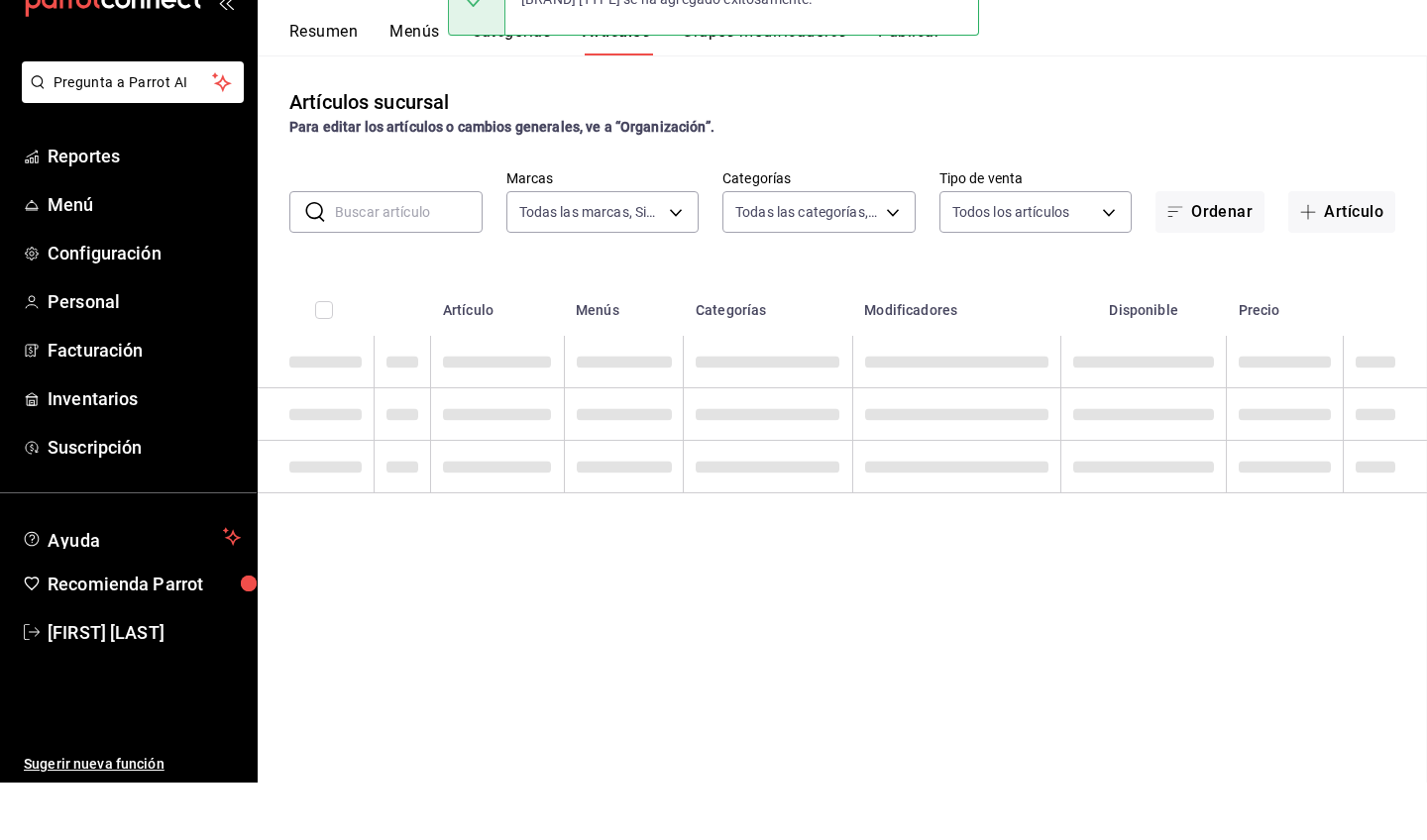 scroll, scrollTop: 0, scrollLeft: 0, axis: both 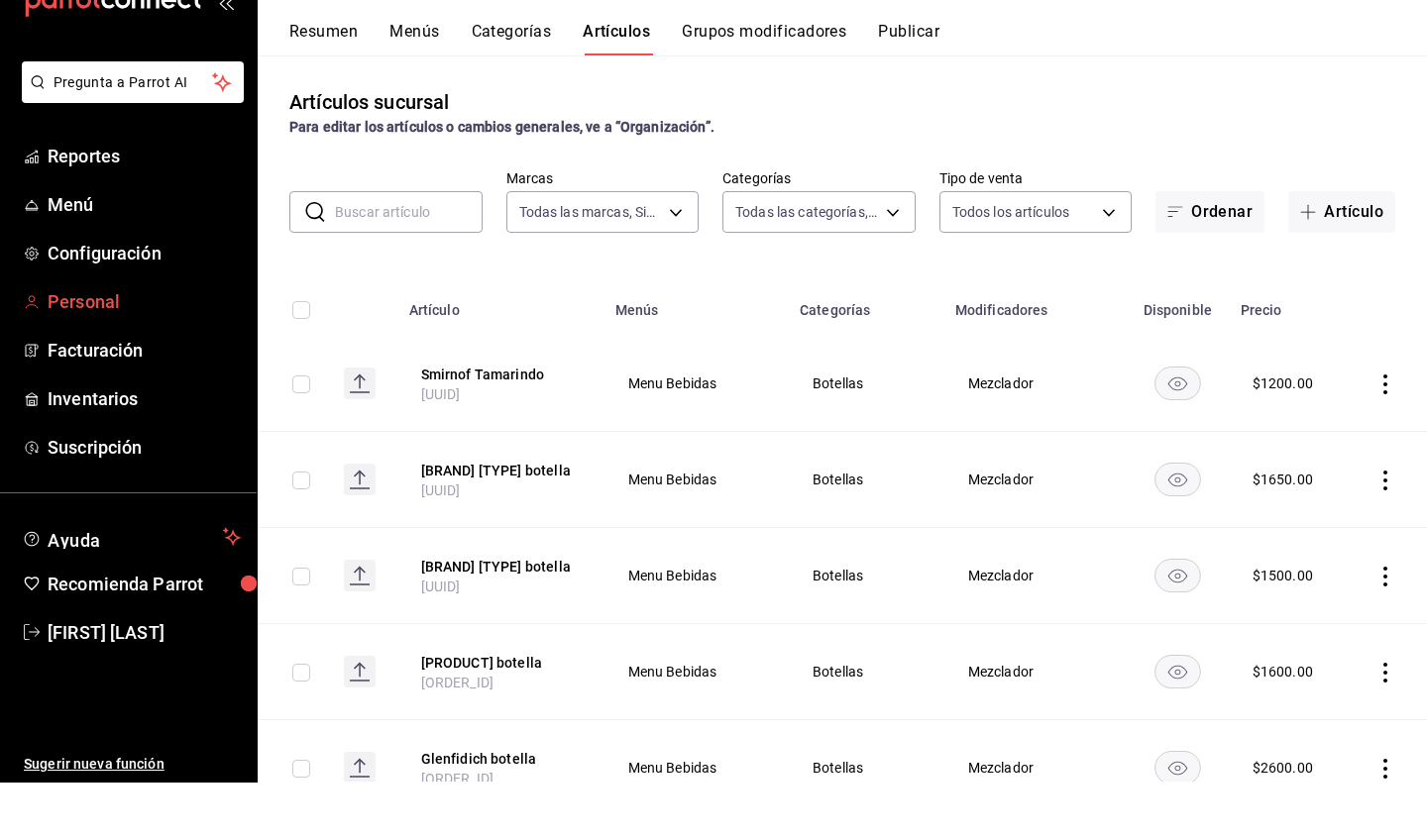 click on "Personal" at bounding box center [144, 359] 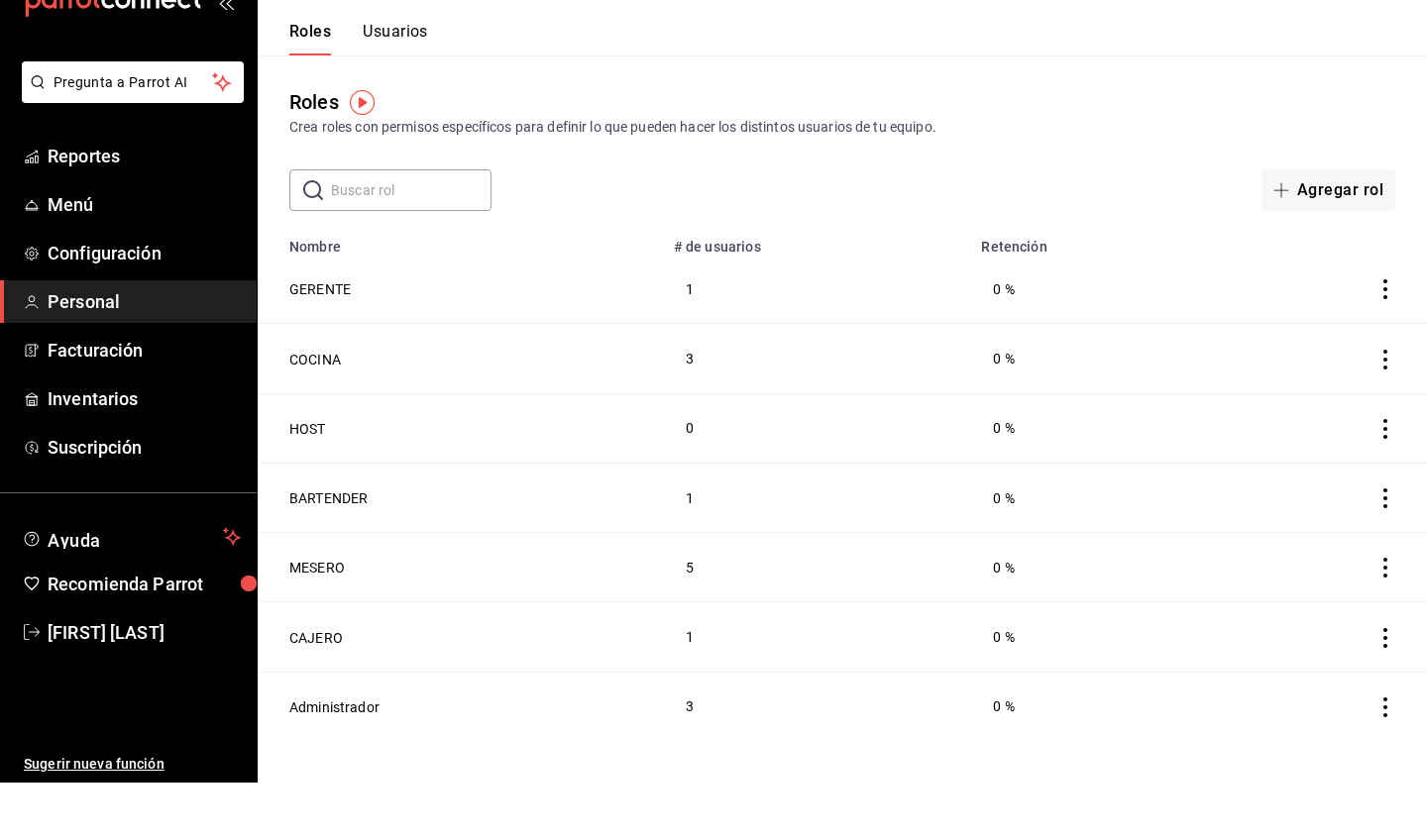 click on "Usuarios" at bounding box center [395, 96] 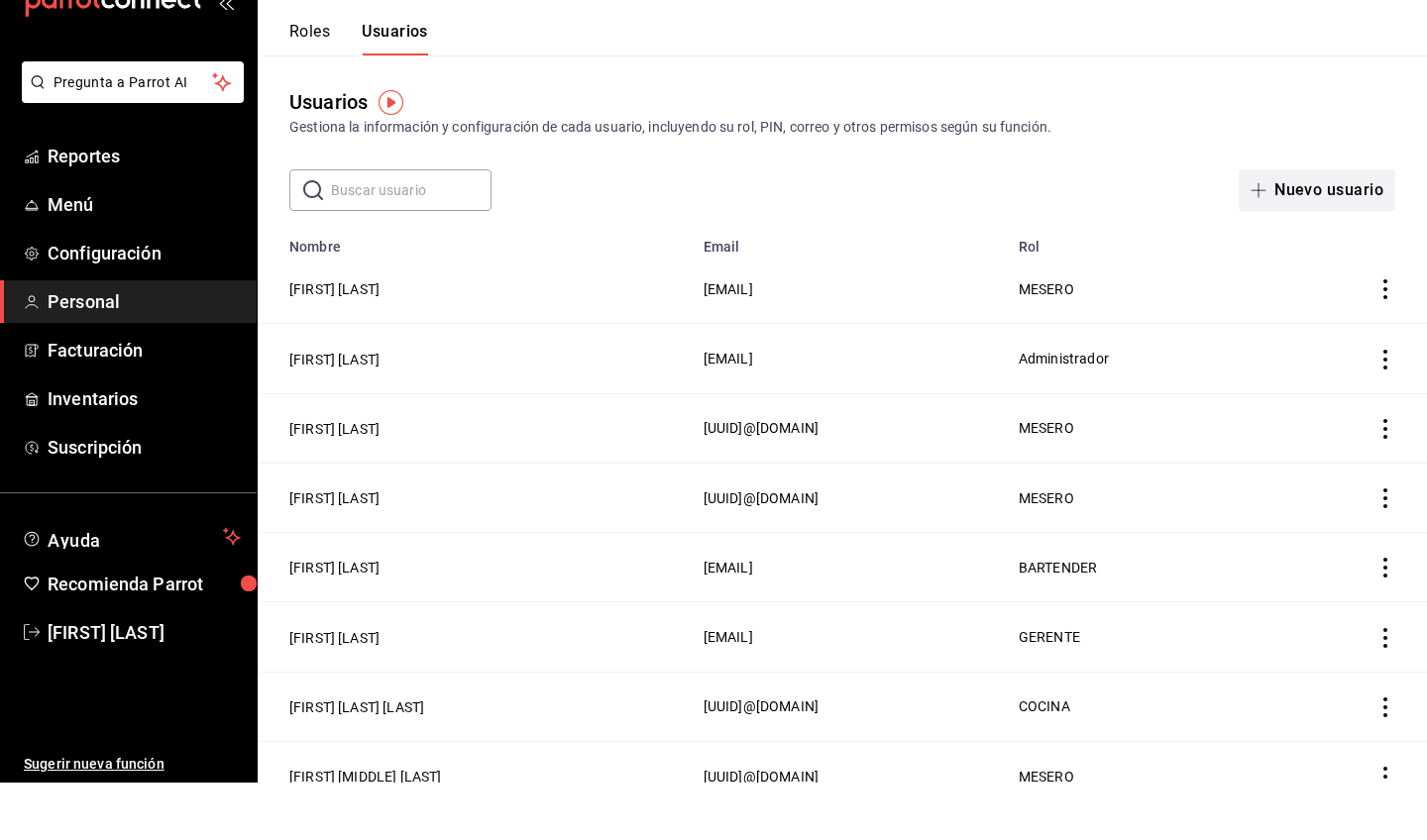 click at bounding box center (1262, 248) 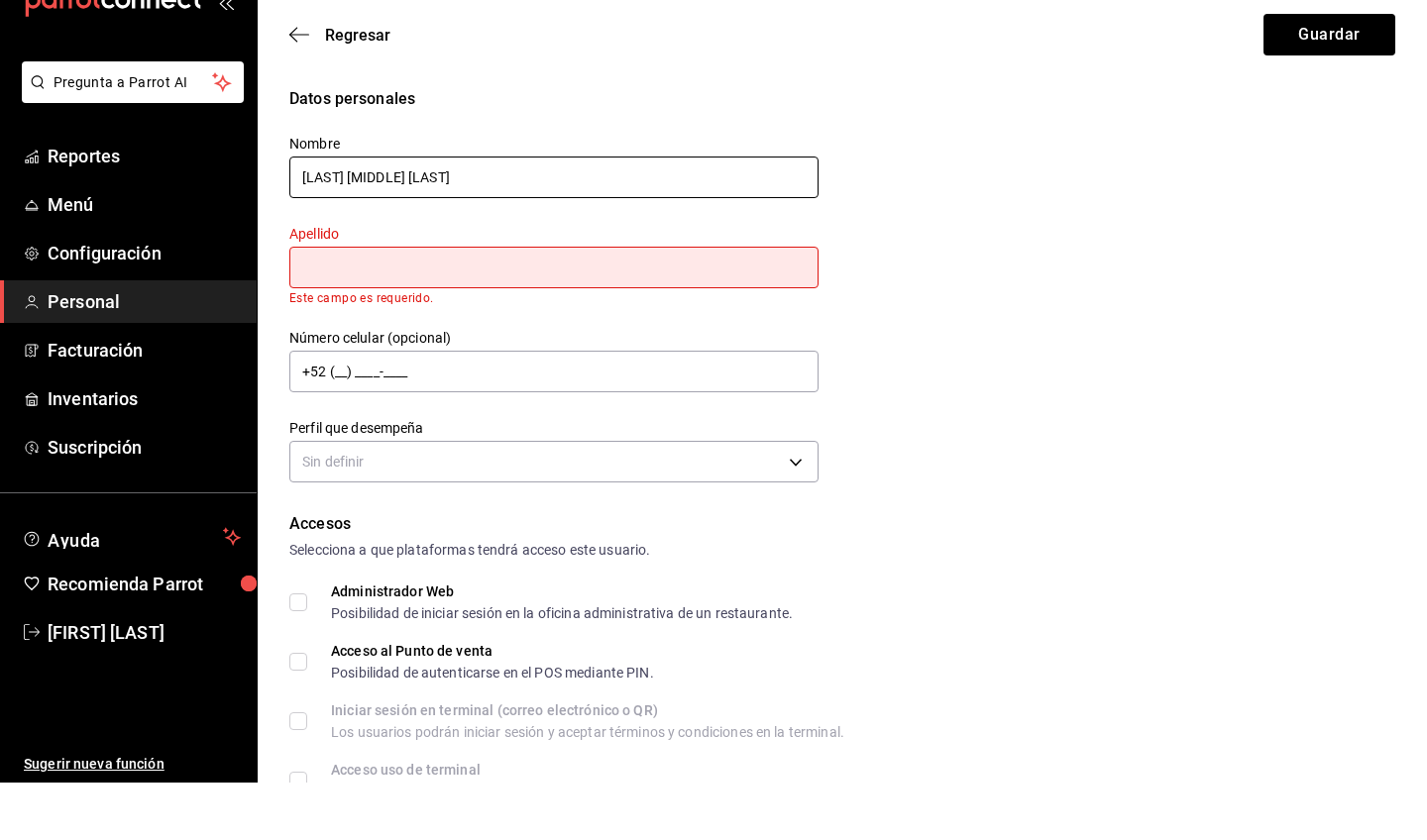 click on "[LAST] [MIDDLE] [LAST]" at bounding box center [554, 235] 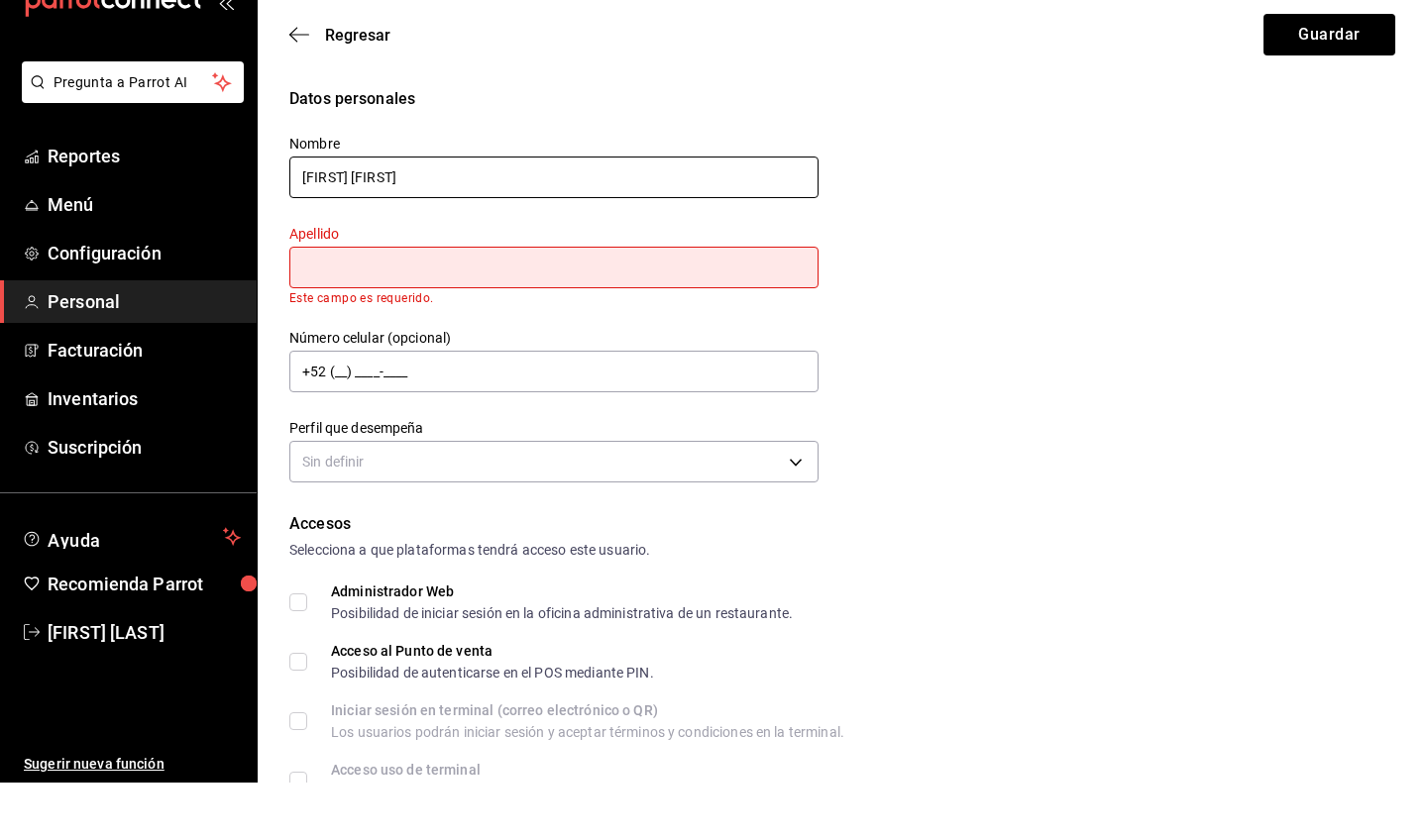 type on "[FIRST] [FIRST]" 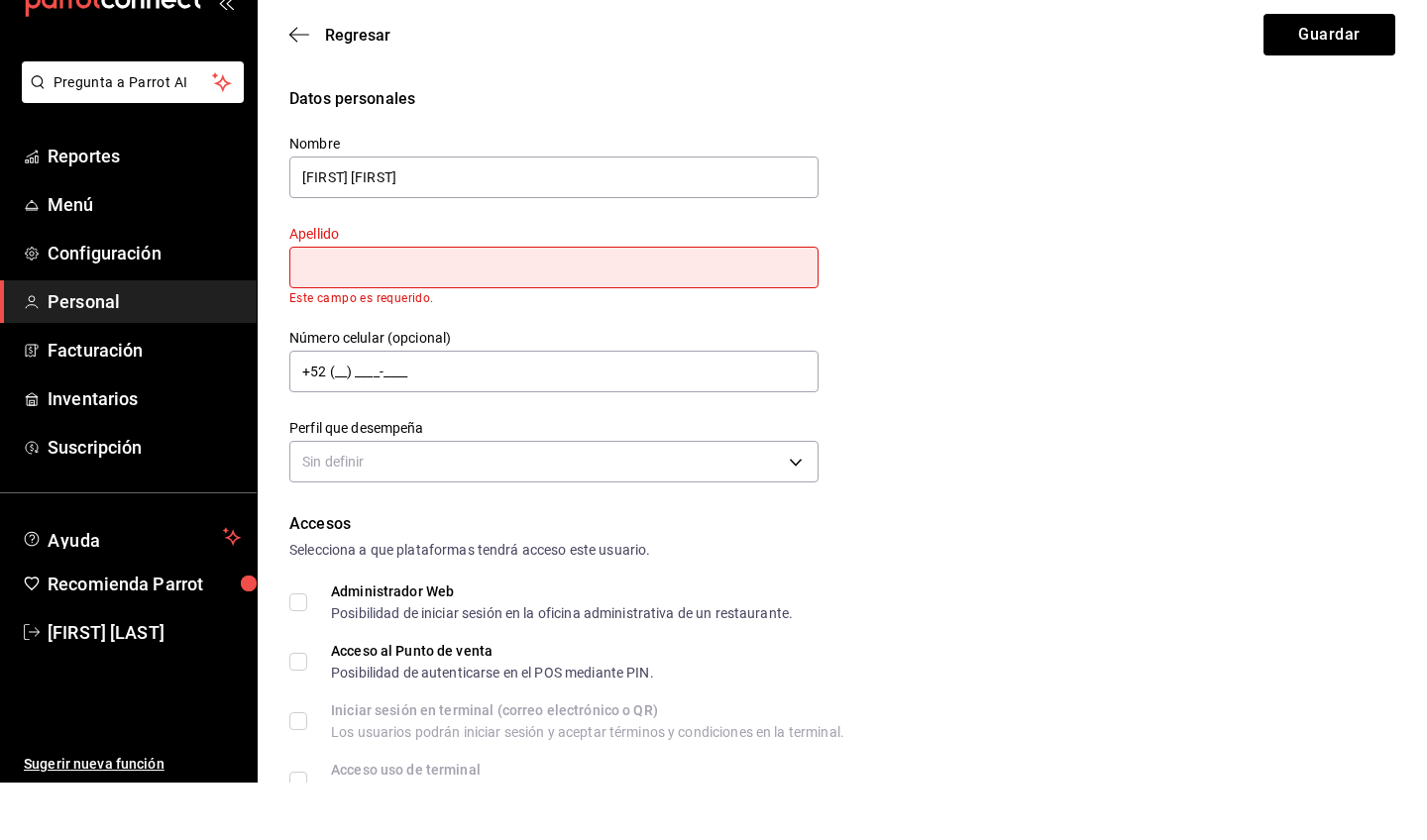 click at bounding box center [554, 325] 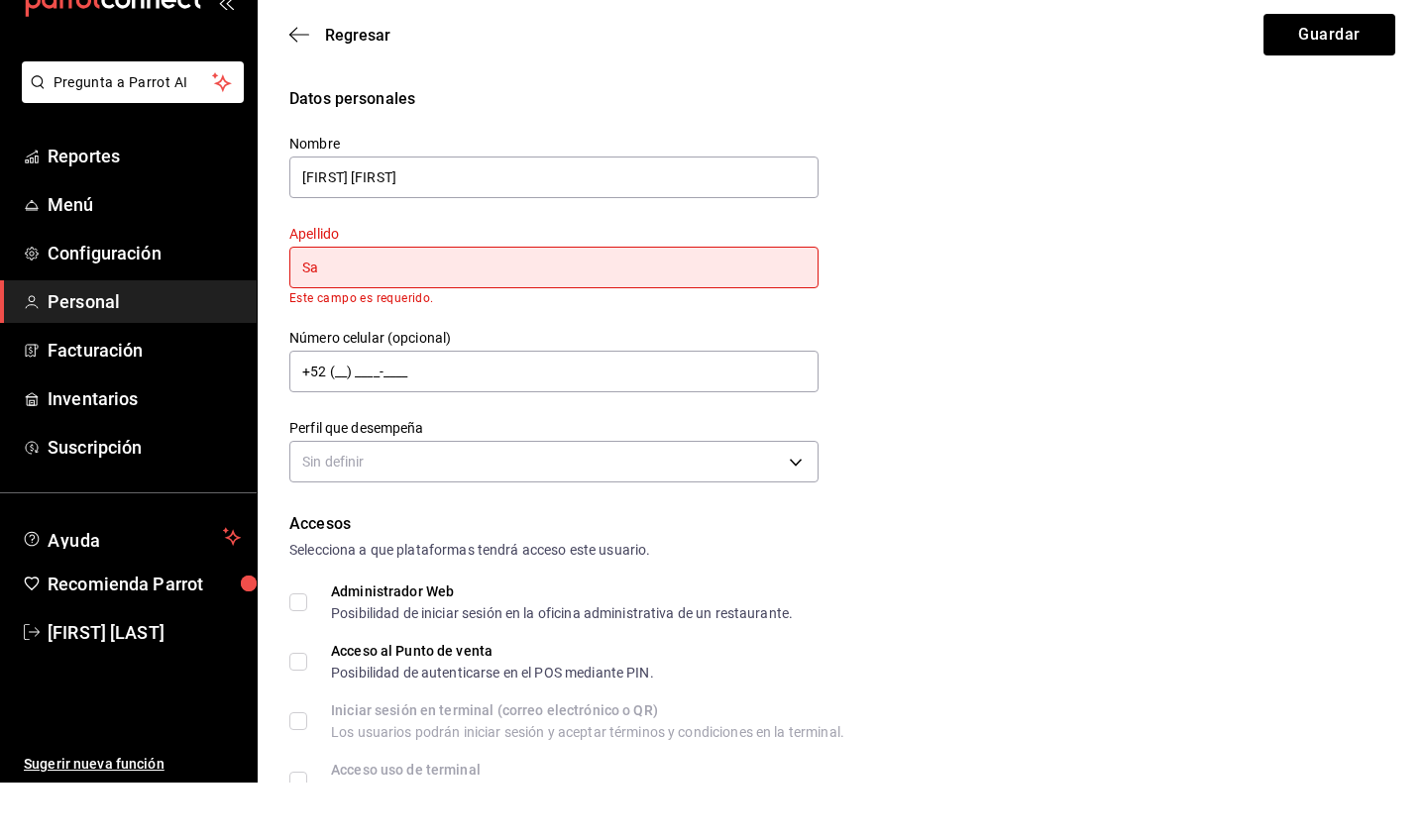 type on "S" 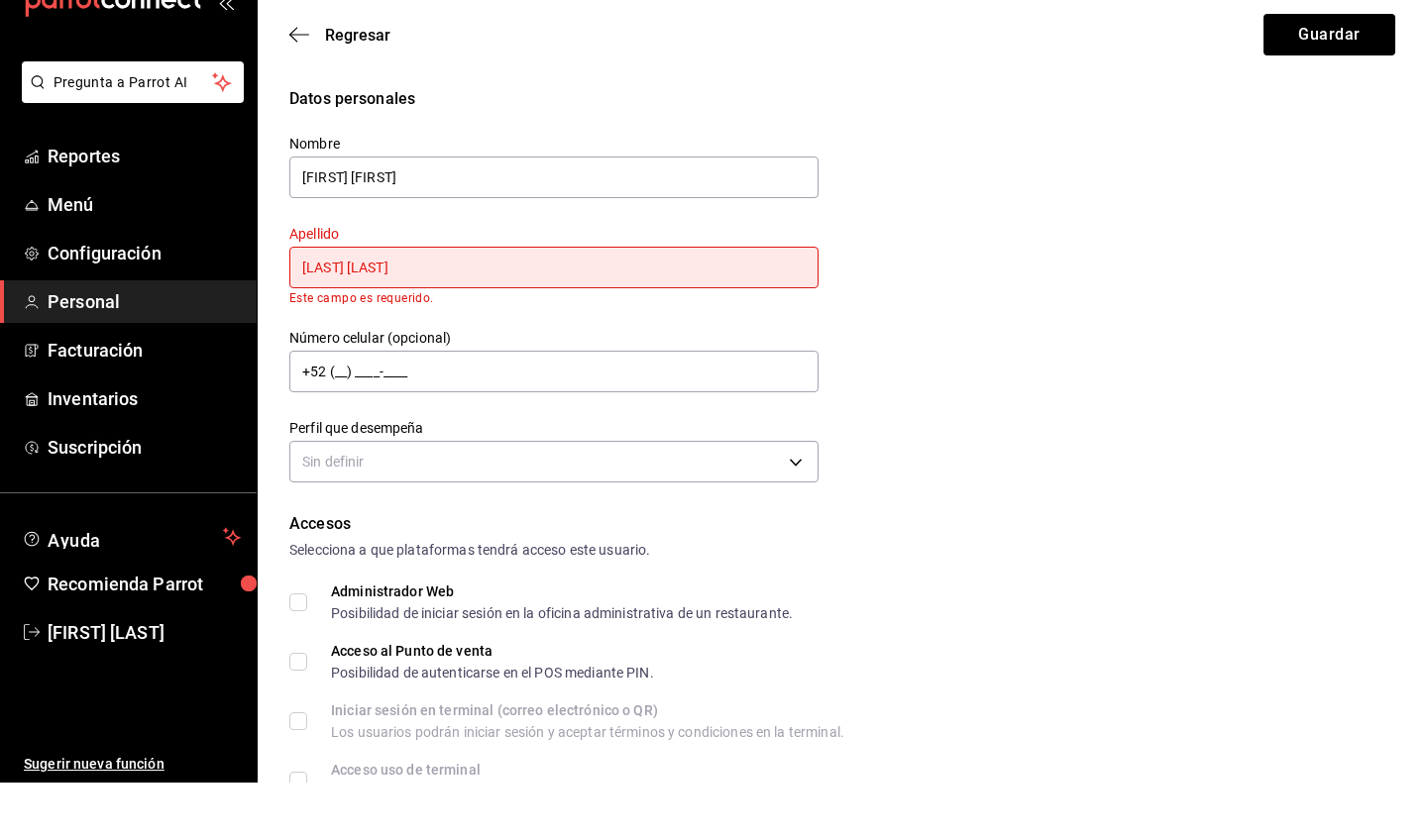 click on "[LAST] [LAST]" at bounding box center [554, 325] 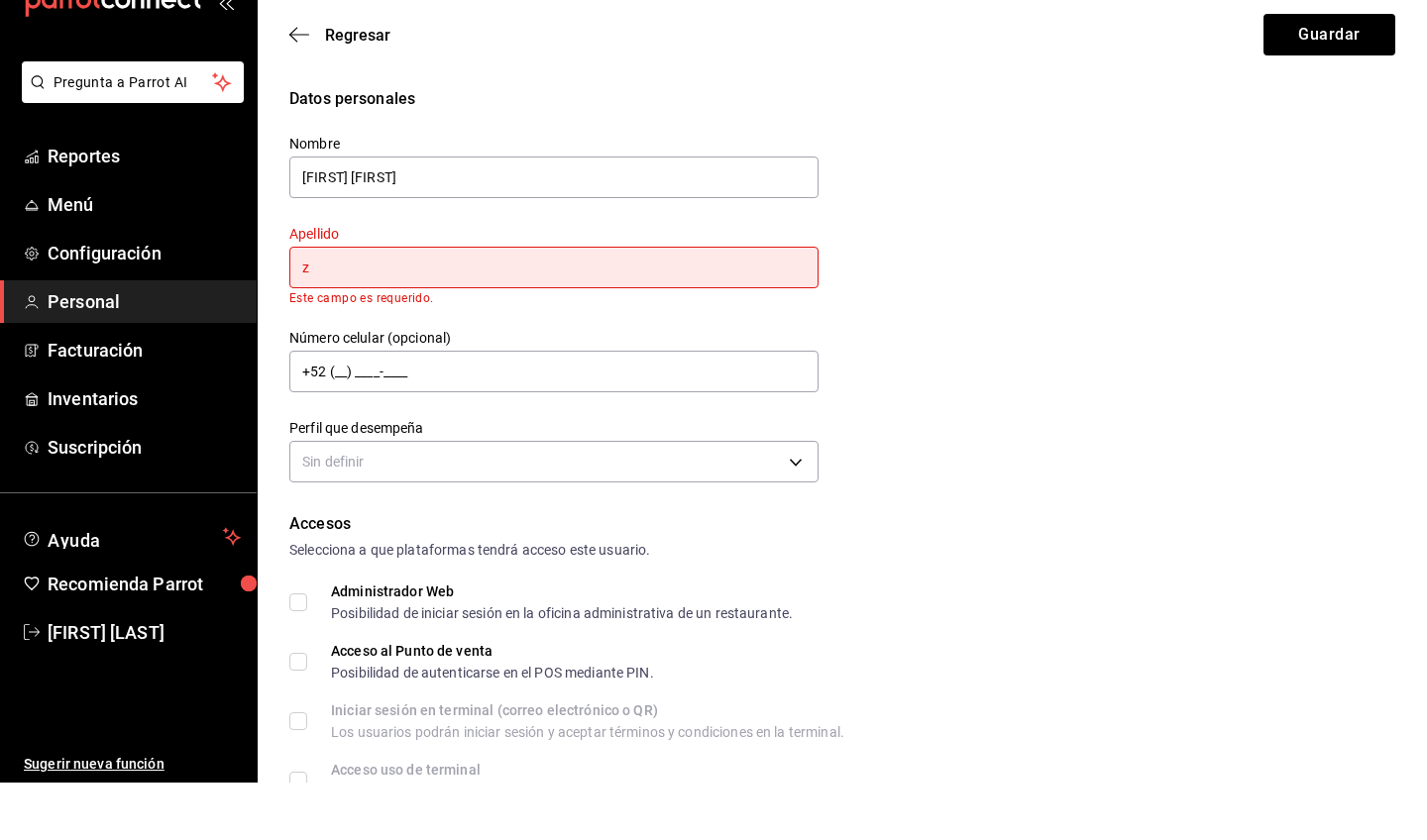 type on "z" 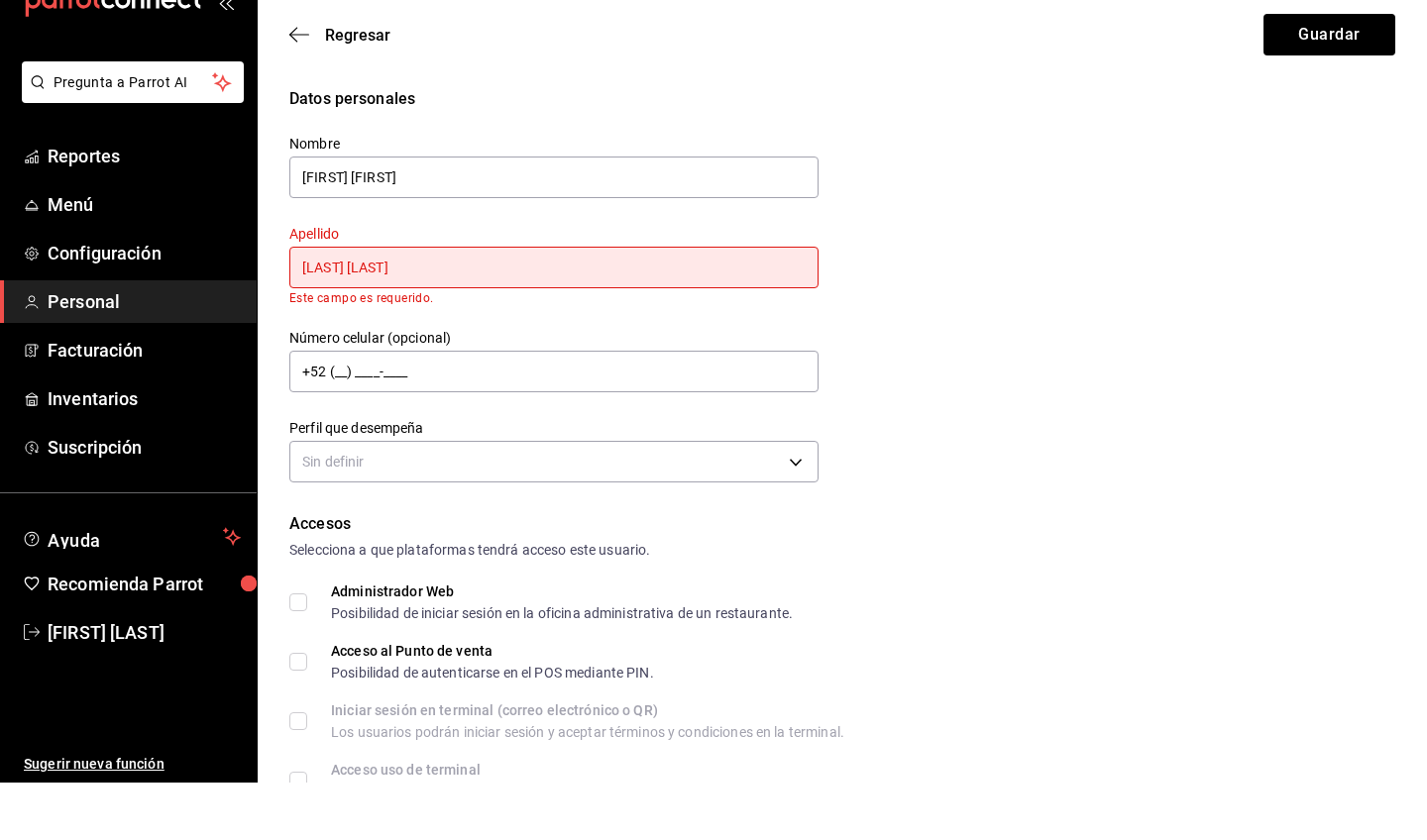 type on "[LAST] [LAST]" 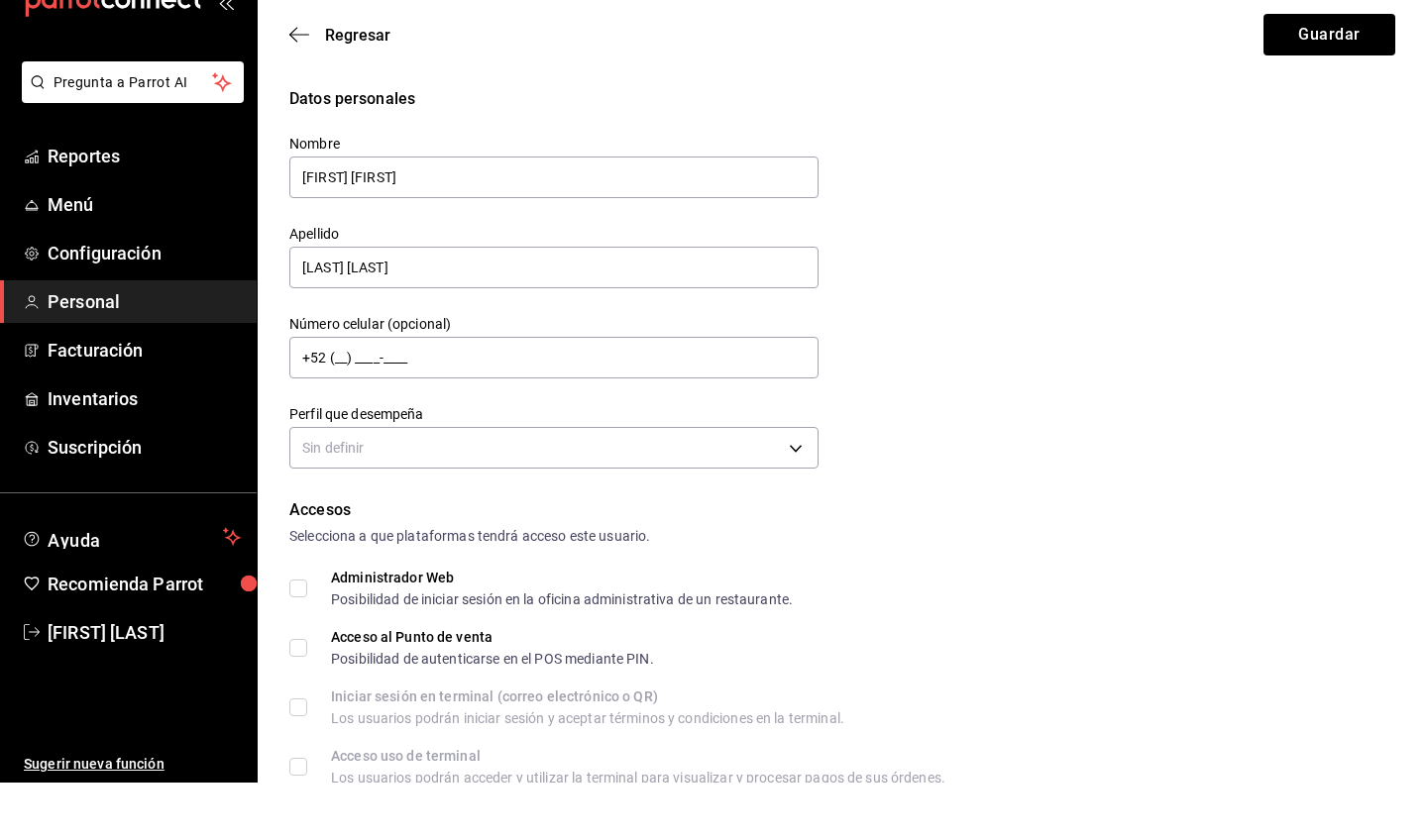 click on "Número celular (opcional) +52 (__) ____-____" at bounding box center (542, 393) 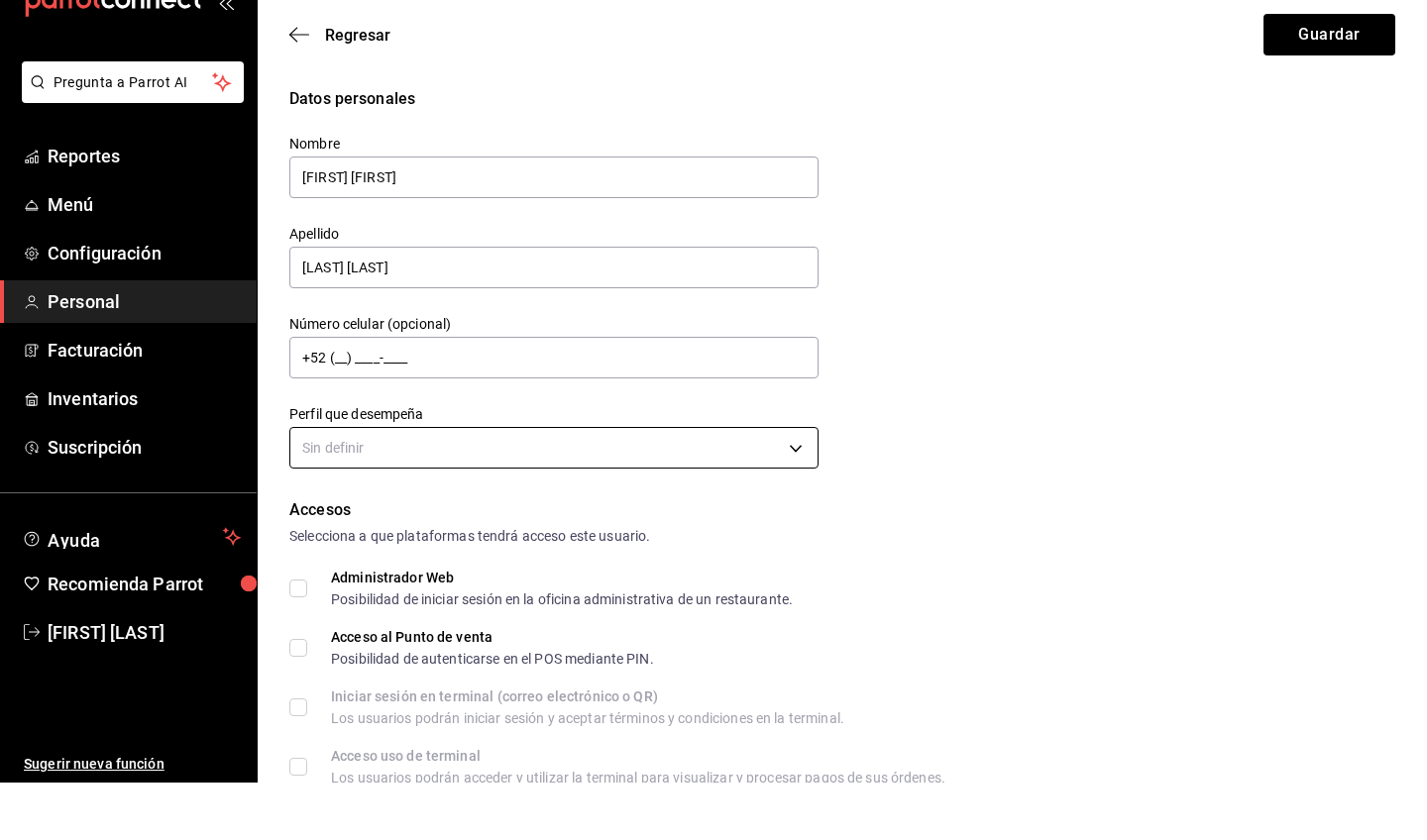 click on "Nombre [LAST] [MIDDLE] [LAST]
Número celular (opcional) +52 (__) ____-____" at bounding box center (714, 420) 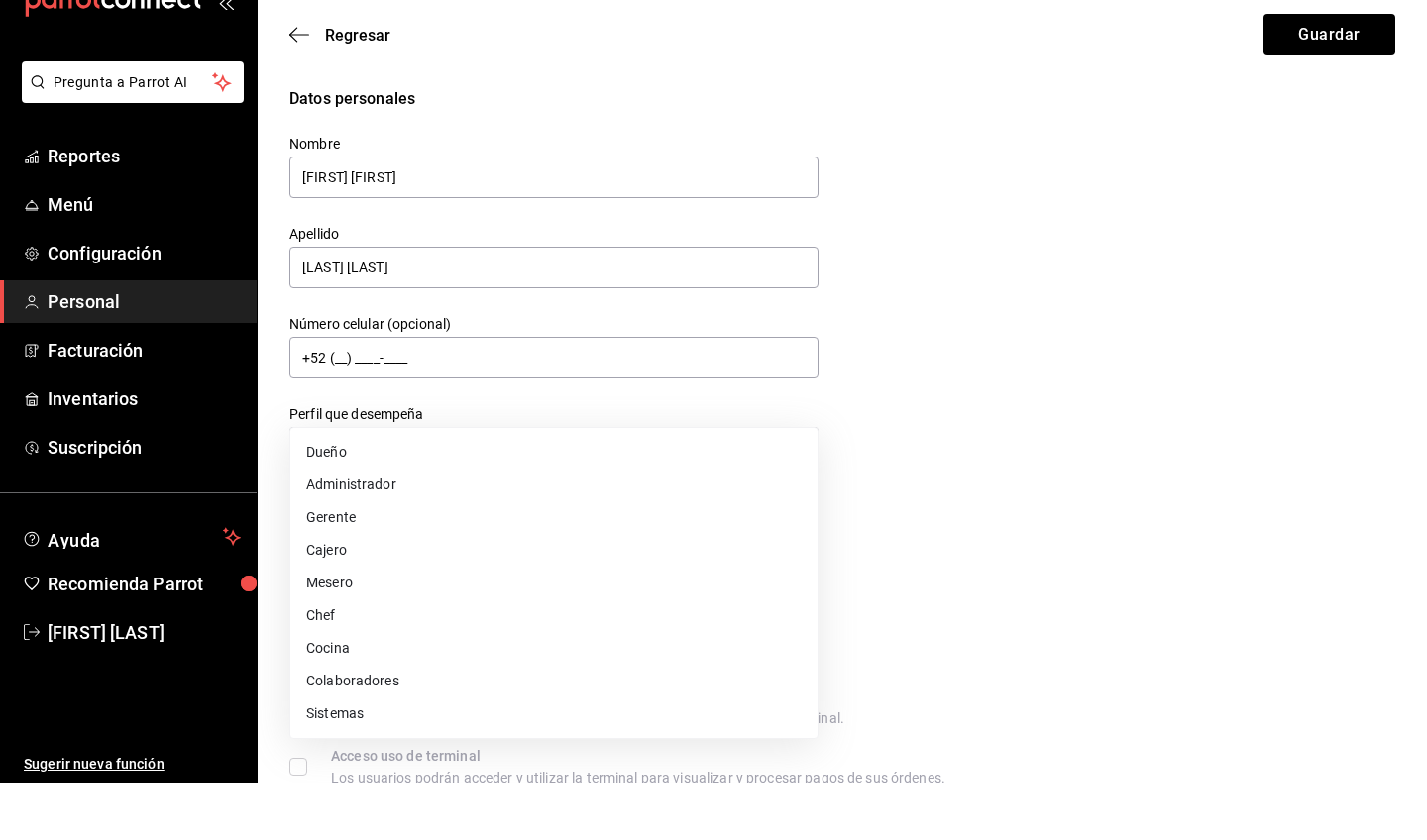 click on "Mesero" at bounding box center [554, 640] 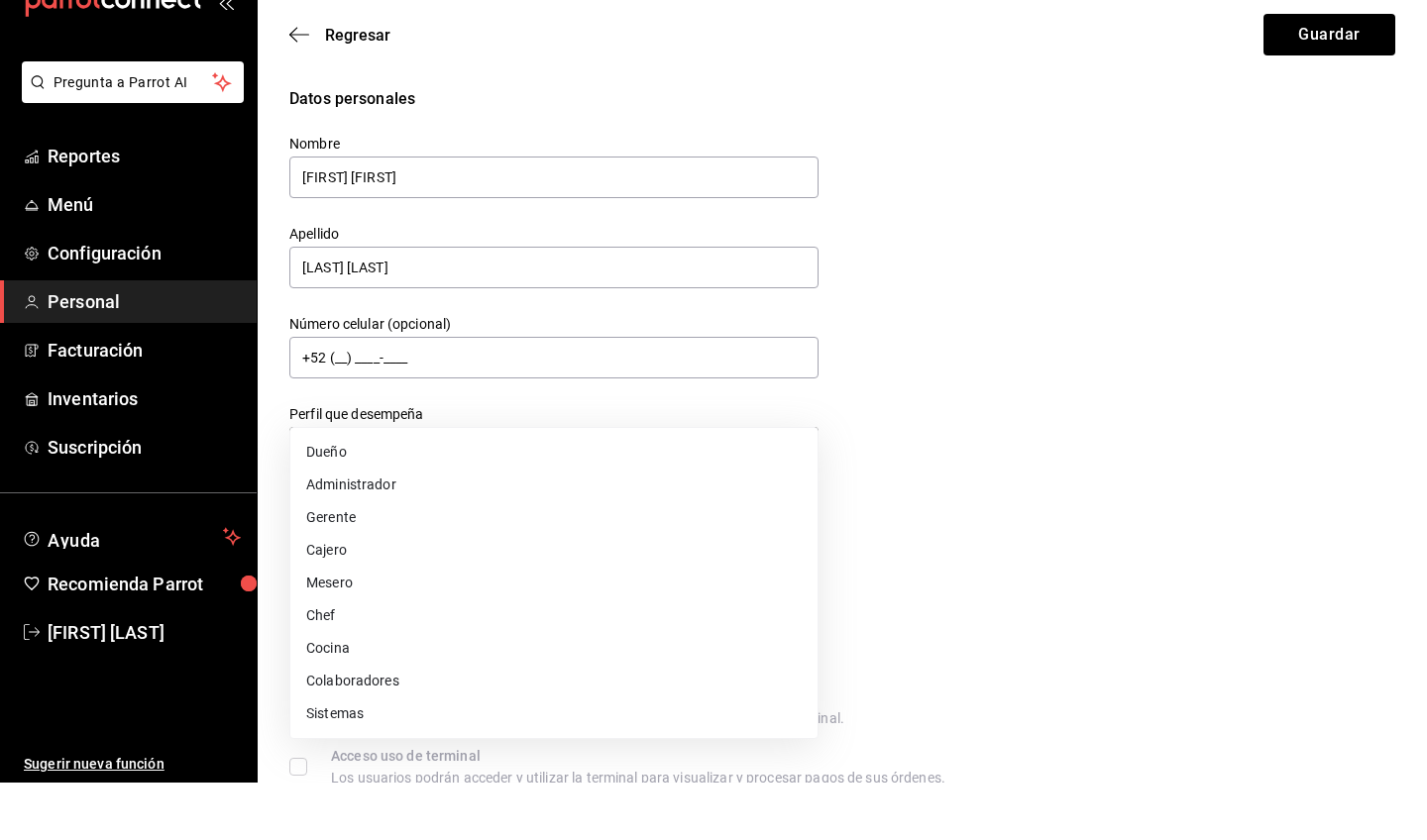 type on "WAITER" 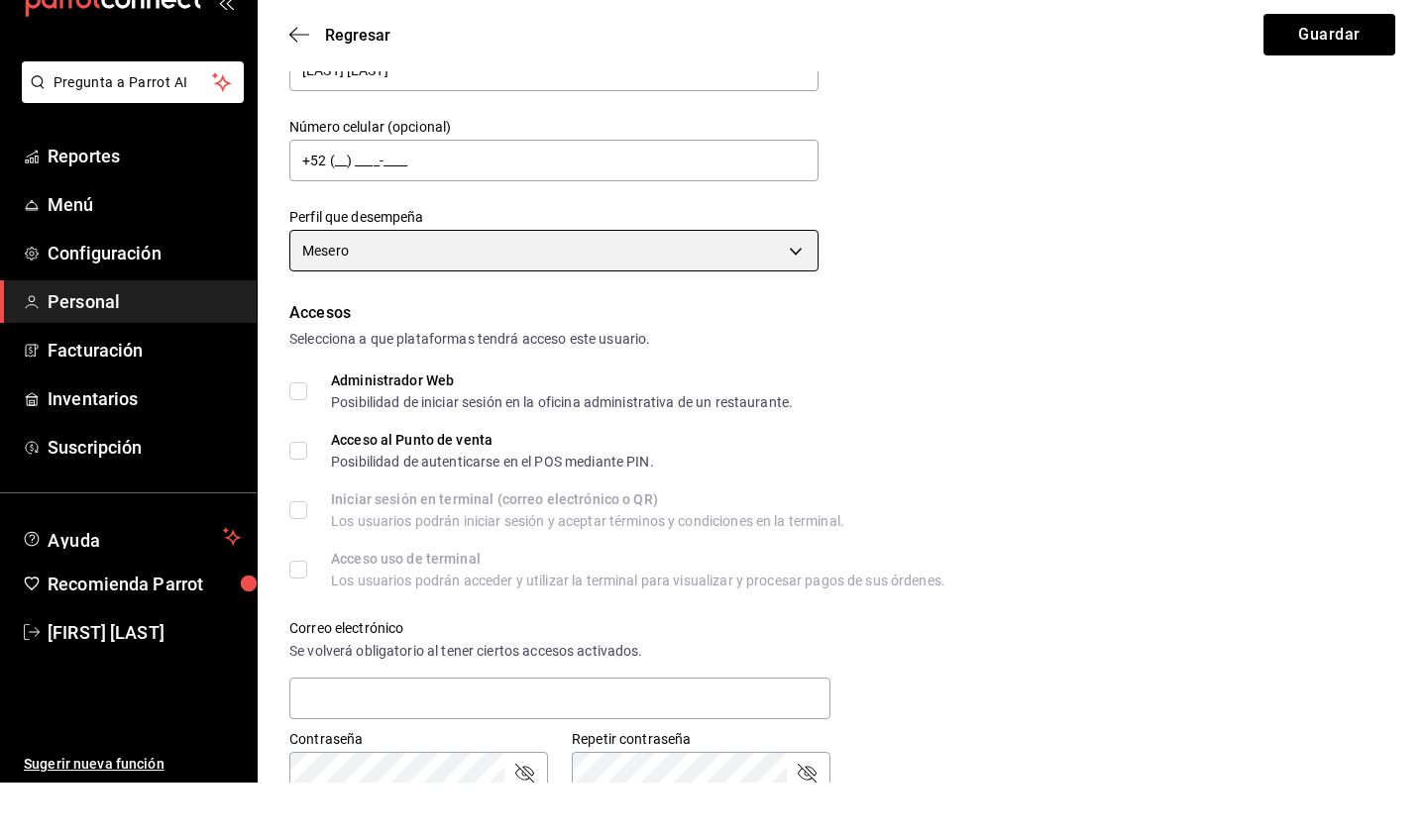 scroll, scrollTop: 207, scrollLeft: 0, axis: vertical 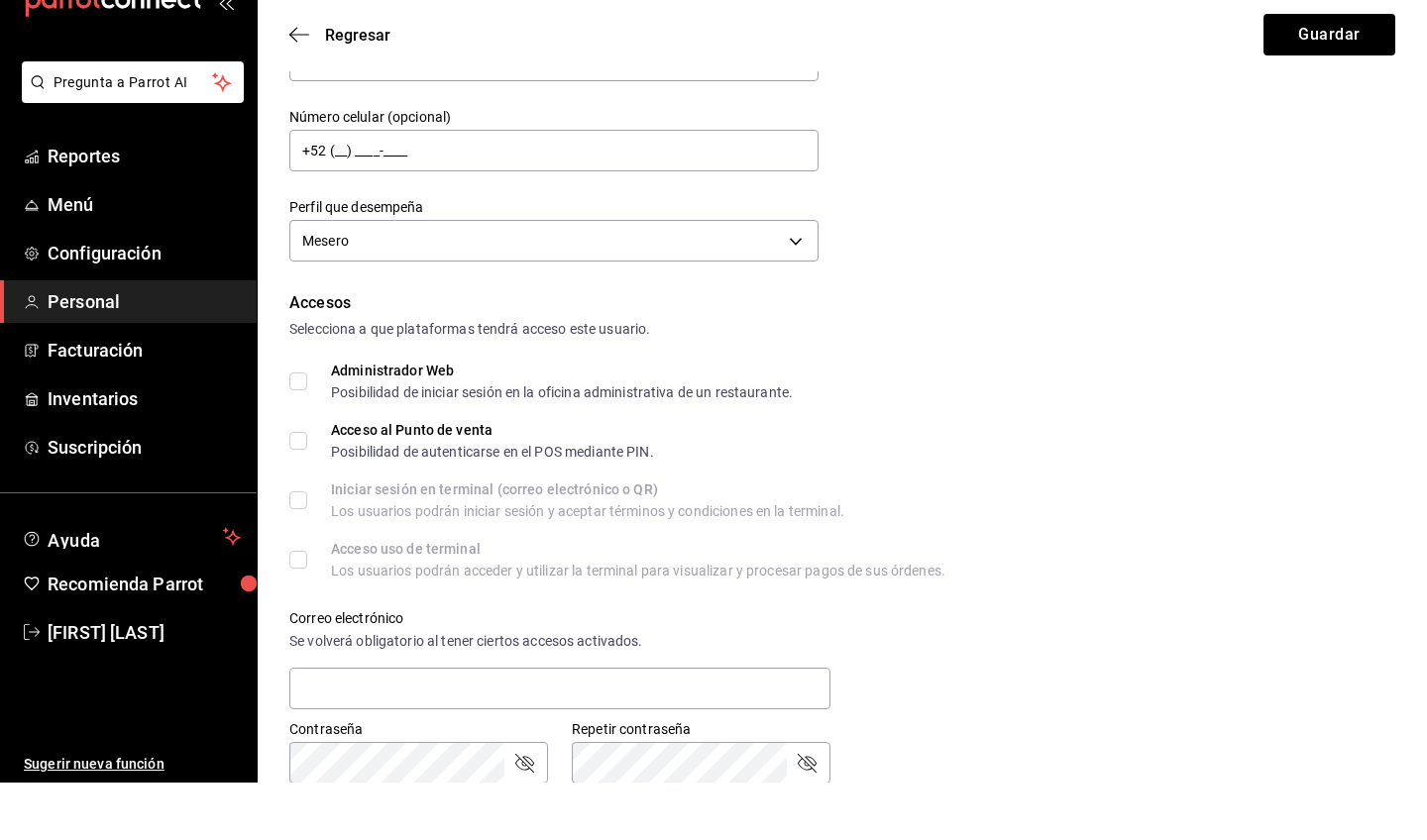 click on "Acceso al Punto de venta Posibilidad de autenticarse en el POS mediante PIN." at bounding box center [481, 498] 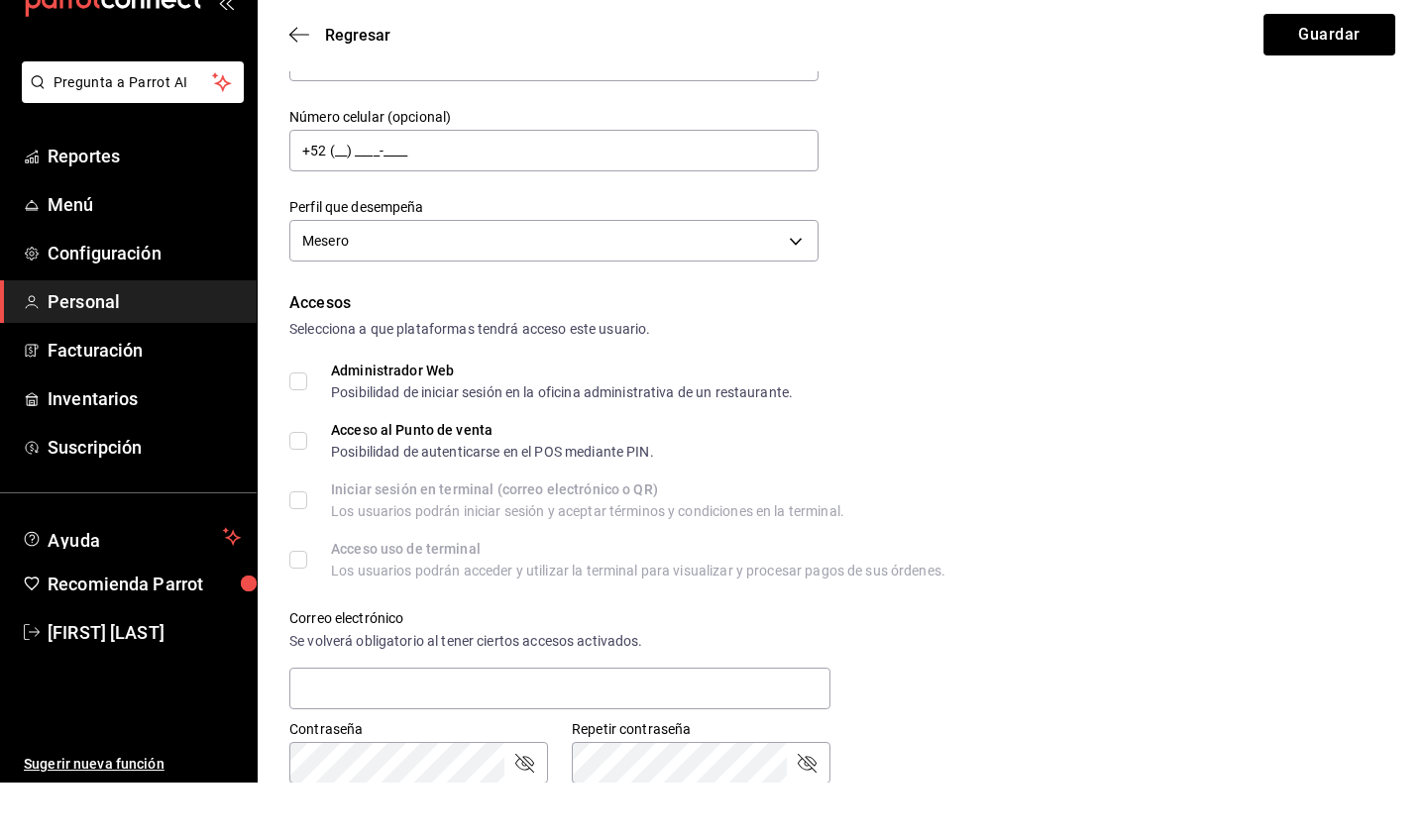 checkbox on "true" 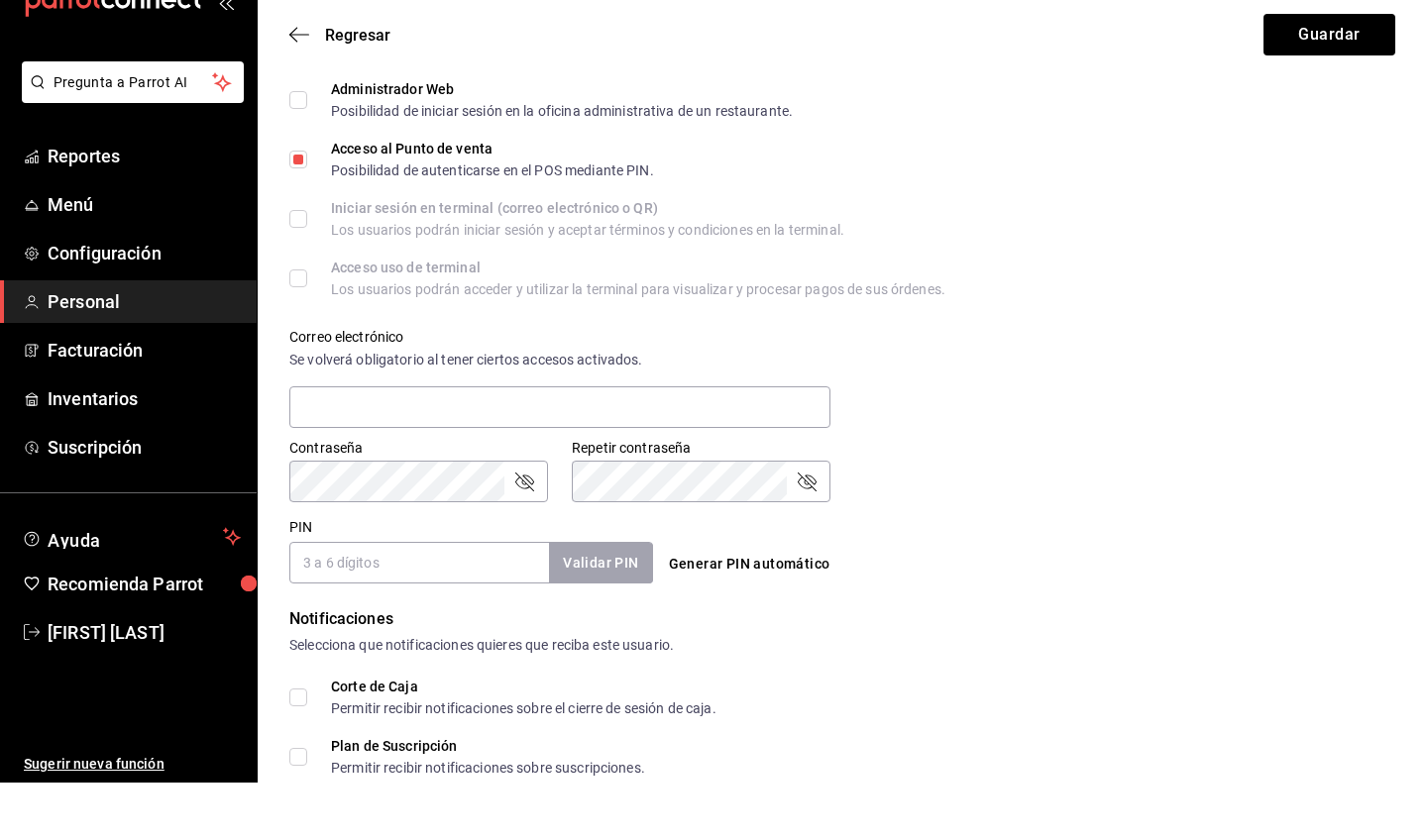 scroll, scrollTop: 489, scrollLeft: 0, axis: vertical 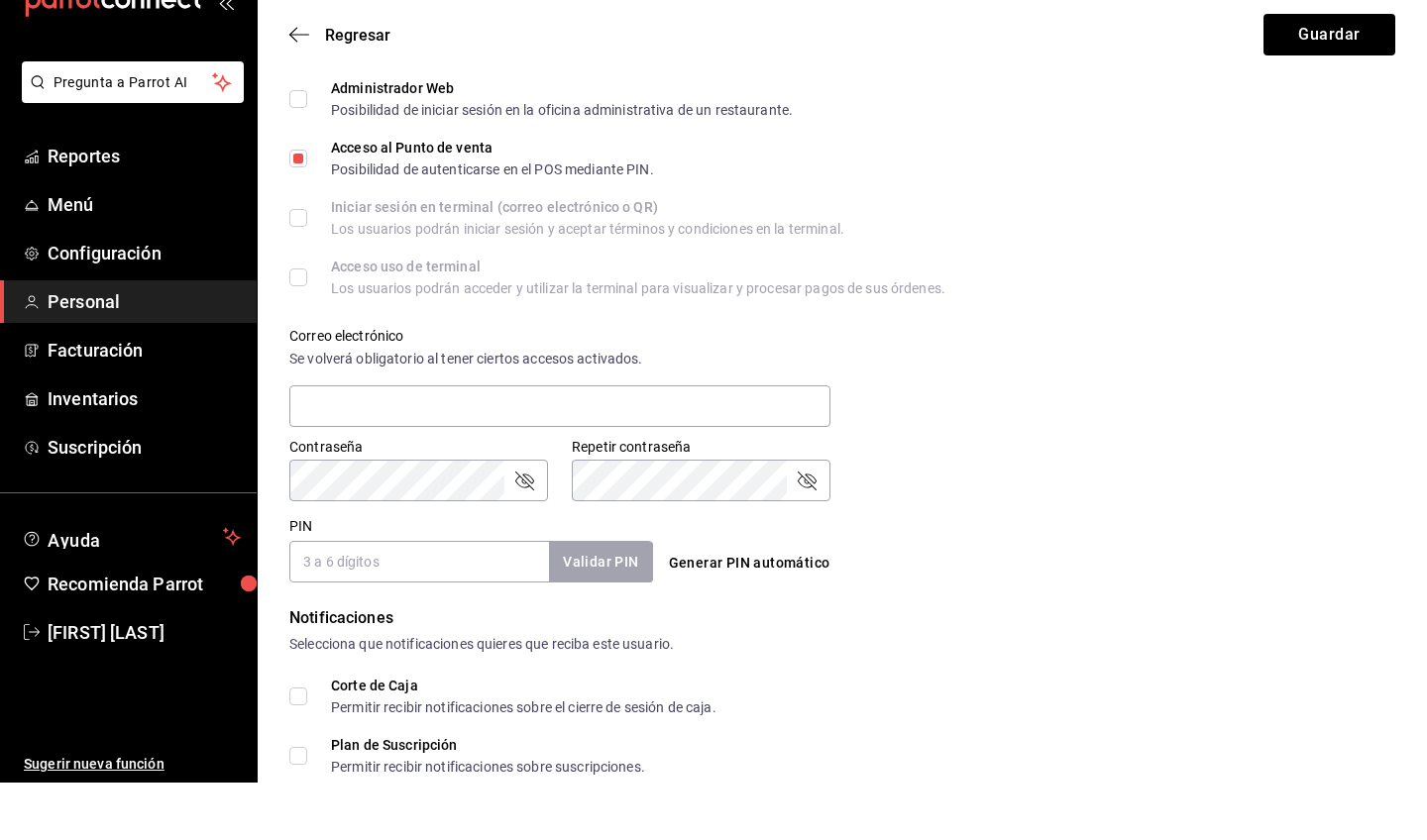 click on "PIN" at bounding box center [419, 619] 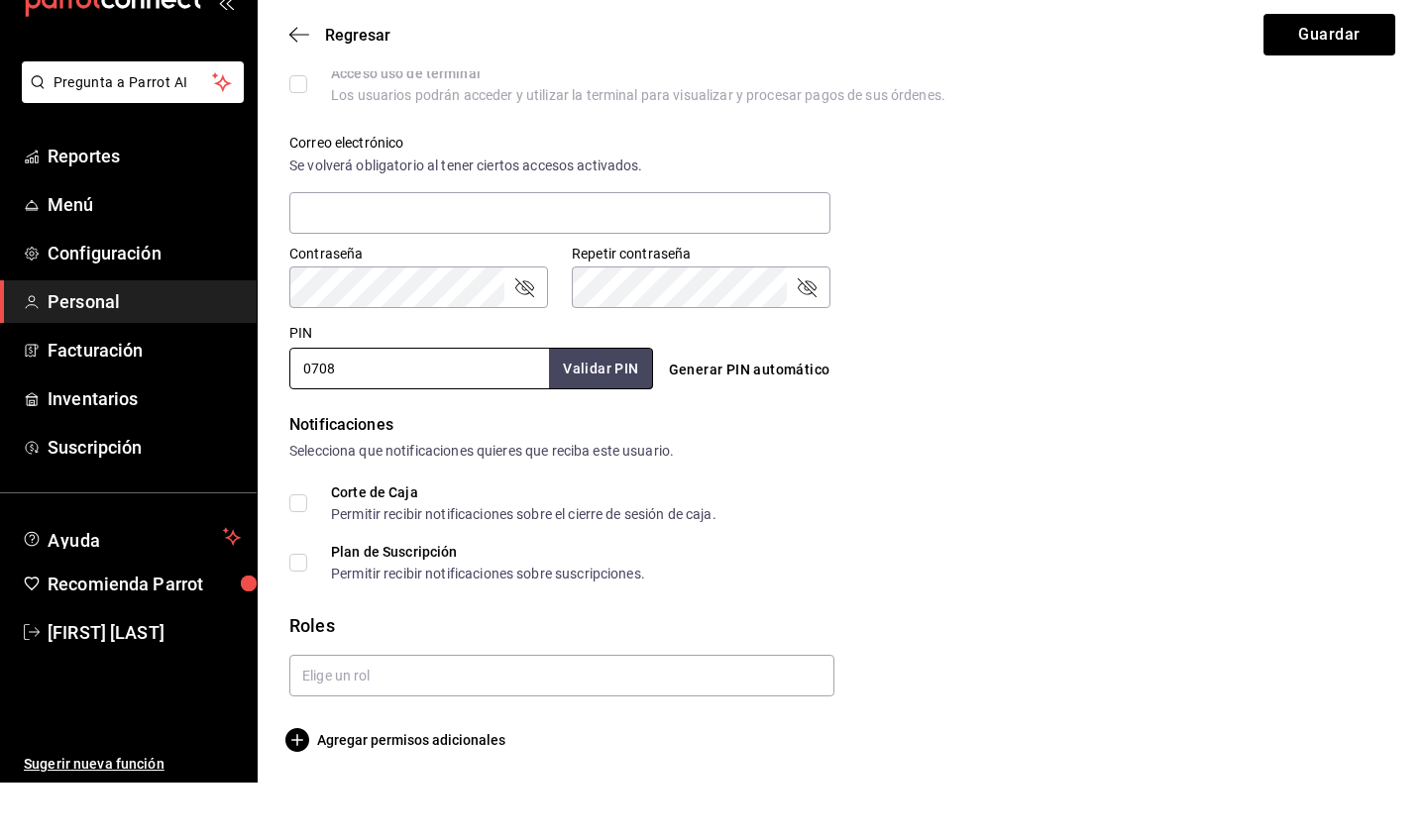 scroll, scrollTop: 683, scrollLeft: 0, axis: vertical 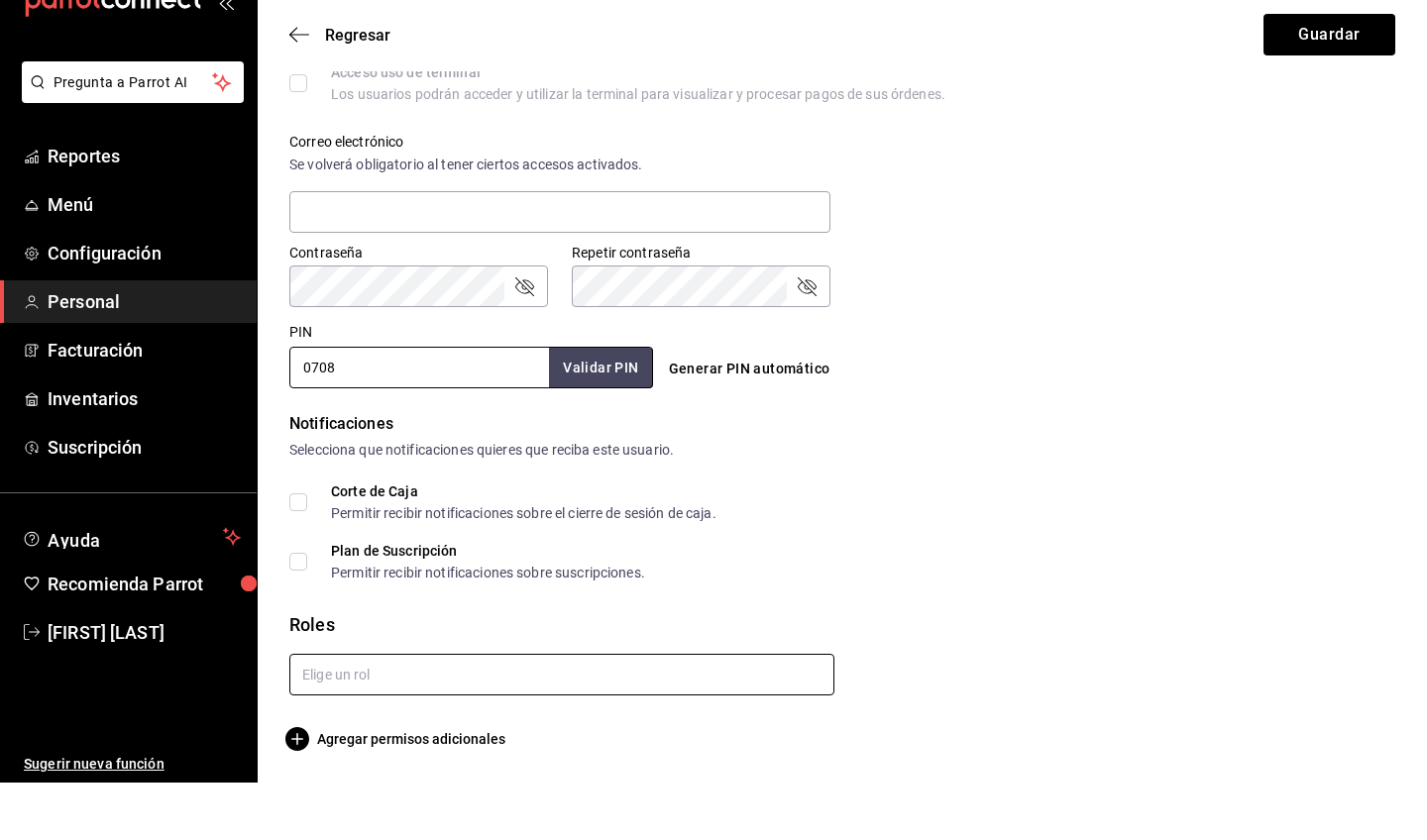 type on "0708" 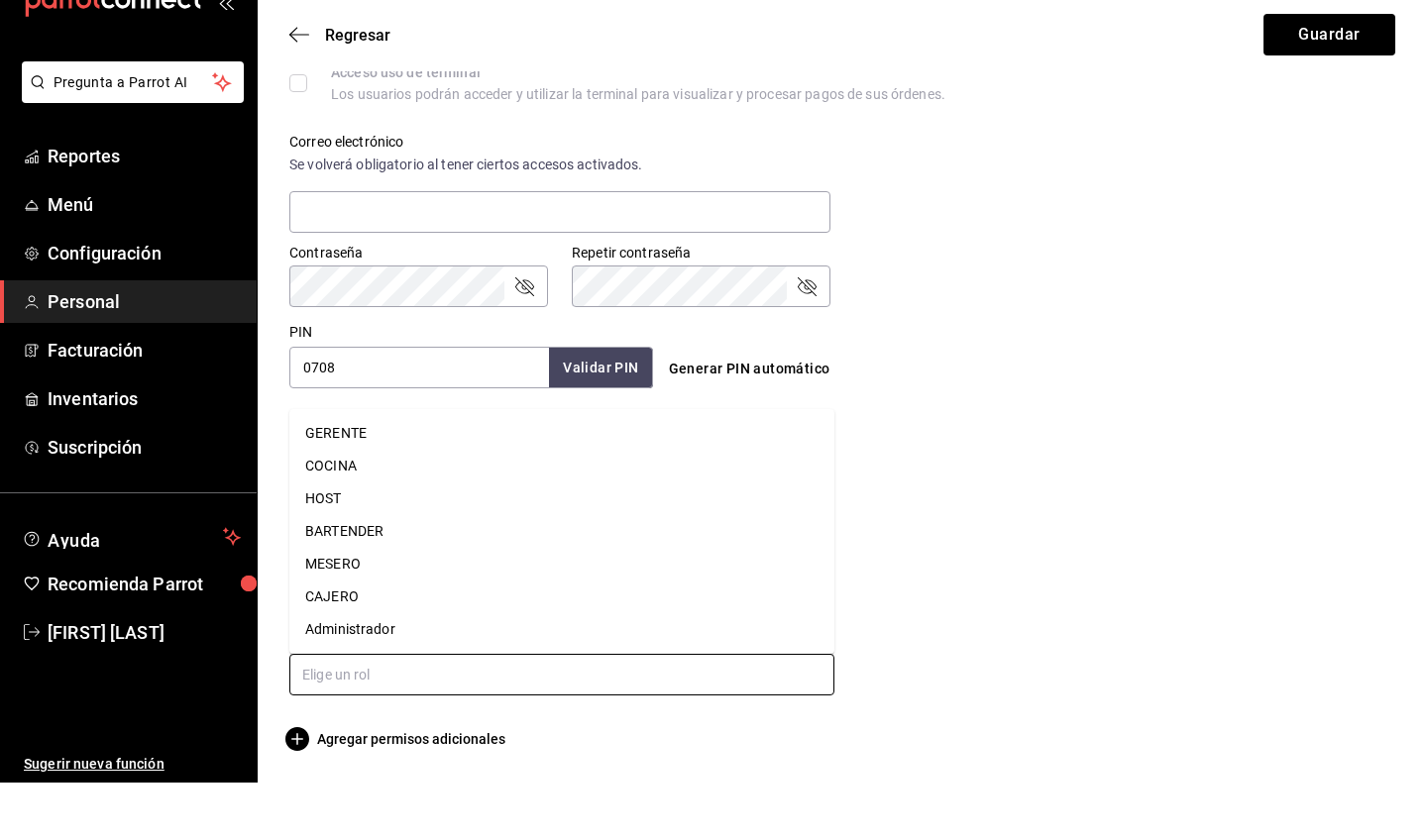 click on "BARTENDER" at bounding box center [562, 588] 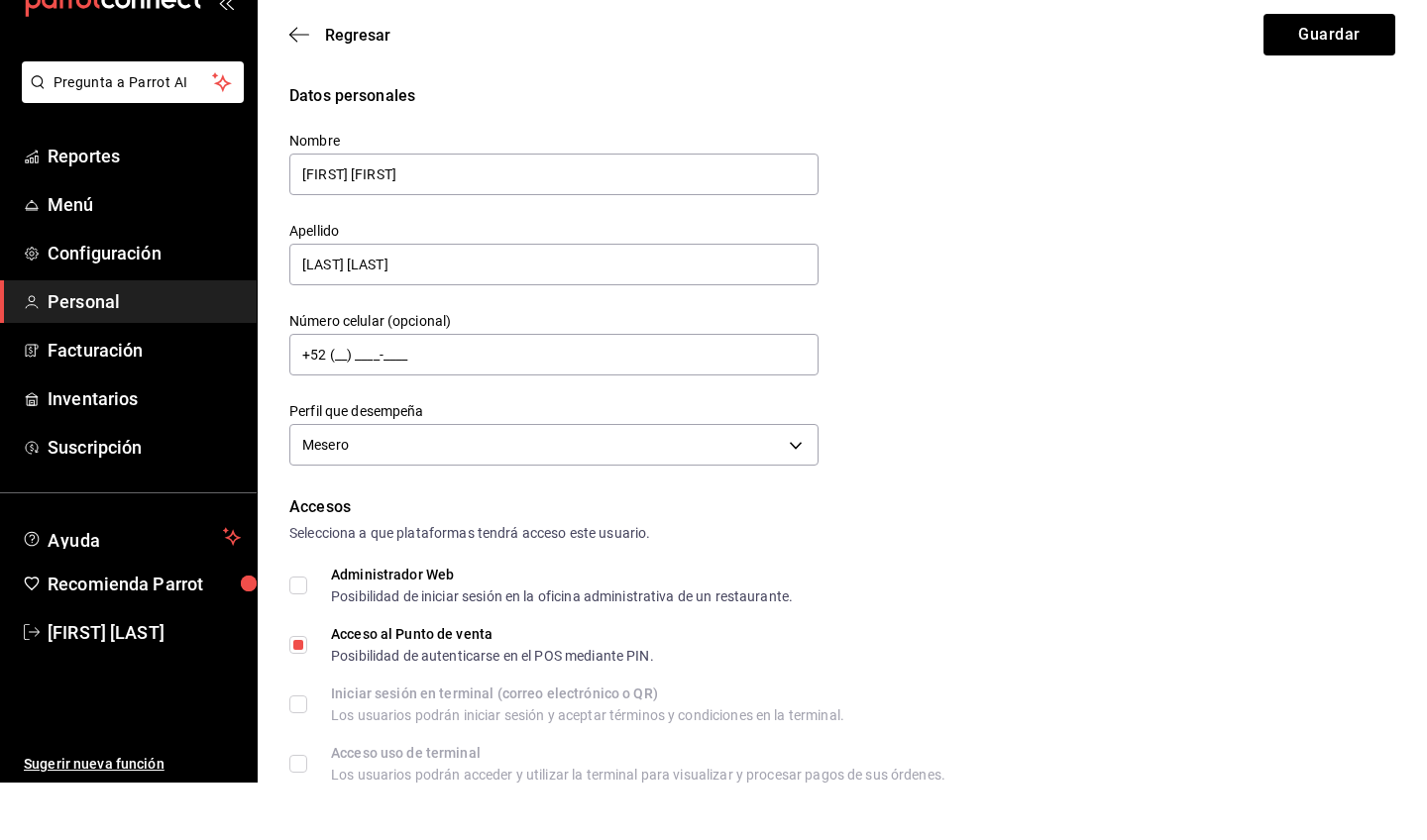 scroll, scrollTop: 0, scrollLeft: 0, axis: both 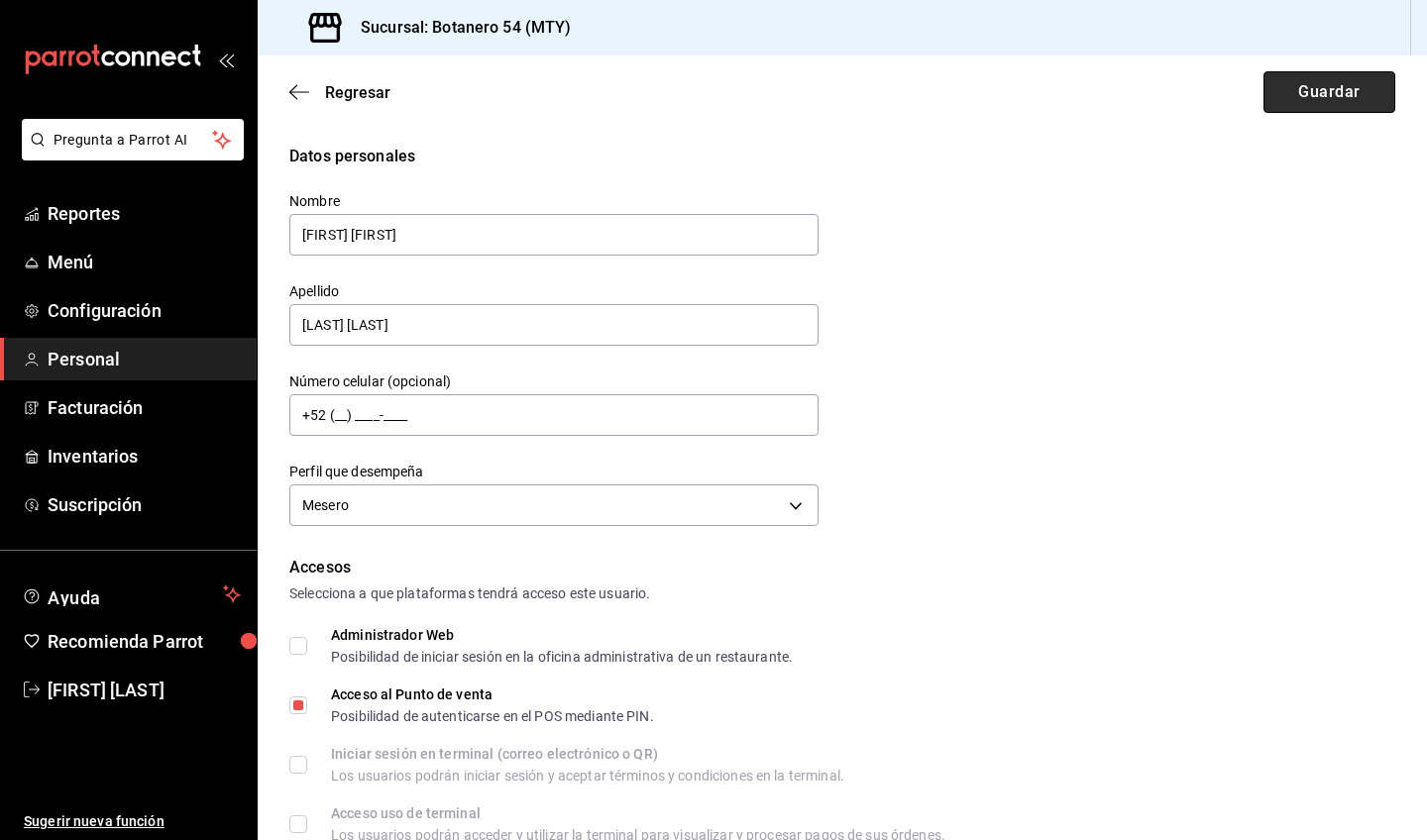 click on "Guardar" at bounding box center (1329, 92) 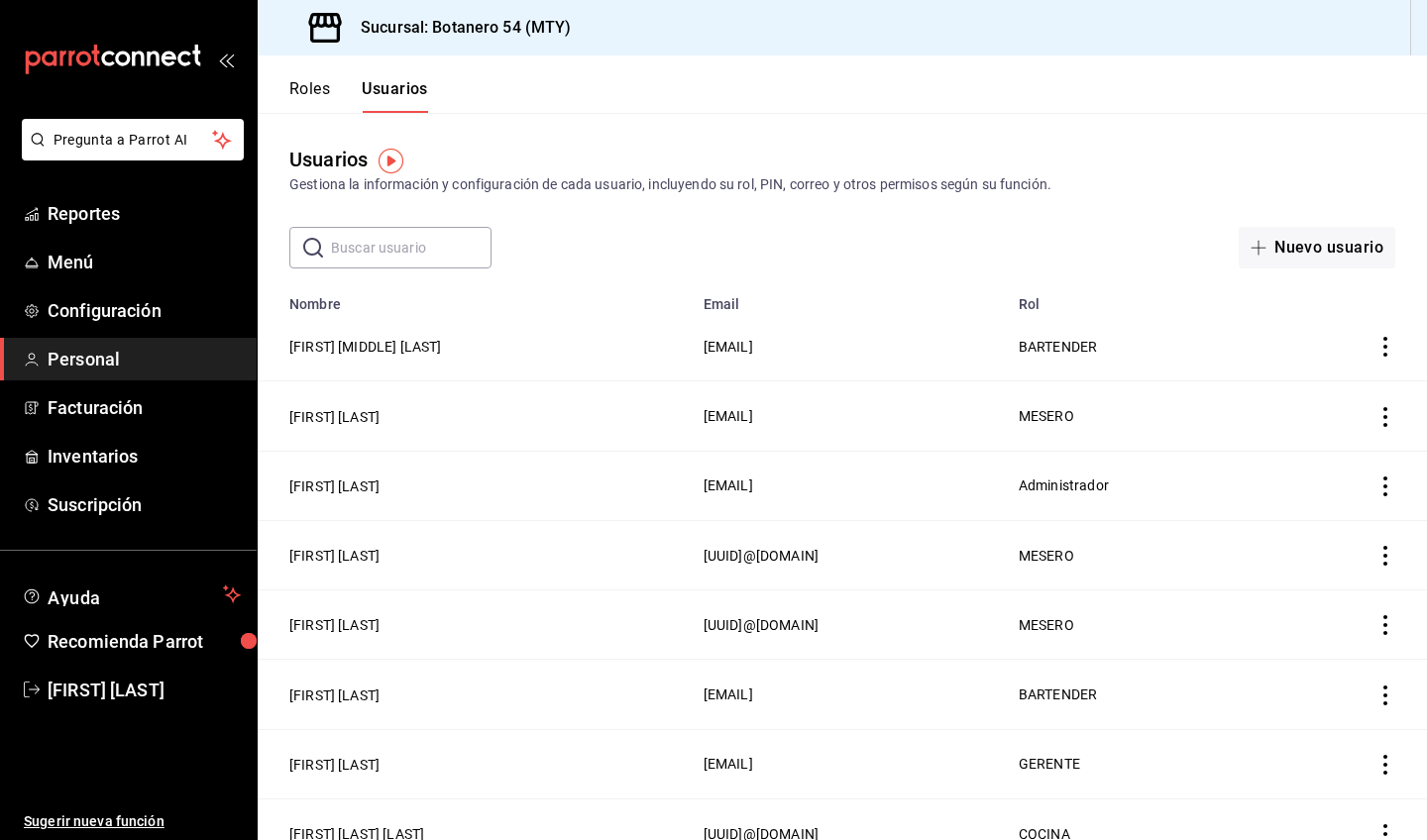 scroll, scrollTop: 0, scrollLeft: 0, axis: both 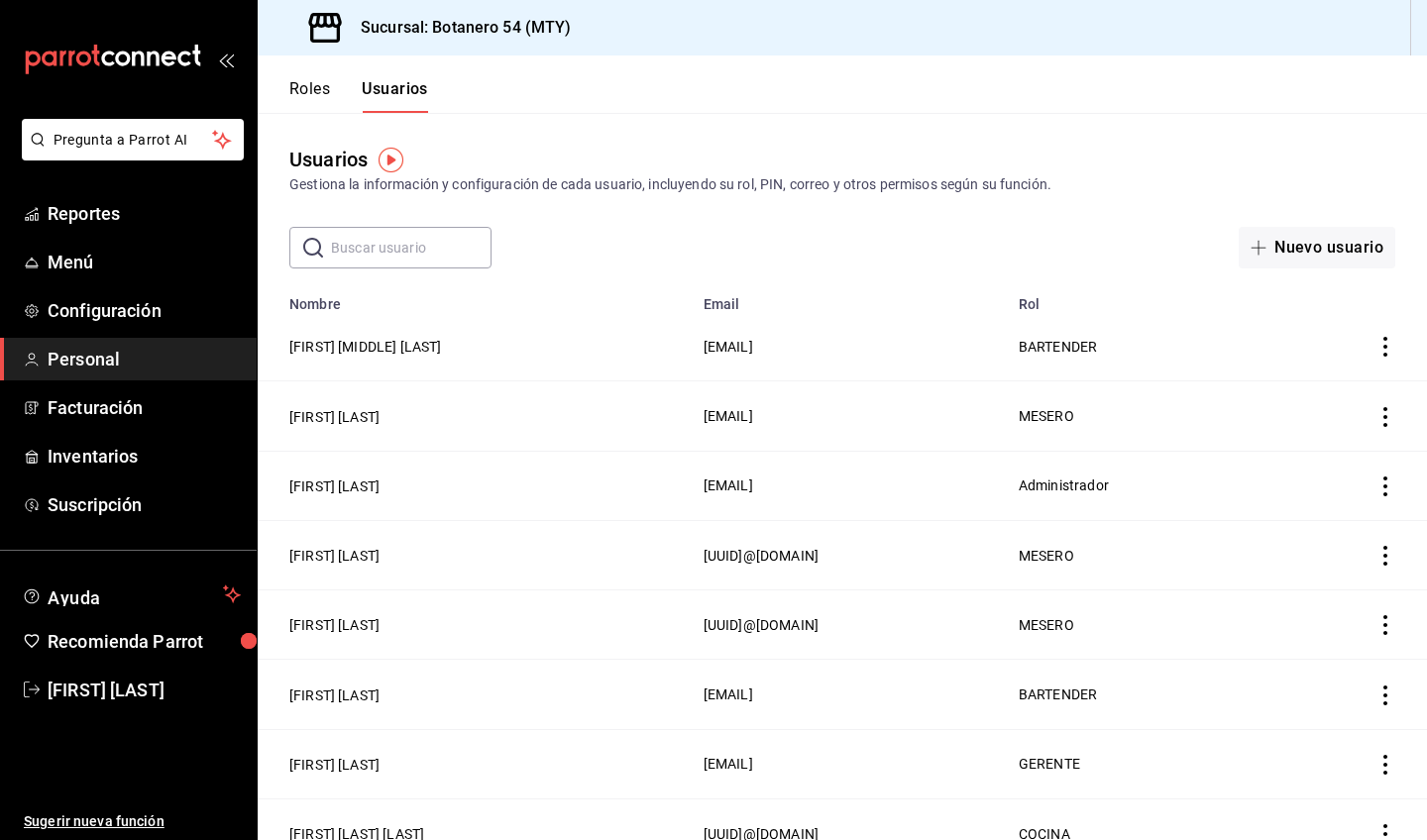 click on "Personal" at bounding box center (144, 359) 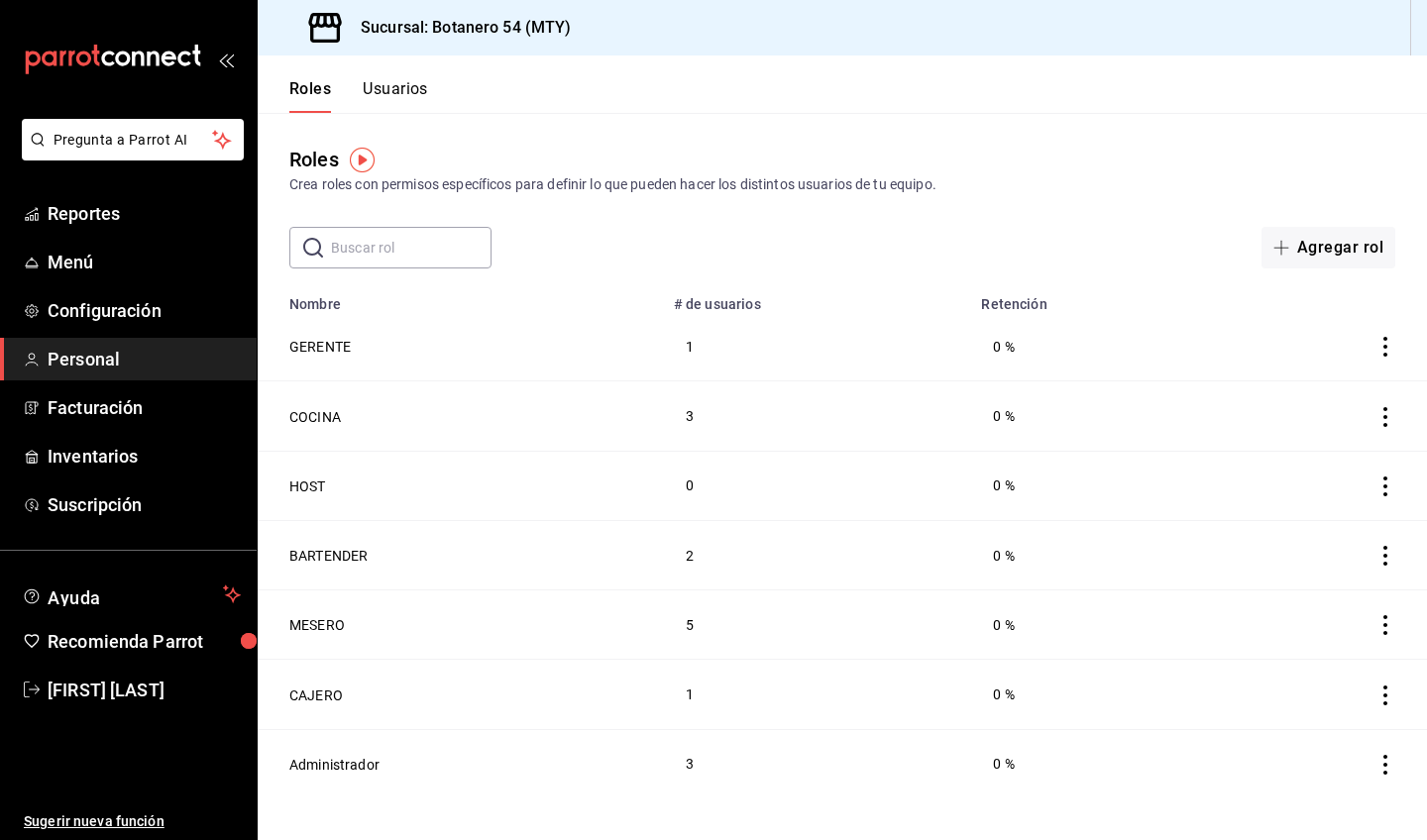click on "0 %" at bounding box center (1093, 625) 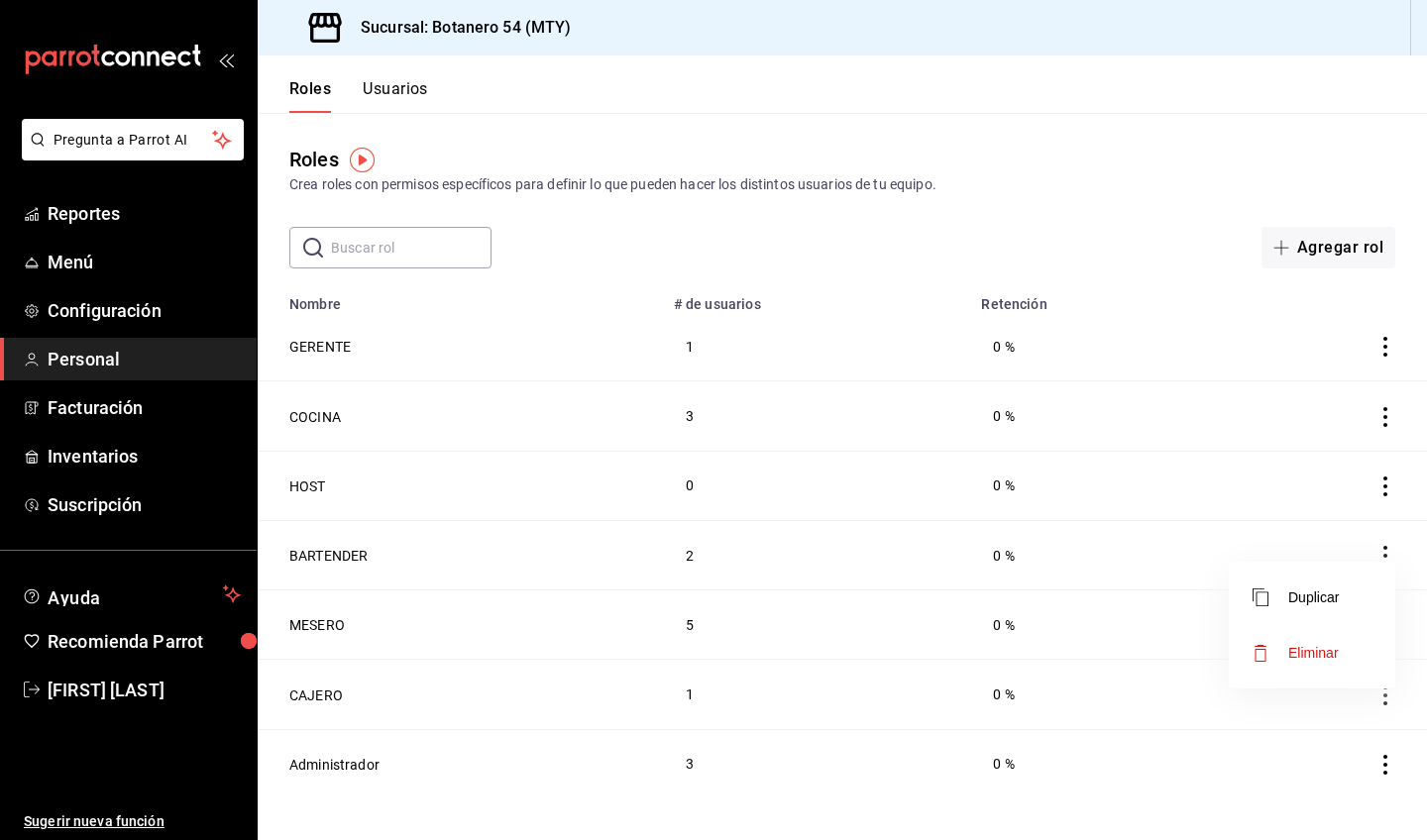 click at bounding box center (714, 420) 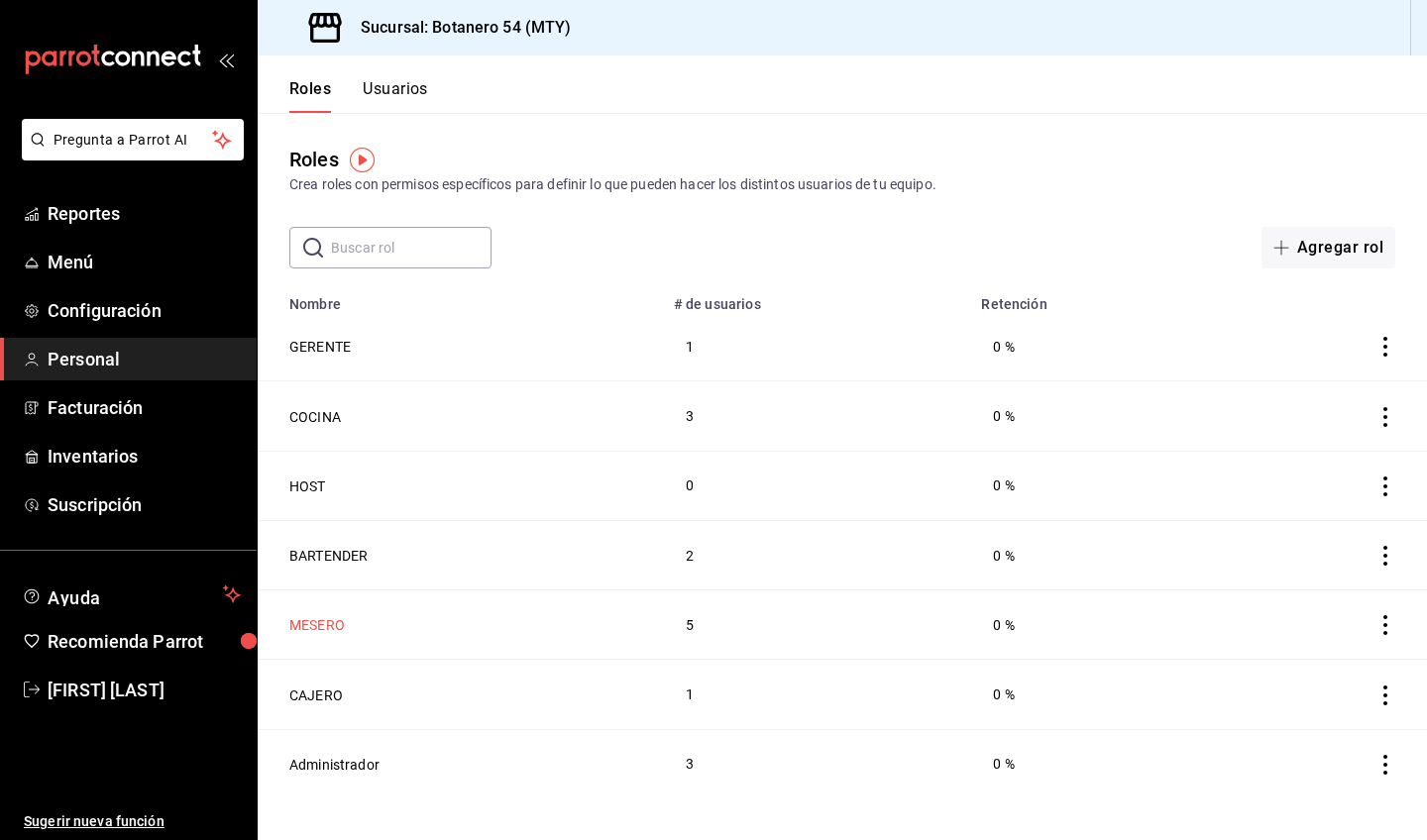 click on "MESERO" at bounding box center (317, 625) 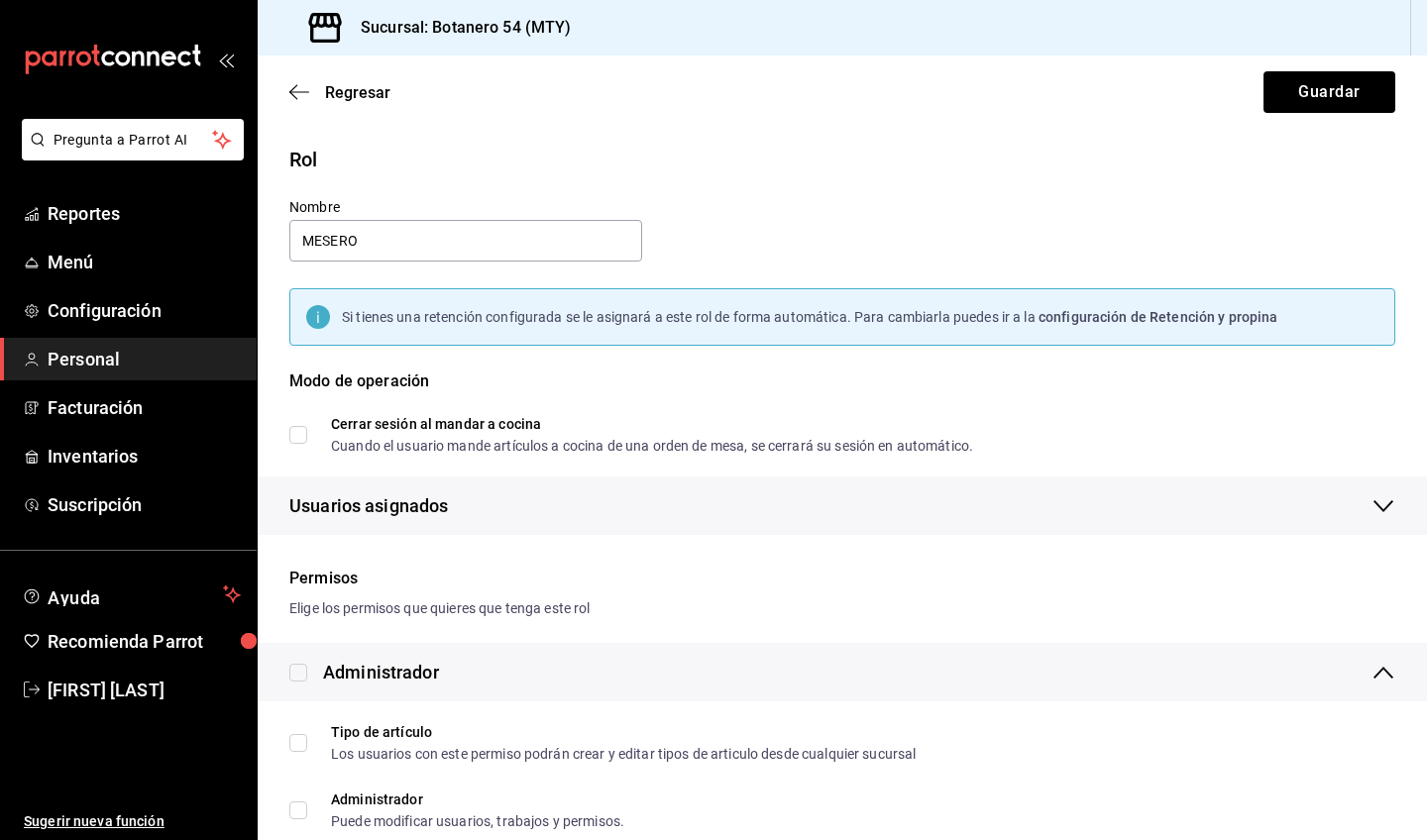 checkbox on "true" 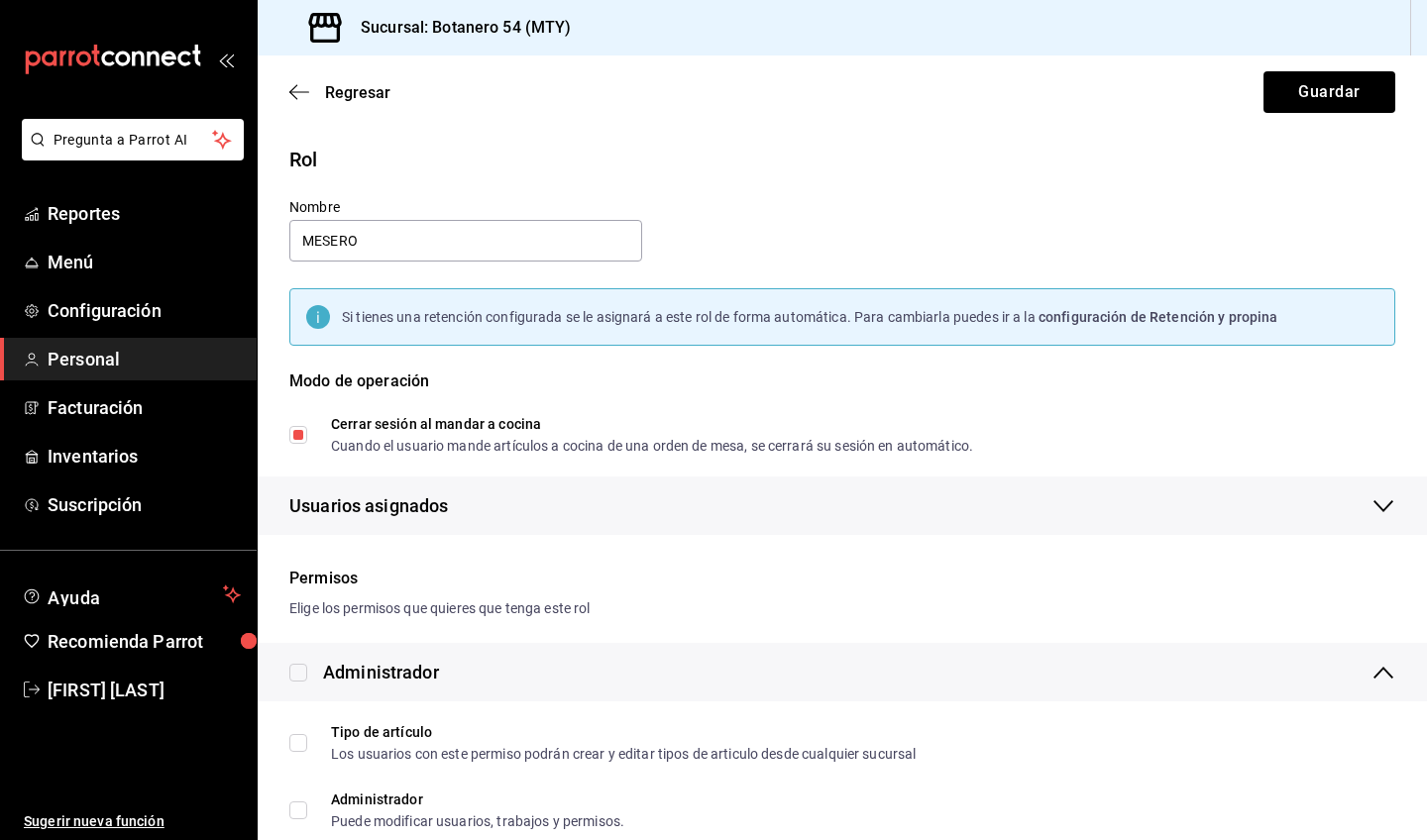 scroll, scrollTop: 0, scrollLeft: 0, axis: both 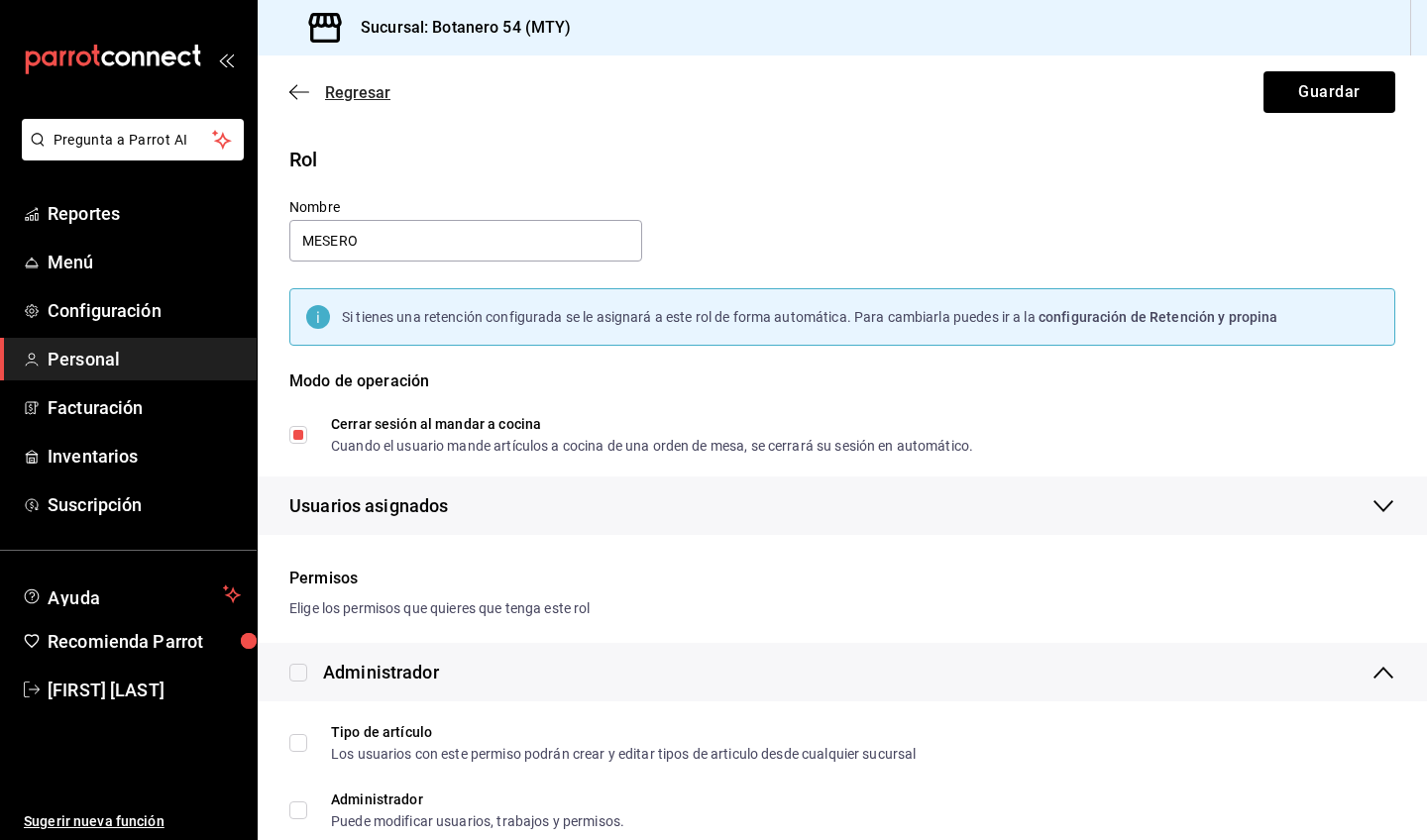 click on "Regresar" at bounding box center [358, 92] 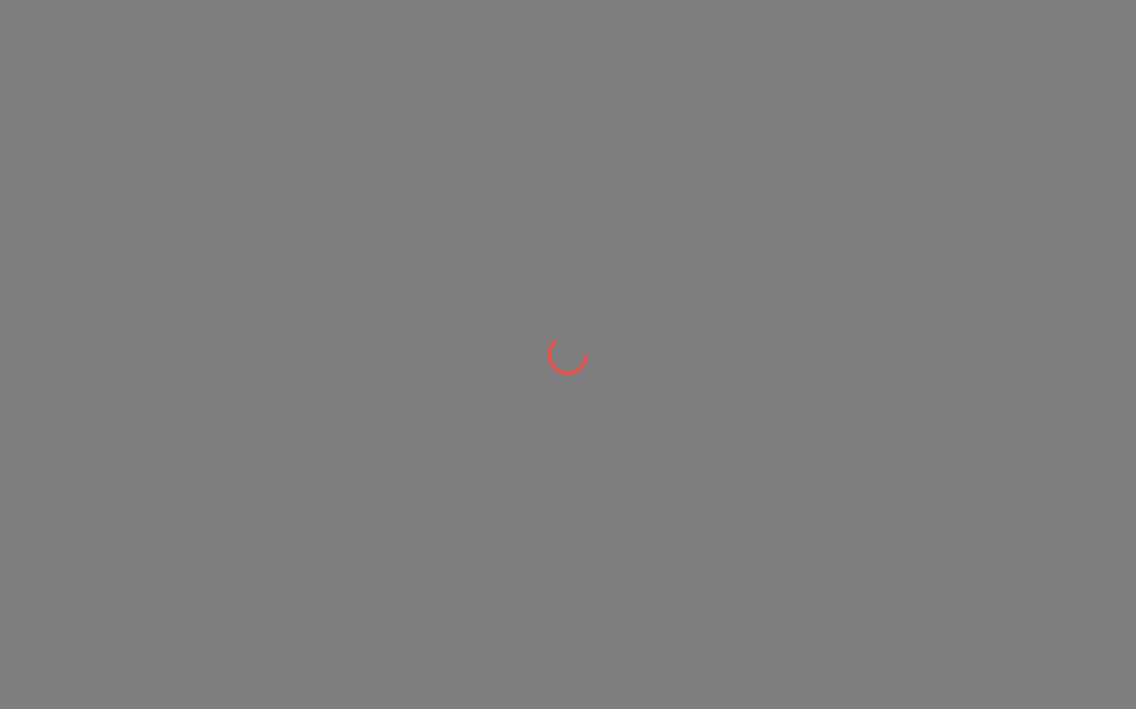 scroll, scrollTop: 0, scrollLeft: 0, axis: both 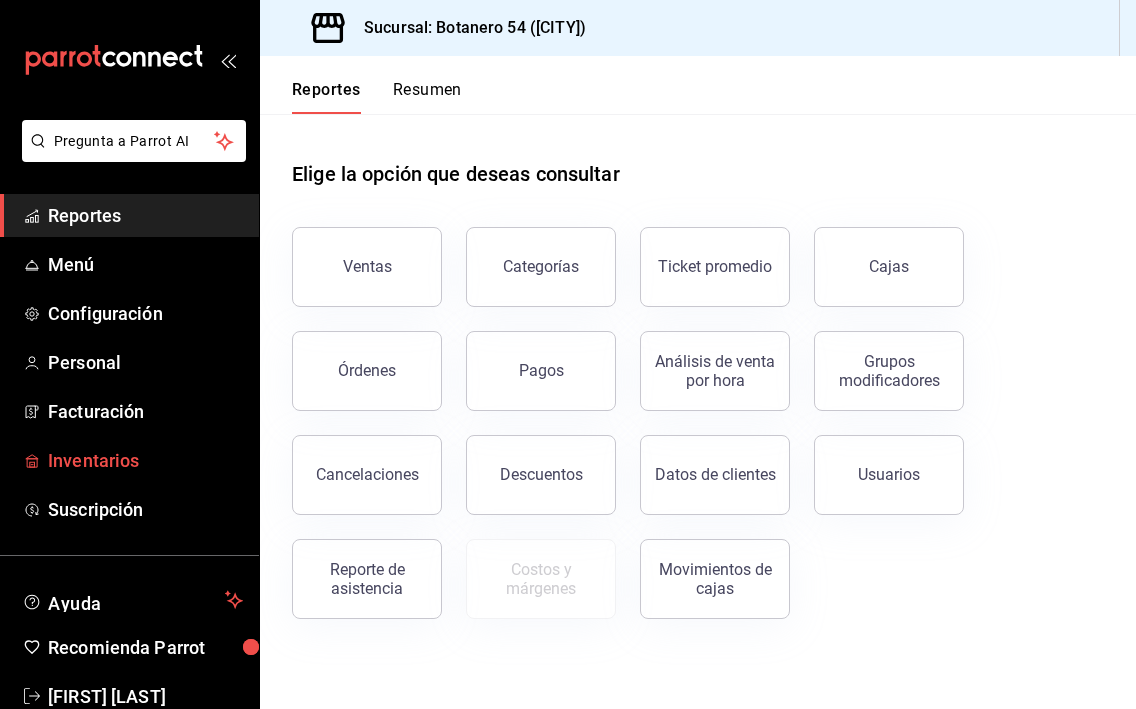 click on "Inventarios" at bounding box center [145, 460] 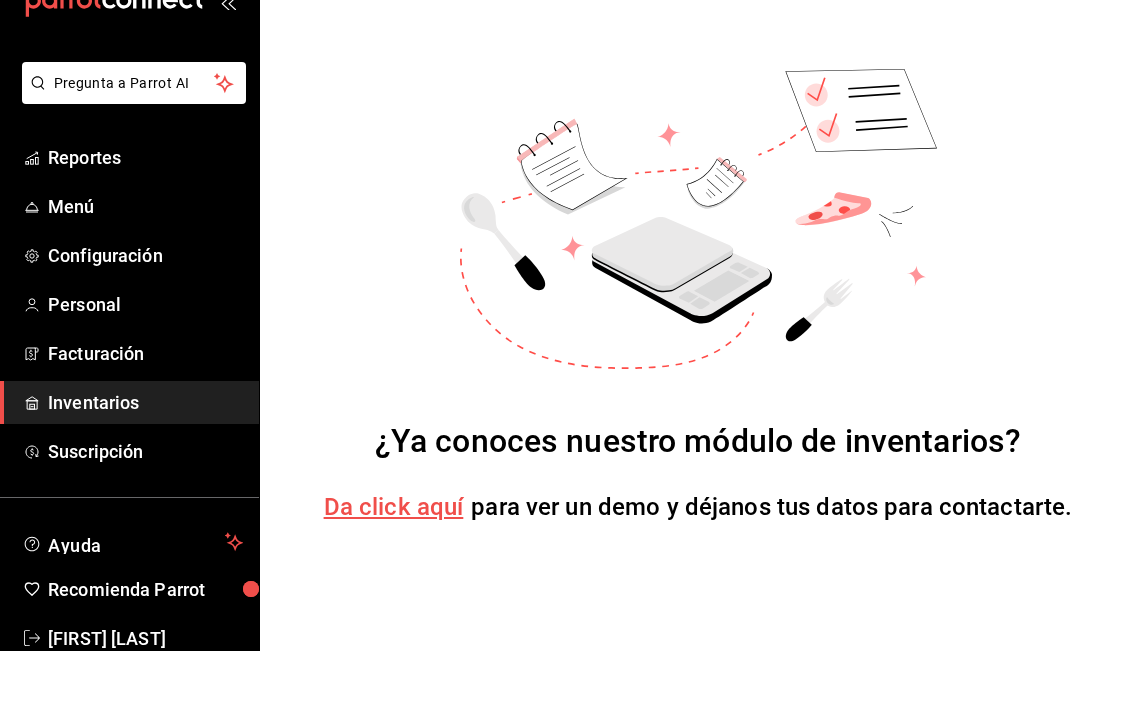 scroll, scrollTop: 0, scrollLeft: 0, axis: both 